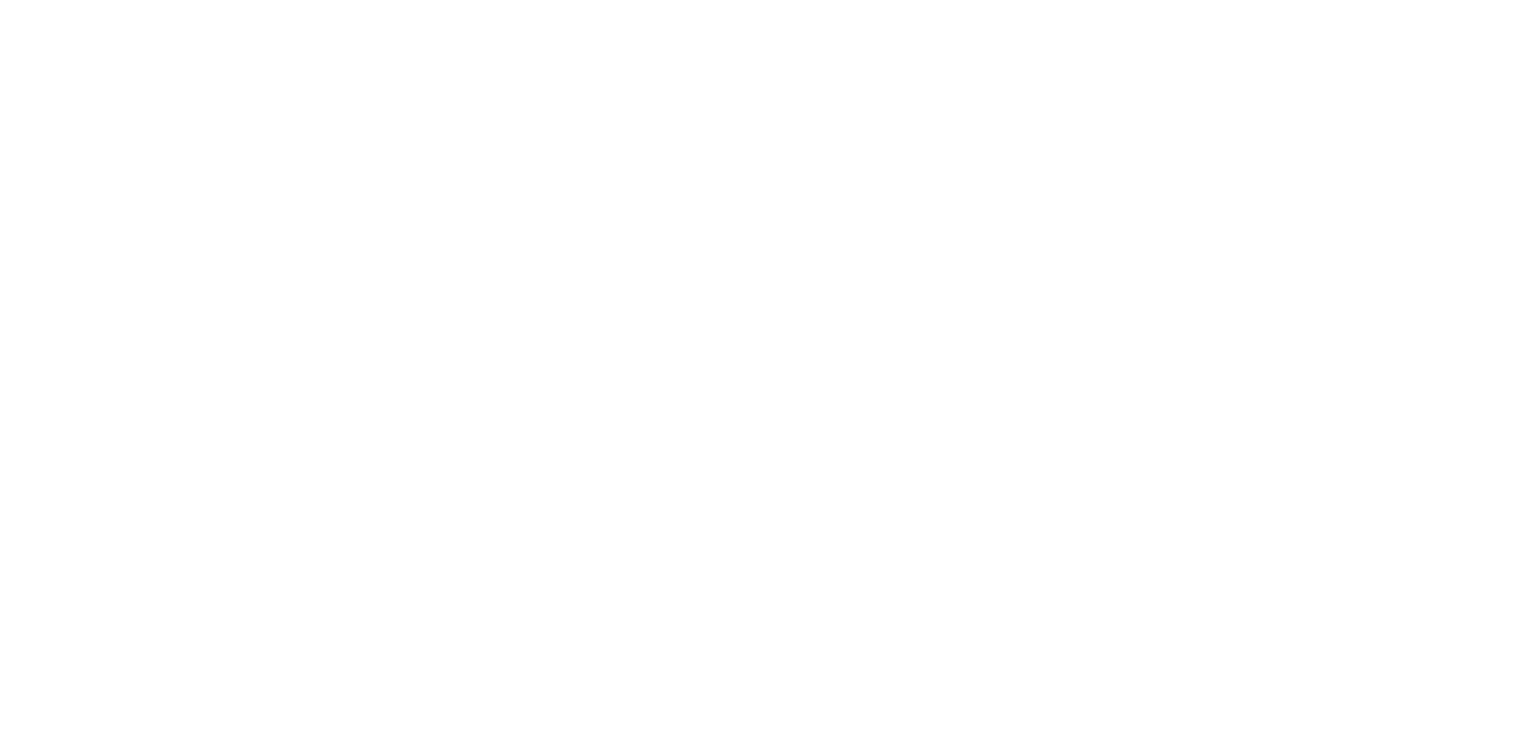 scroll, scrollTop: 0, scrollLeft: 0, axis: both 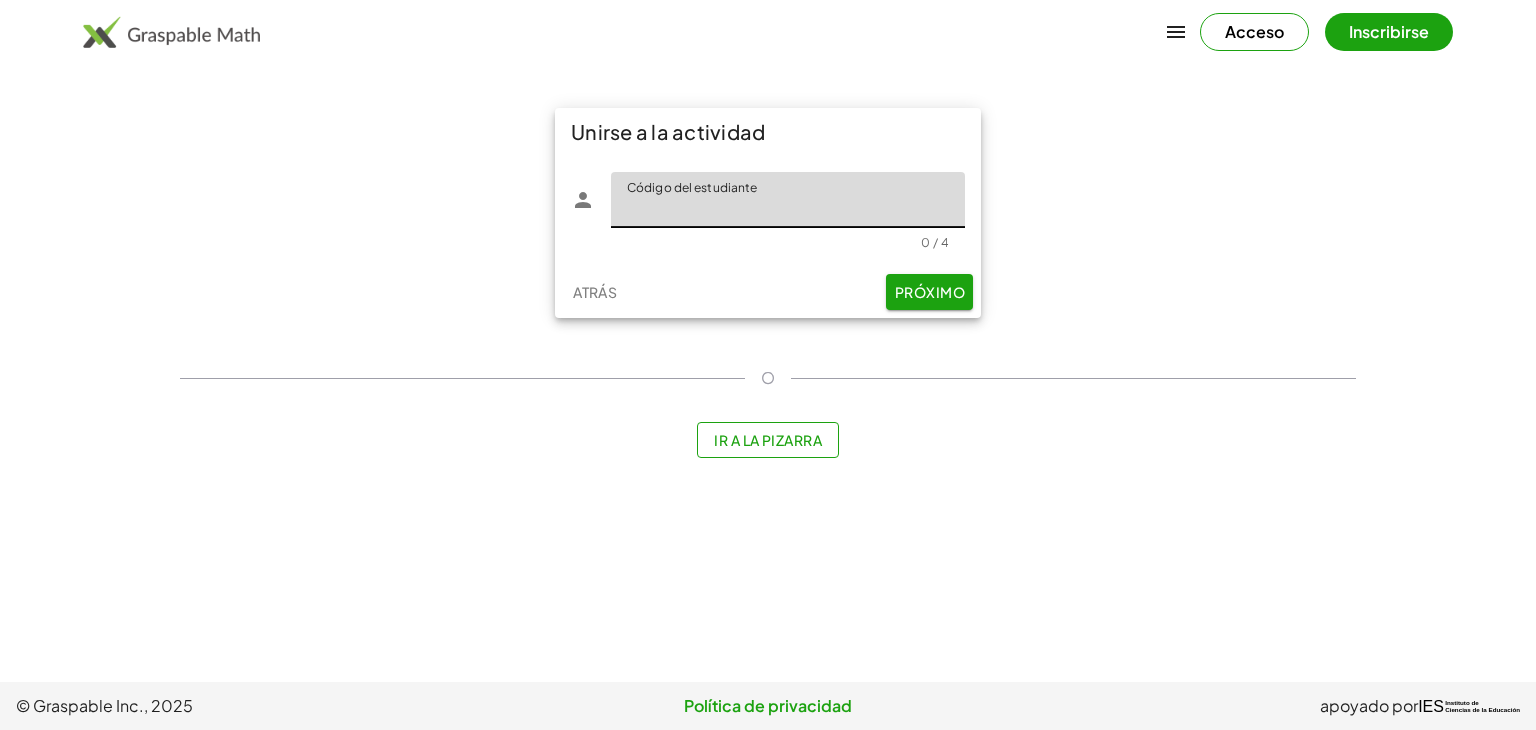 click on "Código del estudiante" 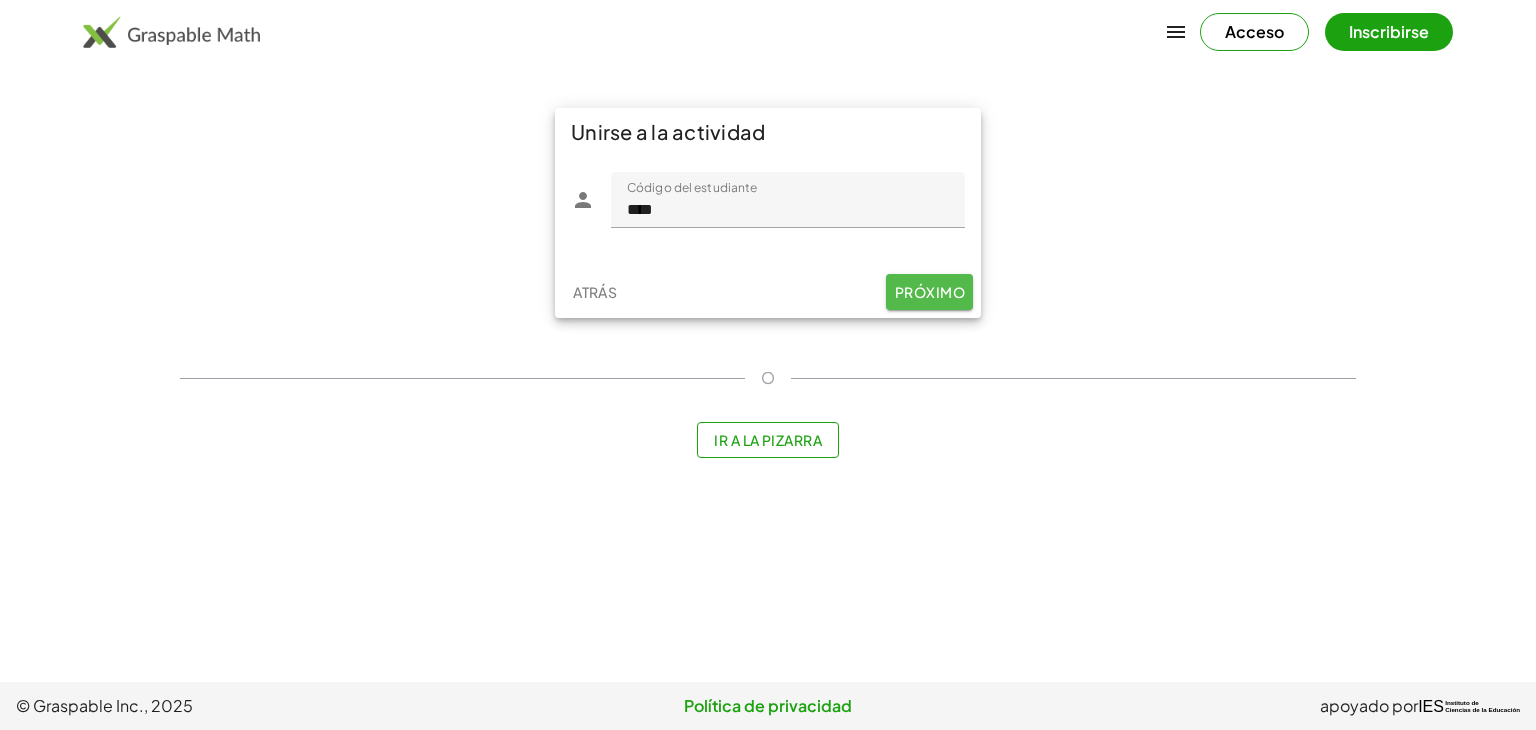 click on "Próximo" at bounding box center [930, 292] 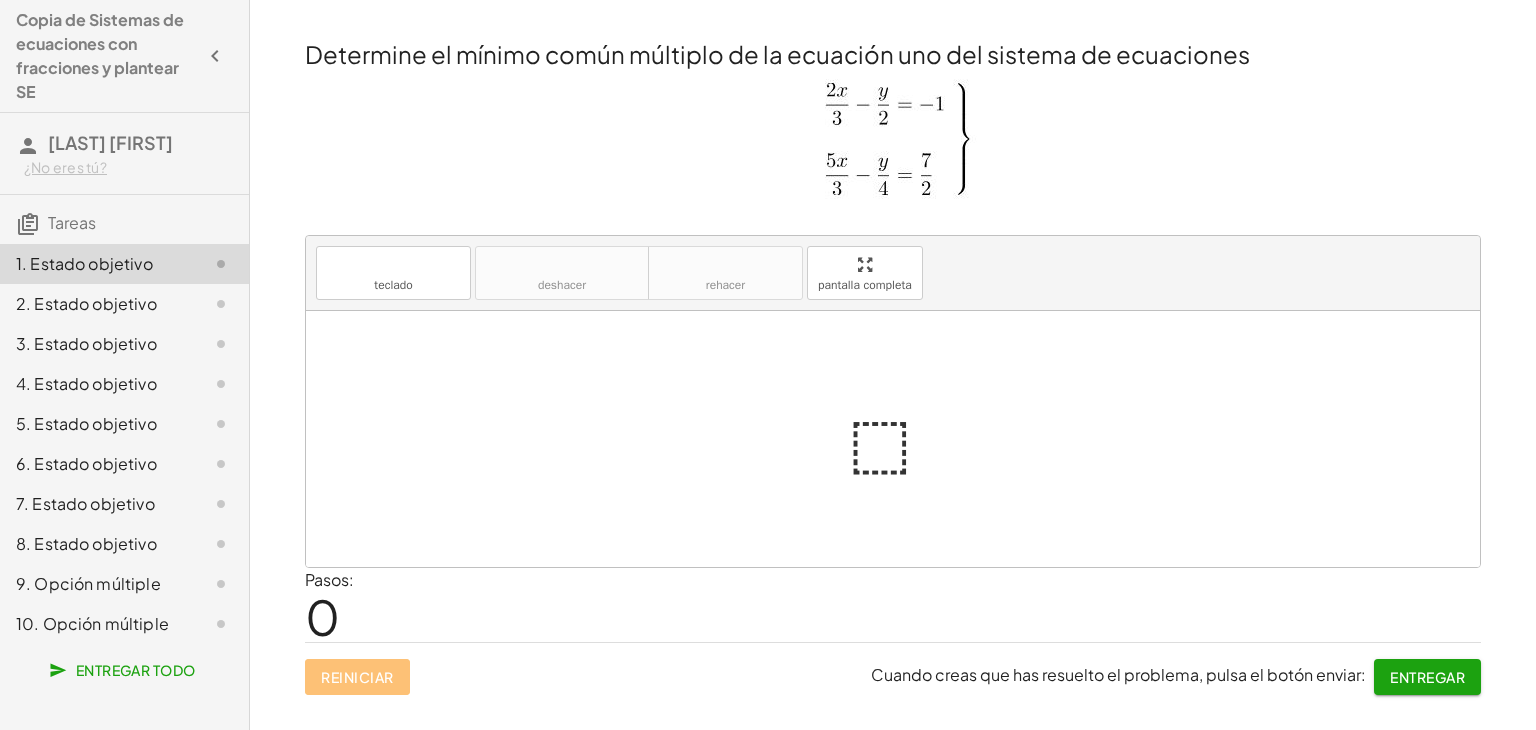 click at bounding box center [901, 439] 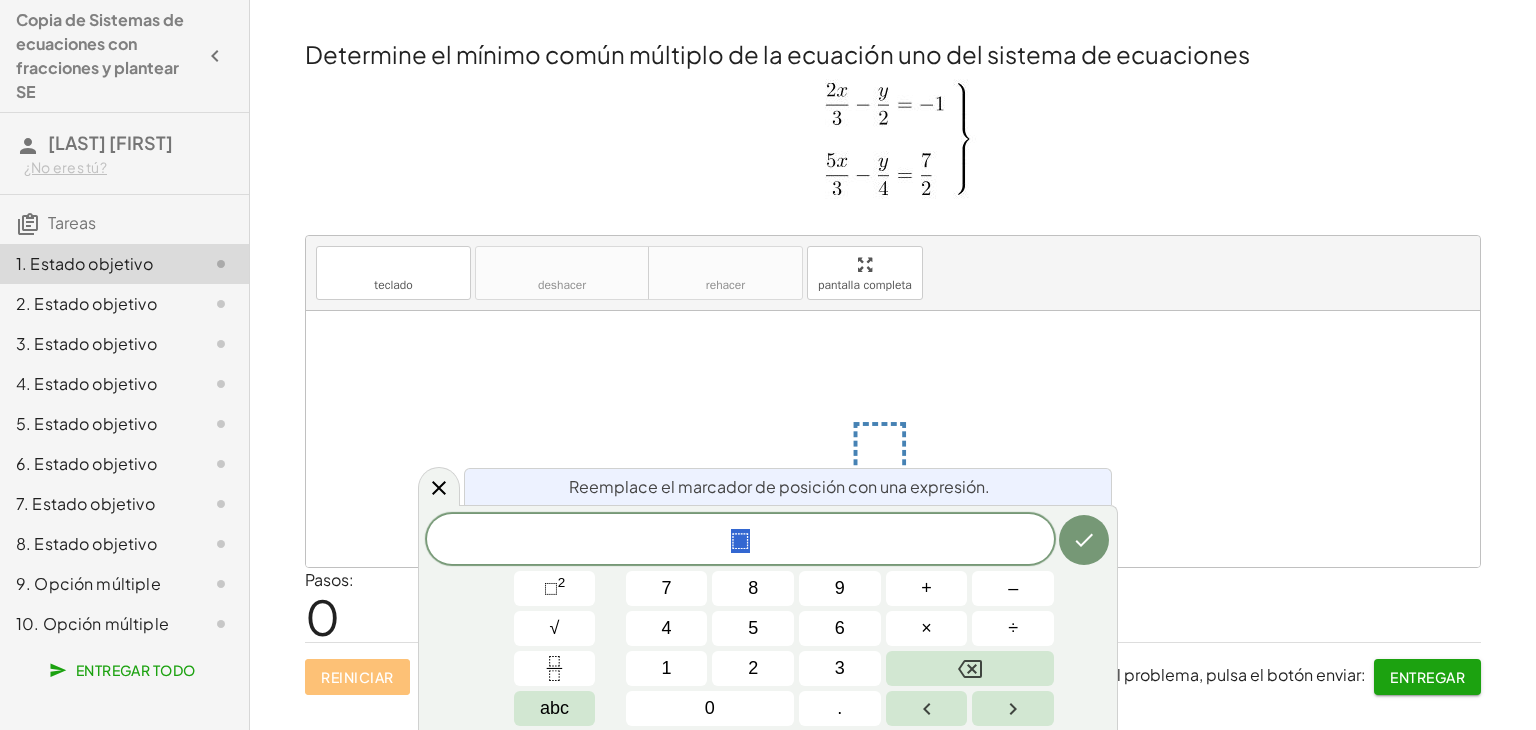 click on "6" at bounding box center (840, 628) 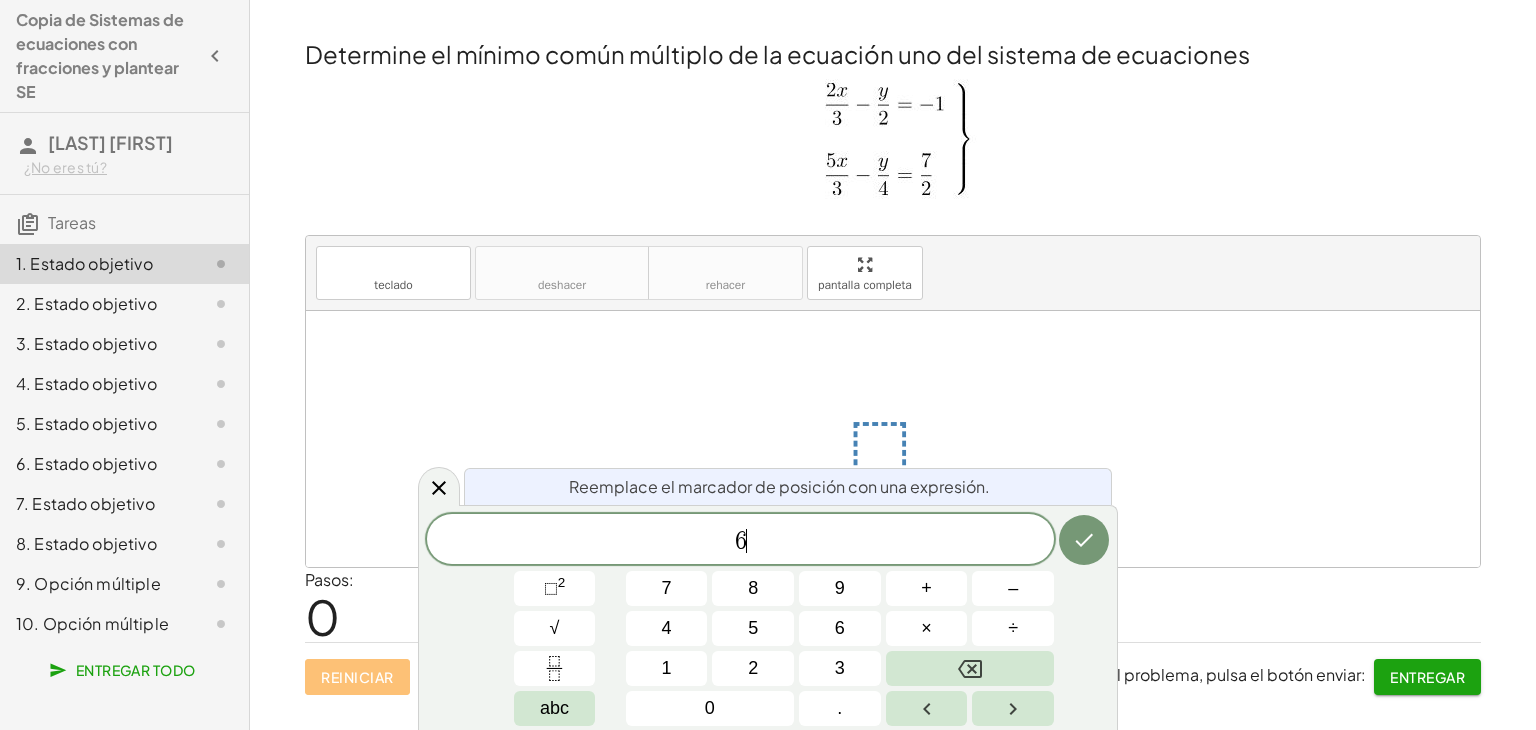 click at bounding box center (1084, 540) 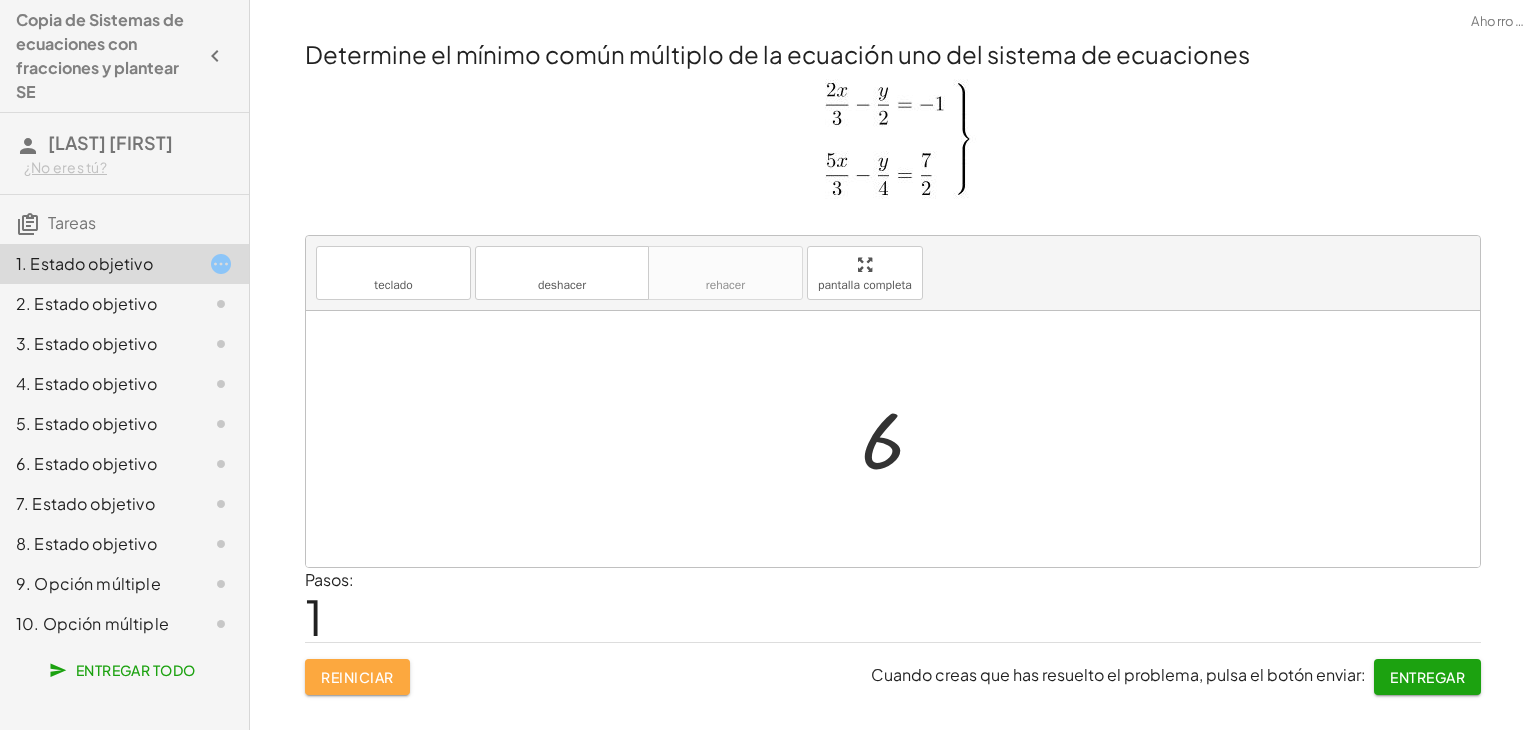 click on "Reiniciar" at bounding box center (357, 677) 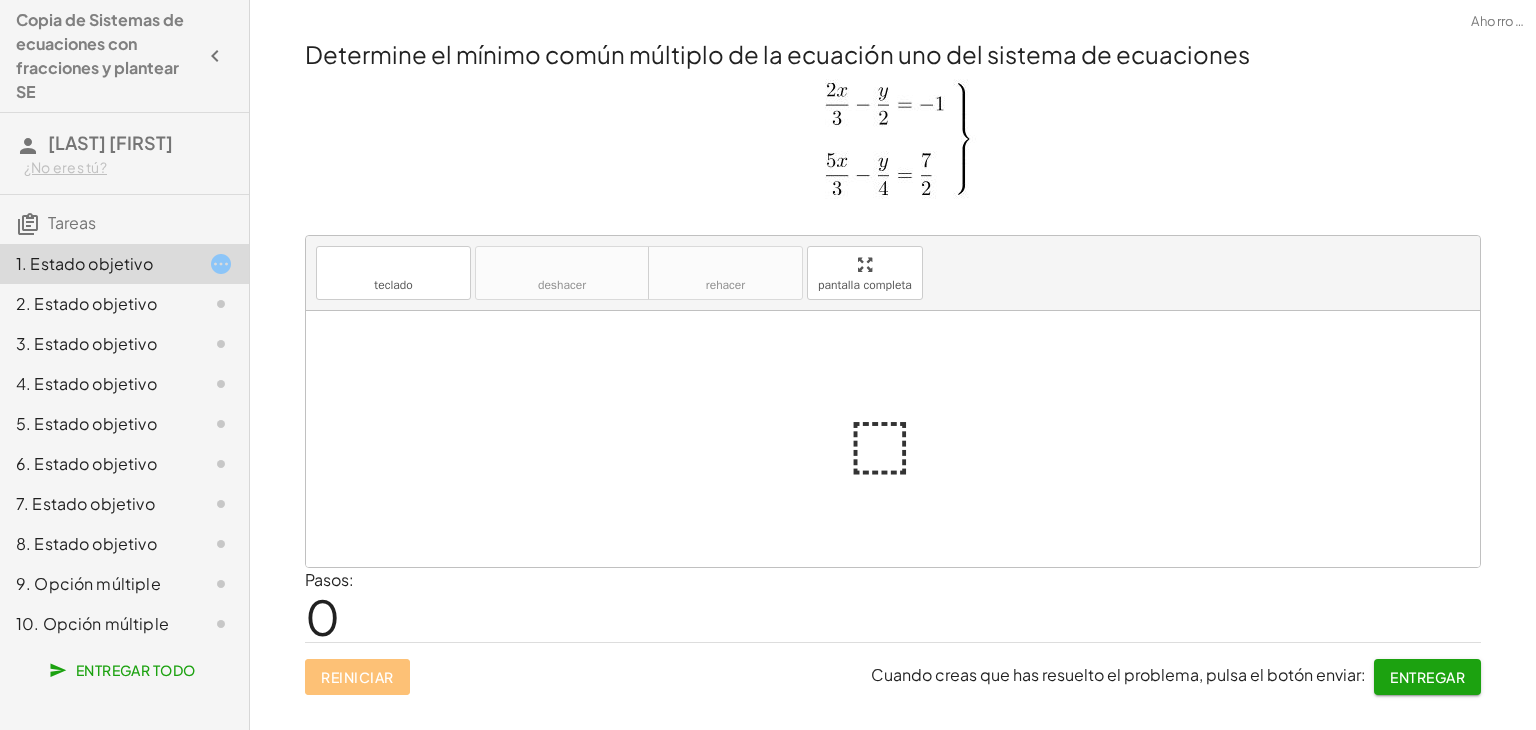 click at bounding box center (893, 145) 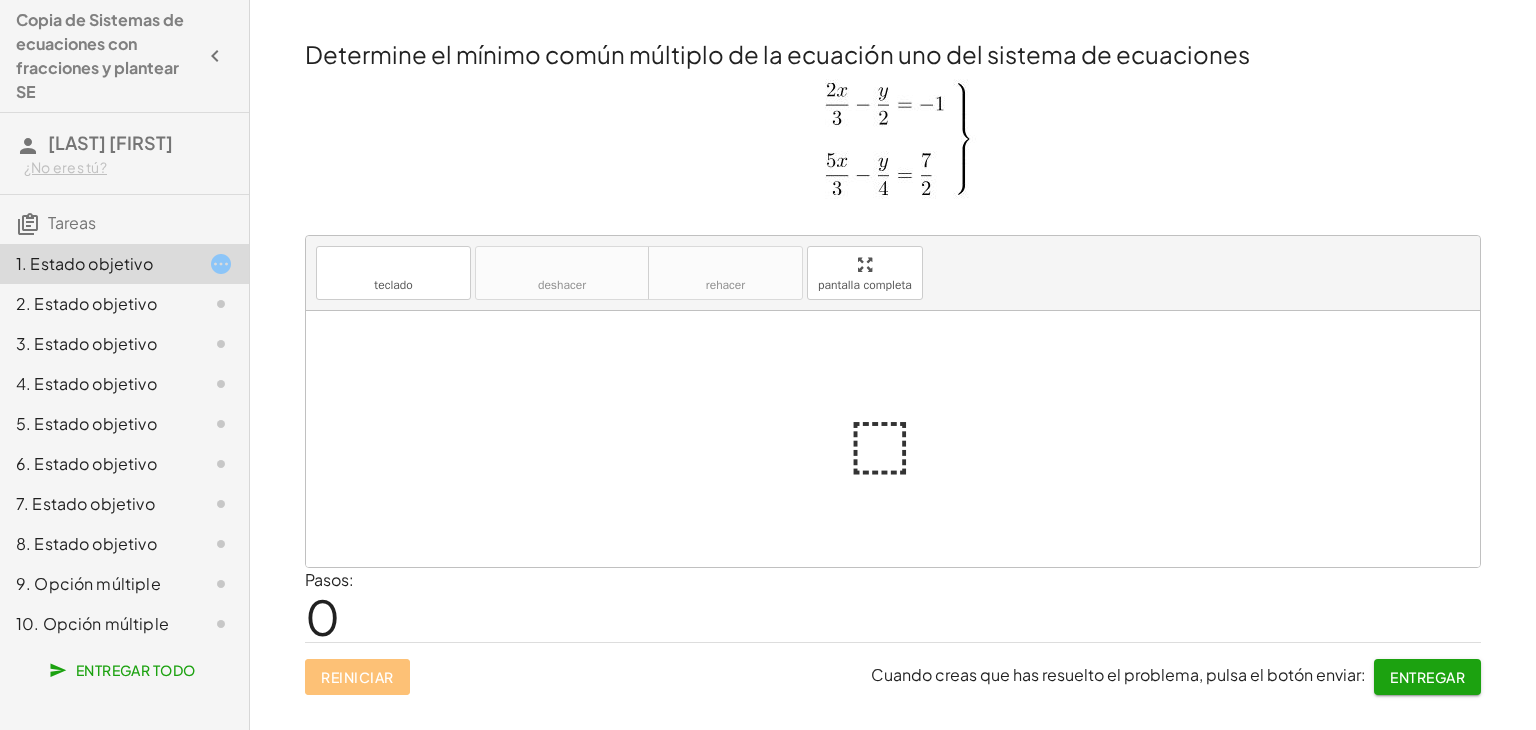 click at bounding box center (901, 439) 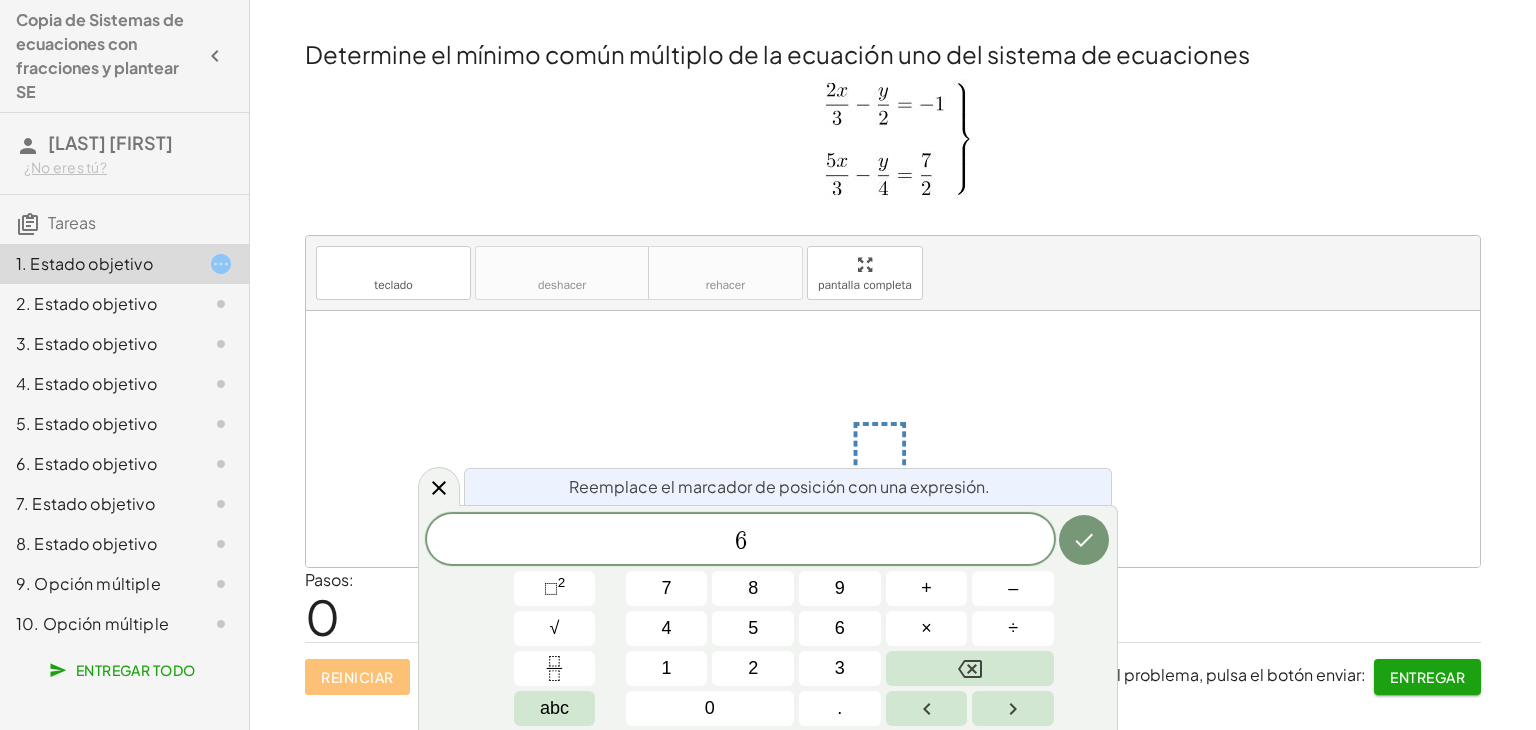 click at bounding box center (1084, 540) 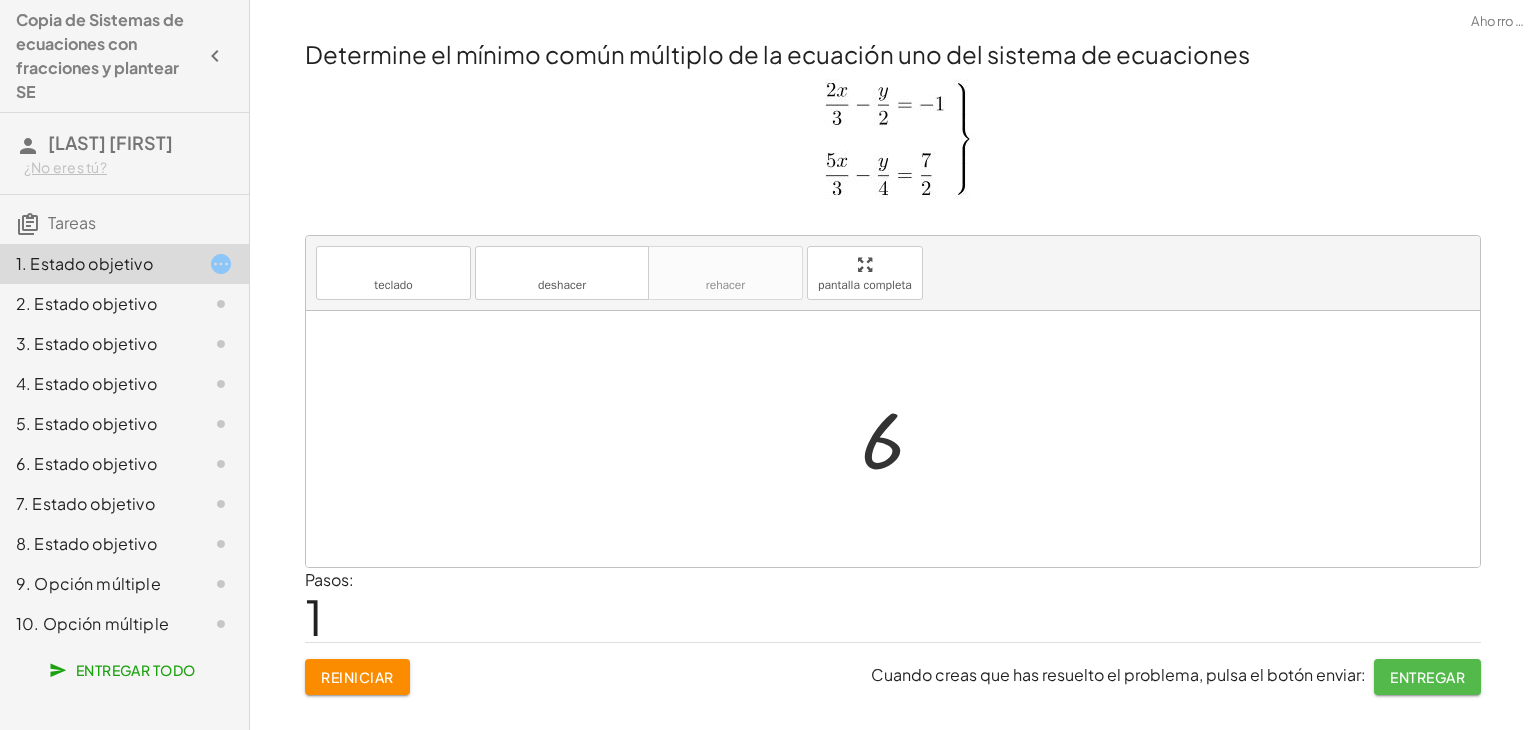 click on "Entregar" at bounding box center [1427, 677] 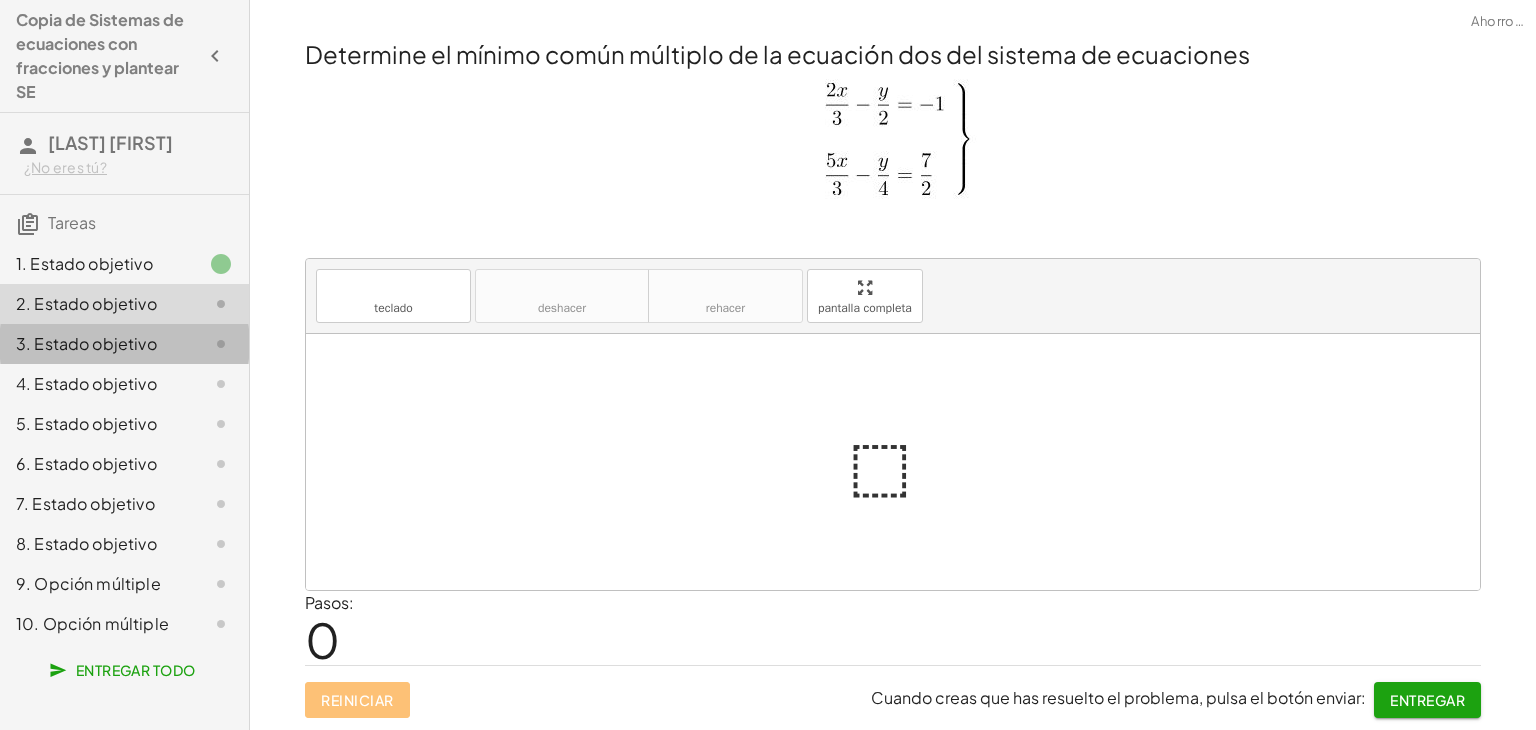 click on "3. Estado objetivo" 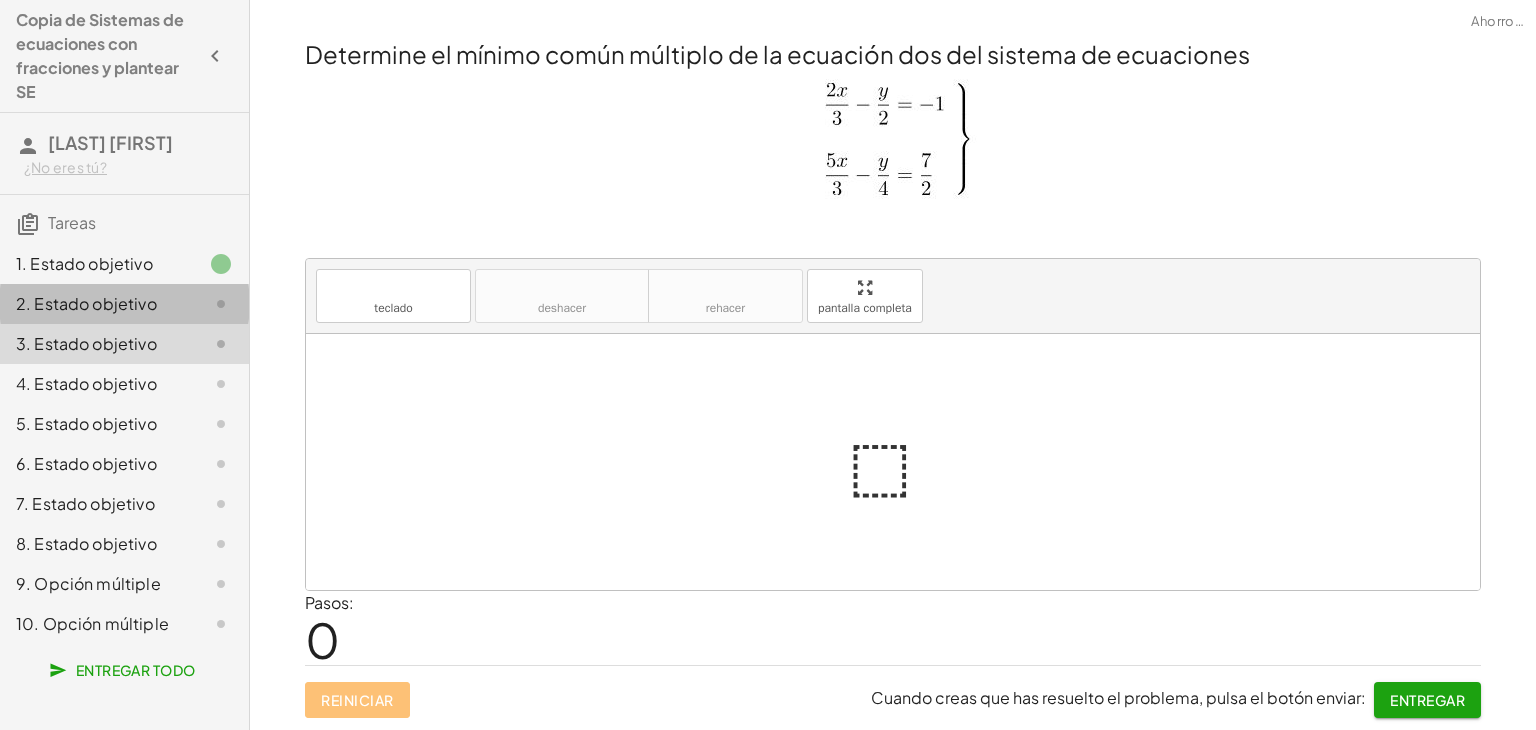 click on "2. Estado objetivo" 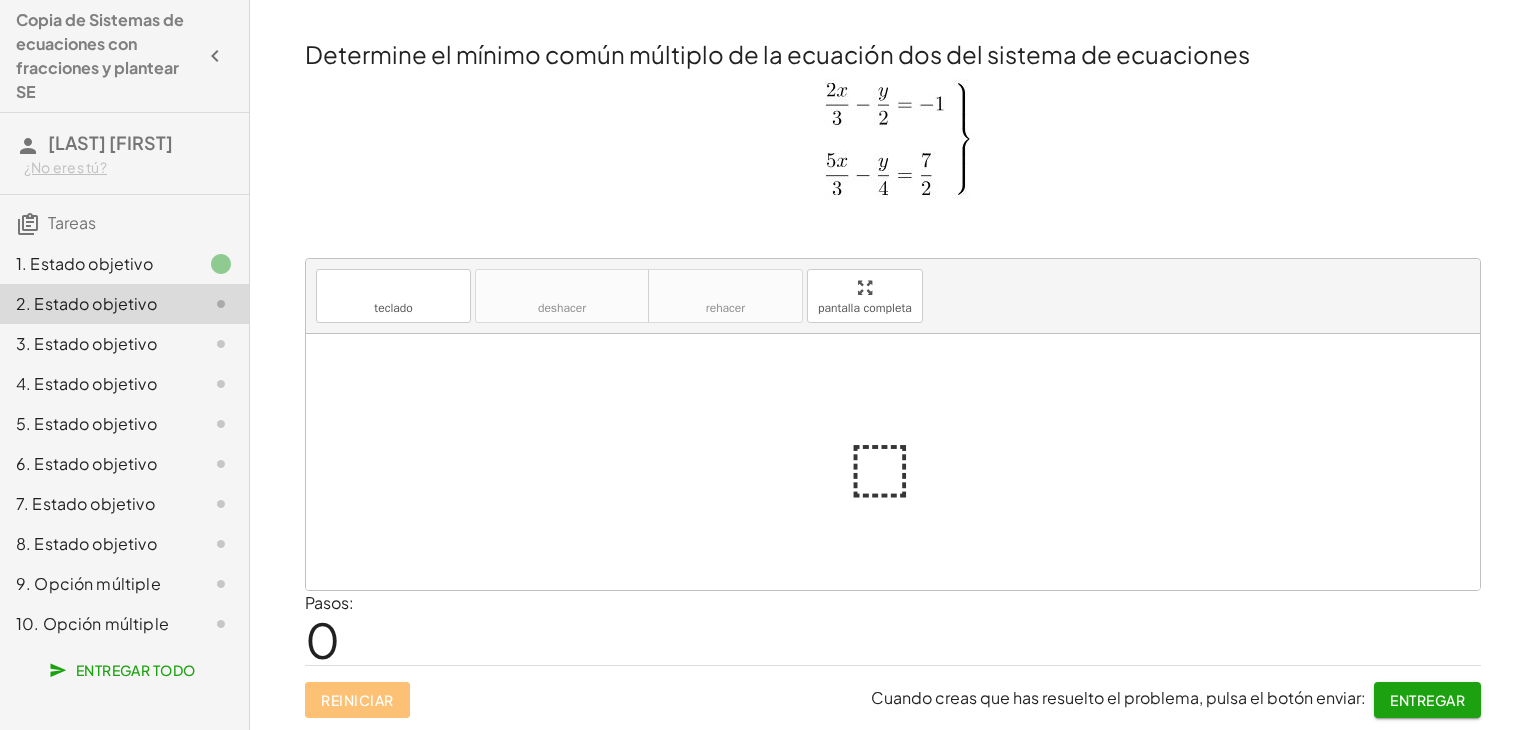 click at bounding box center [901, 462] 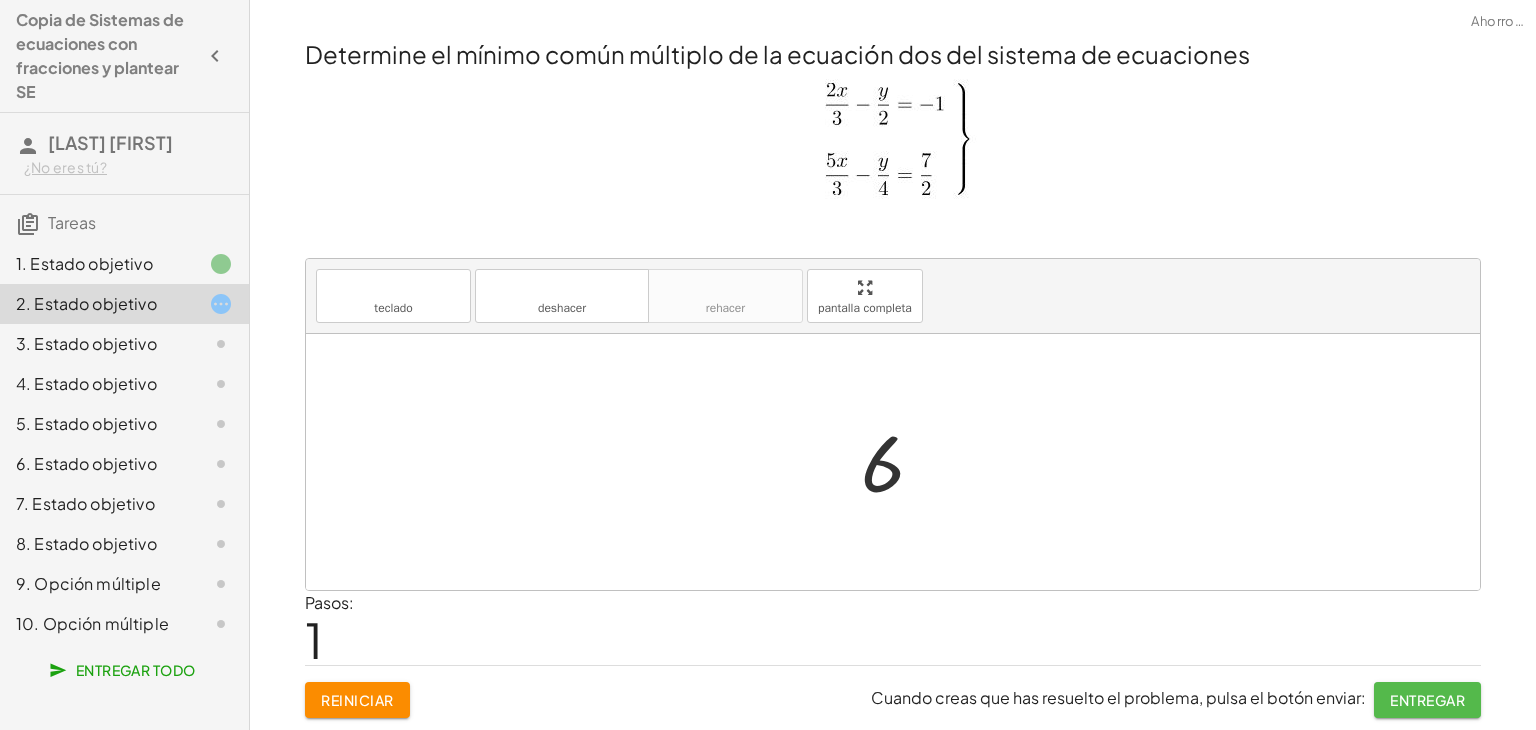 click on "Entregar" at bounding box center [1427, 700] 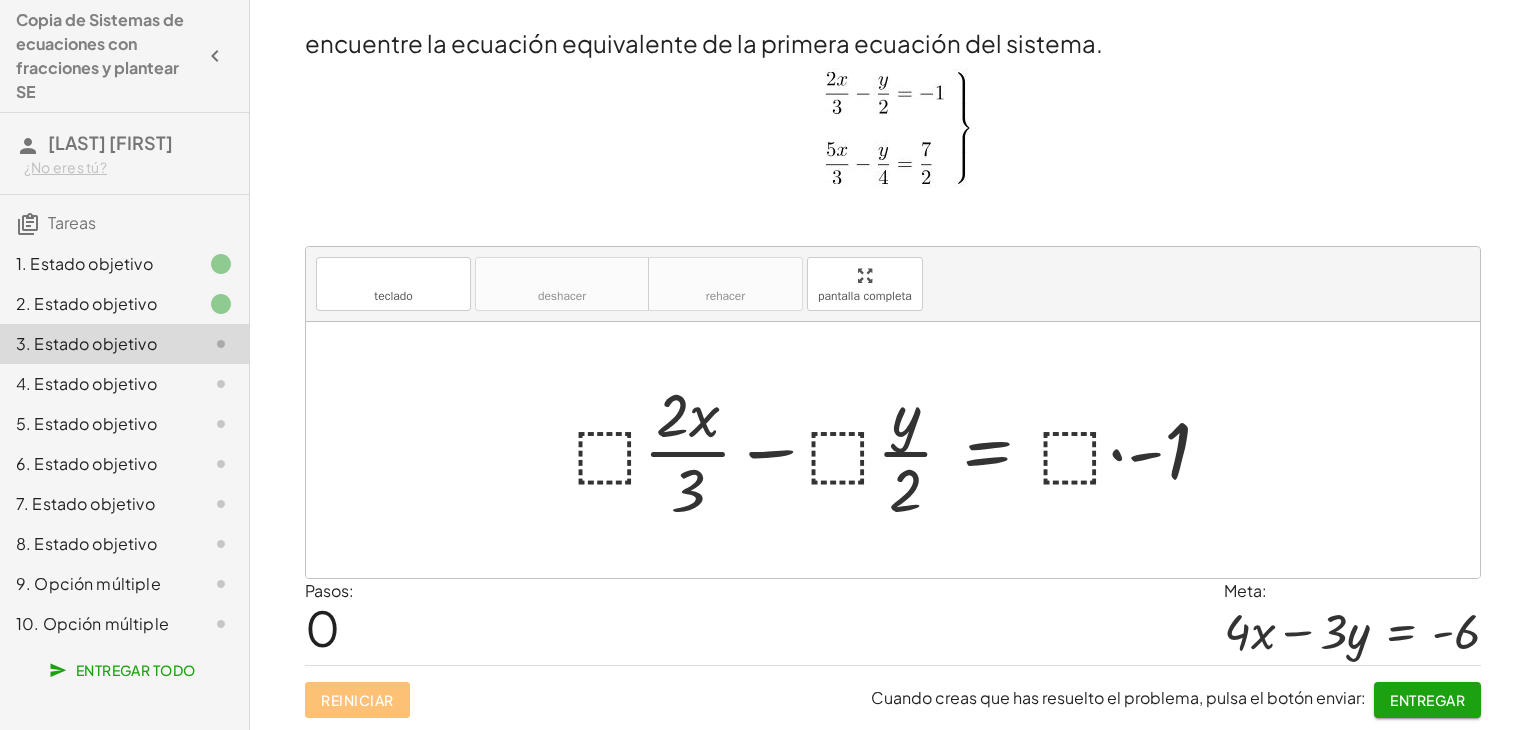 click at bounding box center [900, 450] 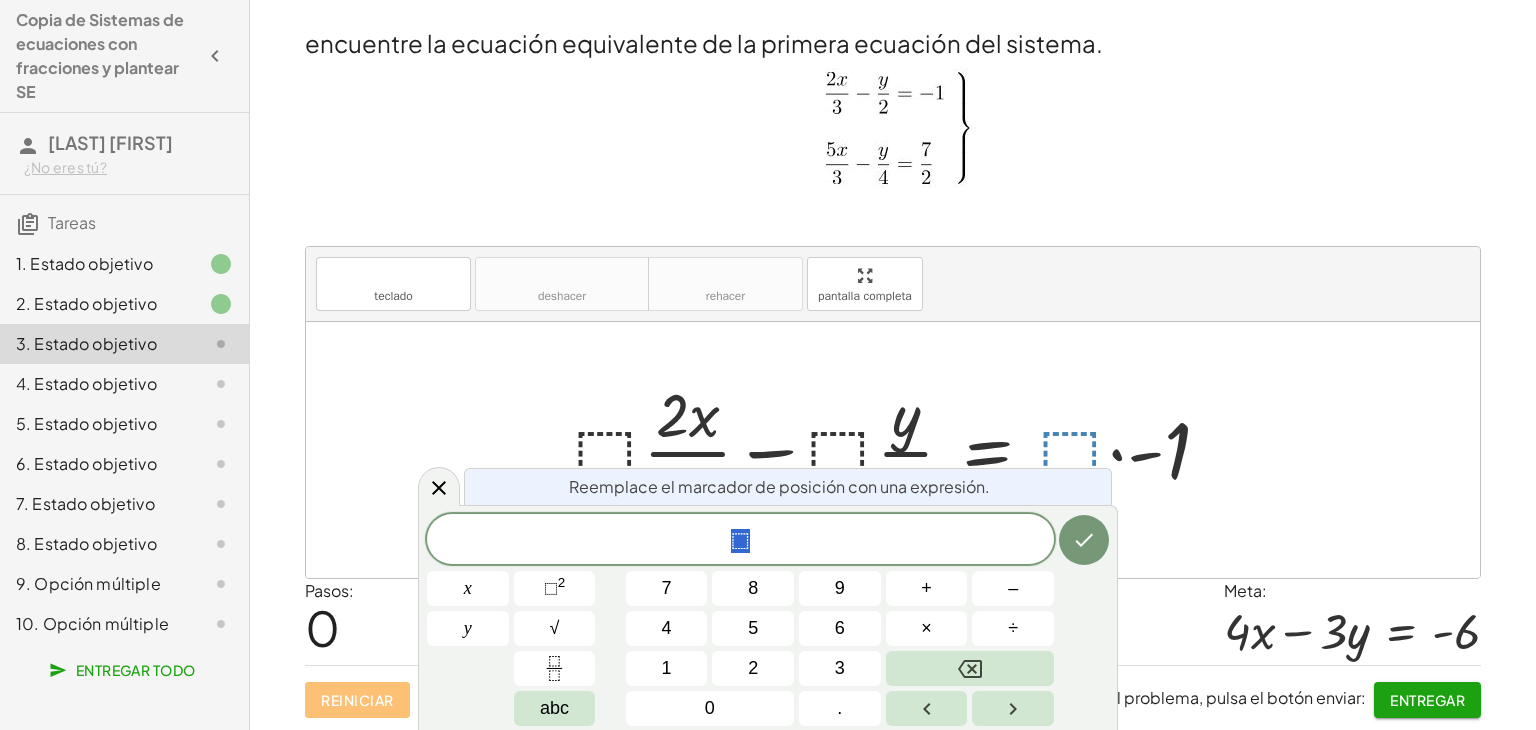click at bounding box center [970, 668] 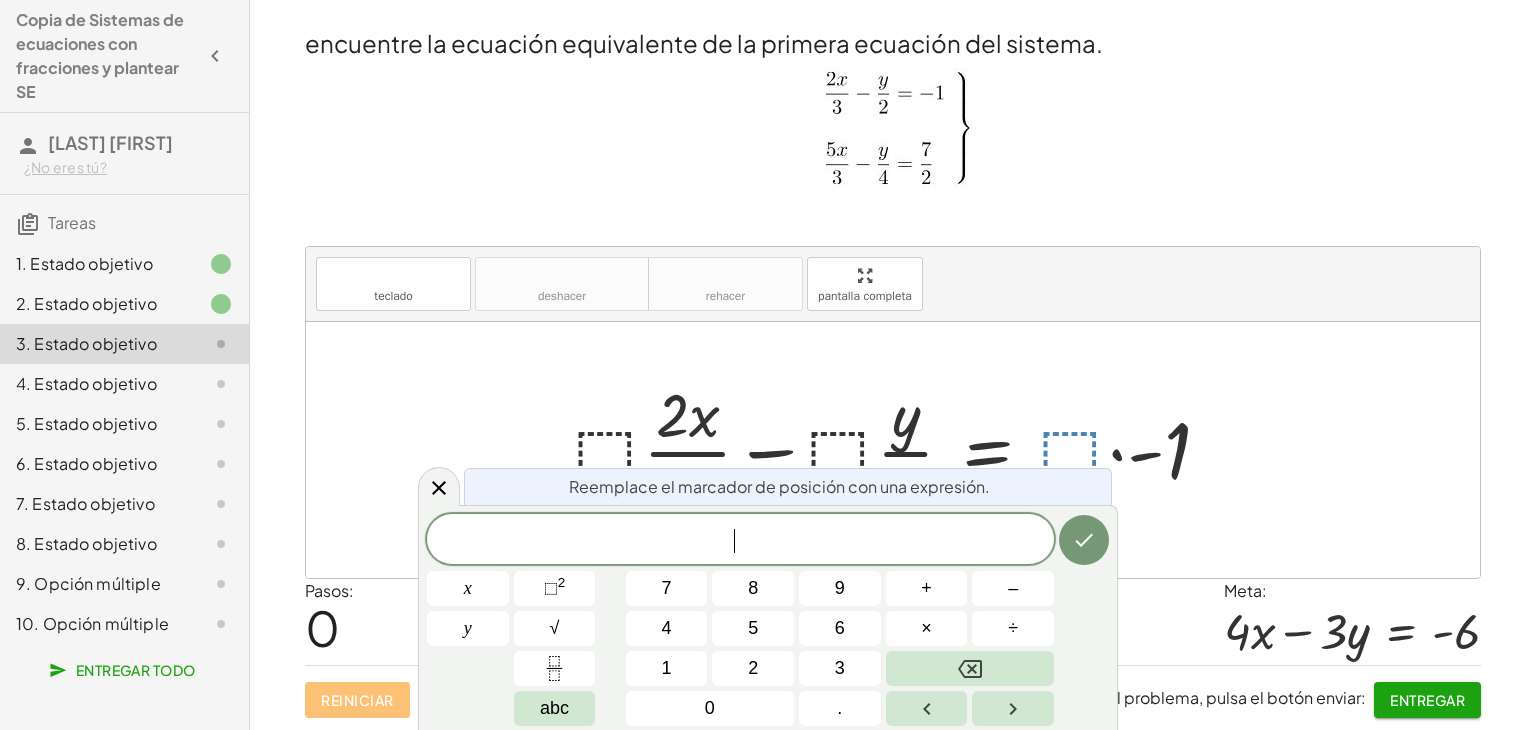 click on "6" at bounding box center [840, 628] 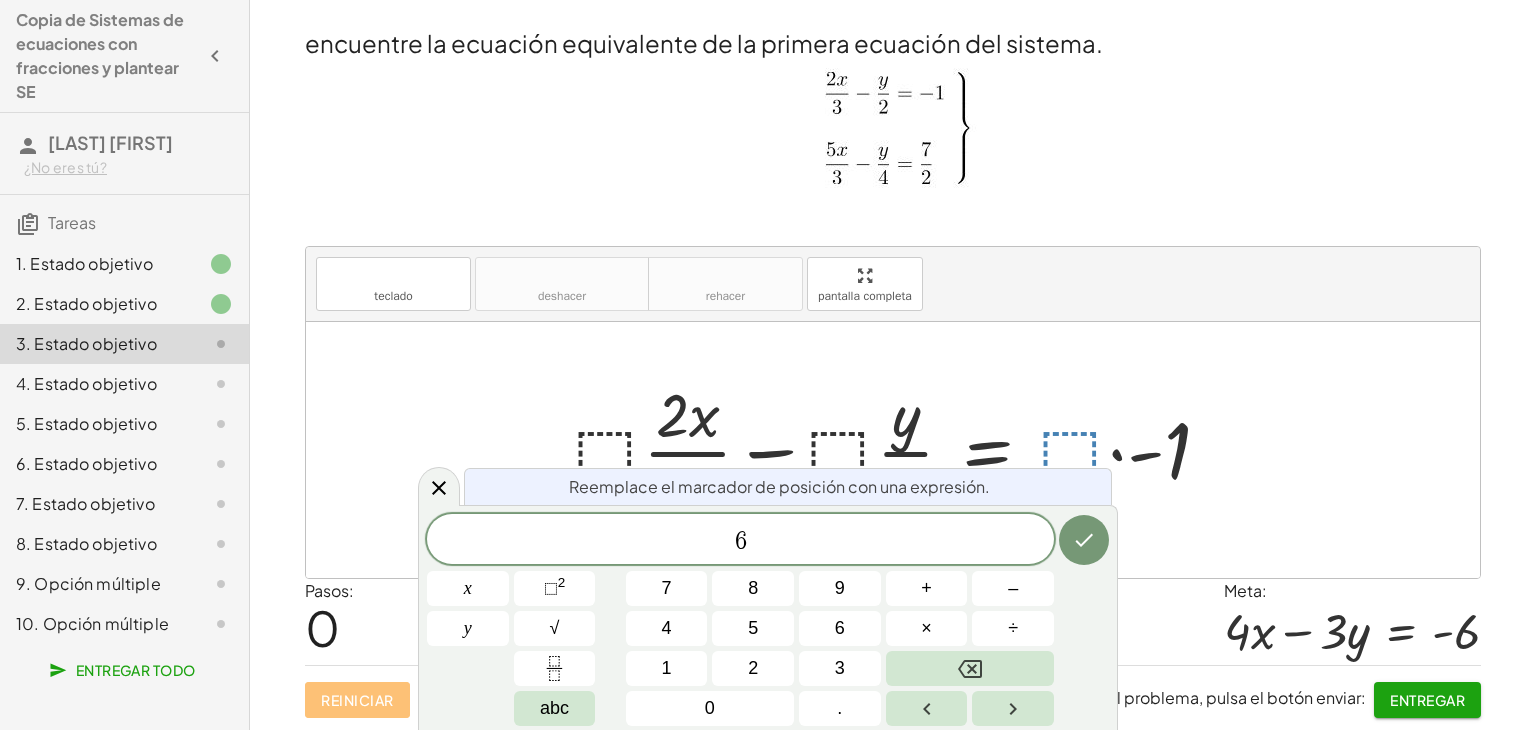 click at bounding box center (1084, 540) 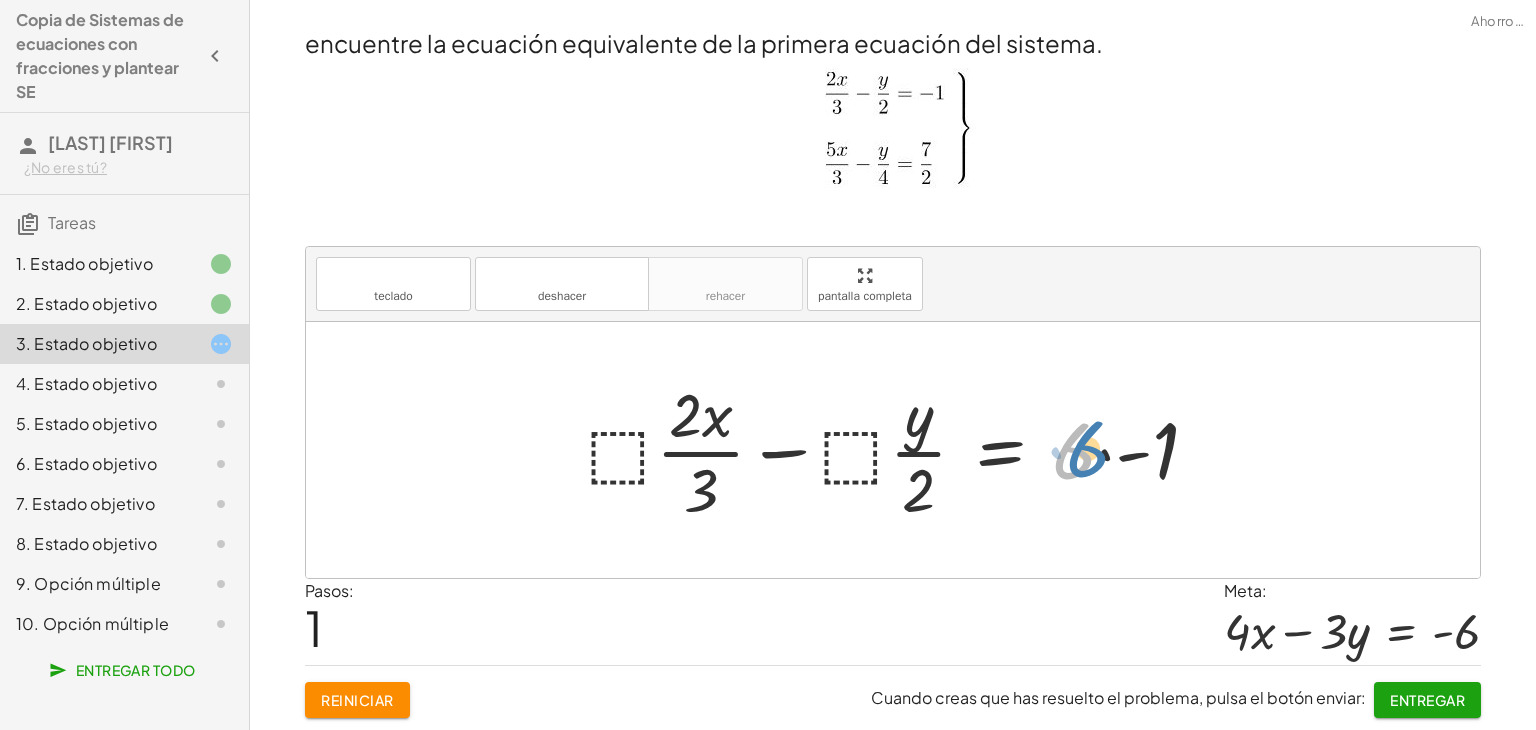 click at bounding box center (901, 450) 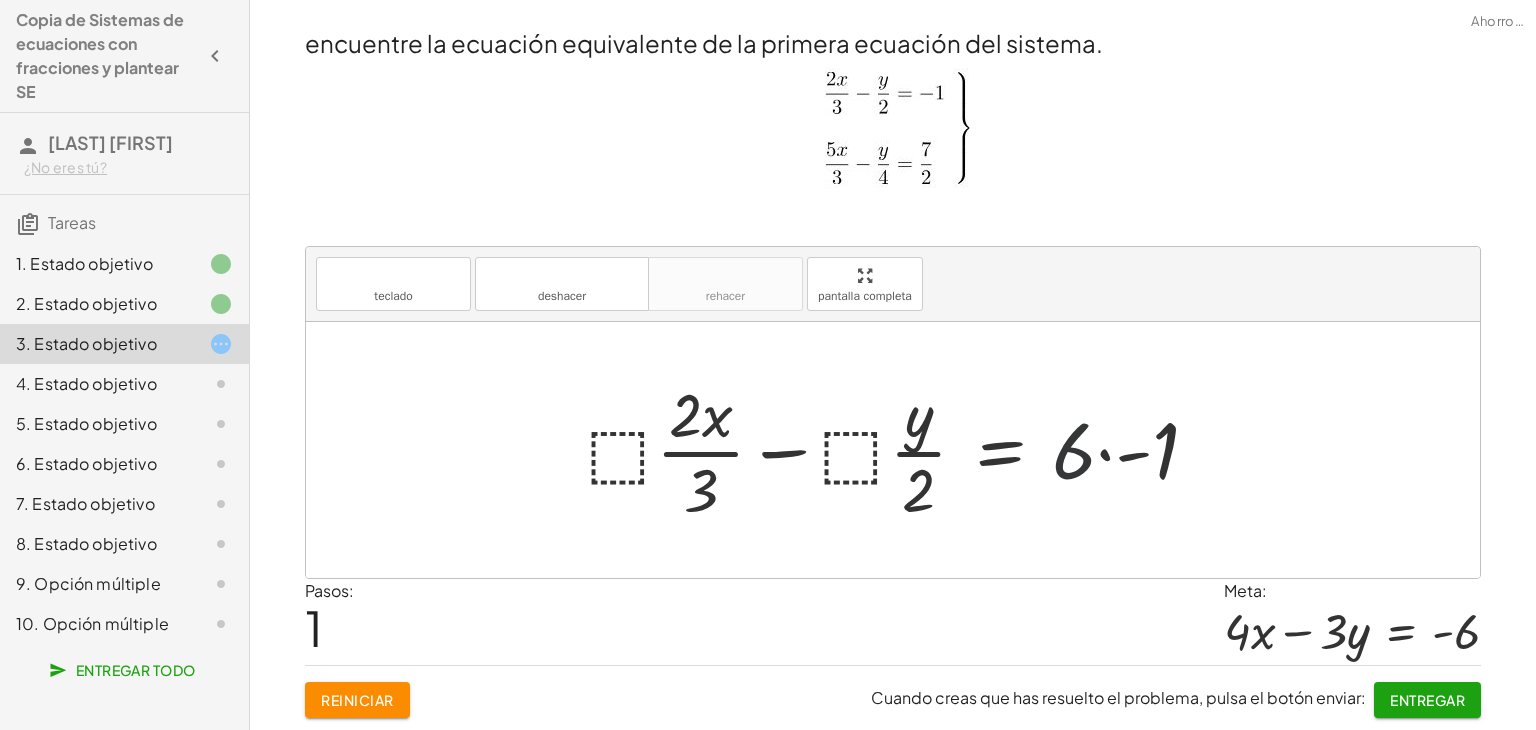 click at bounding box center (901, 450) 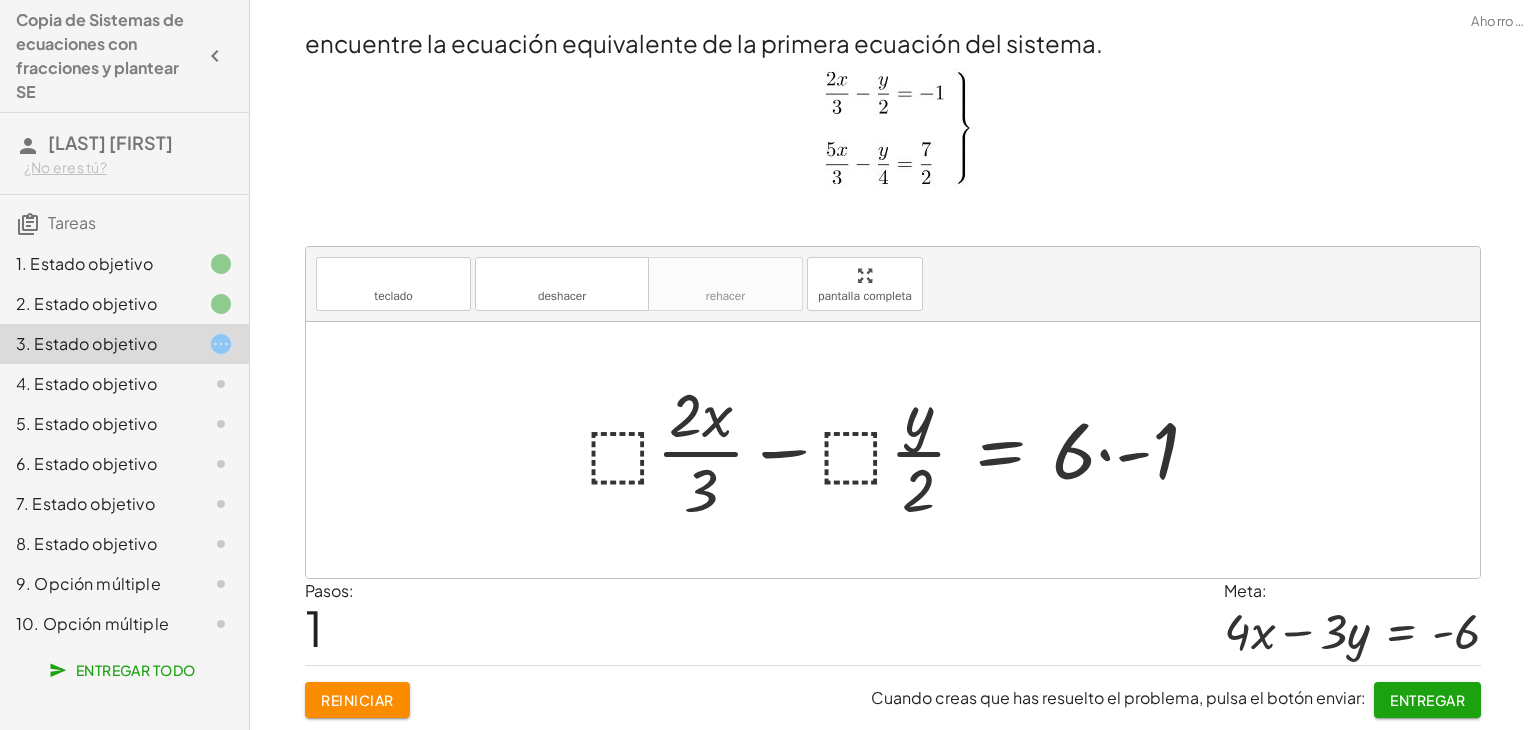 click at bounding box center [901, 450] 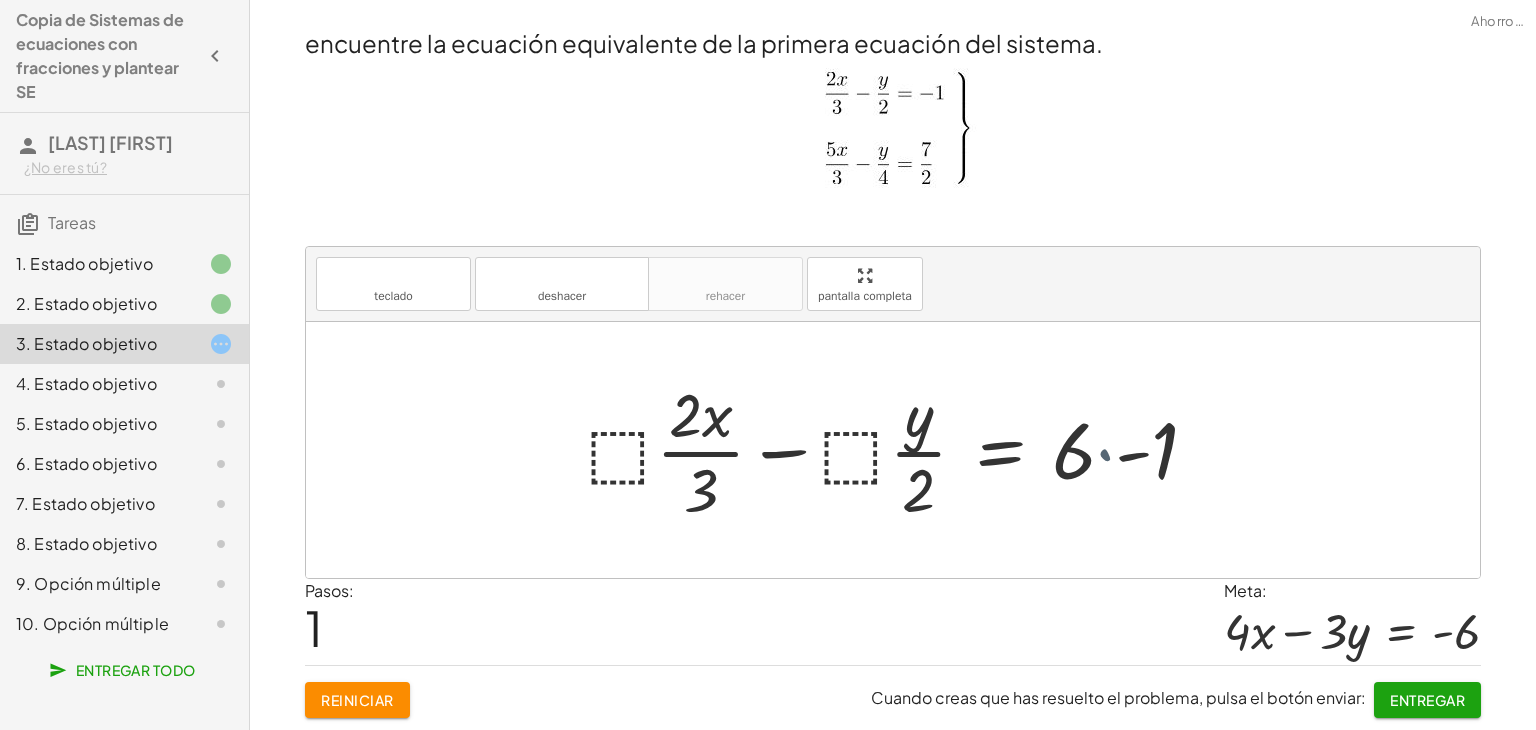 click at bounding box center (877, 450) 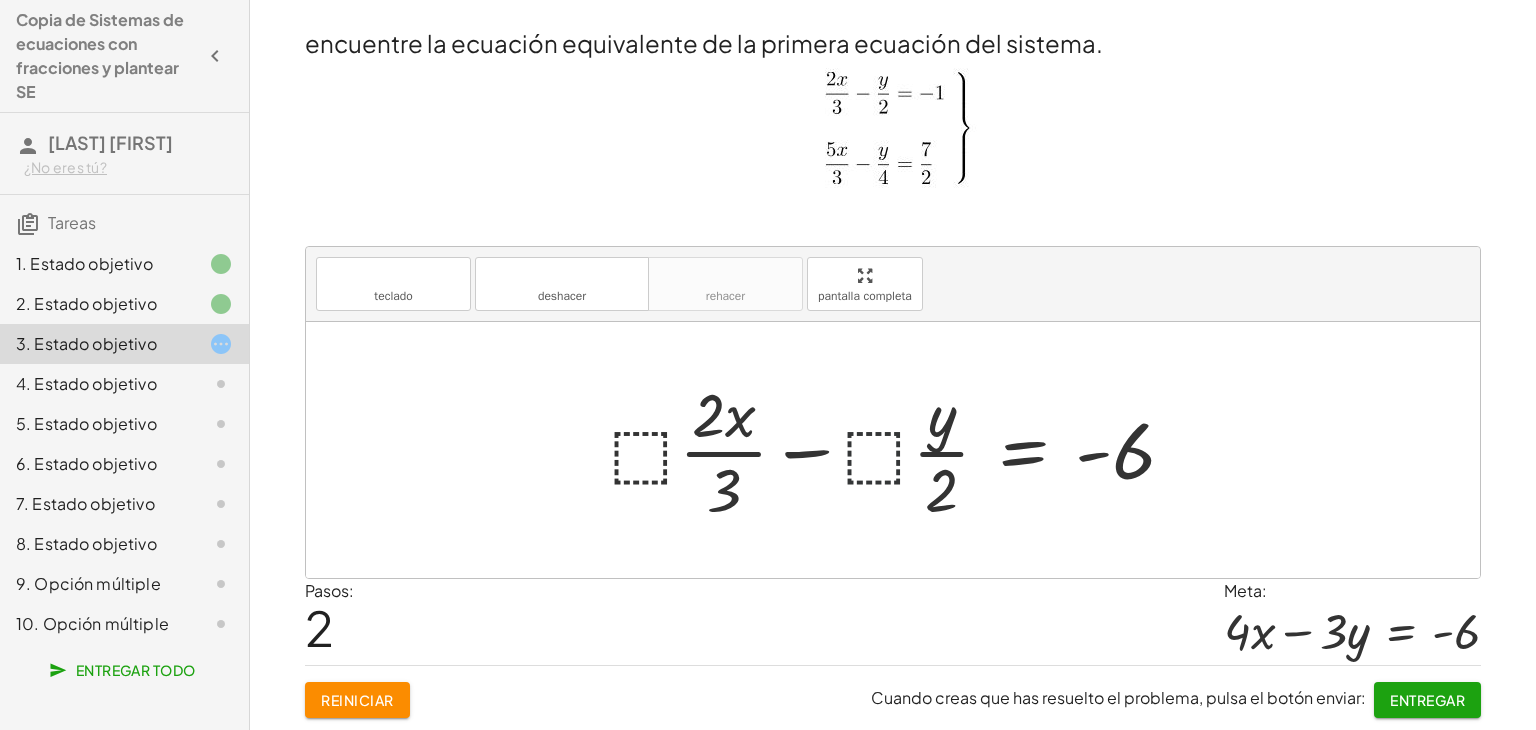 click at bounding box center [900, 450] 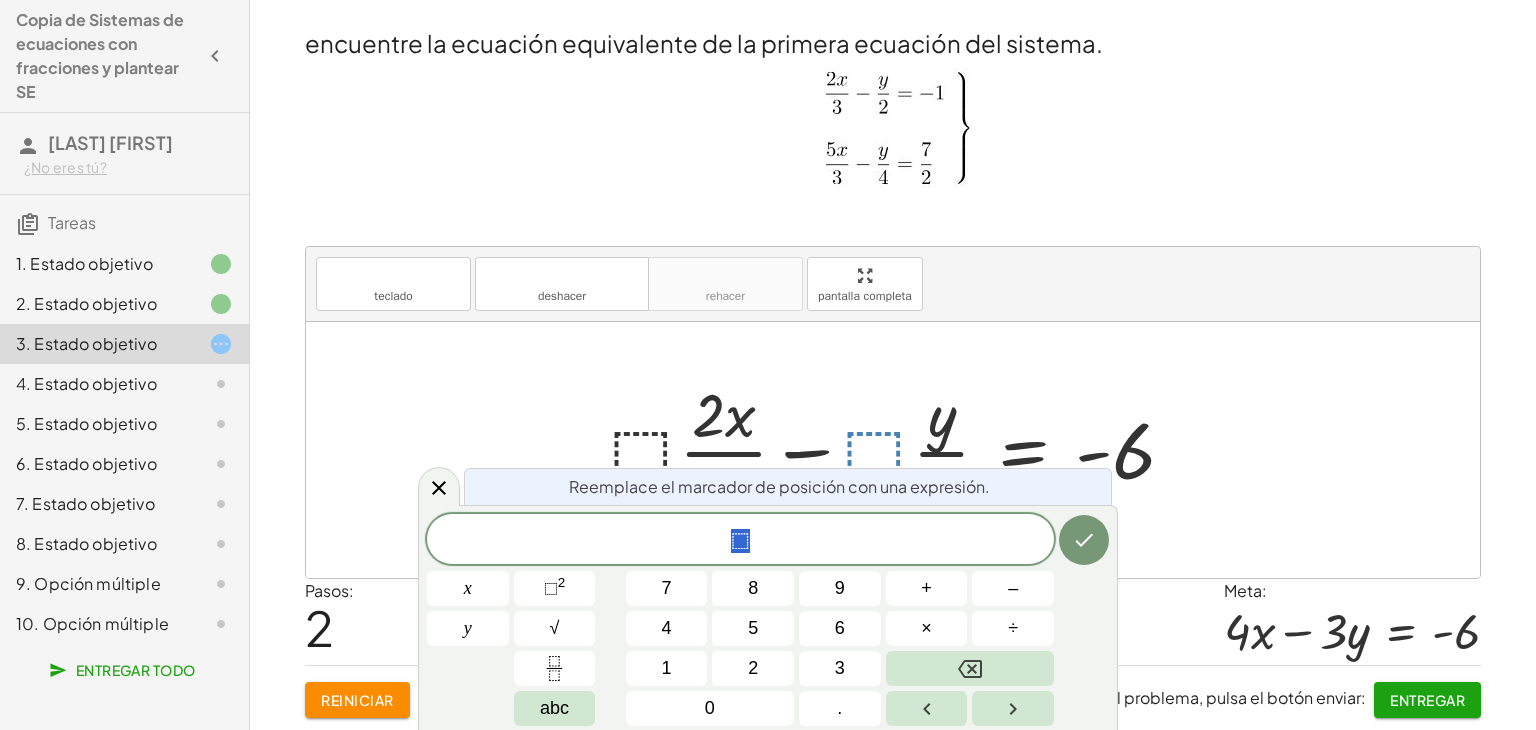 click at bounding box center [970, 668] 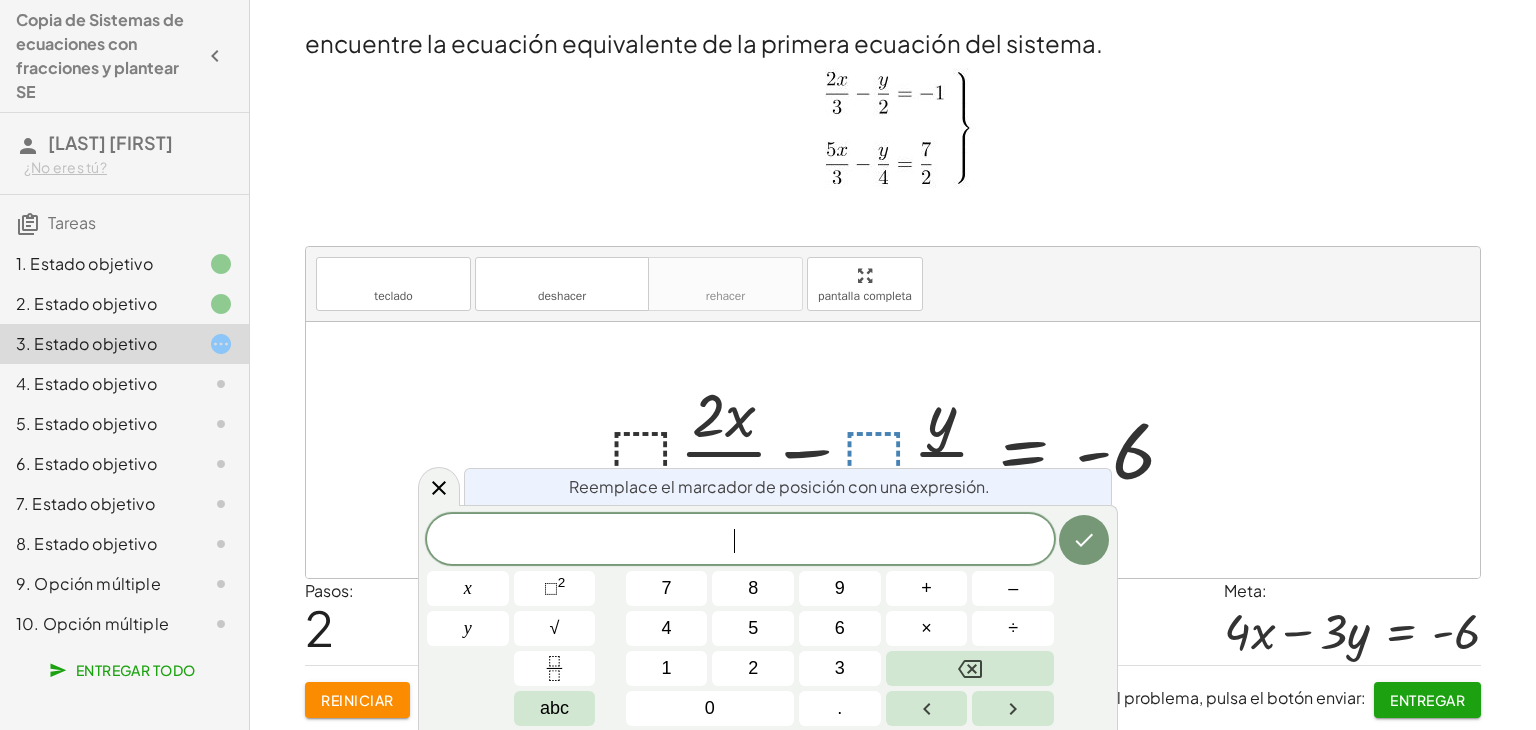 click on "6" at bounding box center (840, 628) 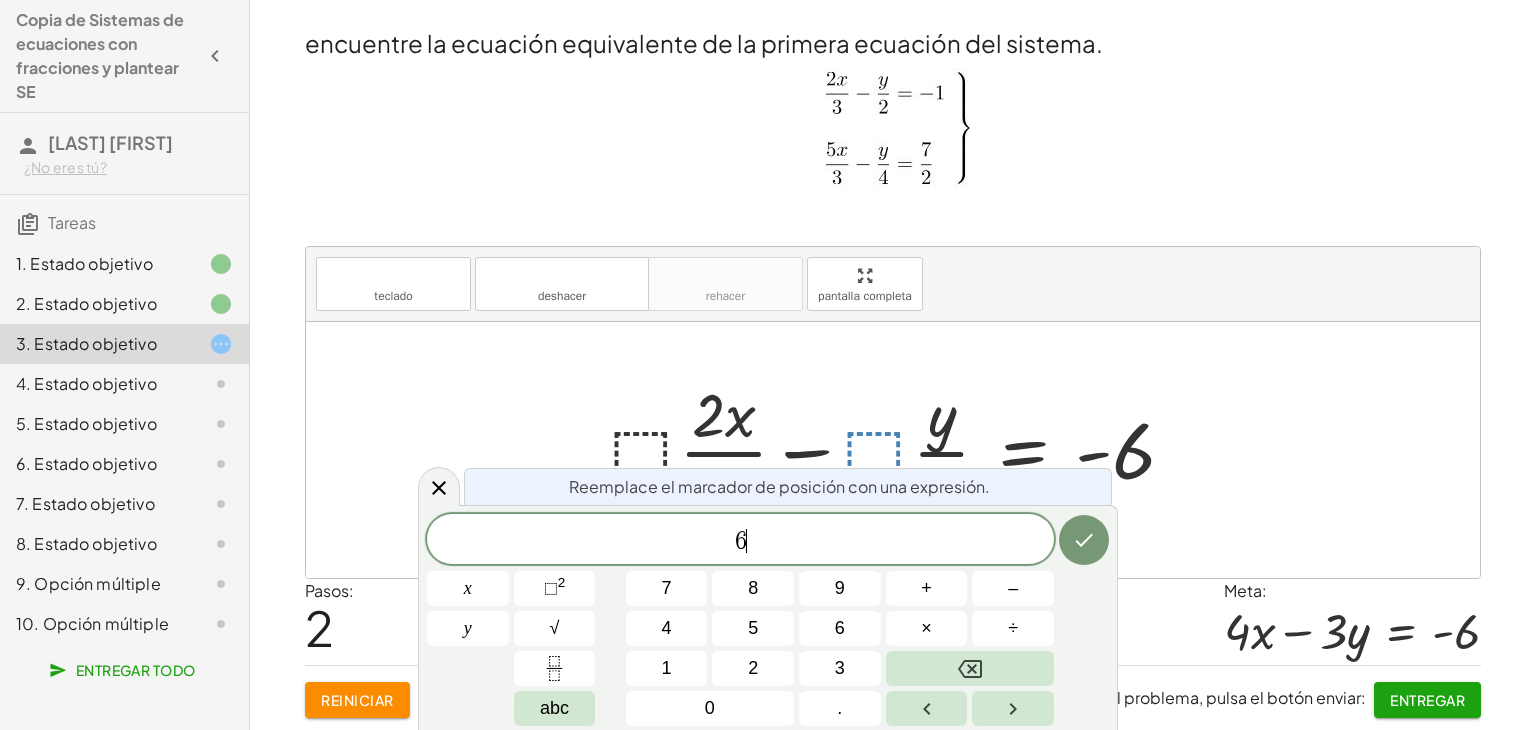 click 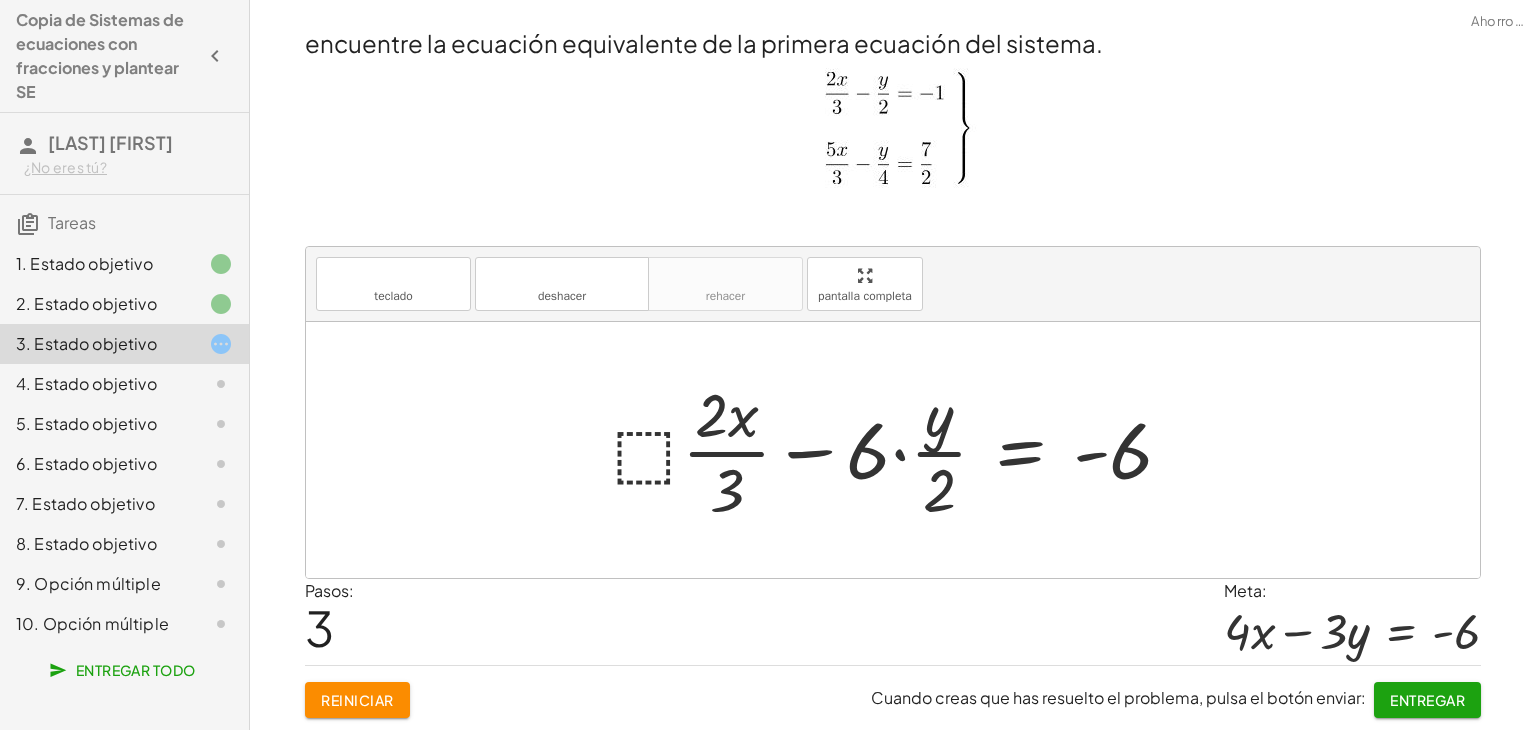 click at bounding box center (901, 450) 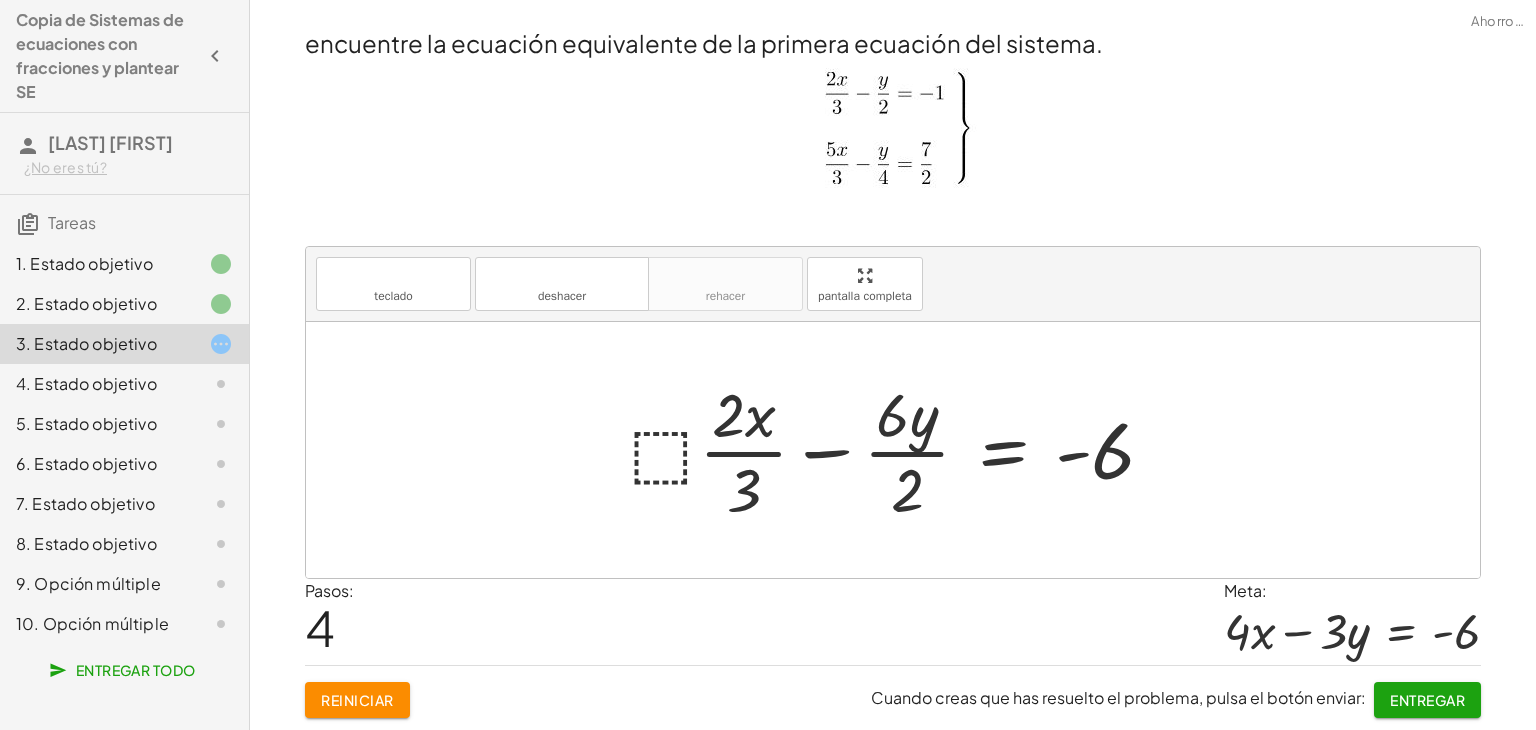 click at bounding box center (900, 450) 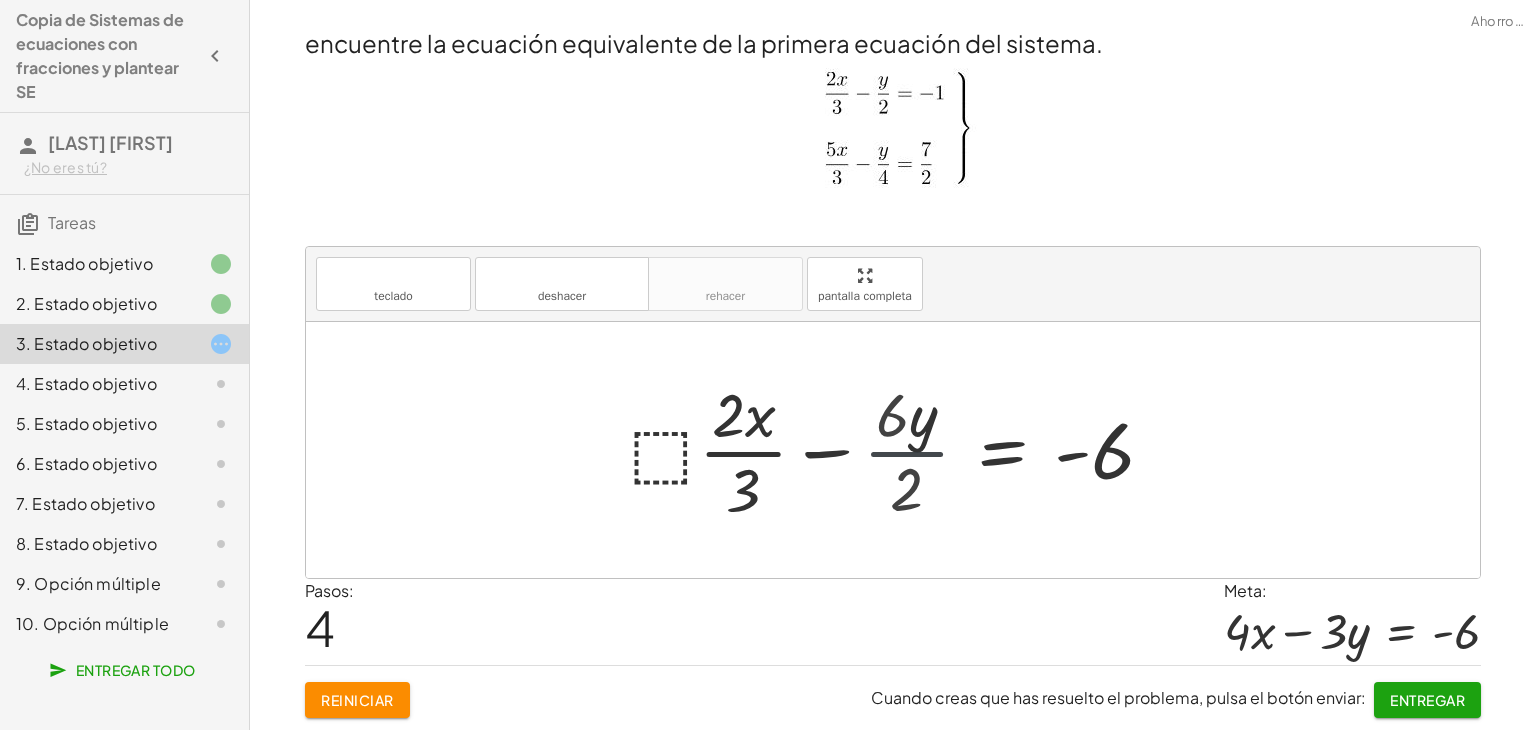 click at bounding box center (902, 450) 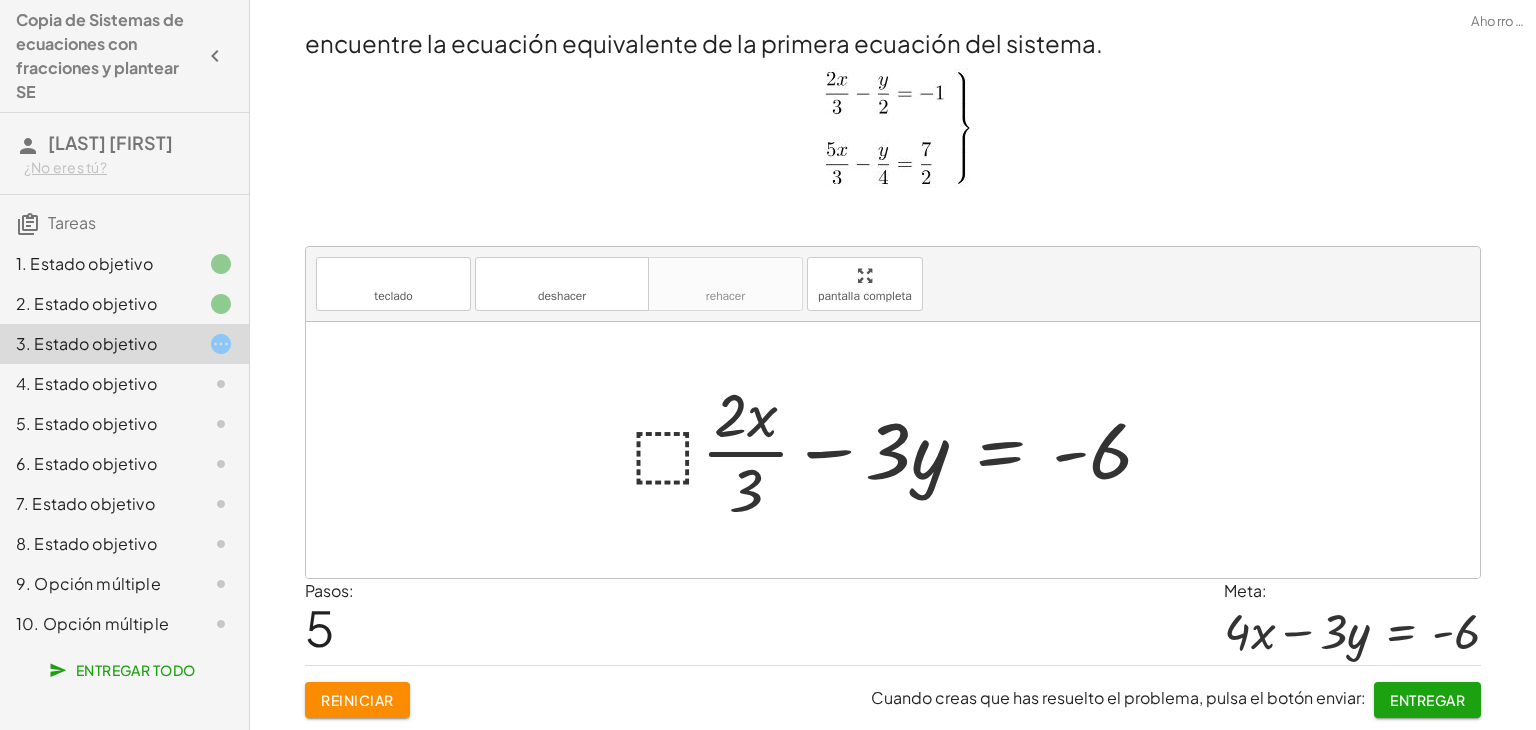 click at bounding box center (900, 450) 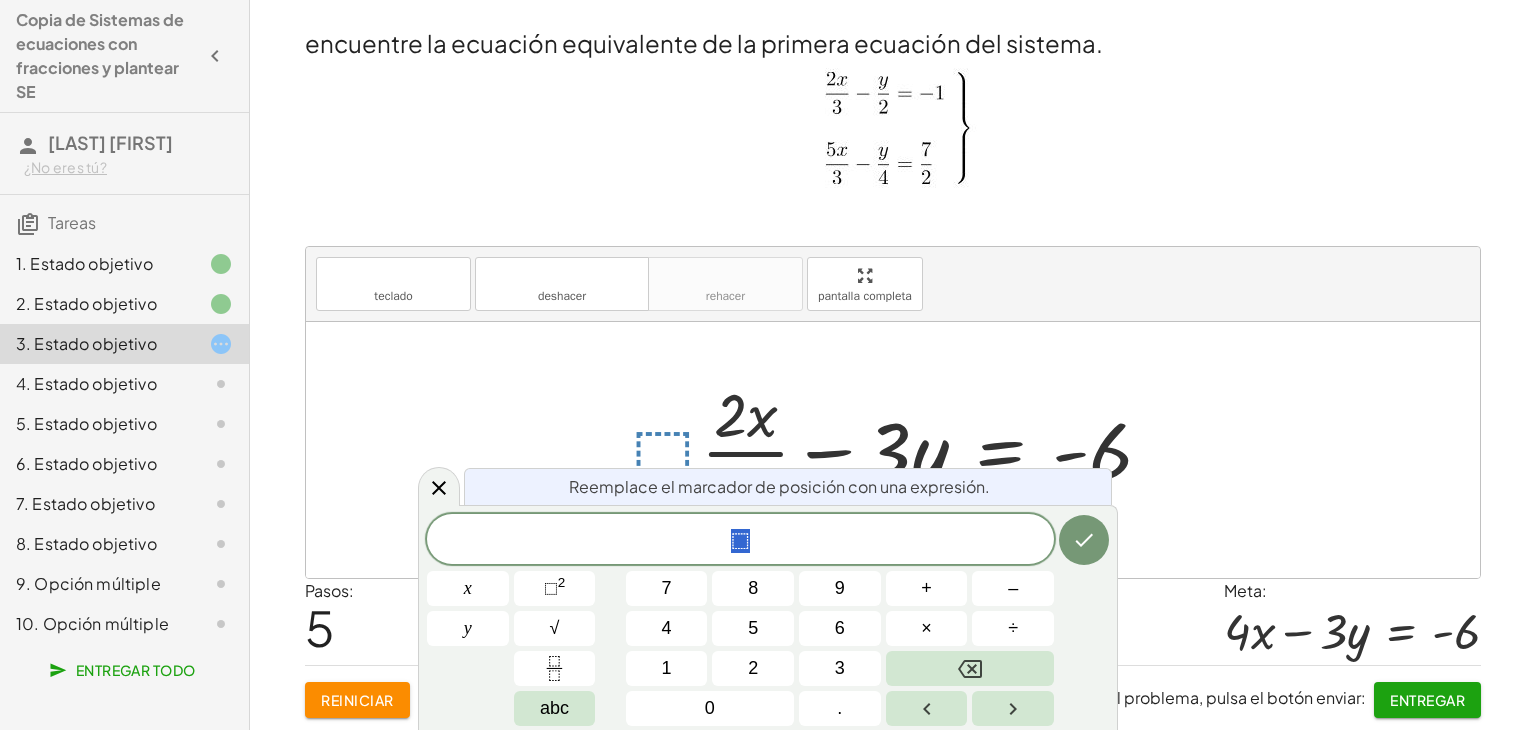 click 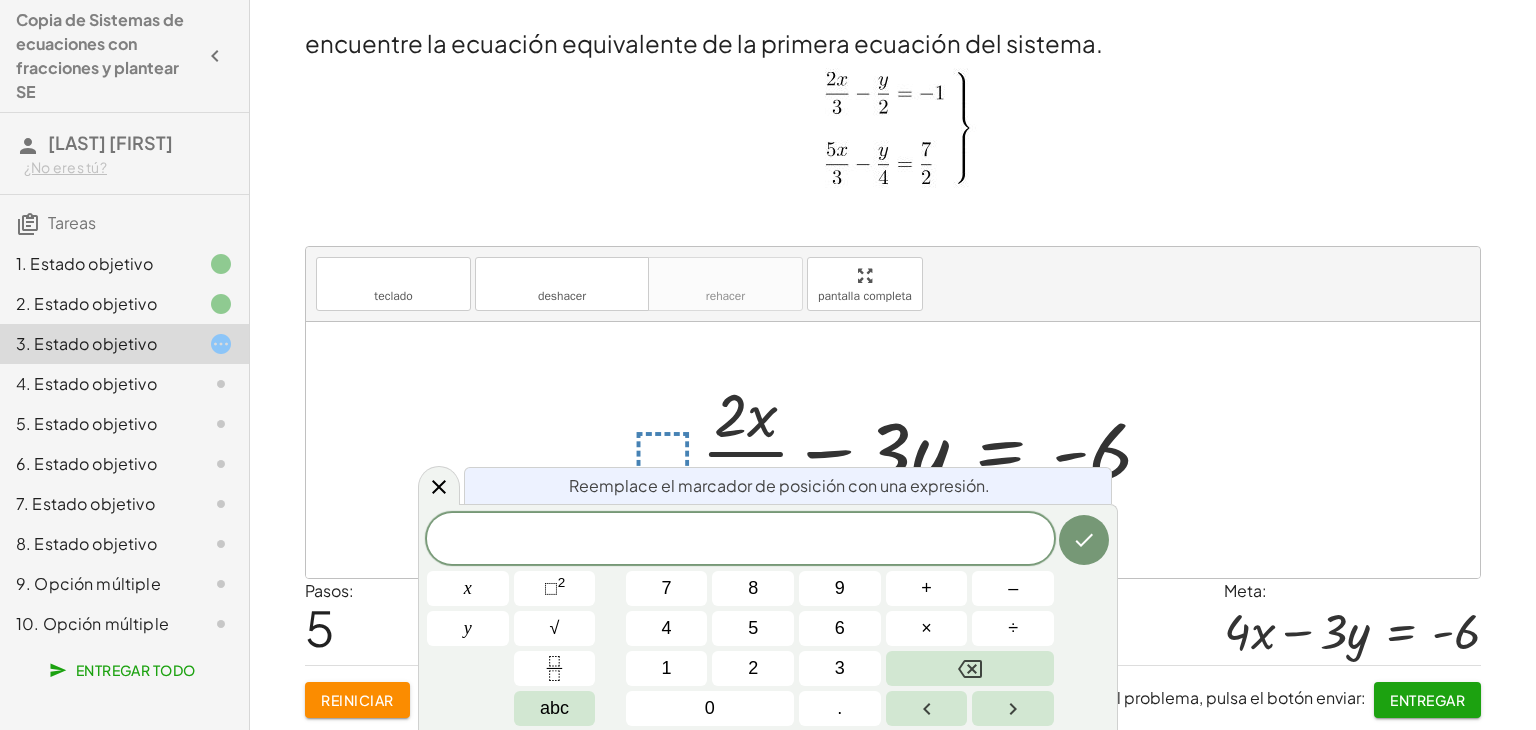click on "teclado teclado deshacer deshacer rehacer rehacer pantalla completa" at bounding box center [893, 284] 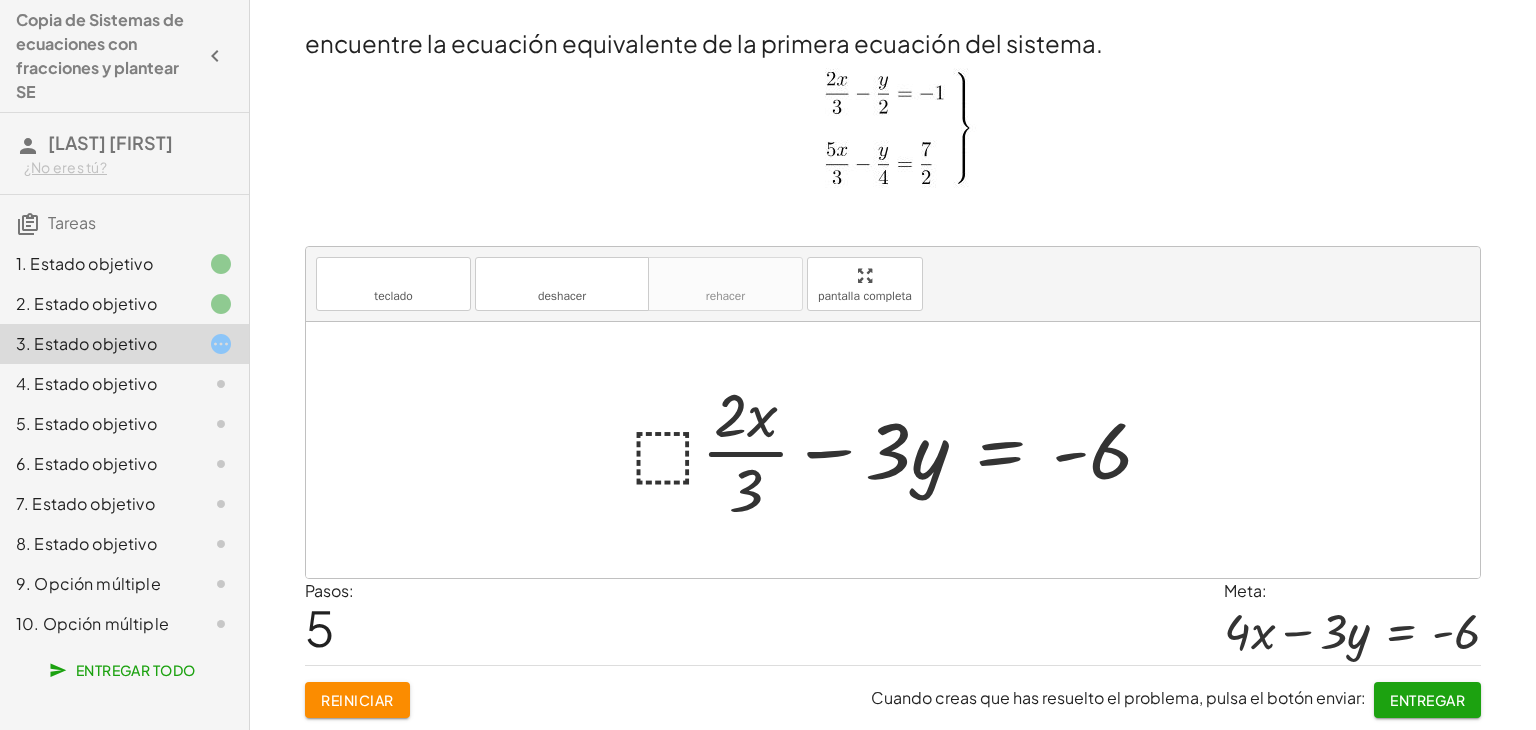 click at bounding box center (900, 450) 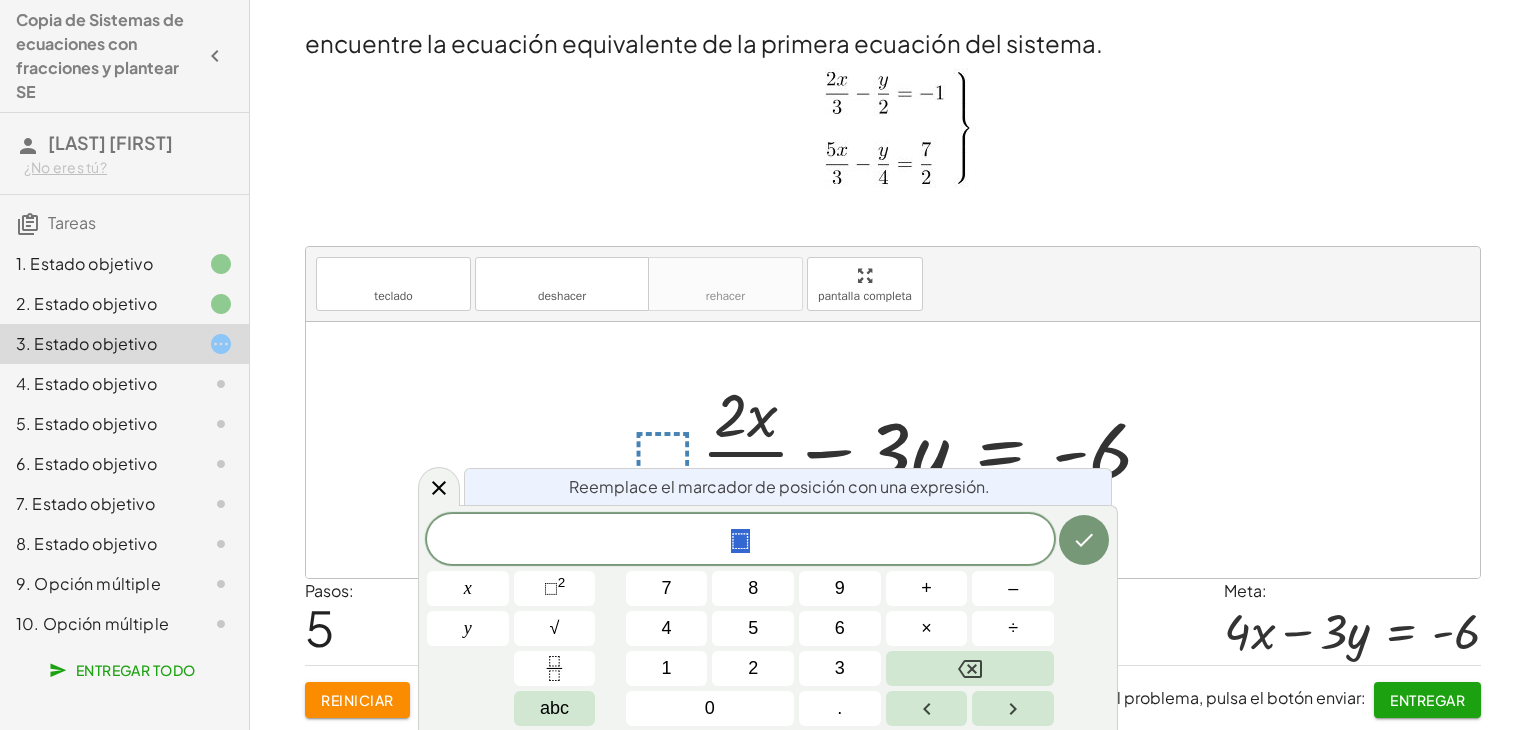 click 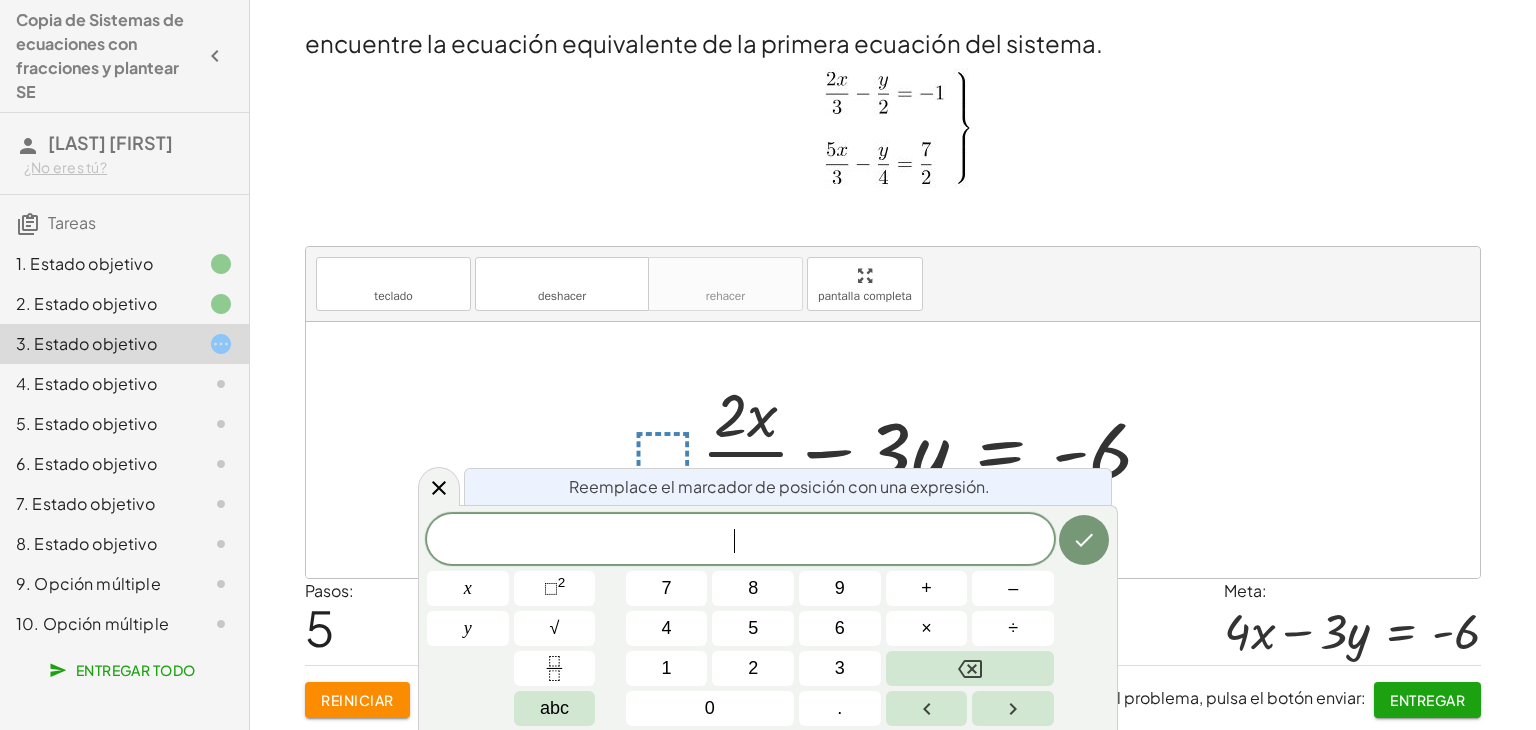 click on "6" at bounding box center [840, 628] 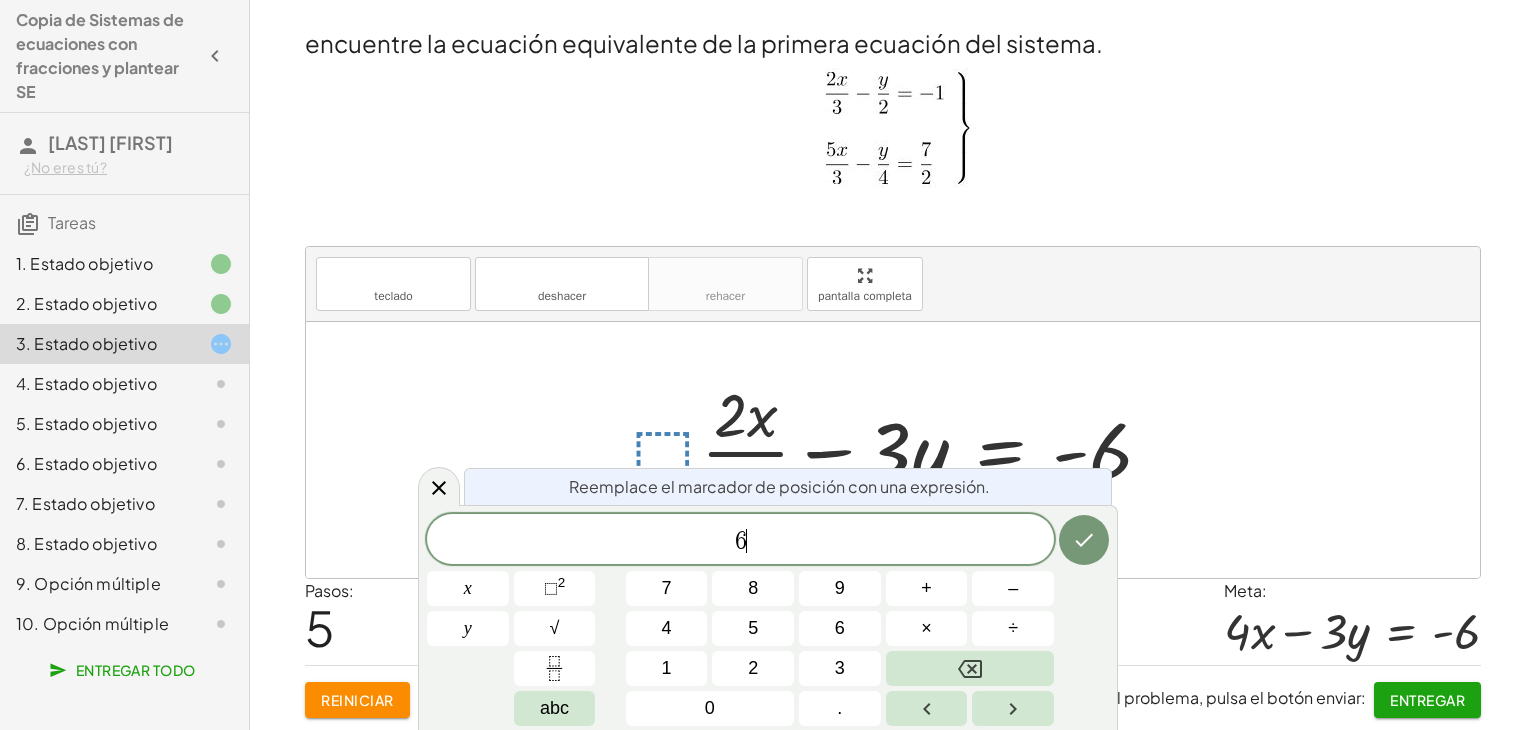 click 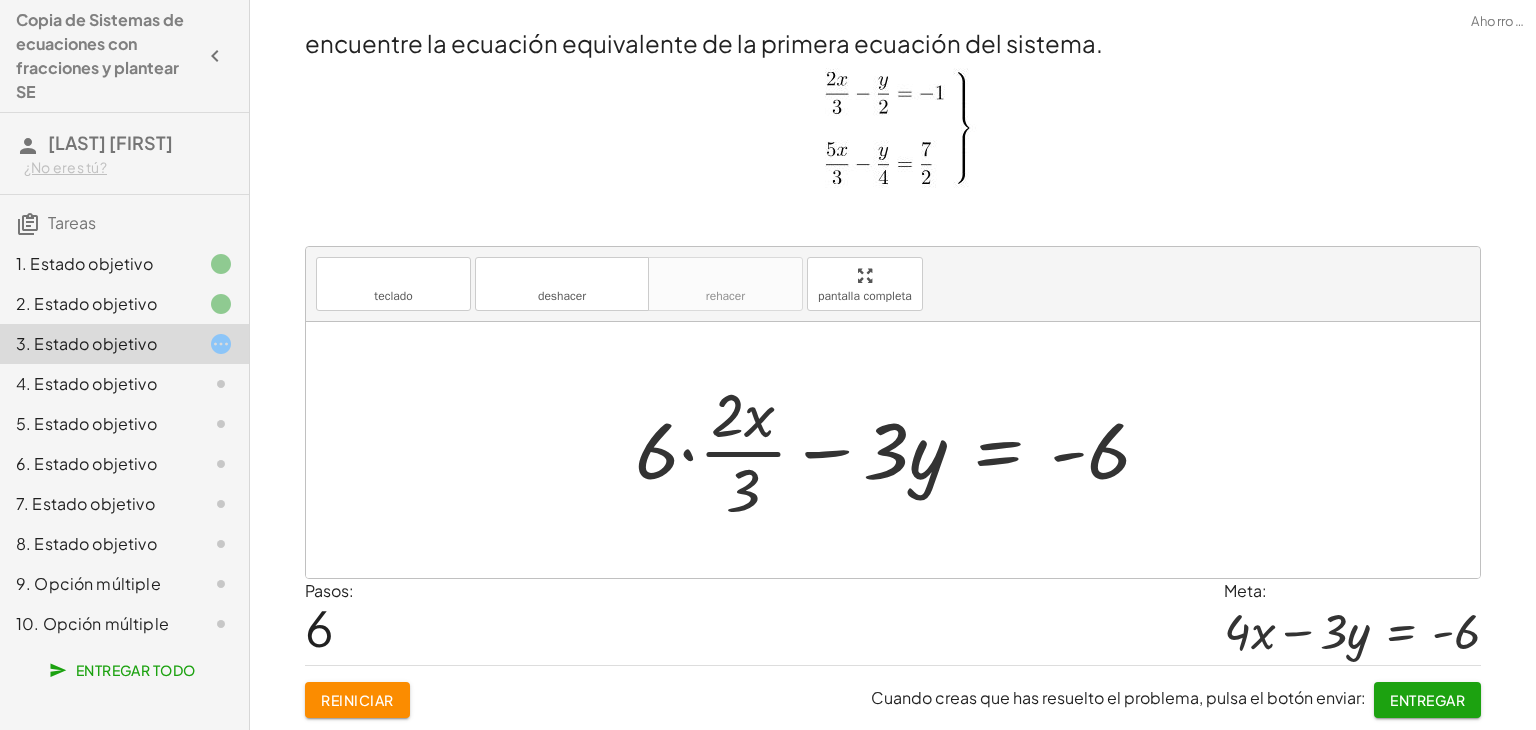 click at bounding box center (900, 450) 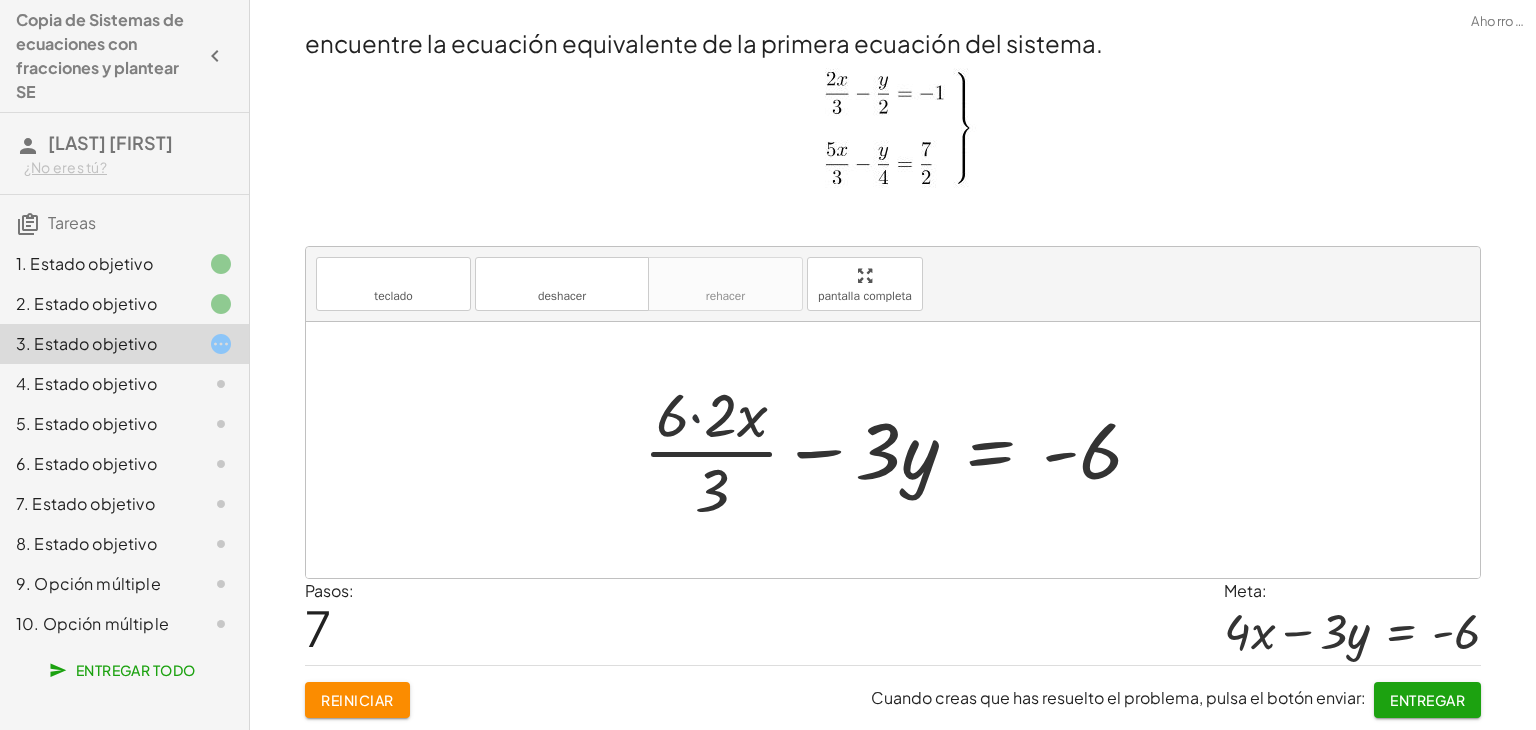 click at bounding box center (900, 450) 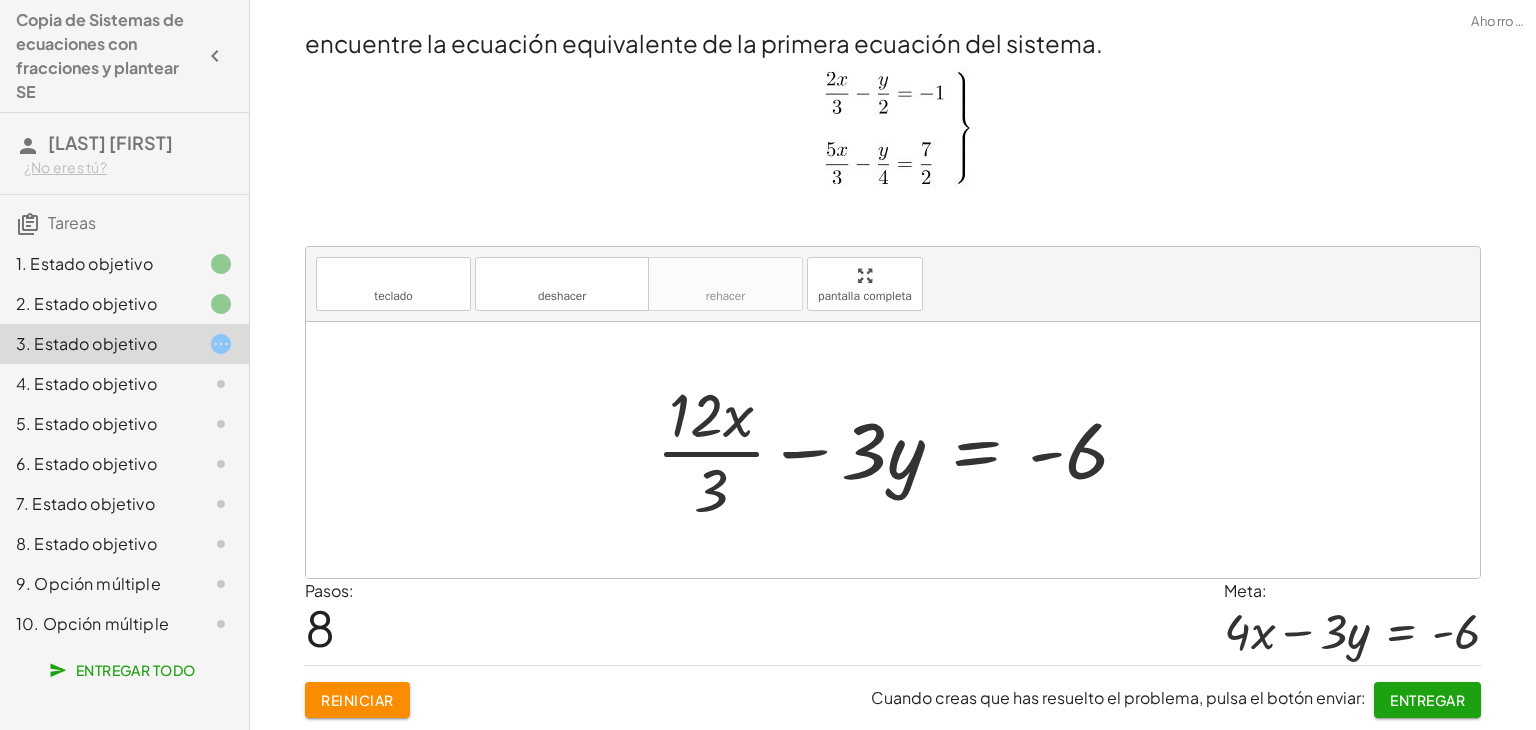 click at bounding box center (900, 450) 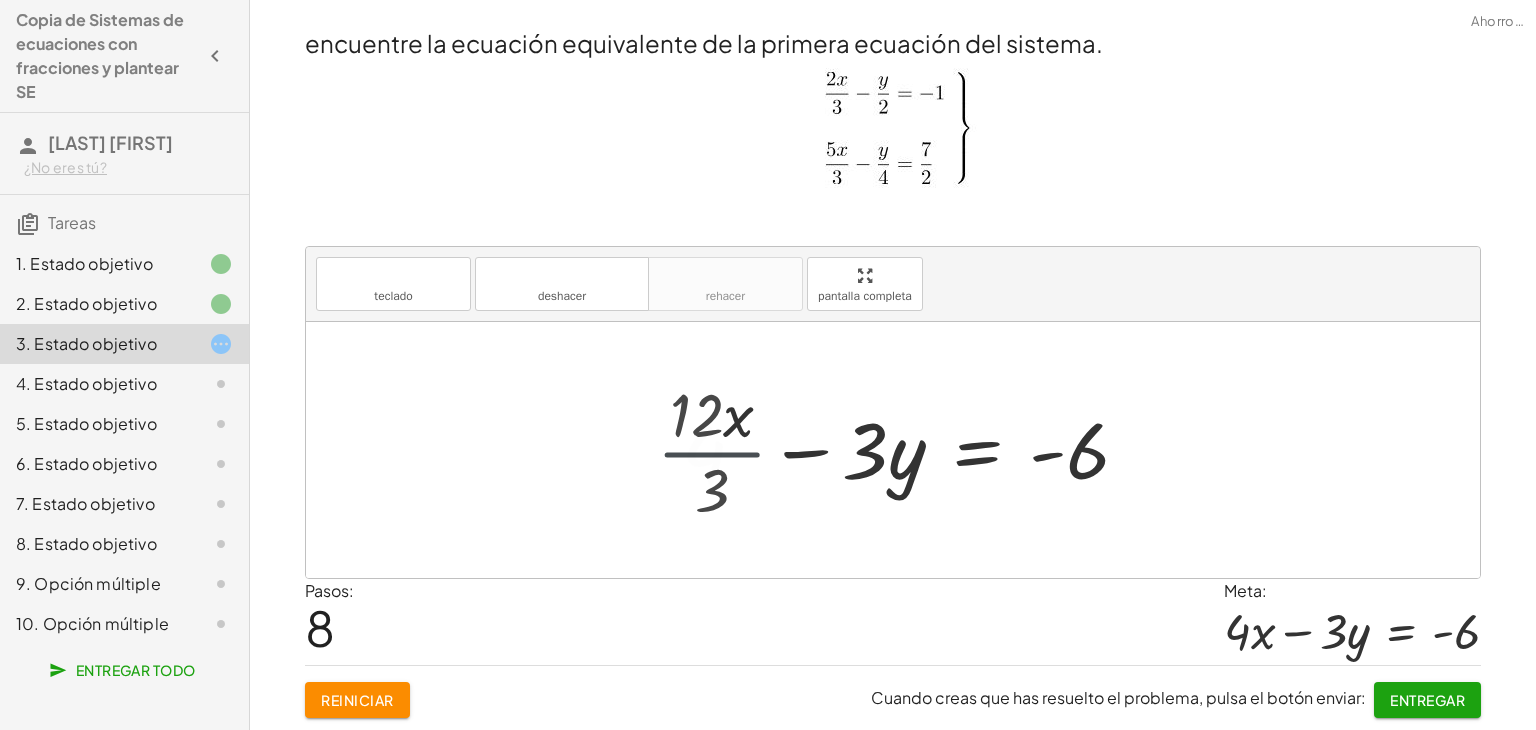 click at bounding box center (913, 450) 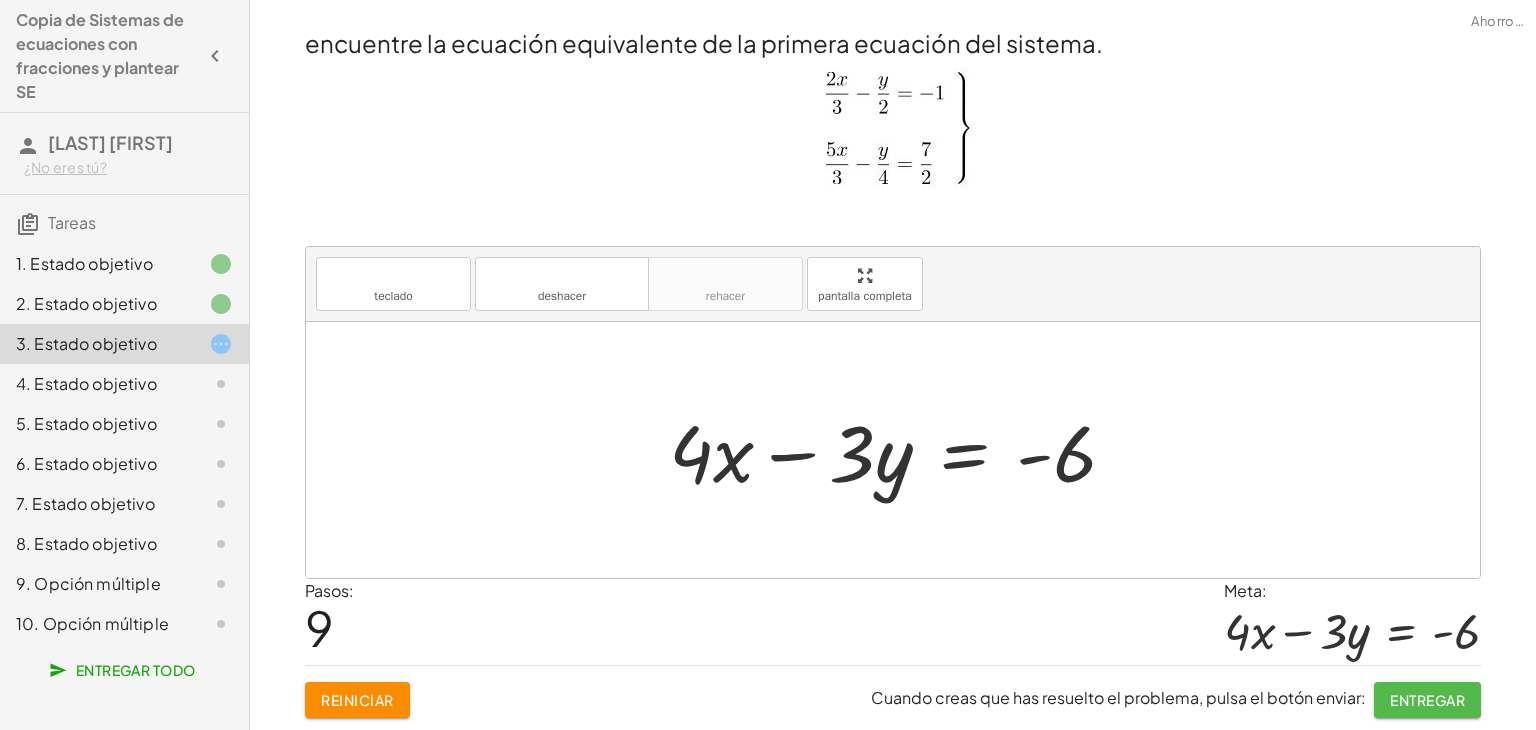 click on "Entregar" at bounding box center [1427, 700] 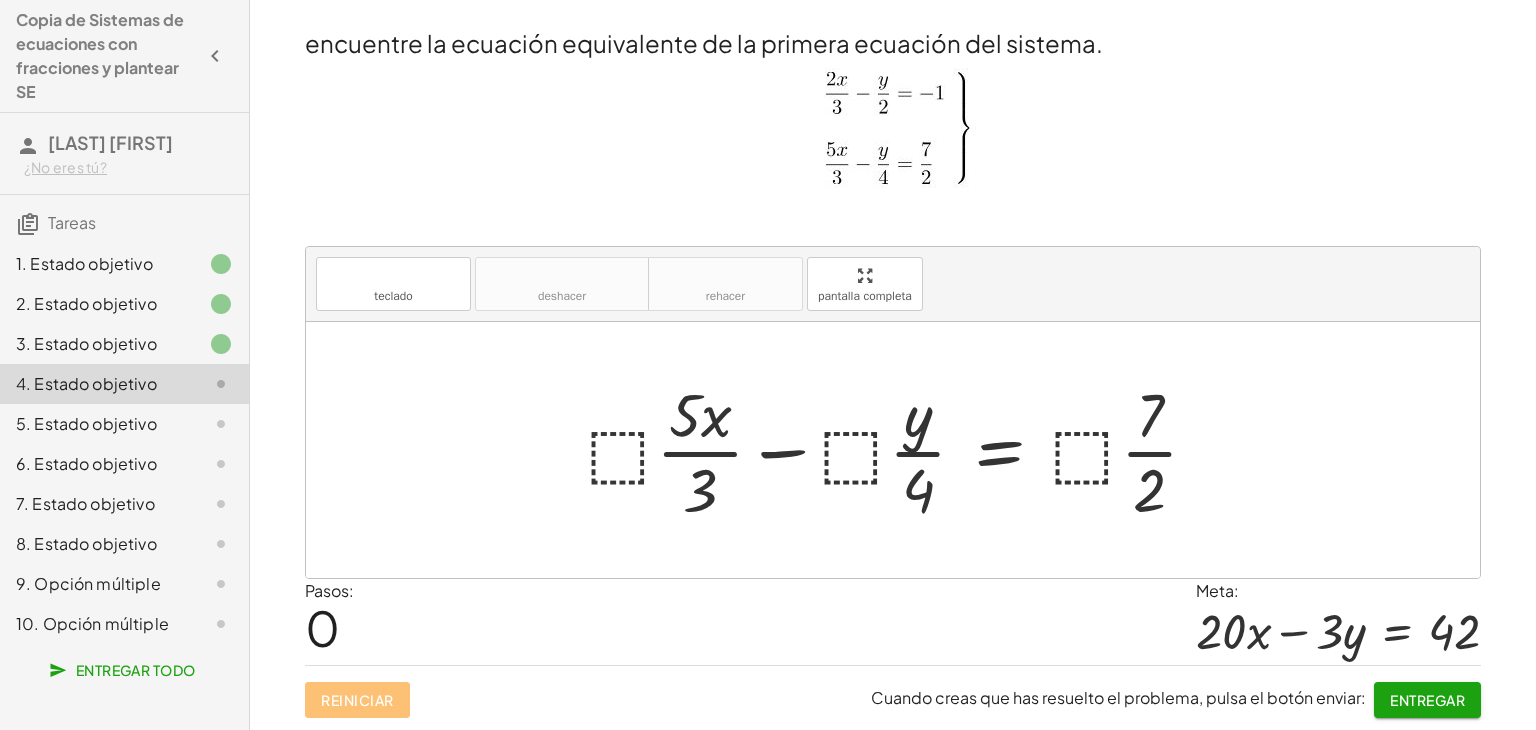 click at bounding box center [900, 450] 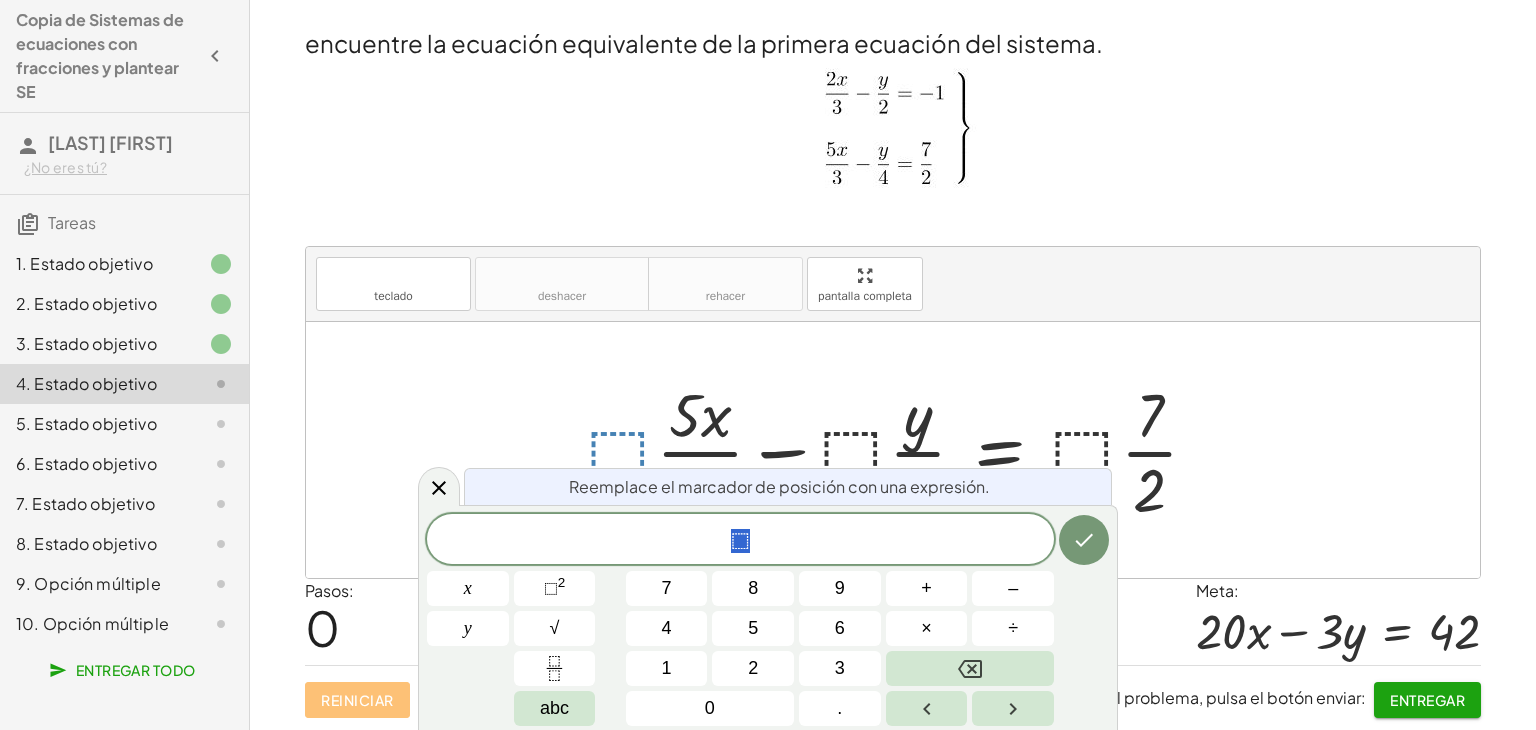 click 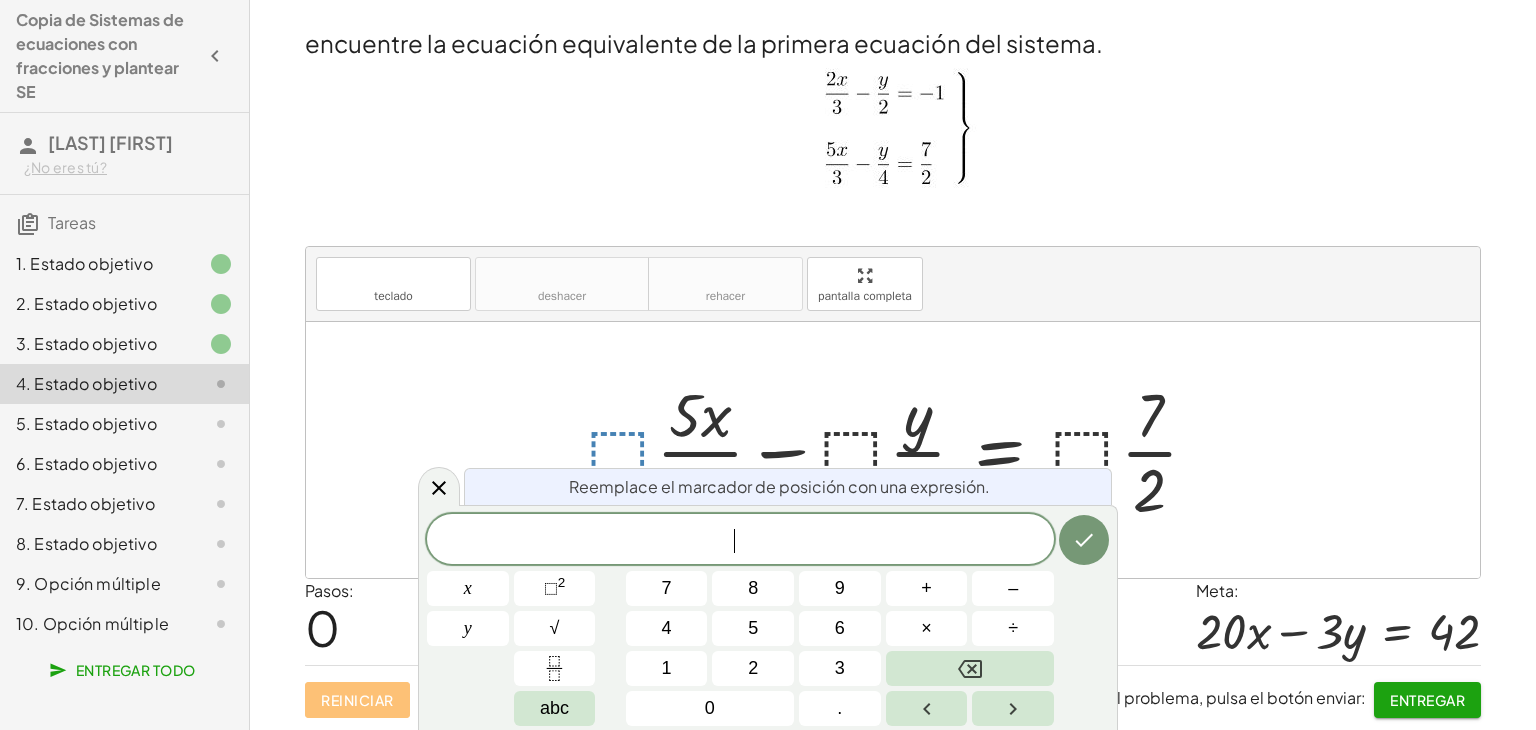 click on "1" at bounding box center (667, 668) 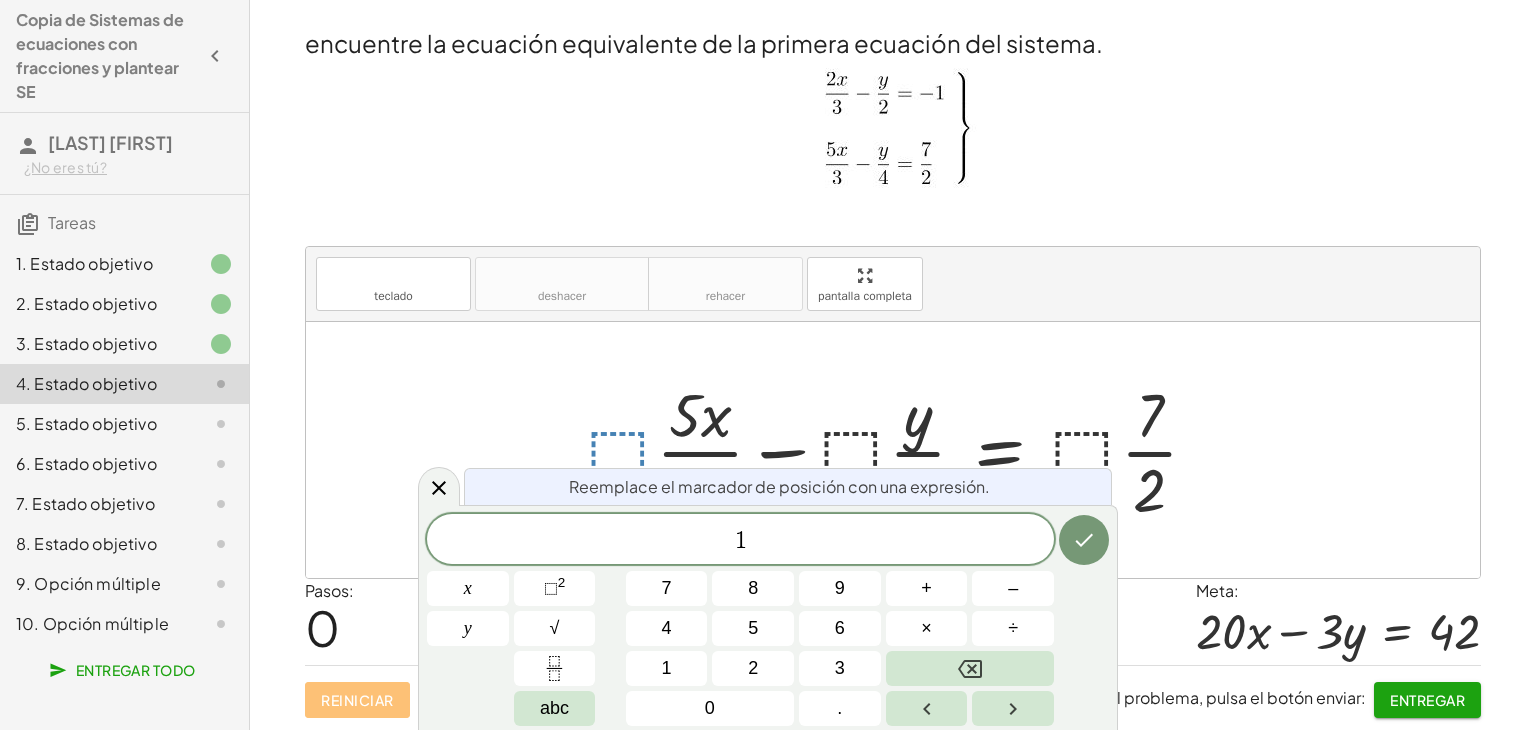 click on "2" at bounding box center (753, 668) 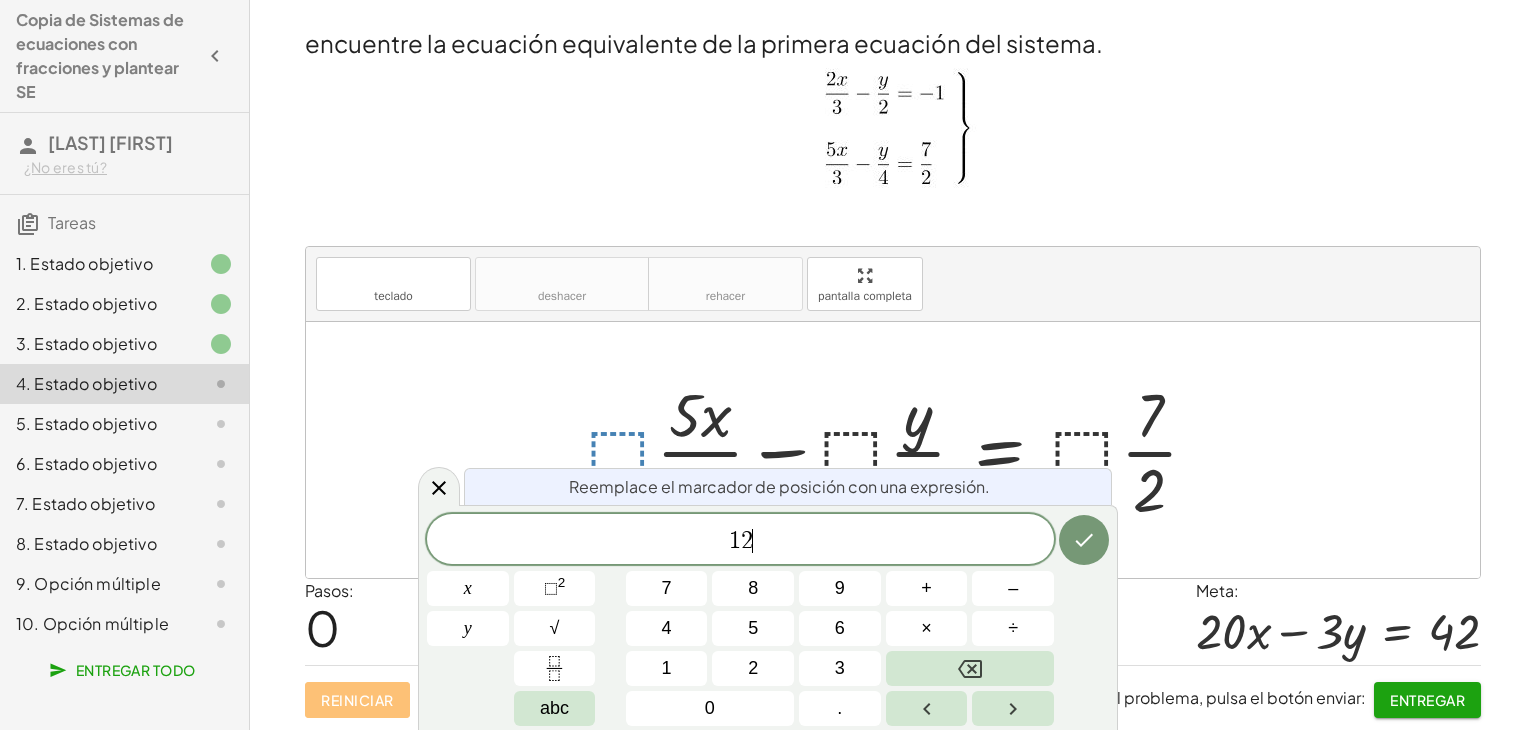 click 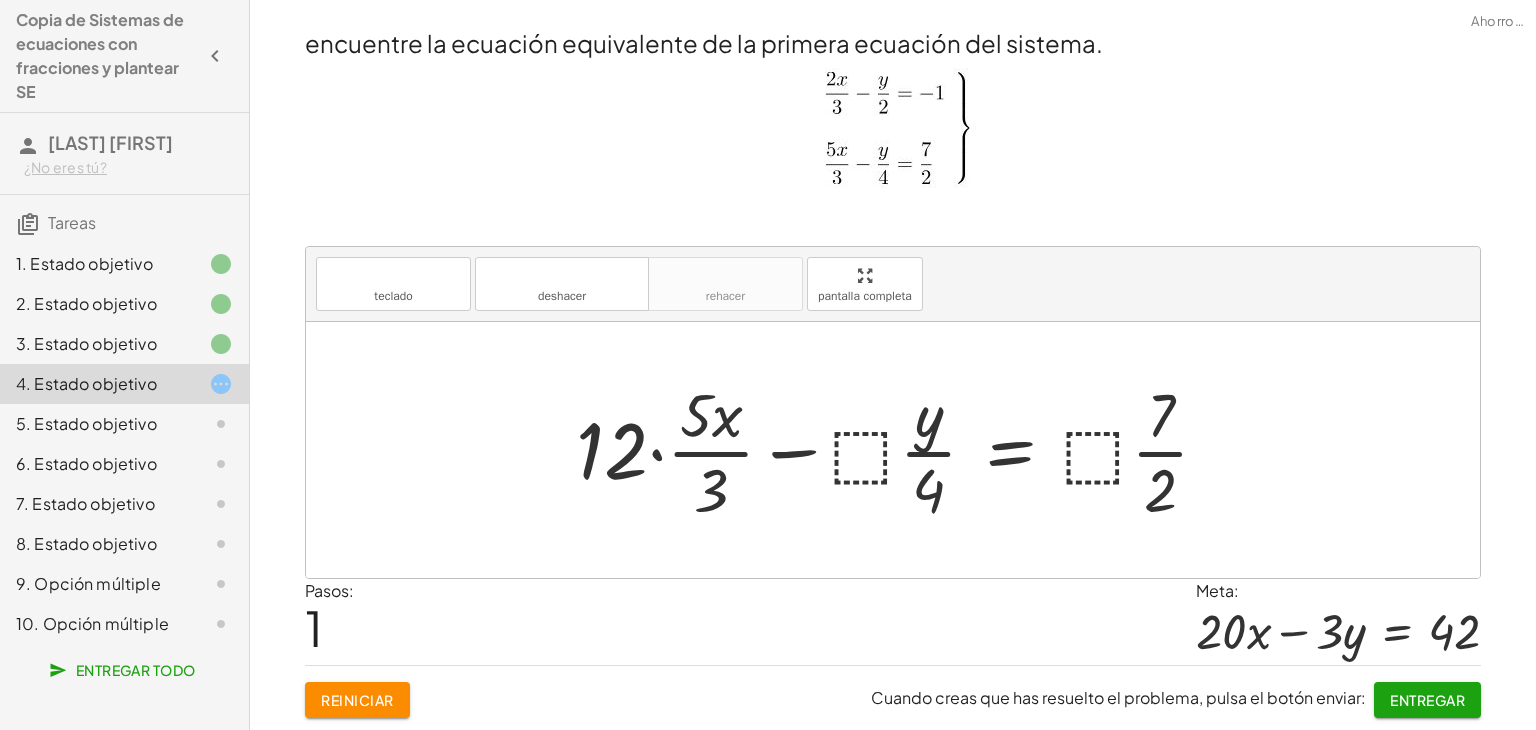 click at bounding box center (900, 450) 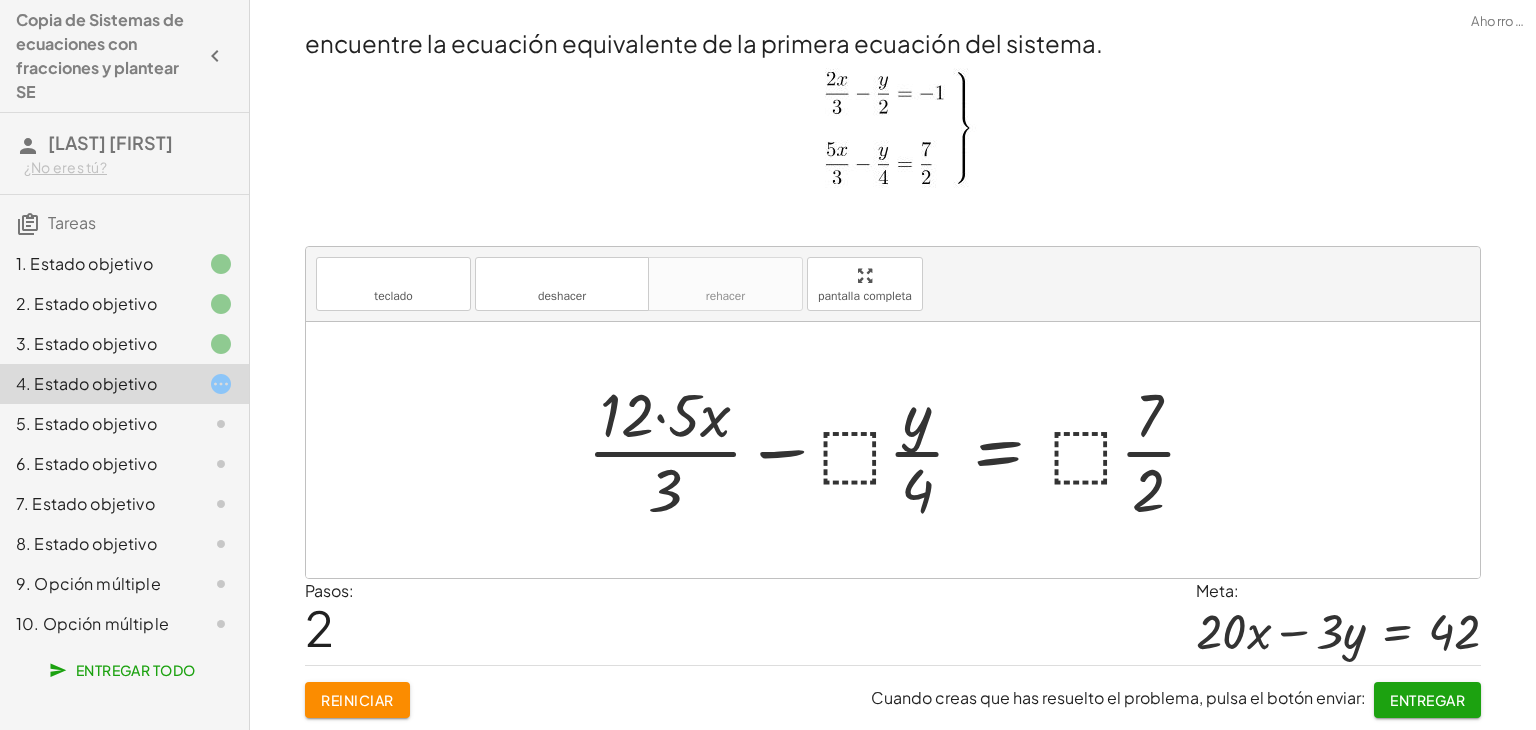 click at bounding box center (900, 450) 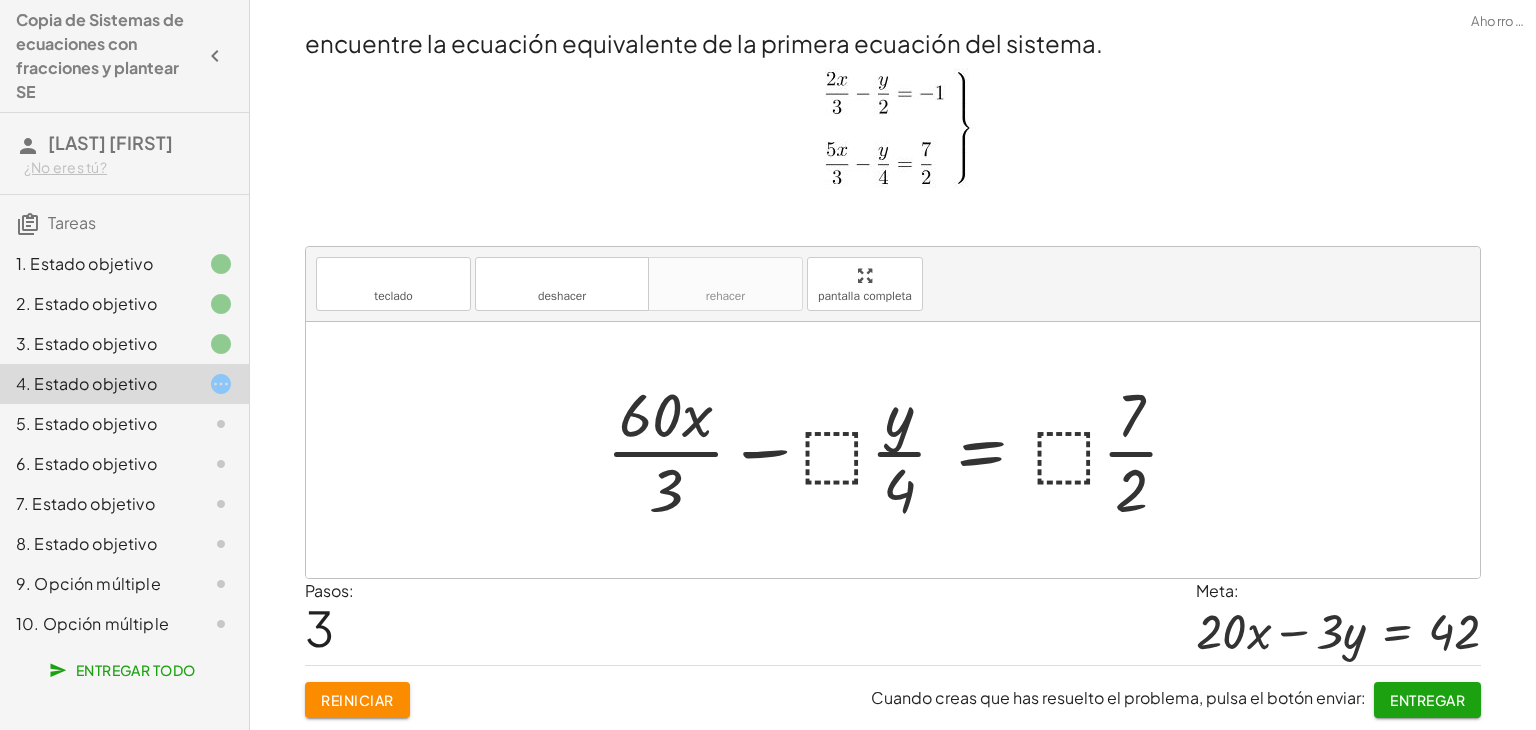 click at bounding box center (900, 450) 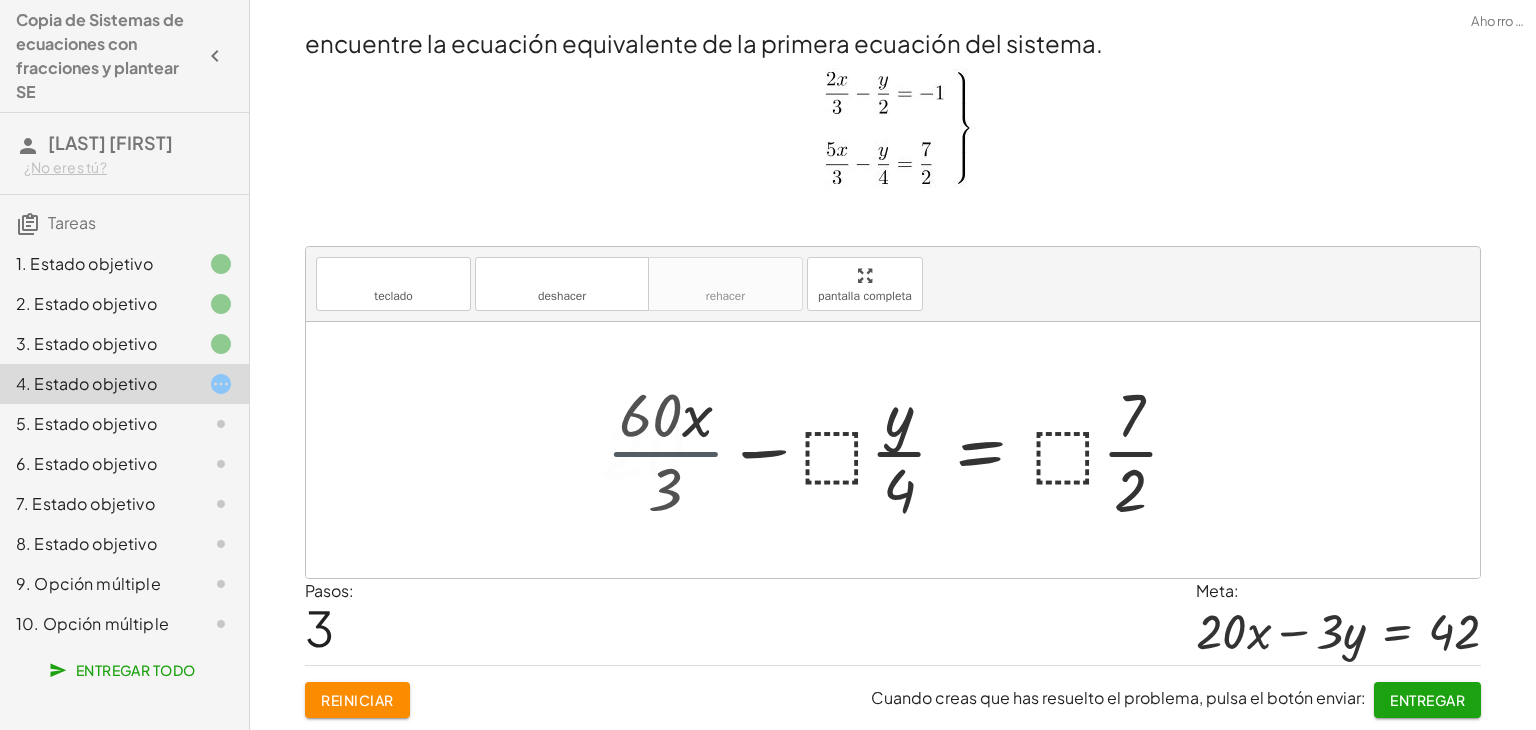 click at bounding box center (898, 450) 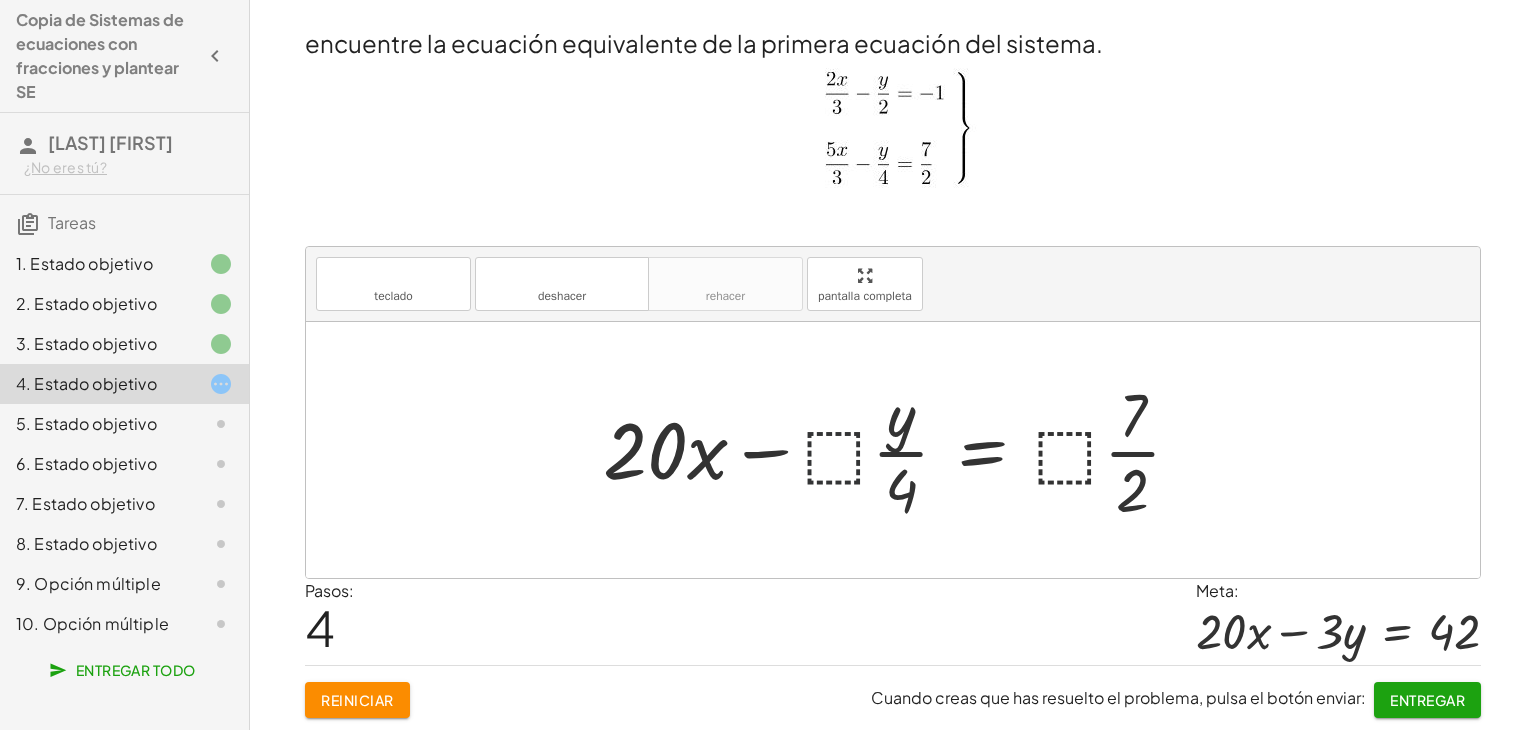 click at bounding box center [900, 450] 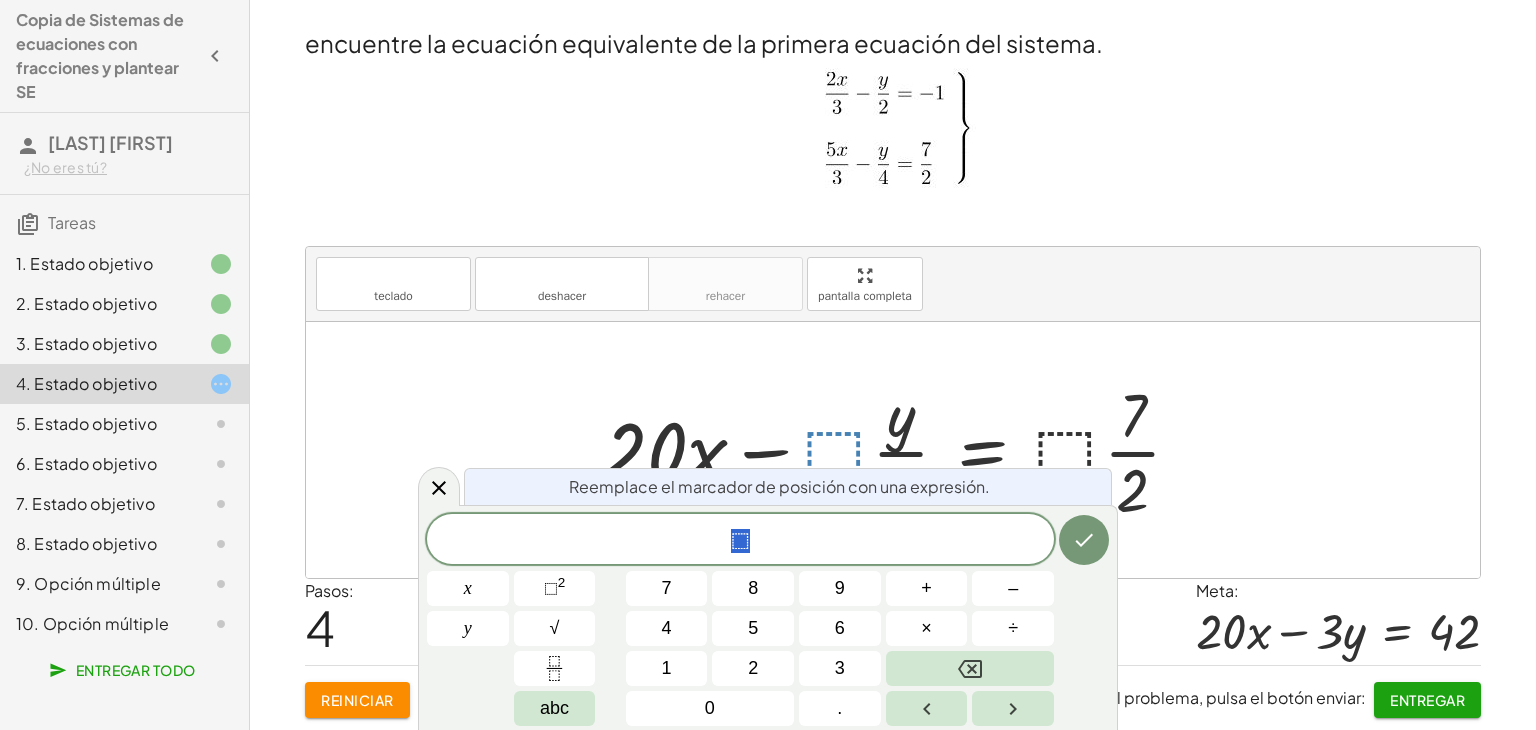 click at bounding box center (970, 668) 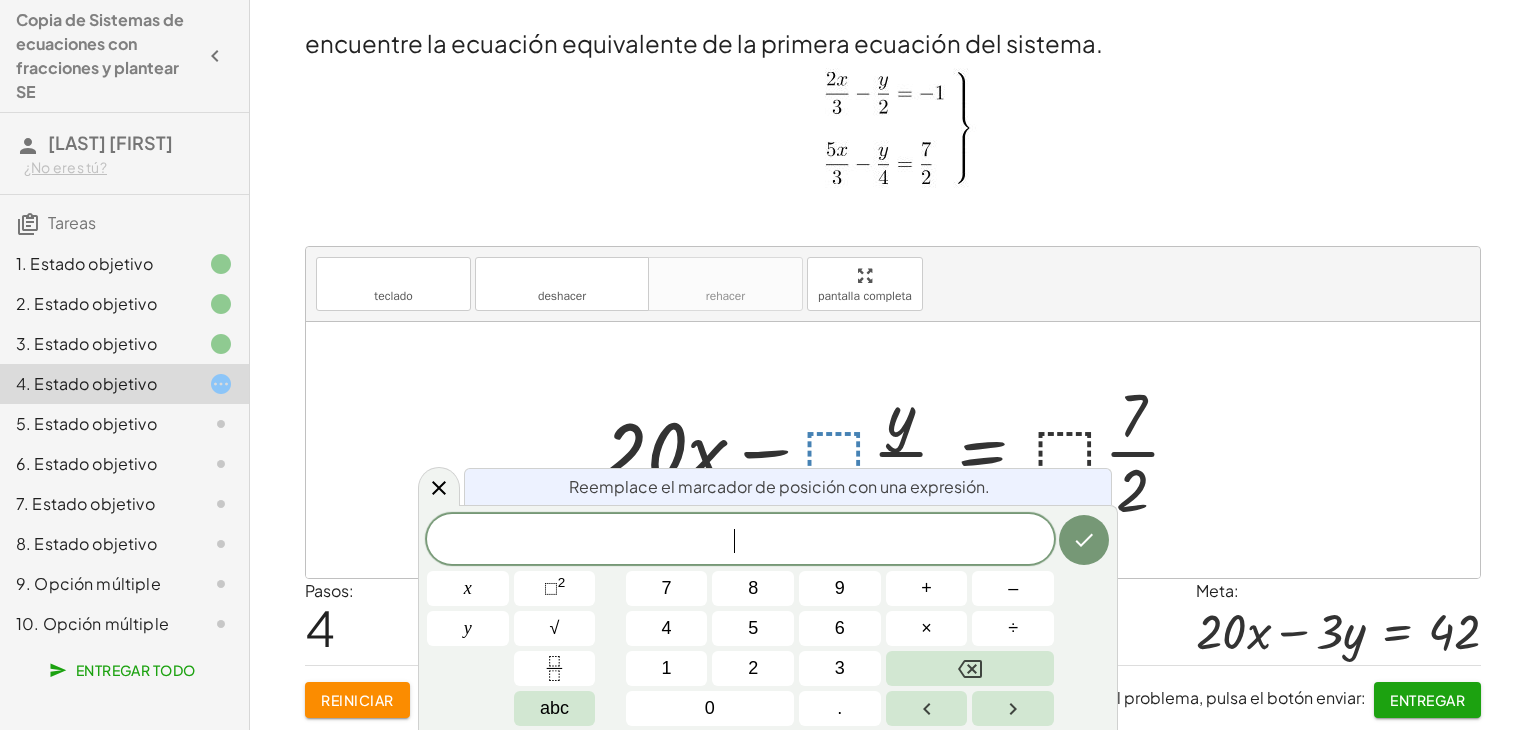 click on "1" at bounding box center [667, 668] 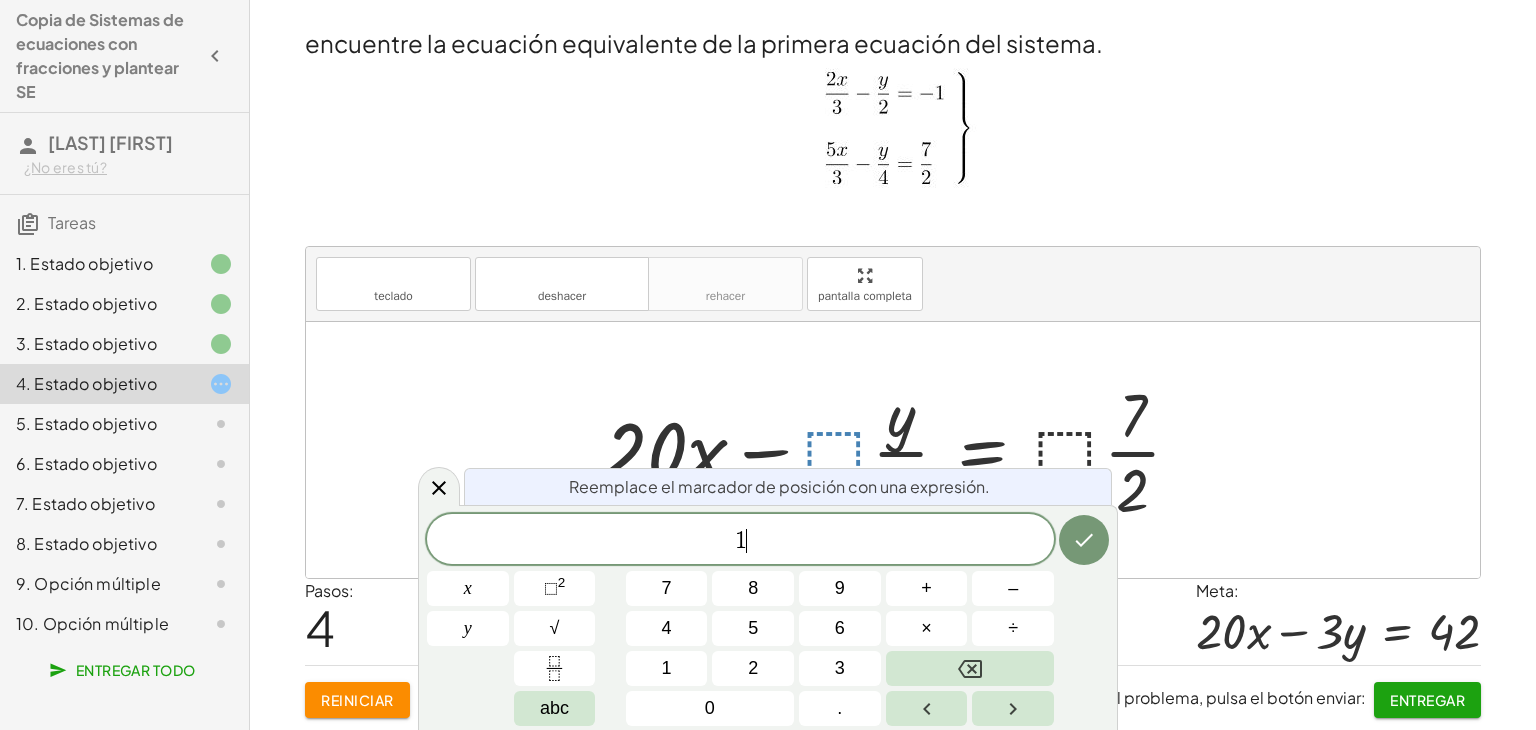 click on "2" at bounding box center (753, 668) 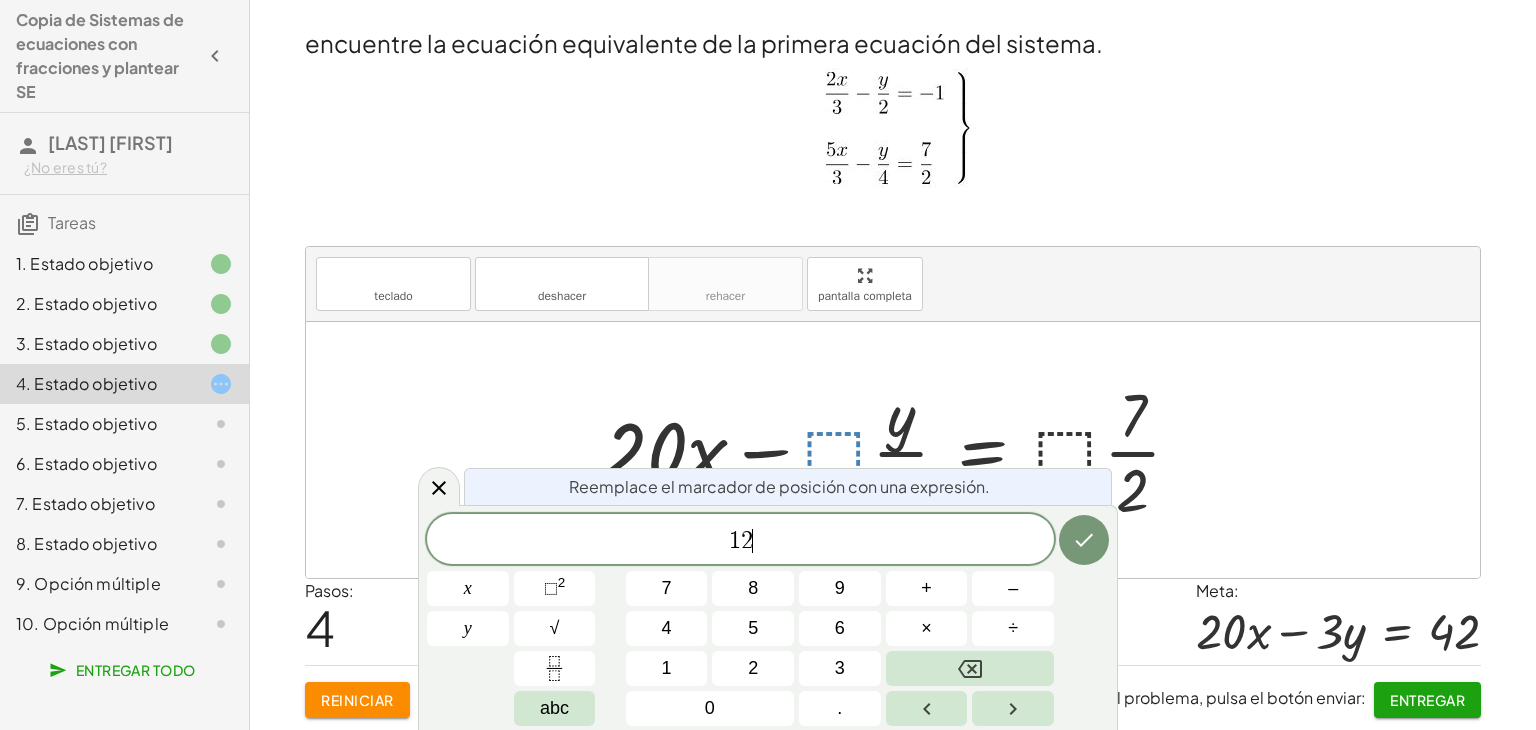 click 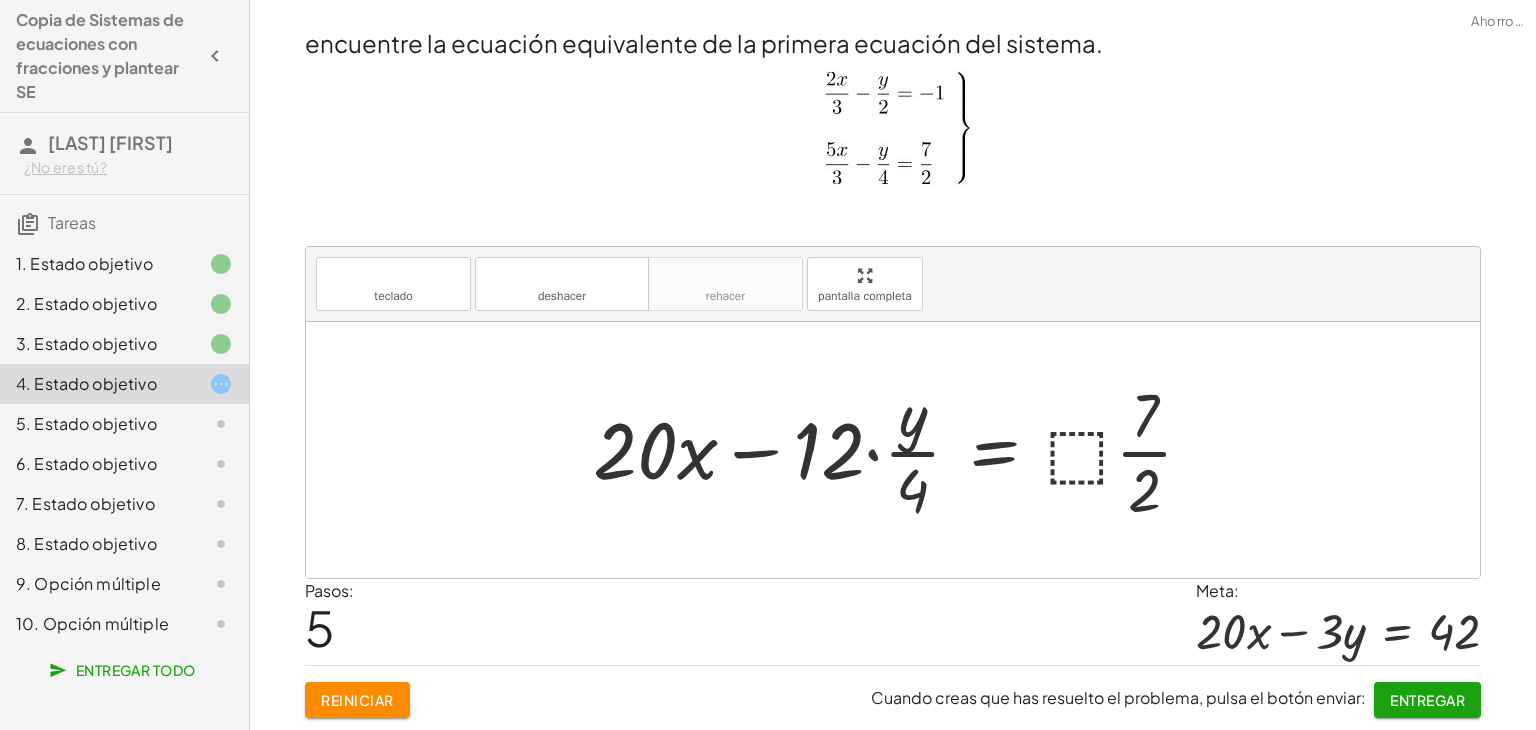 click at bounding box center (901, 450) 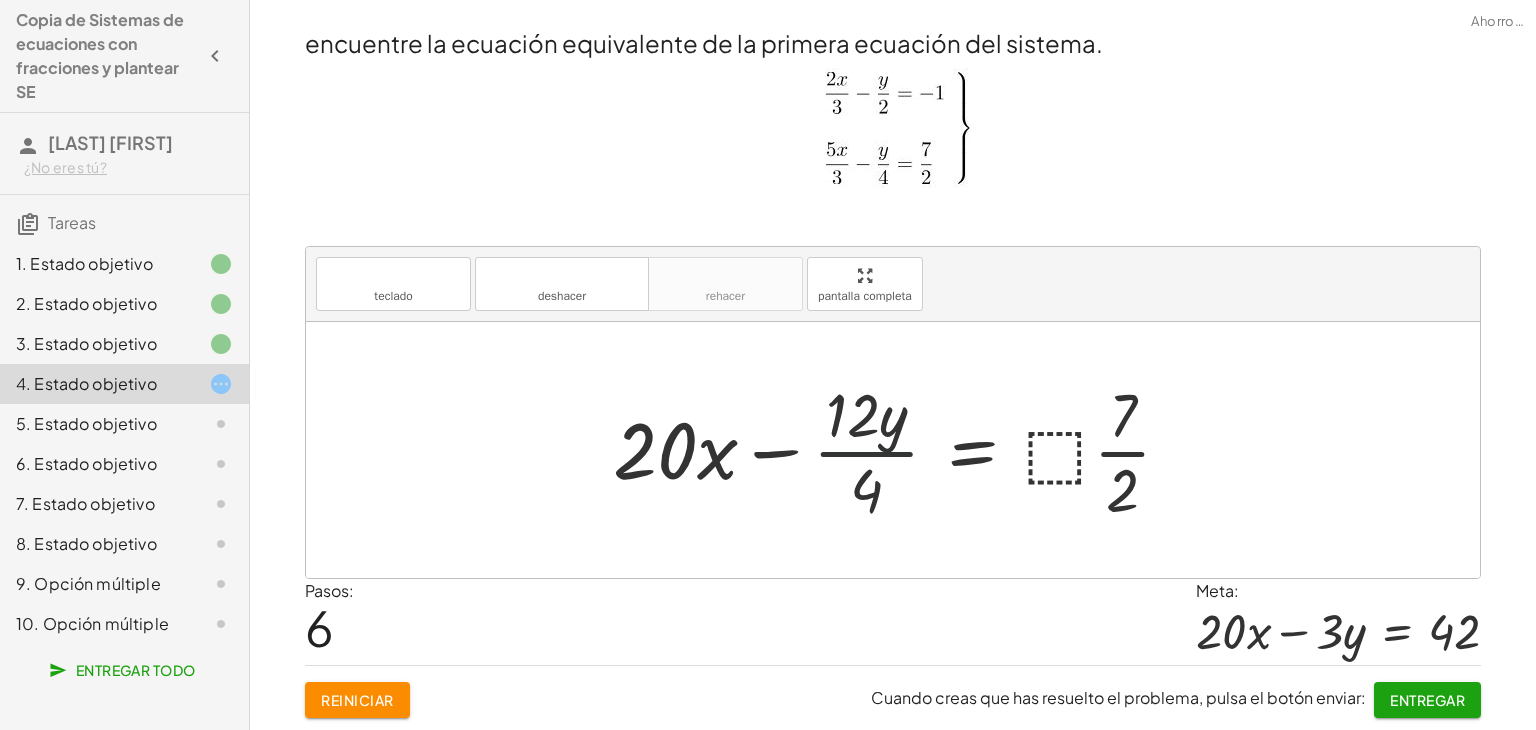 click at bounding box center (900, 450) 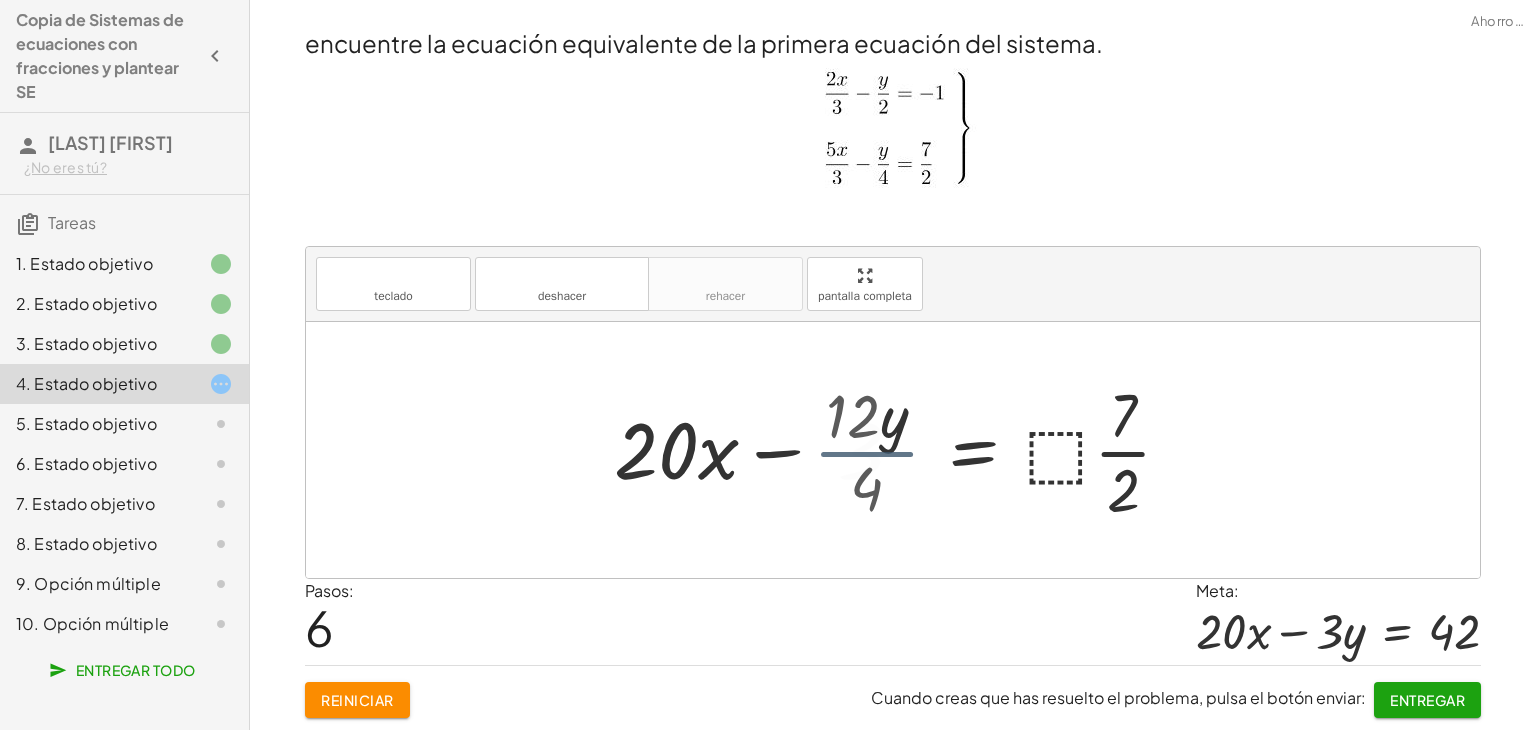 click at bounding box center [913, 450] 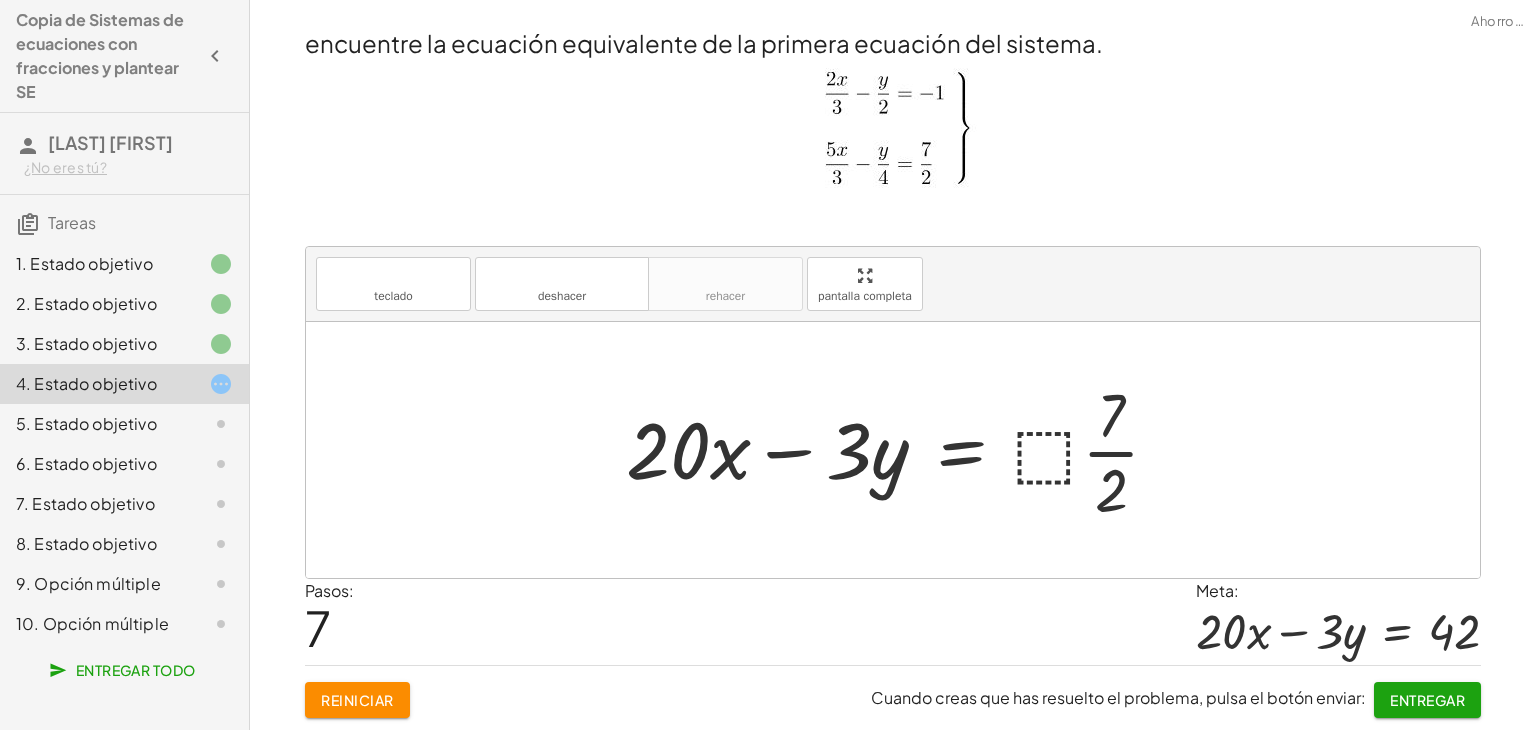 click at bounding box center [901, 450] 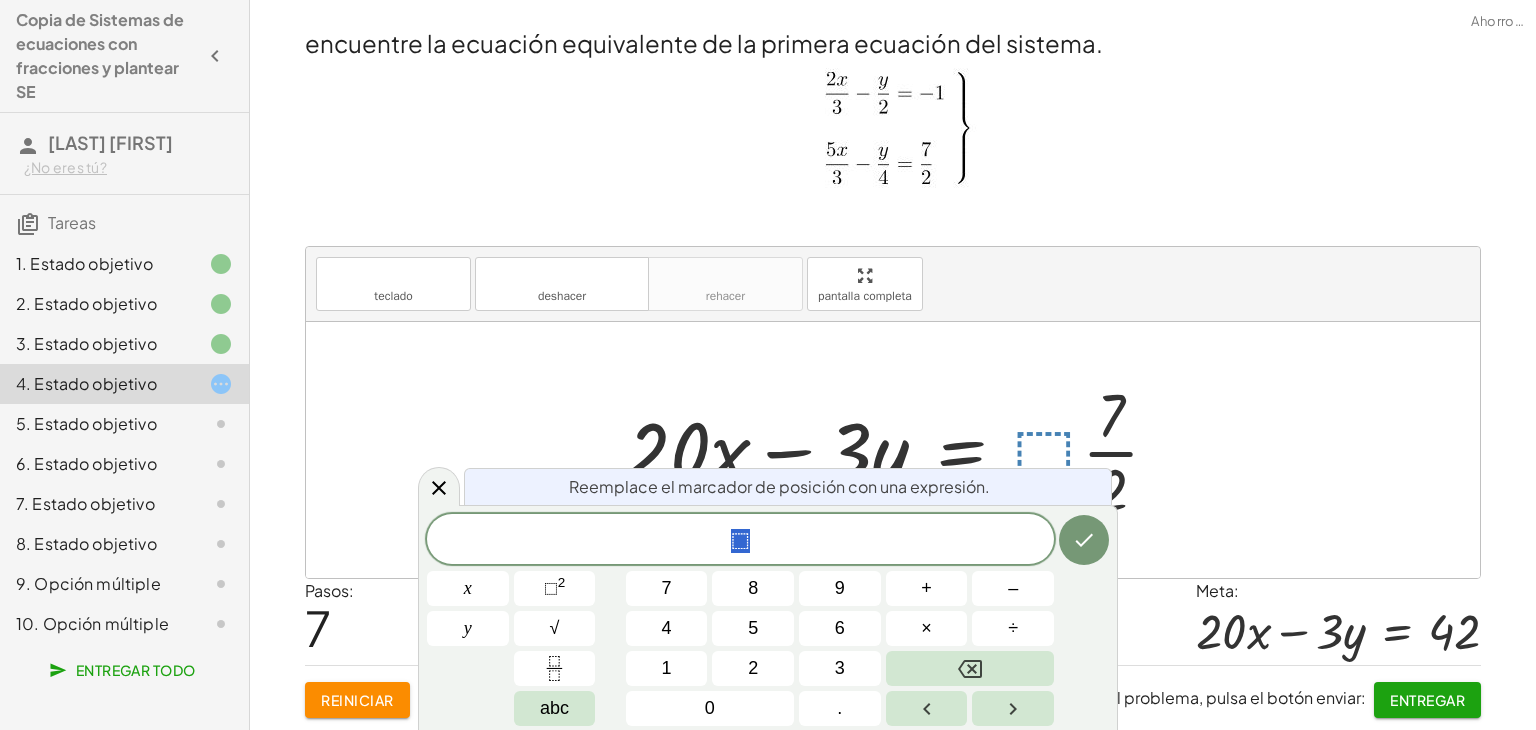 click 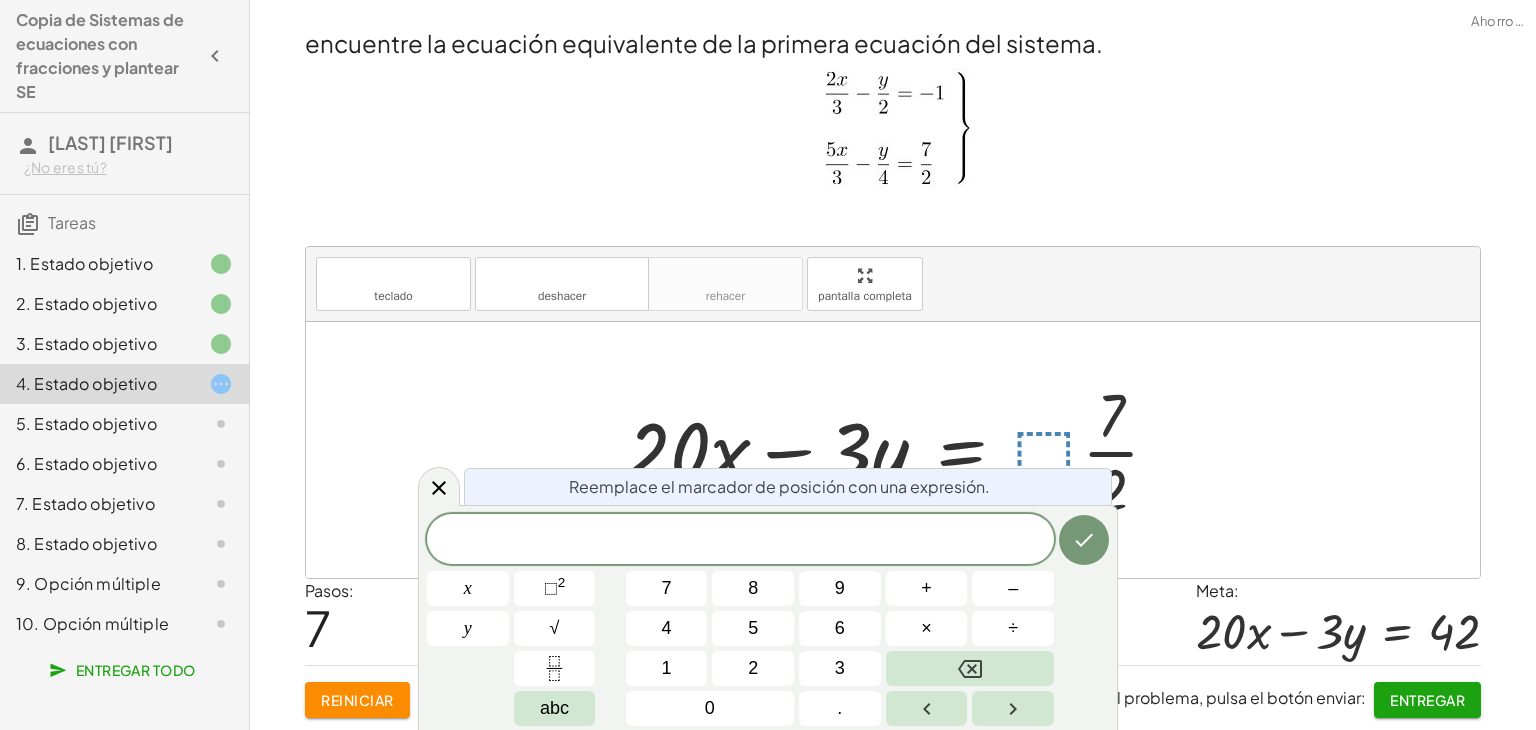 click on "1" at bounding box center (667, 668) 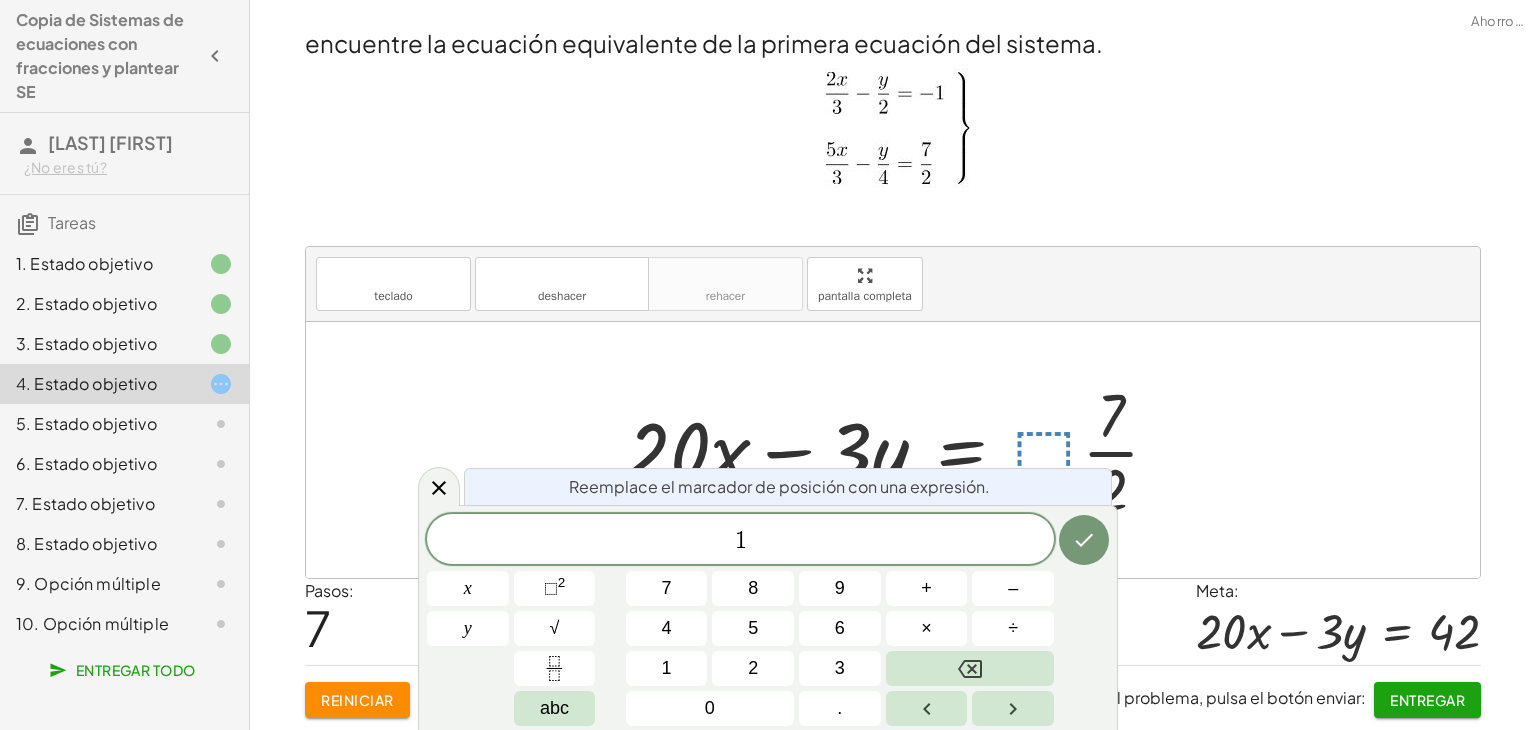 click on "2" at bounding box center [753, 668] 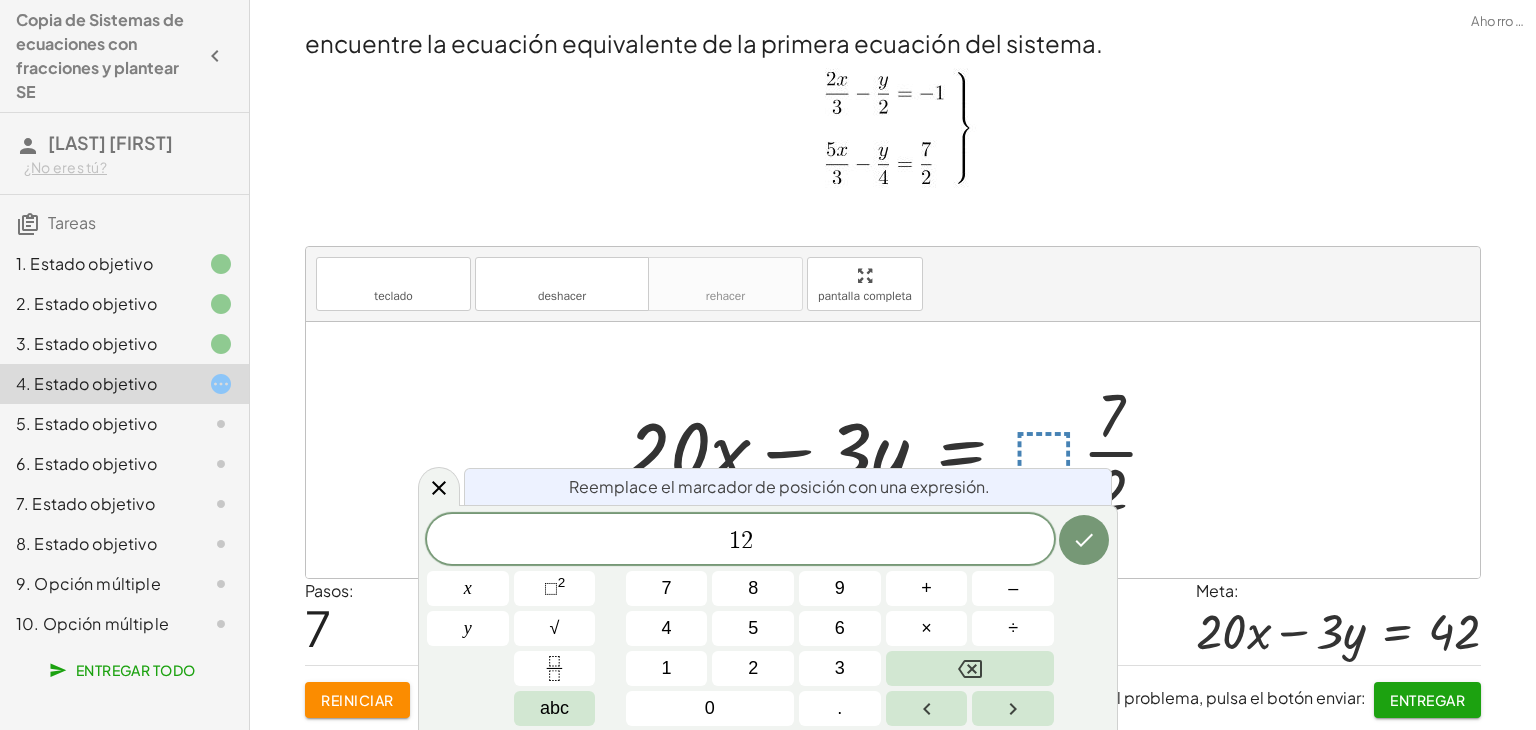 click 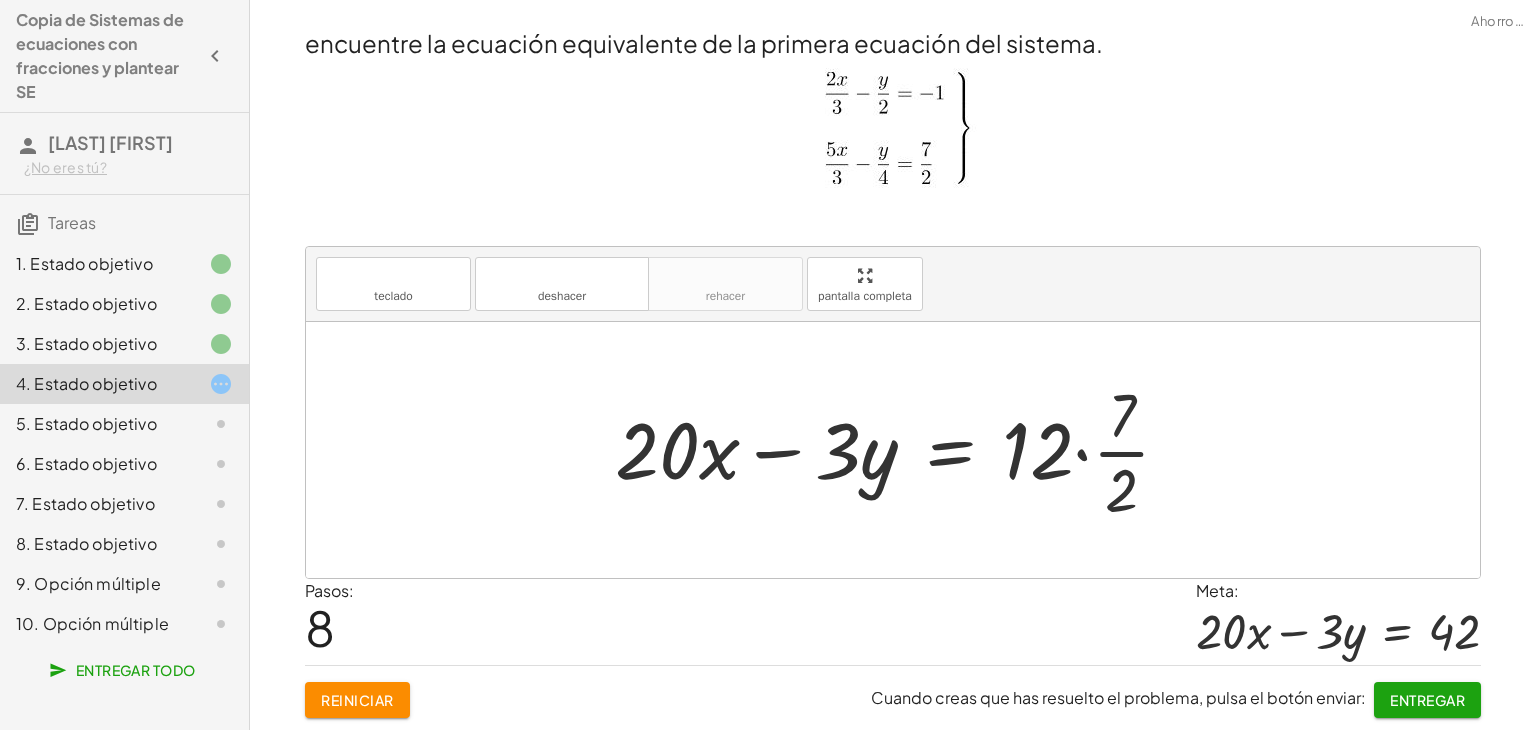 click at bounding box center (900, 450) 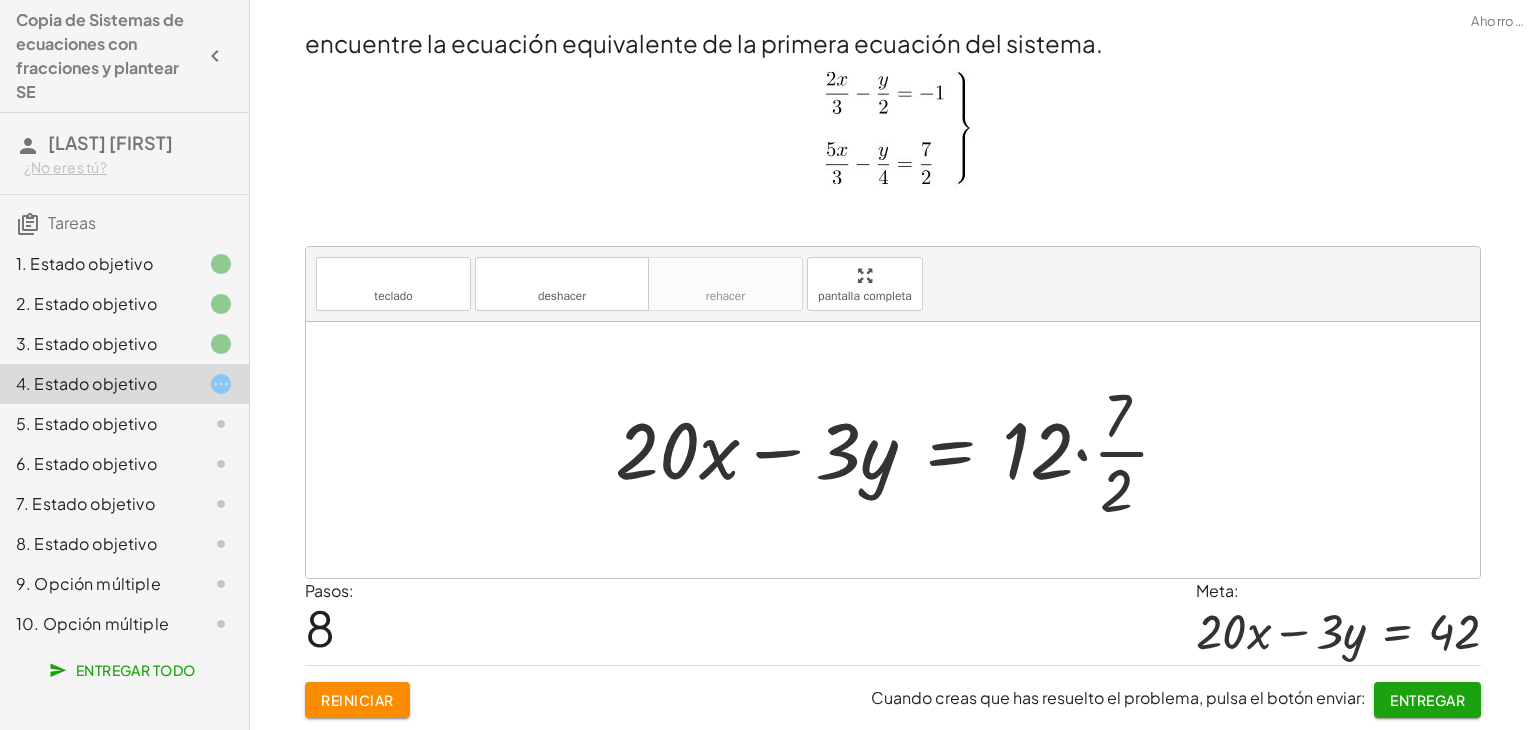 click at bounding box center [900, 450] 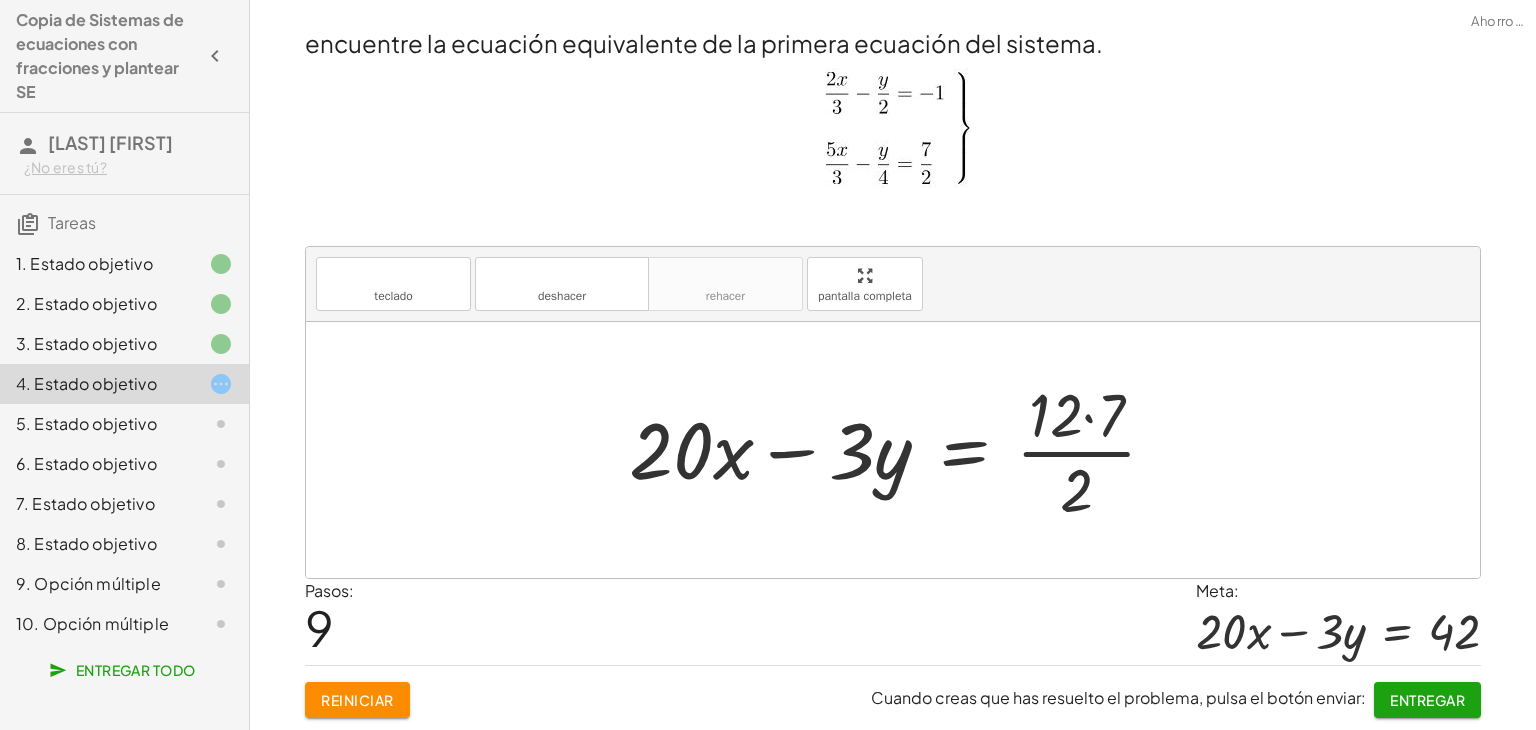 click at bounding box center [900, 450] 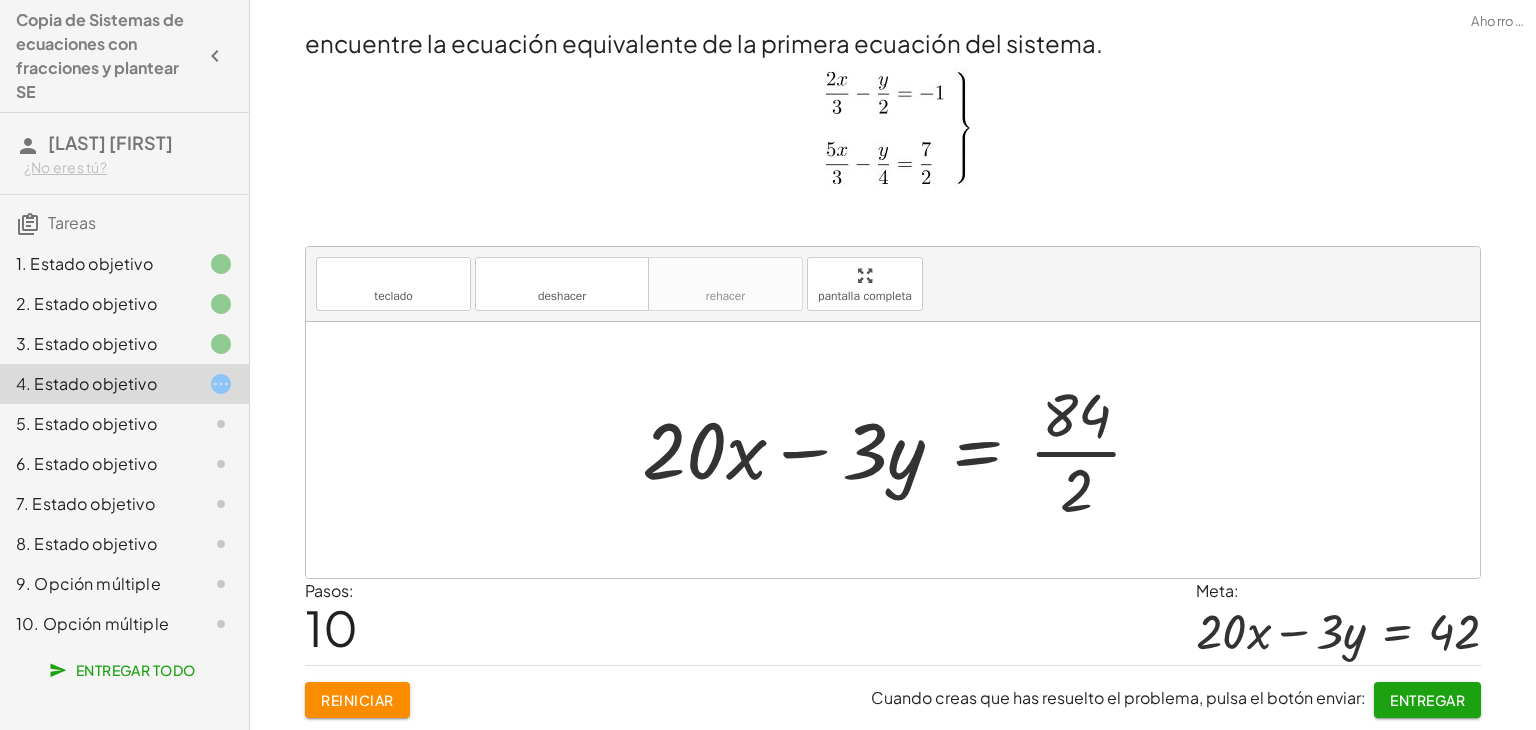 click at bounding box center [900, 450] 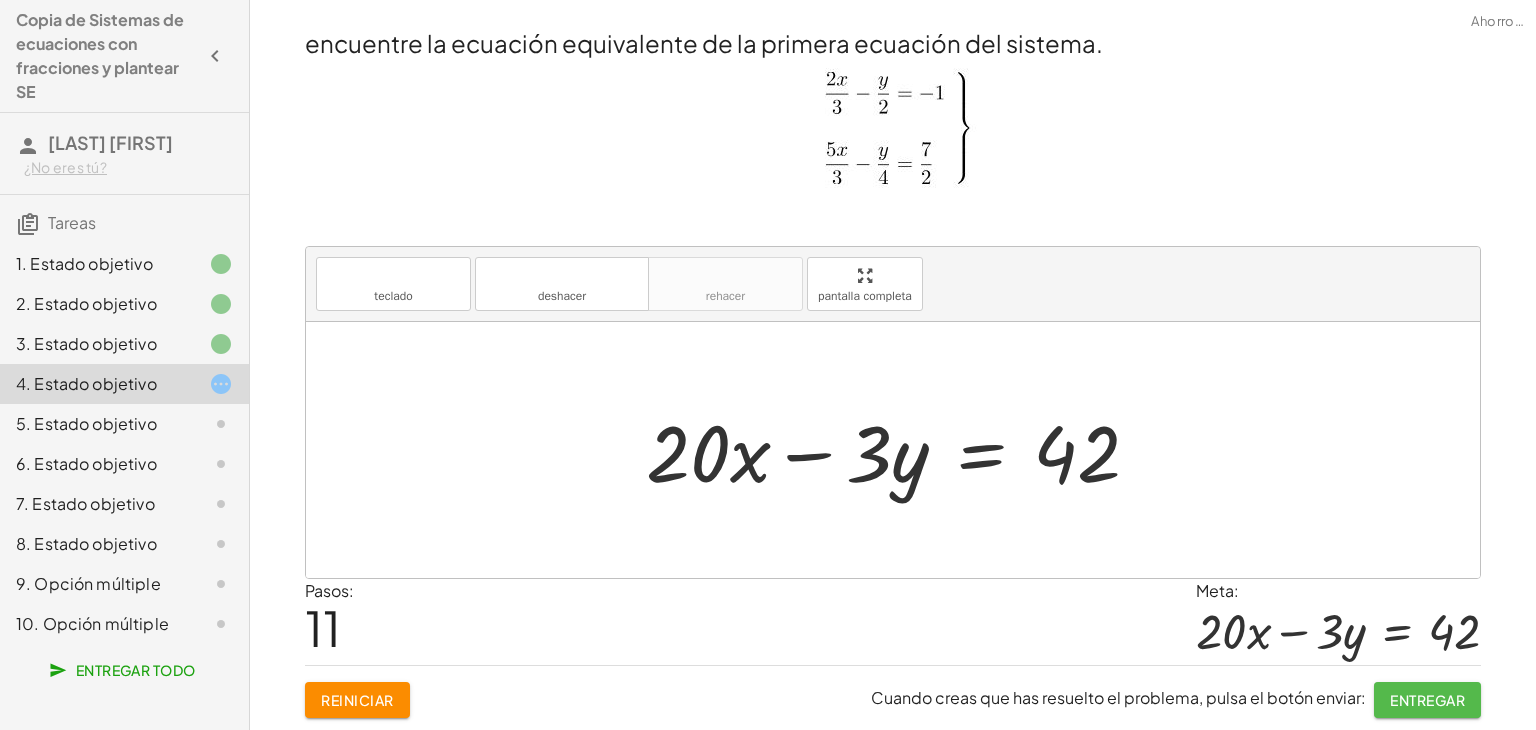 click on "Entregar" at bounding box center (1427, 700) 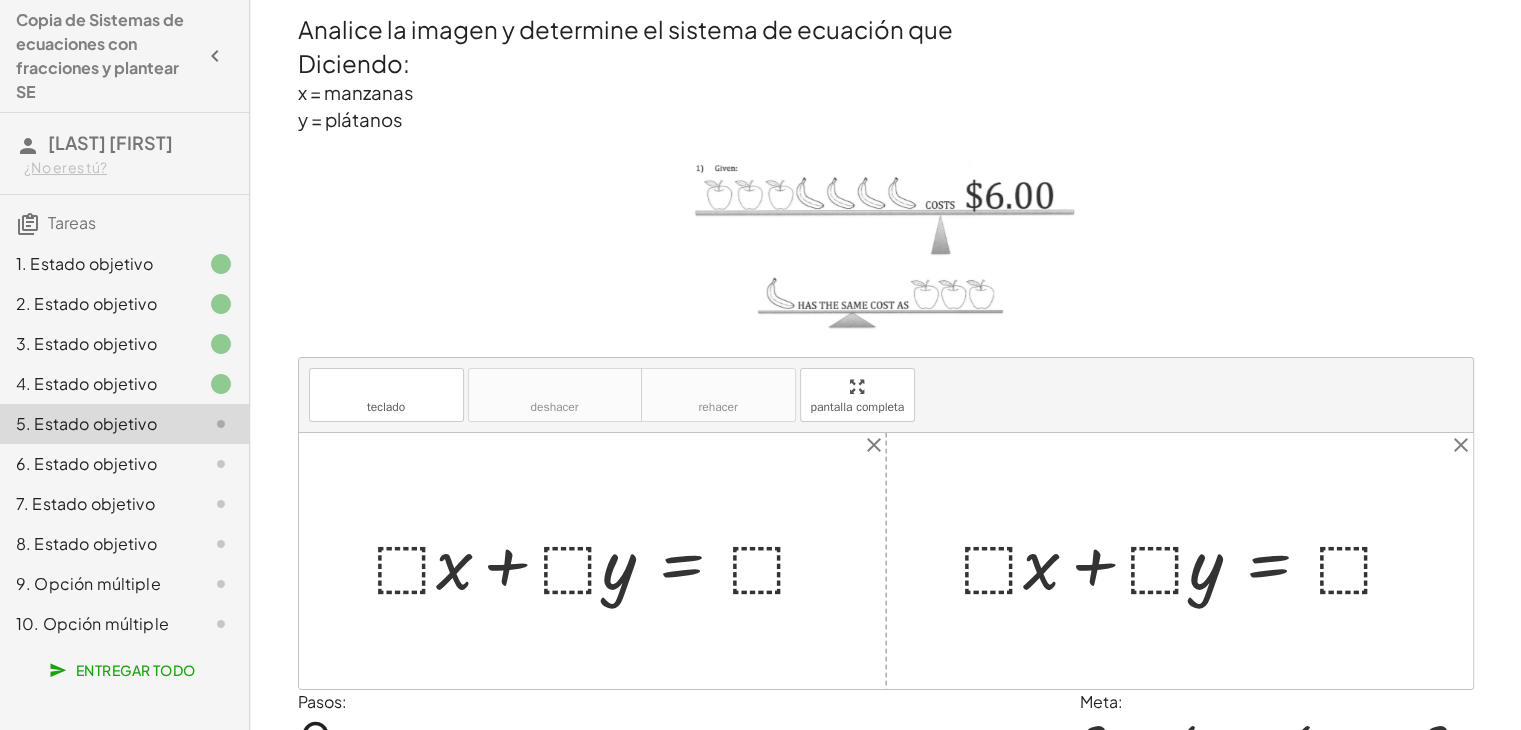 click at bounding box center [600, 560] 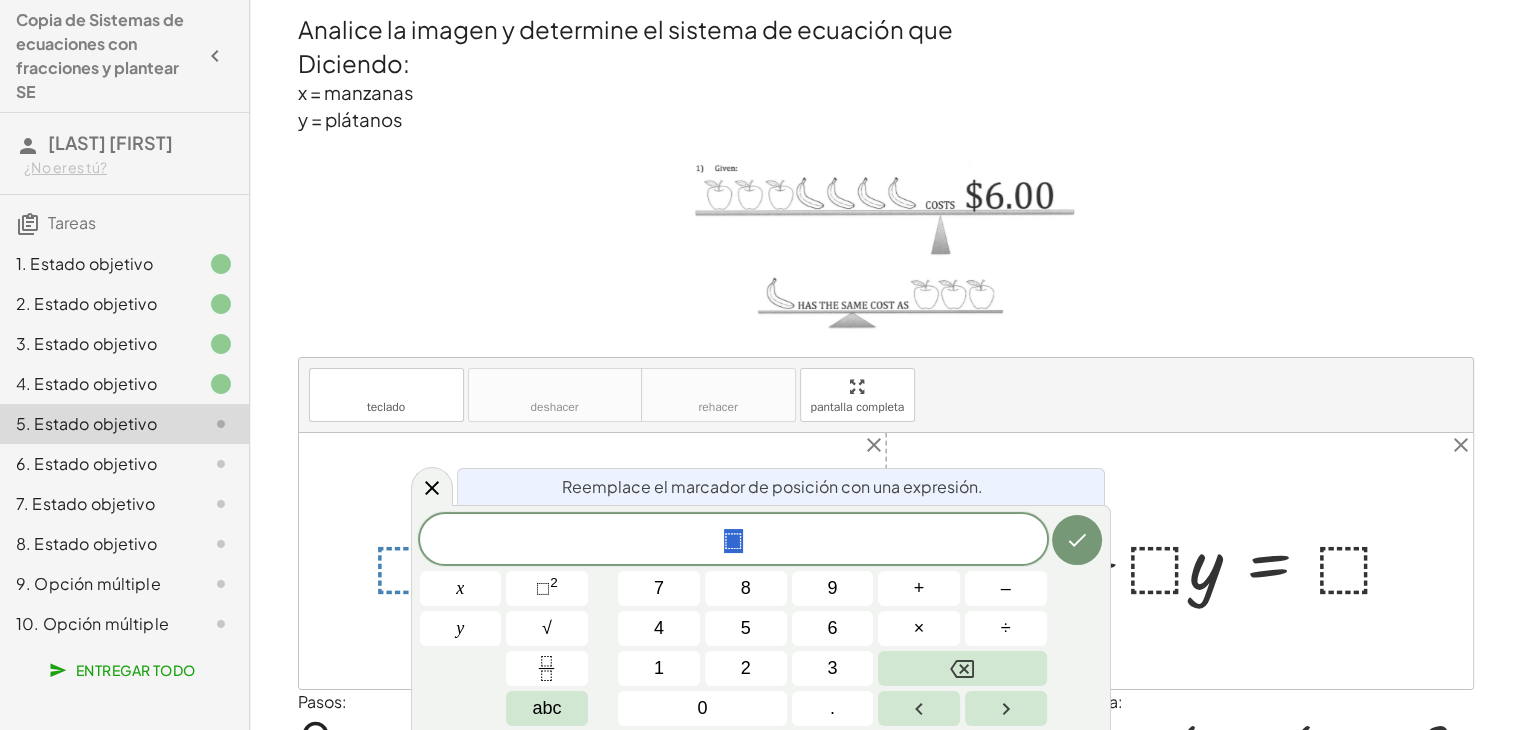 click on "3" at bounding box center [832, 668] 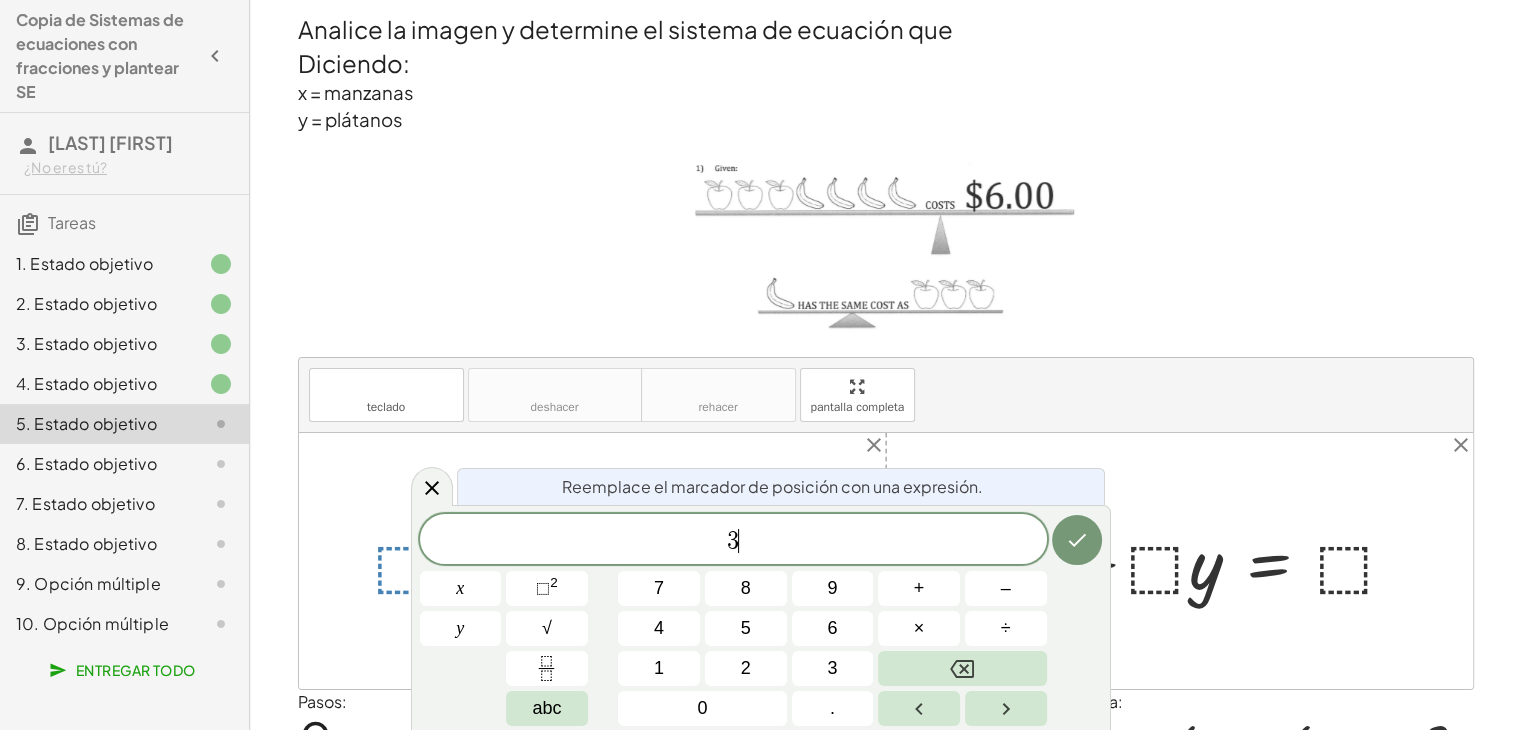 click 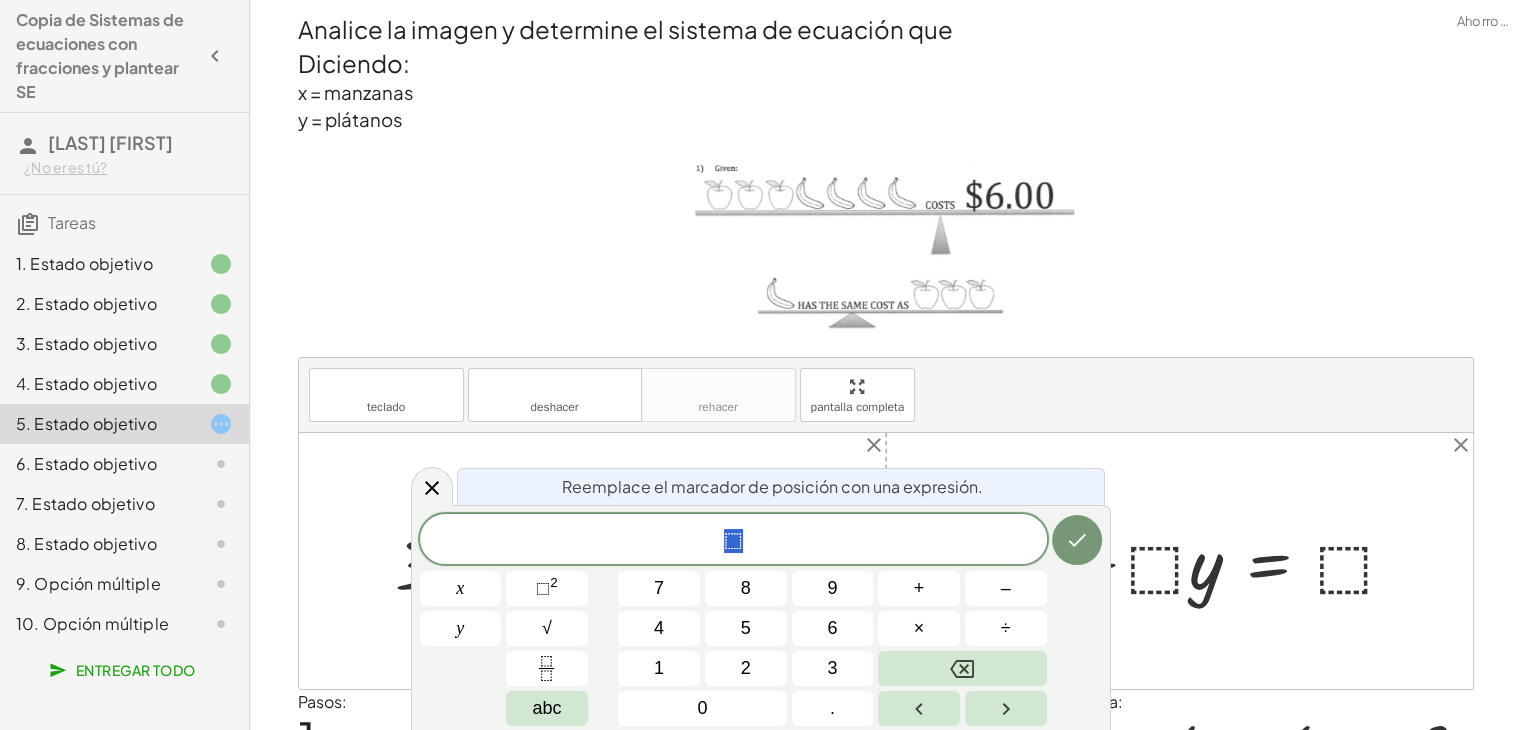 click on "4" at bounding box center (659, 628) 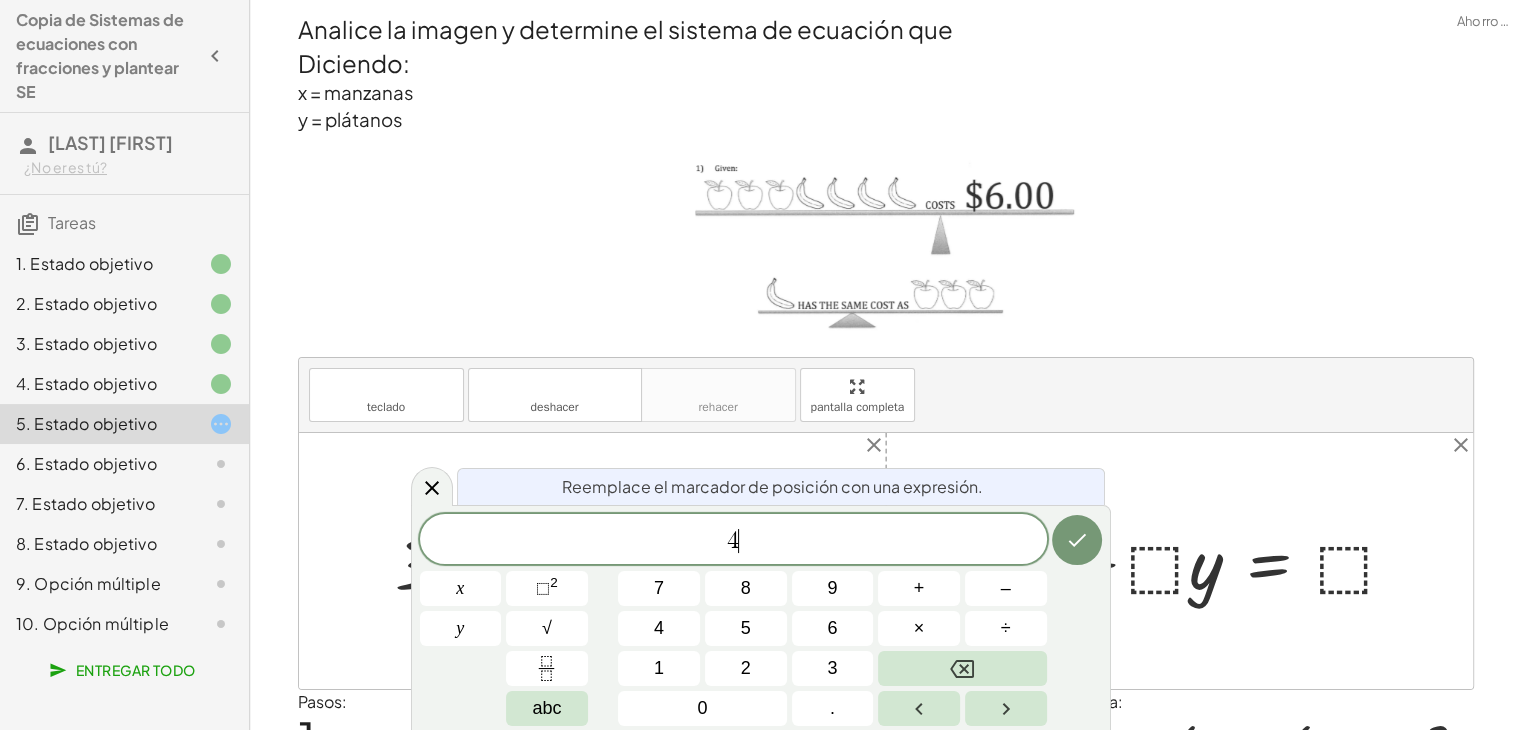 click at bounding box center (1077, 540) 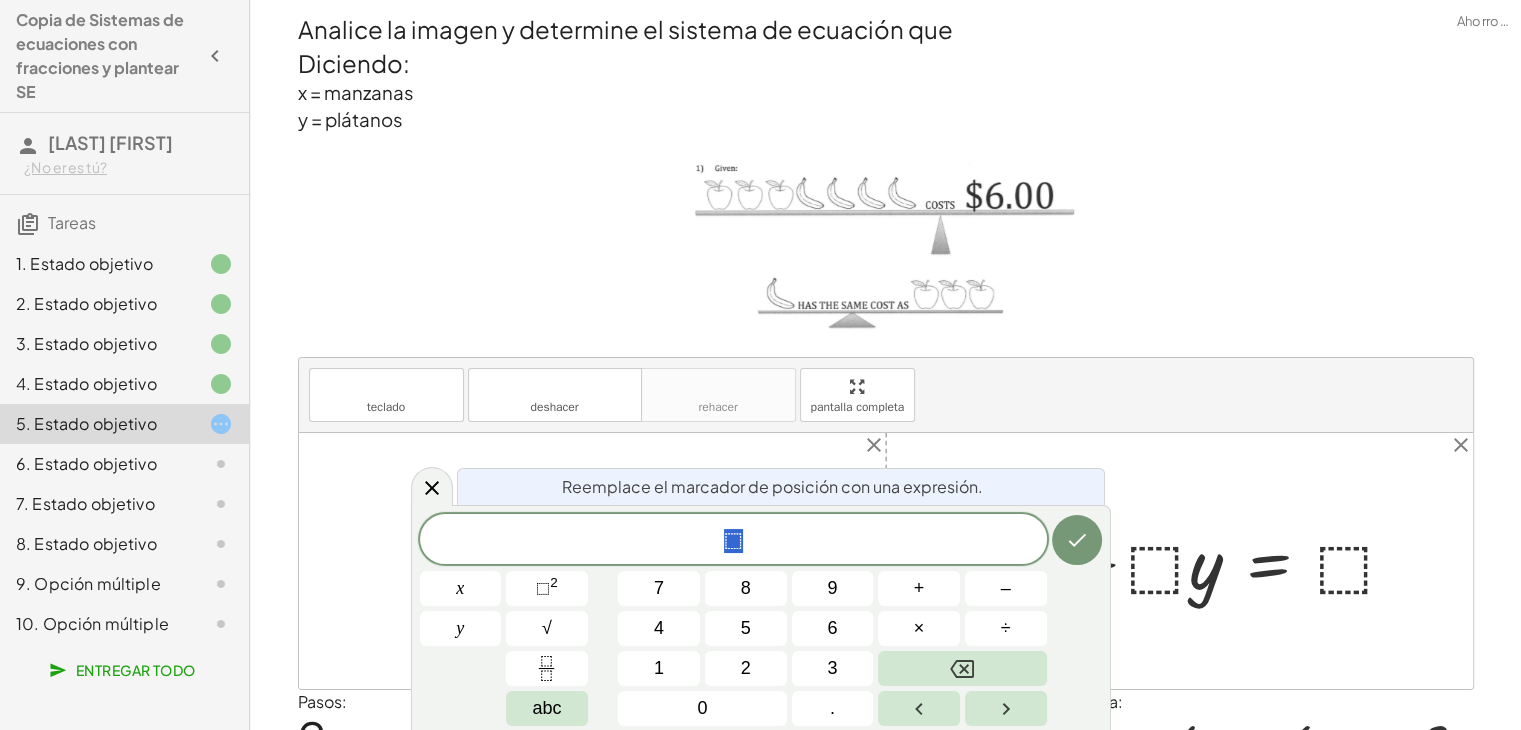 click on "6" at bounding box center (832, 628) 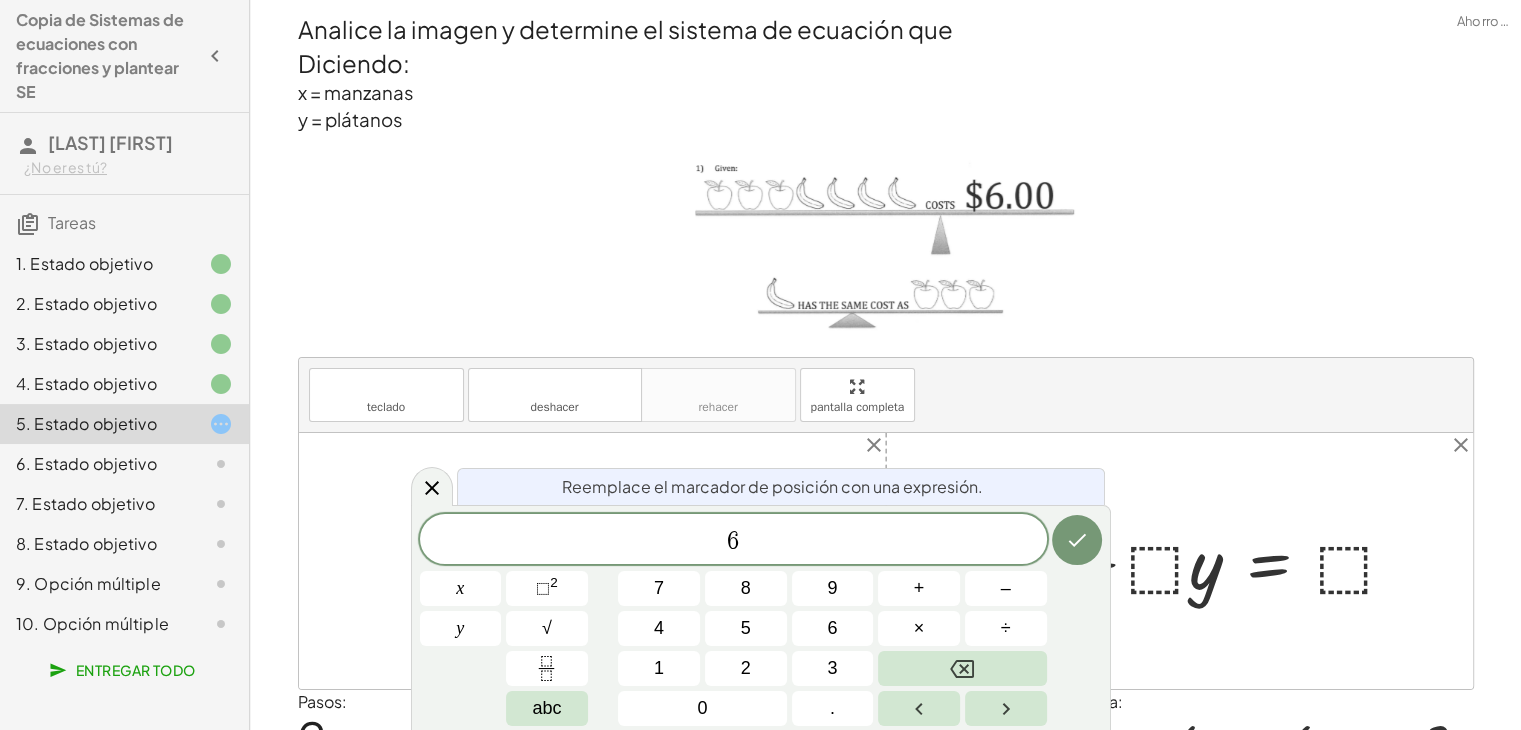 click 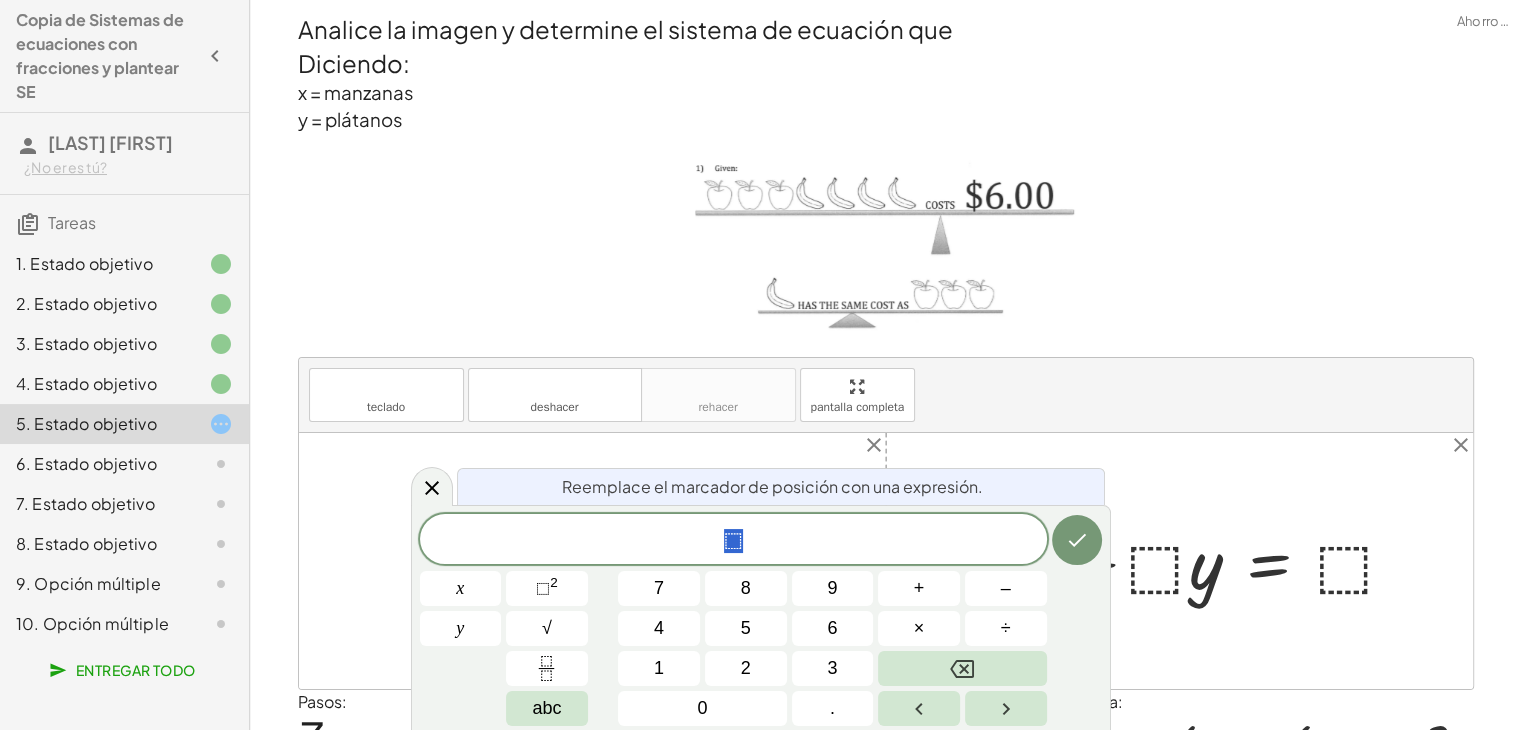 click on "1" at bounding box center [659, 668] 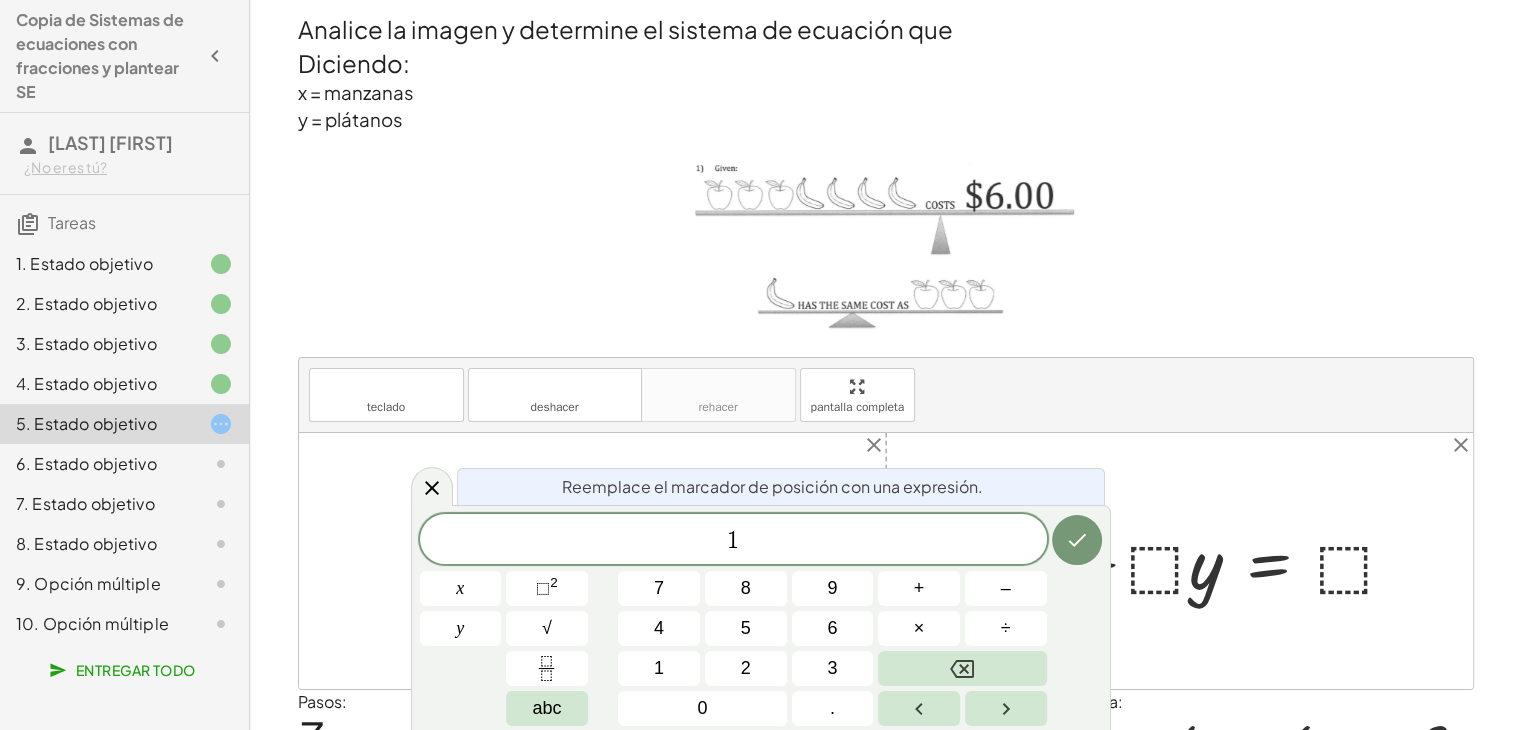 click 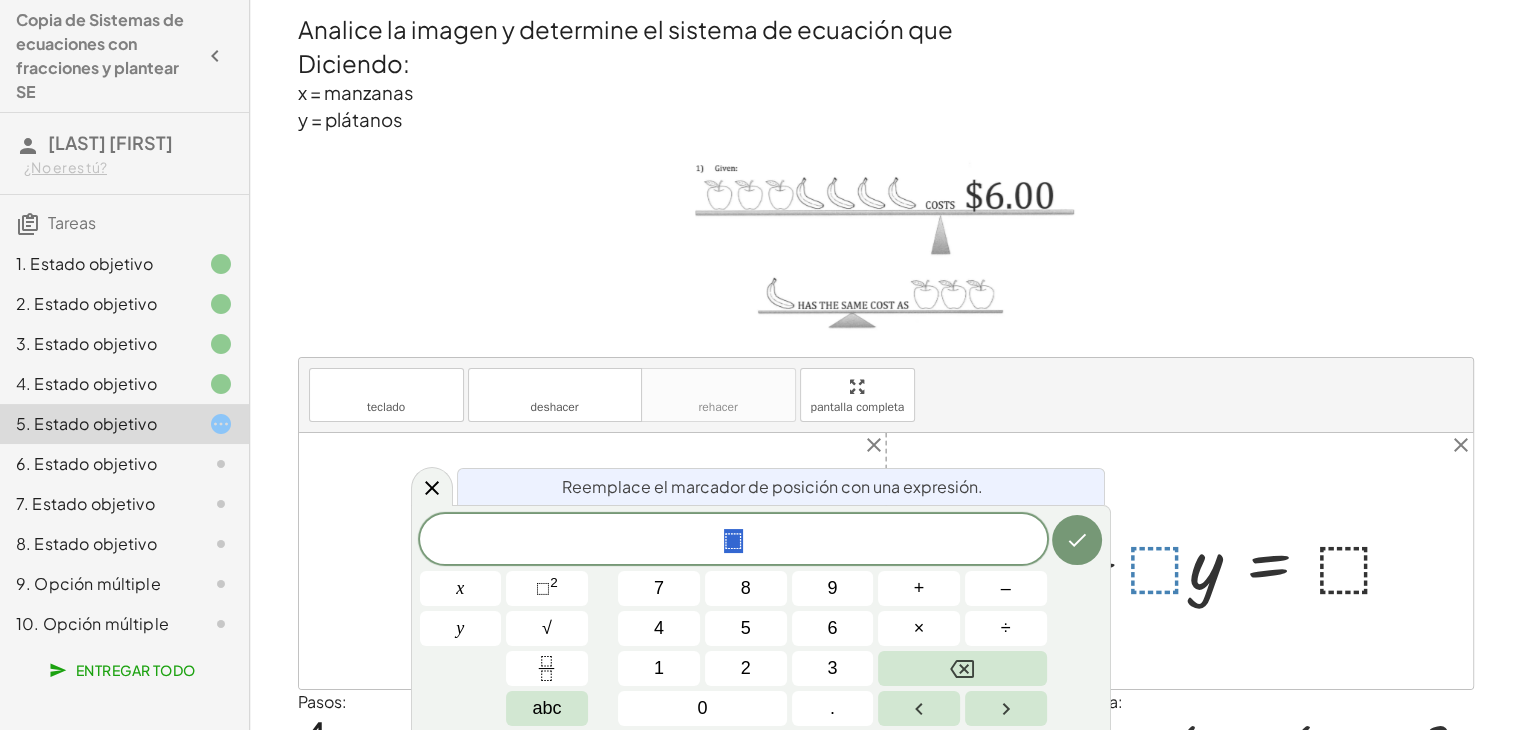 click at bounding box center [886, 248] 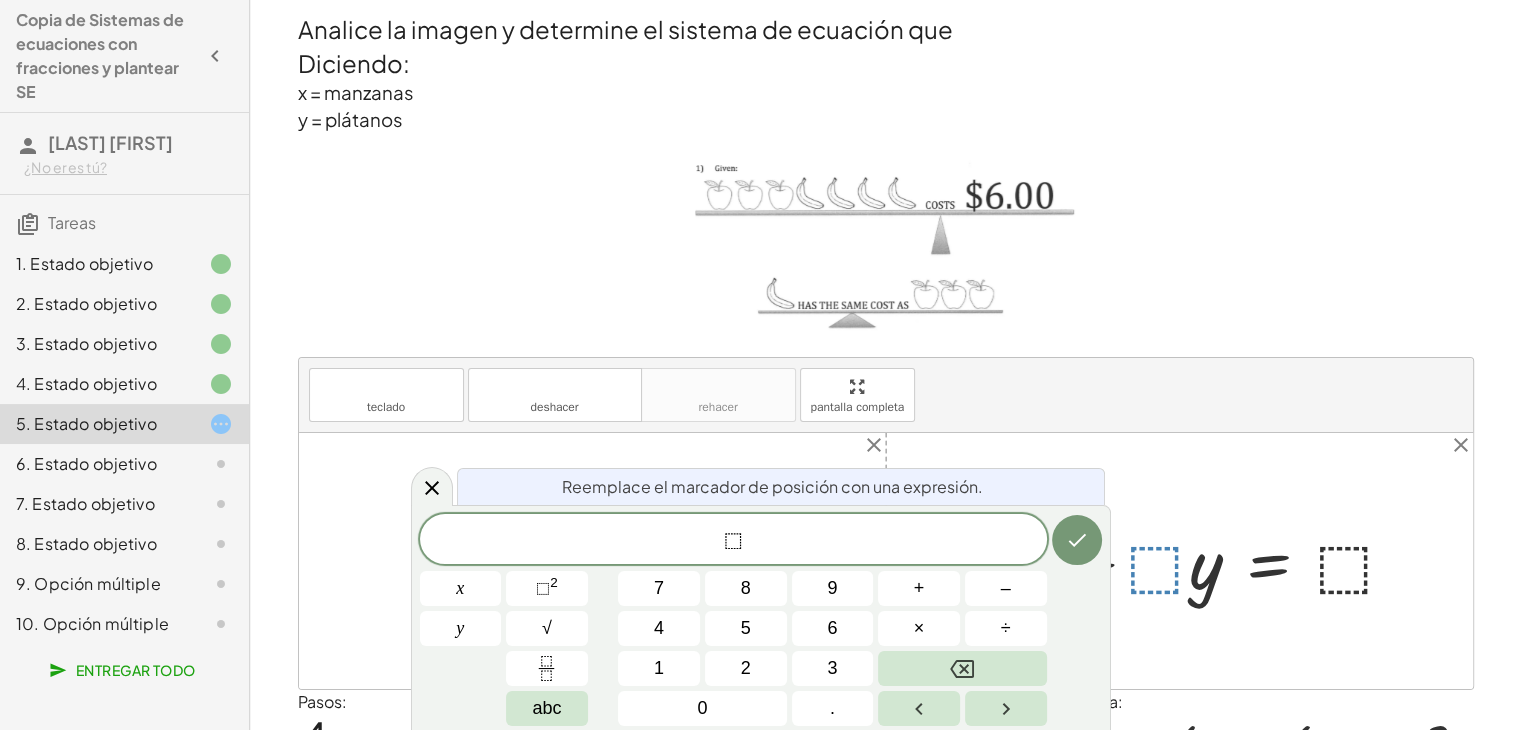 click 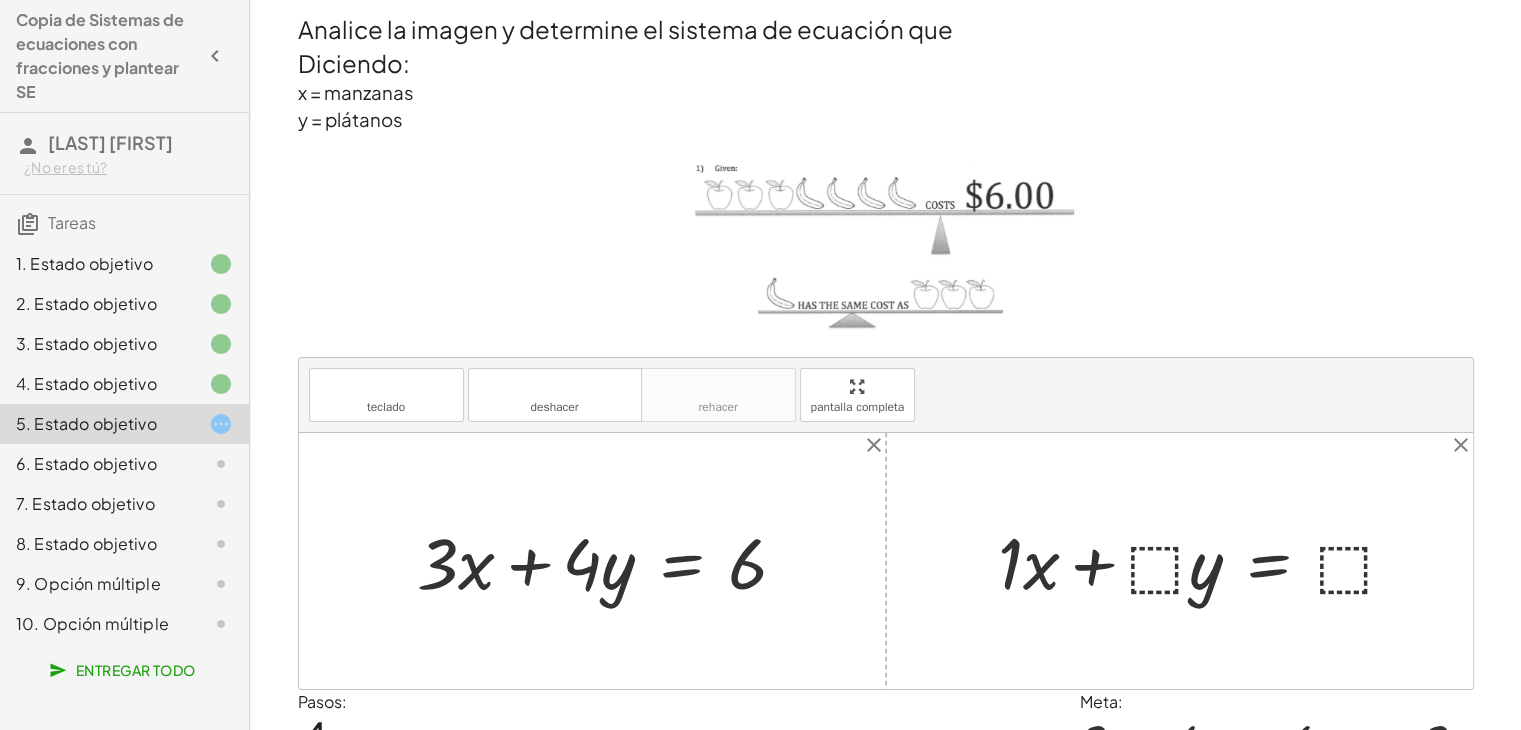 click at bounding box center [886, 248] 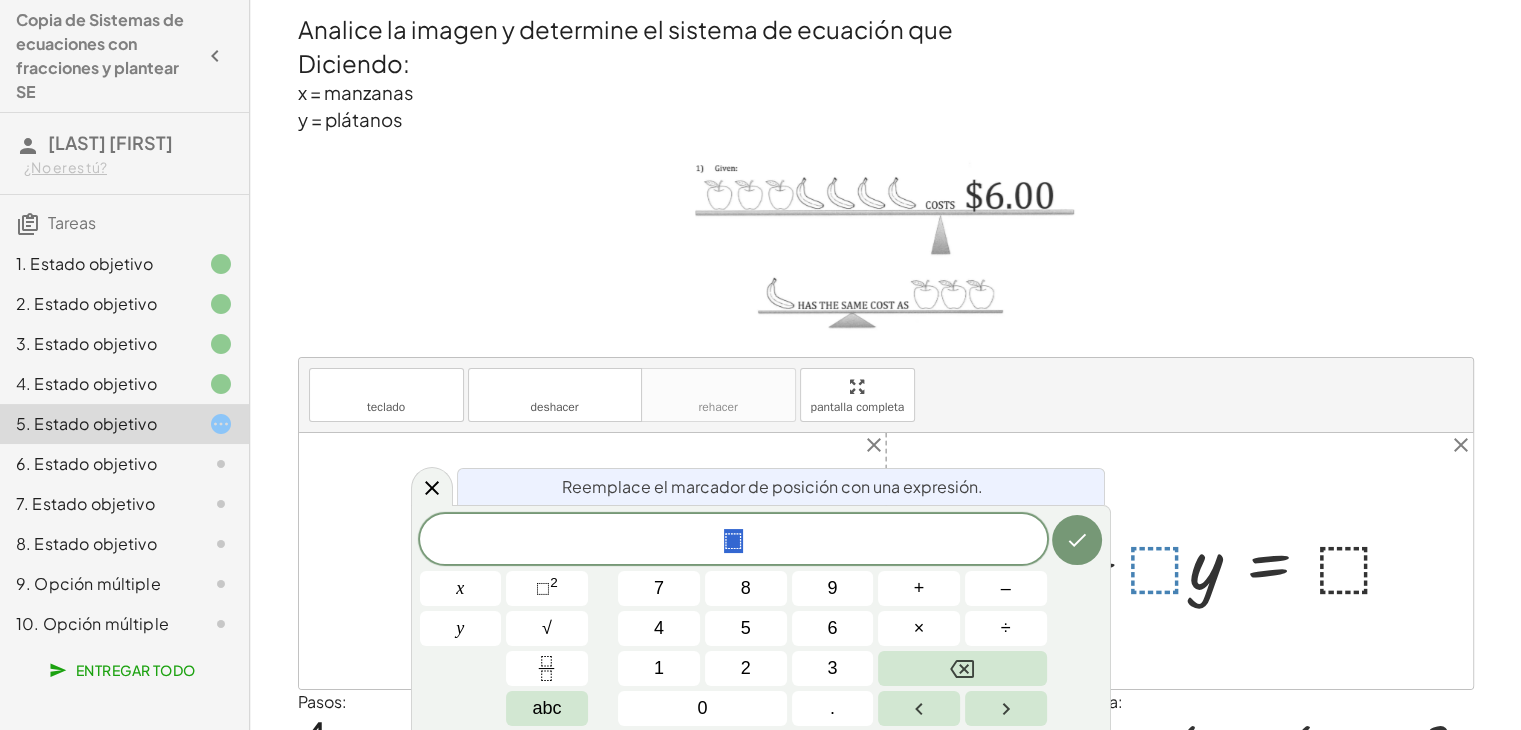 click on "1" at bounding box center (659, 668) 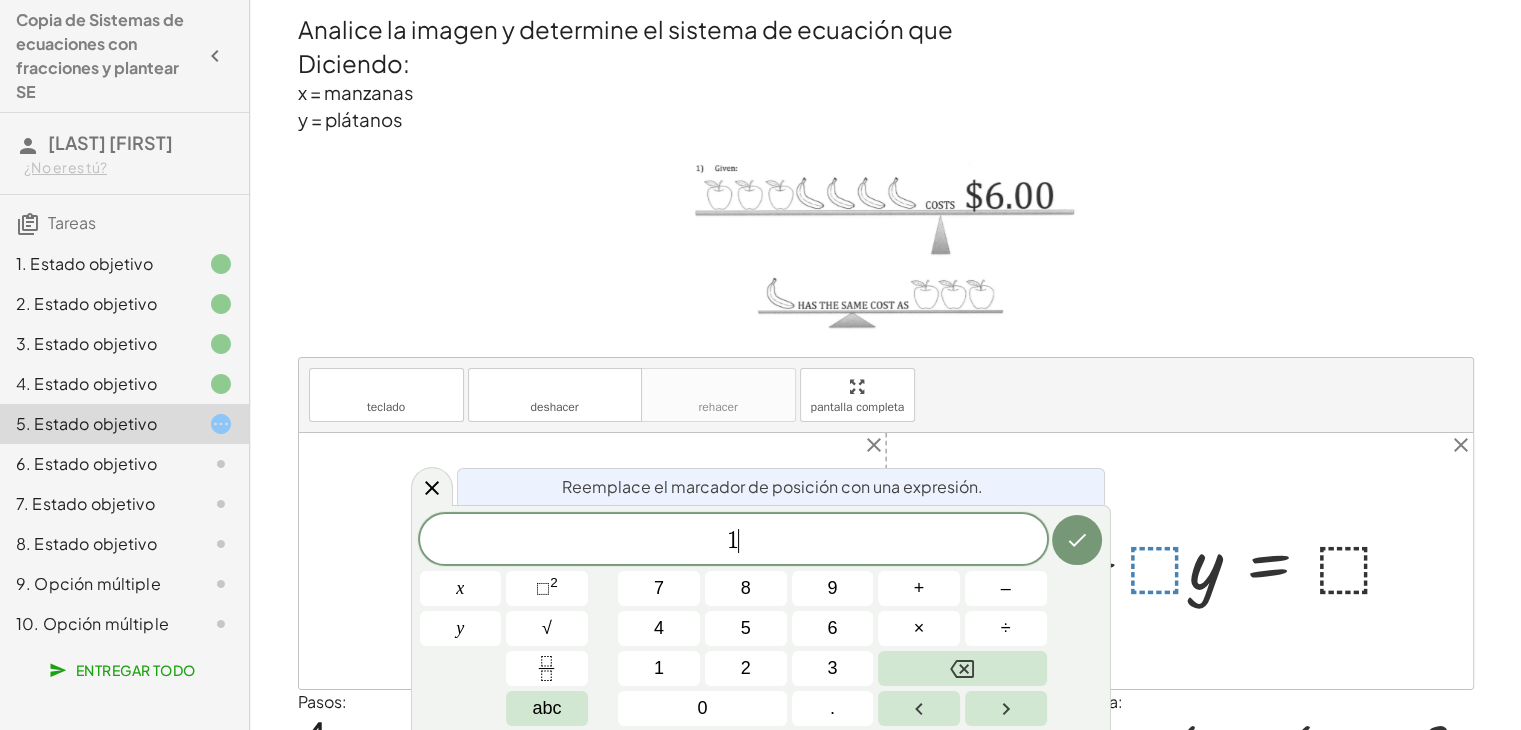 click 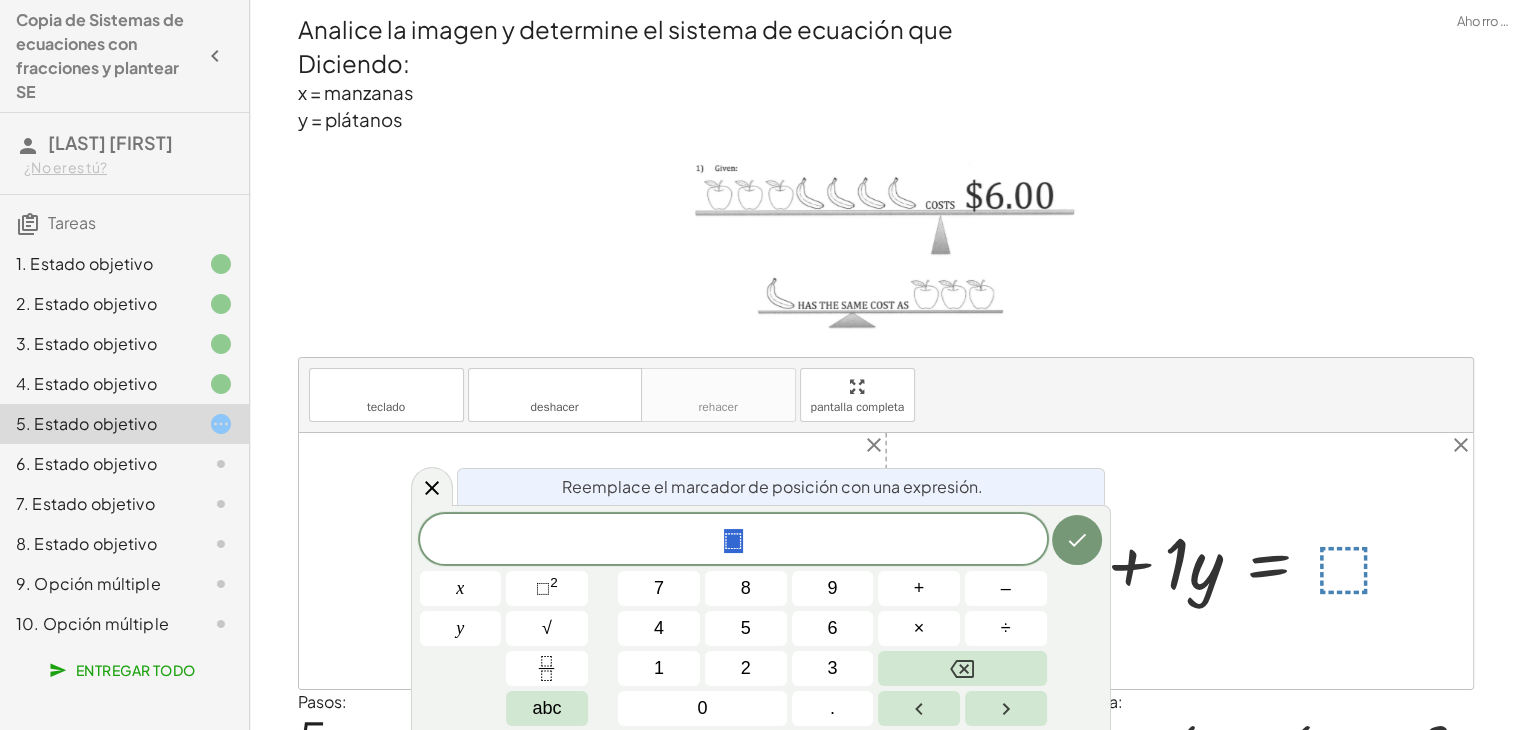 click on "3" at bounding box center [832, 668] 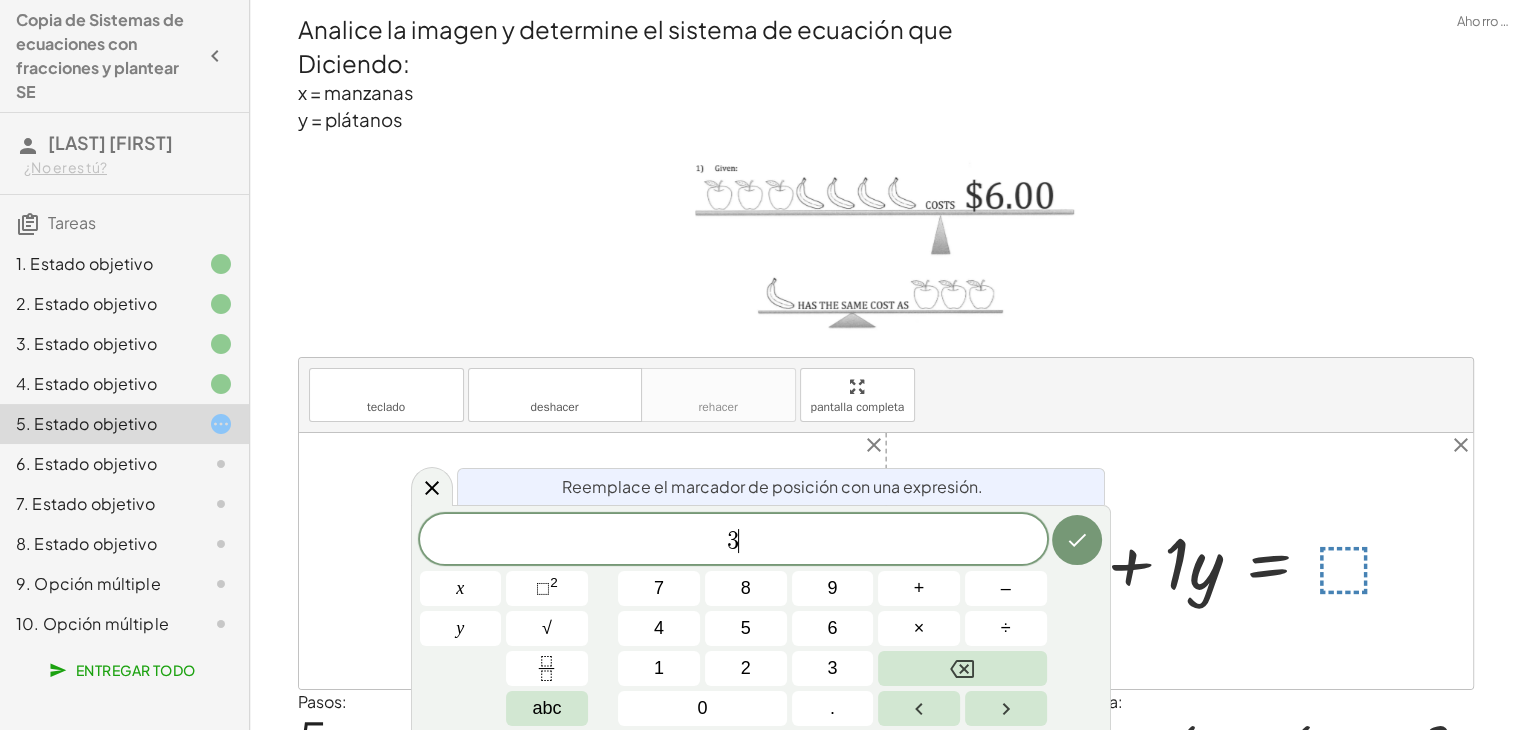 click 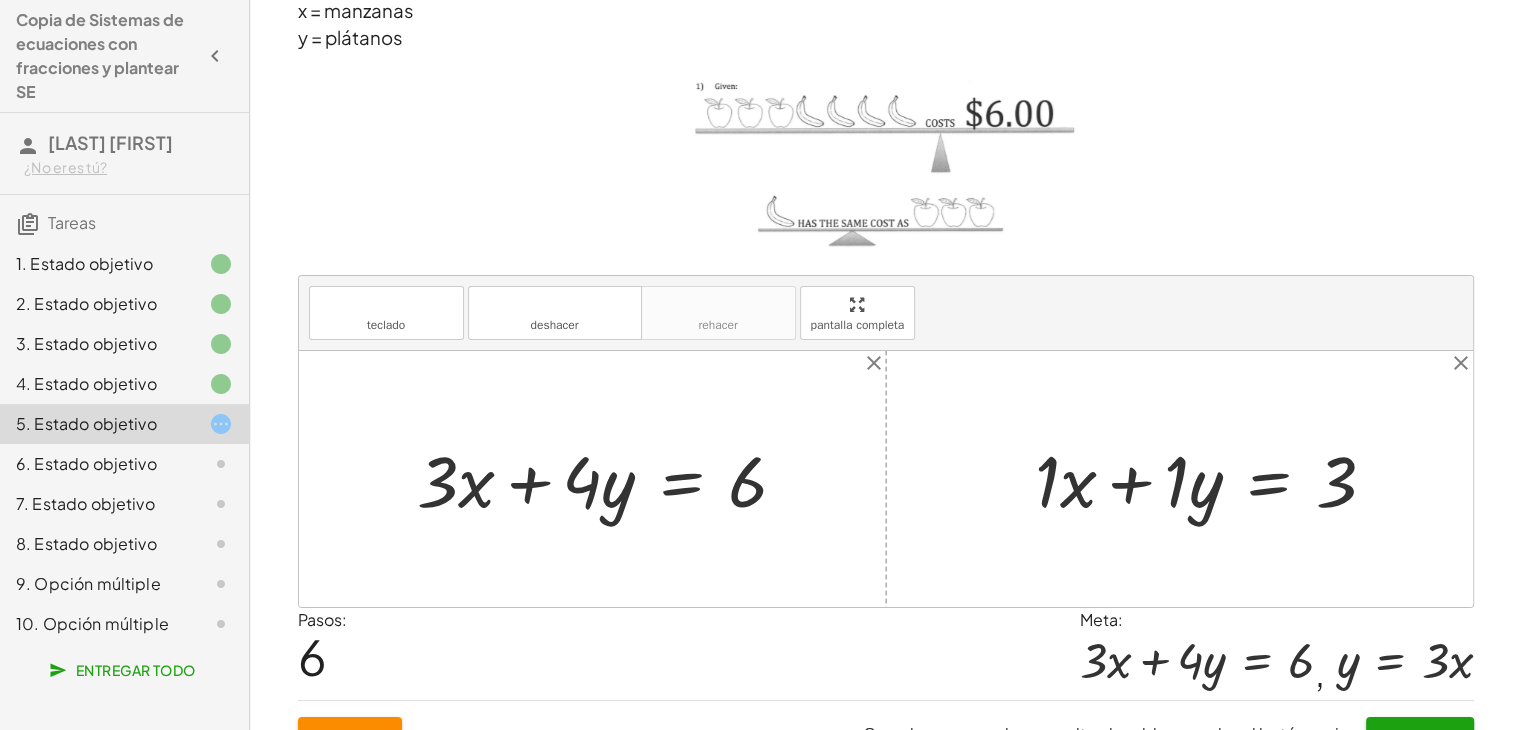 scroll, scrollTop: 115, scrollLeft: 0, axis: vertical 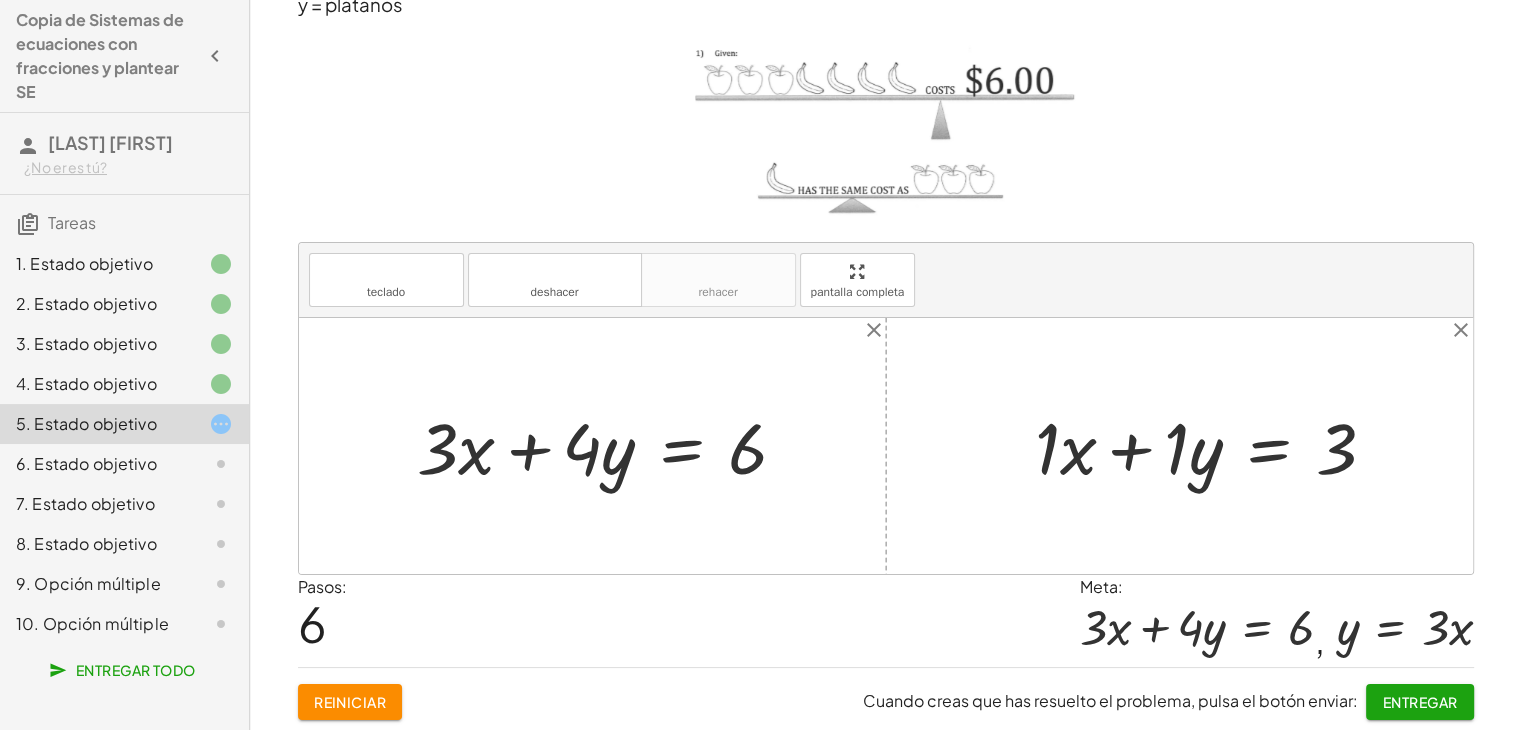 click at bounding box center (1213, 445) 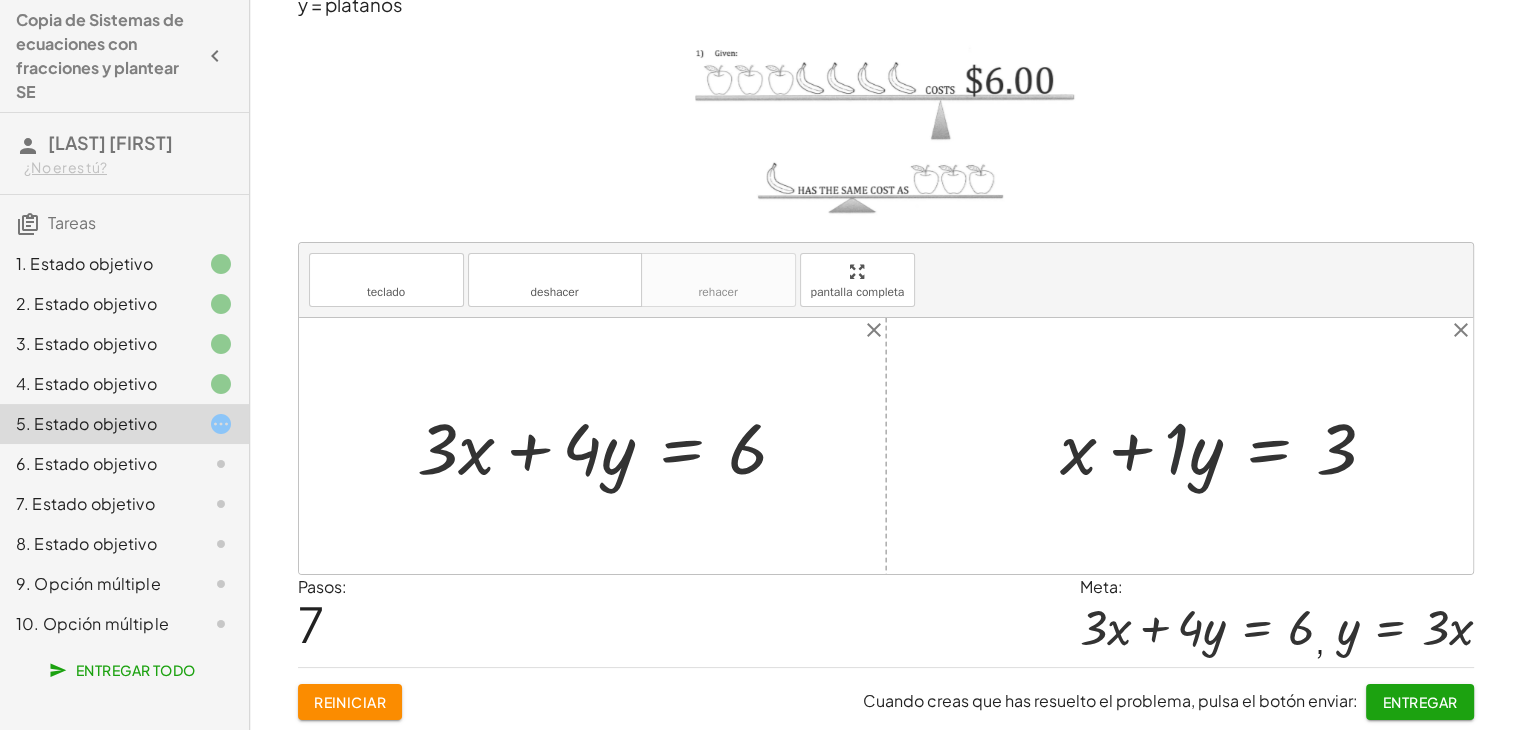 click at bounding box center [1226, 445] 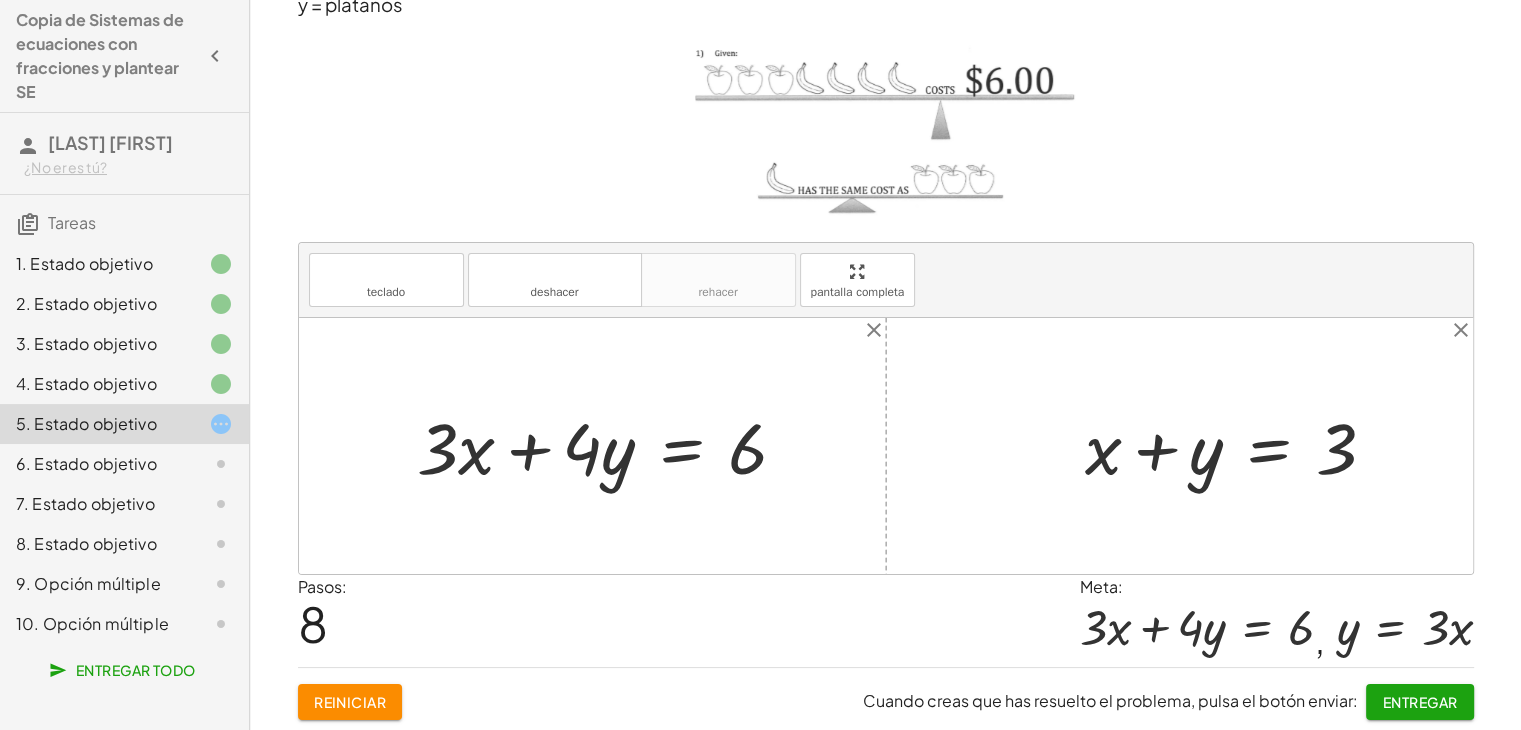 click at bounding box center (1238, 445) 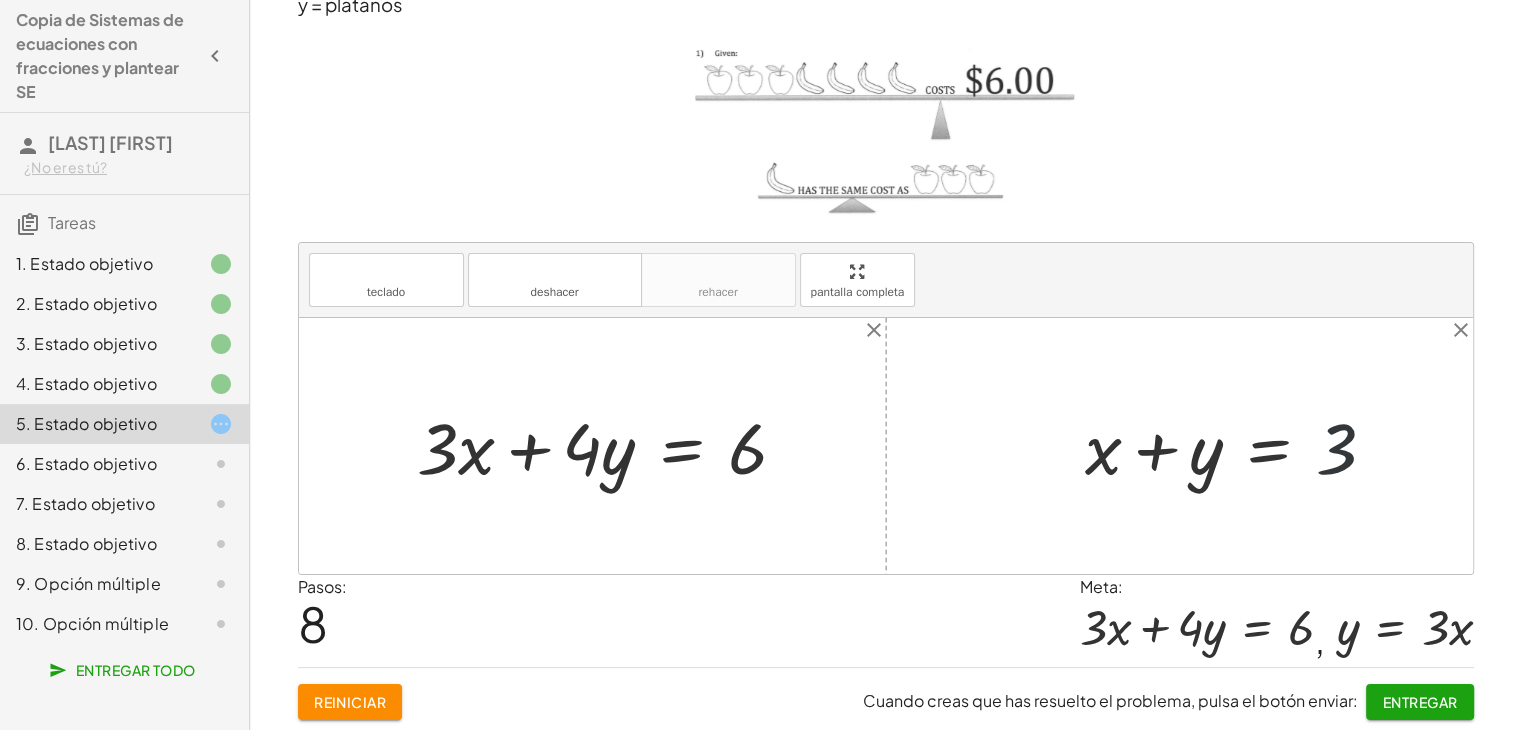 click at bounding box center [1238, 445] 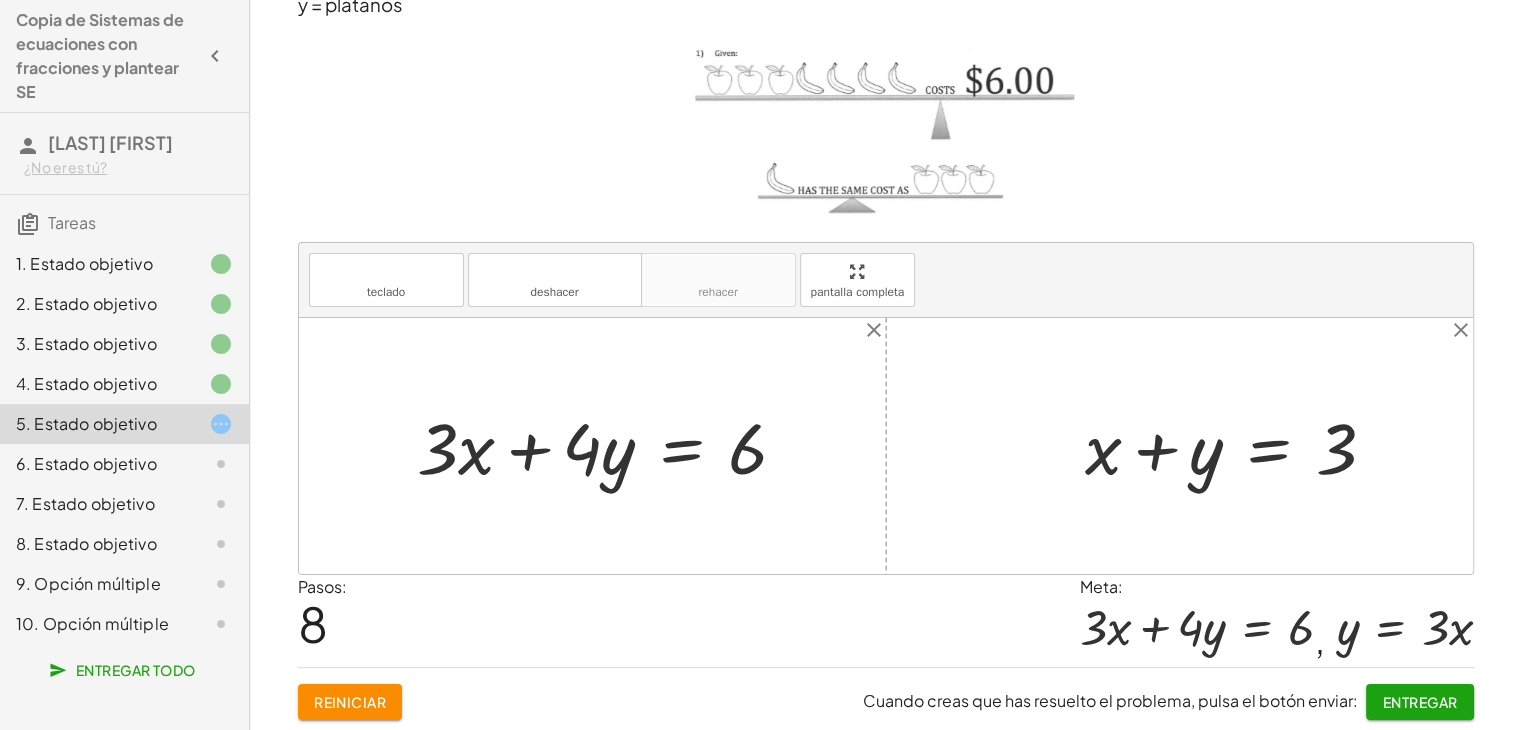 click at bounding box center (1238, 445) 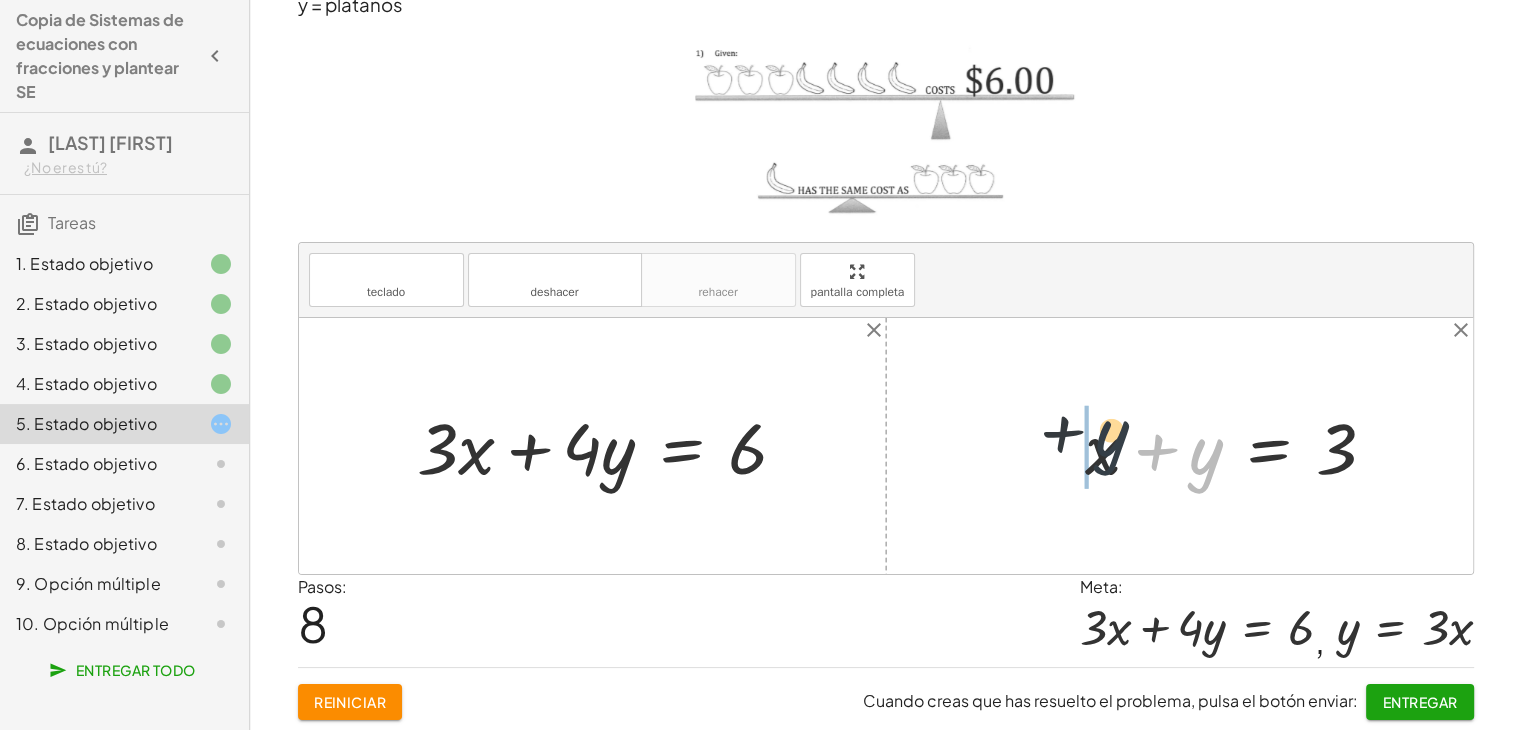 drag, startPoint x: 1207, startPoint y: 457, endPoint x: 1090, endPoint y: 441, distance: 118.08895 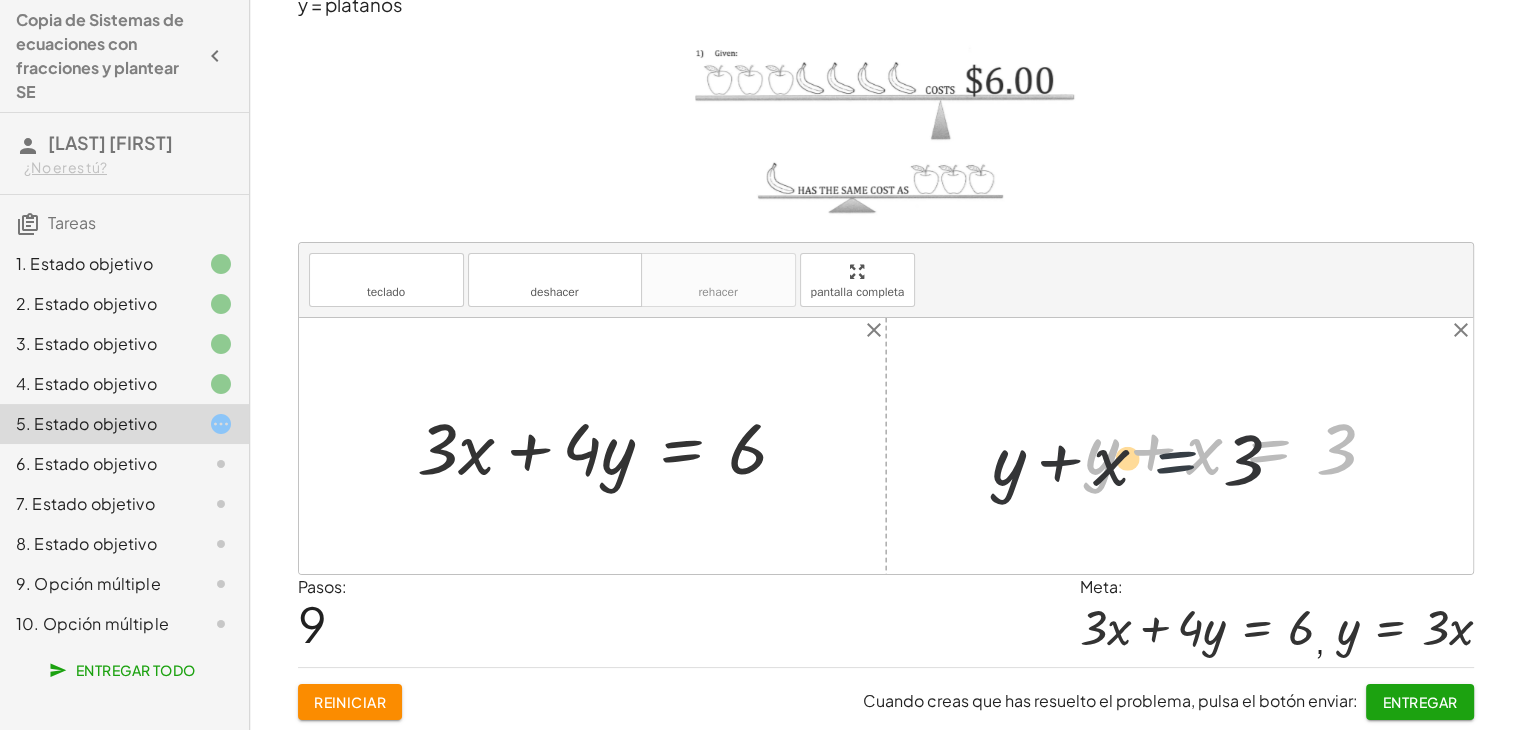 drag, startPoint x: 1223, startPoint y: 449, endPoint x: 1119, endPoint y: 461, distance: 104.69002 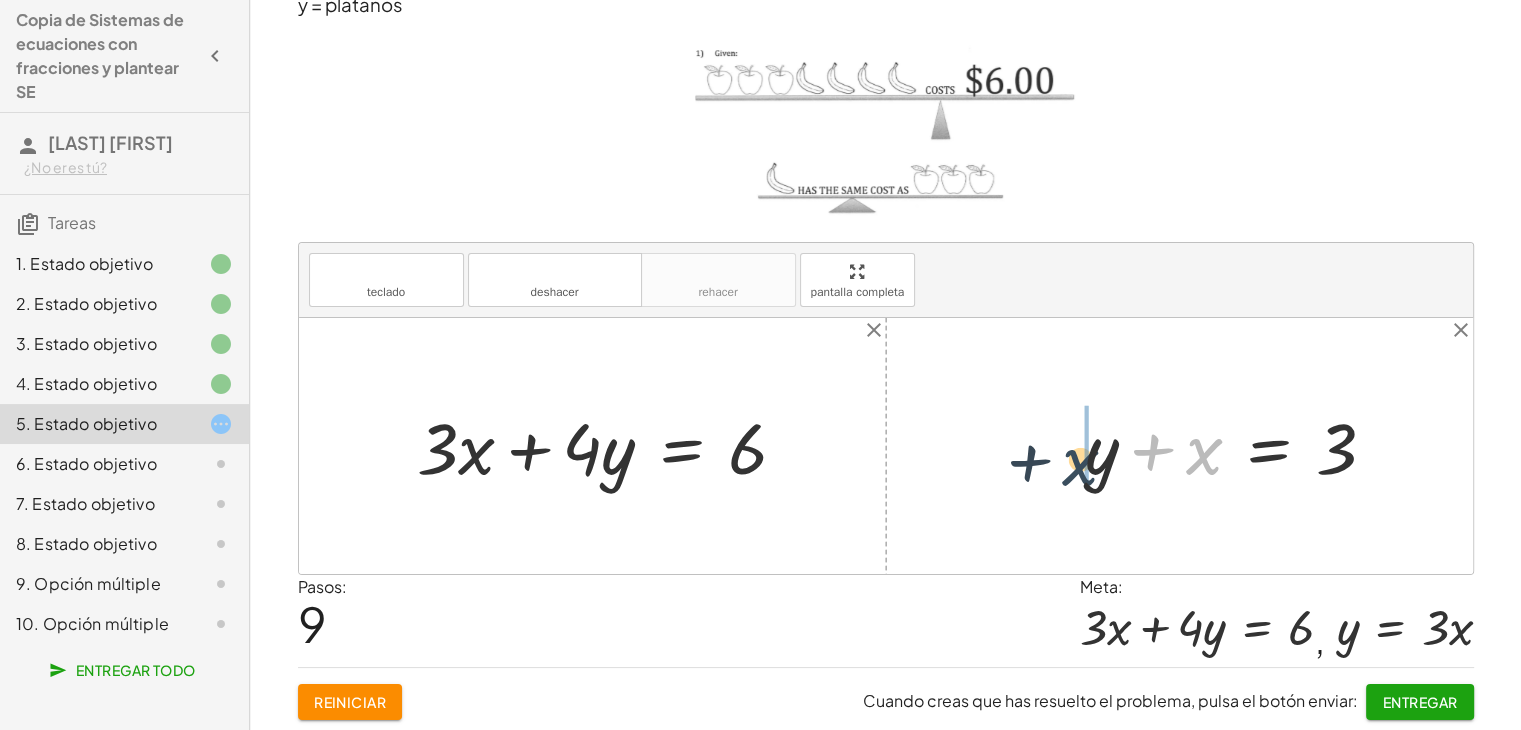 drag, startPoint x: 1195, startPoint y: 460, endPoint x: 1068, endPoint y: 471, distance: 127.47549 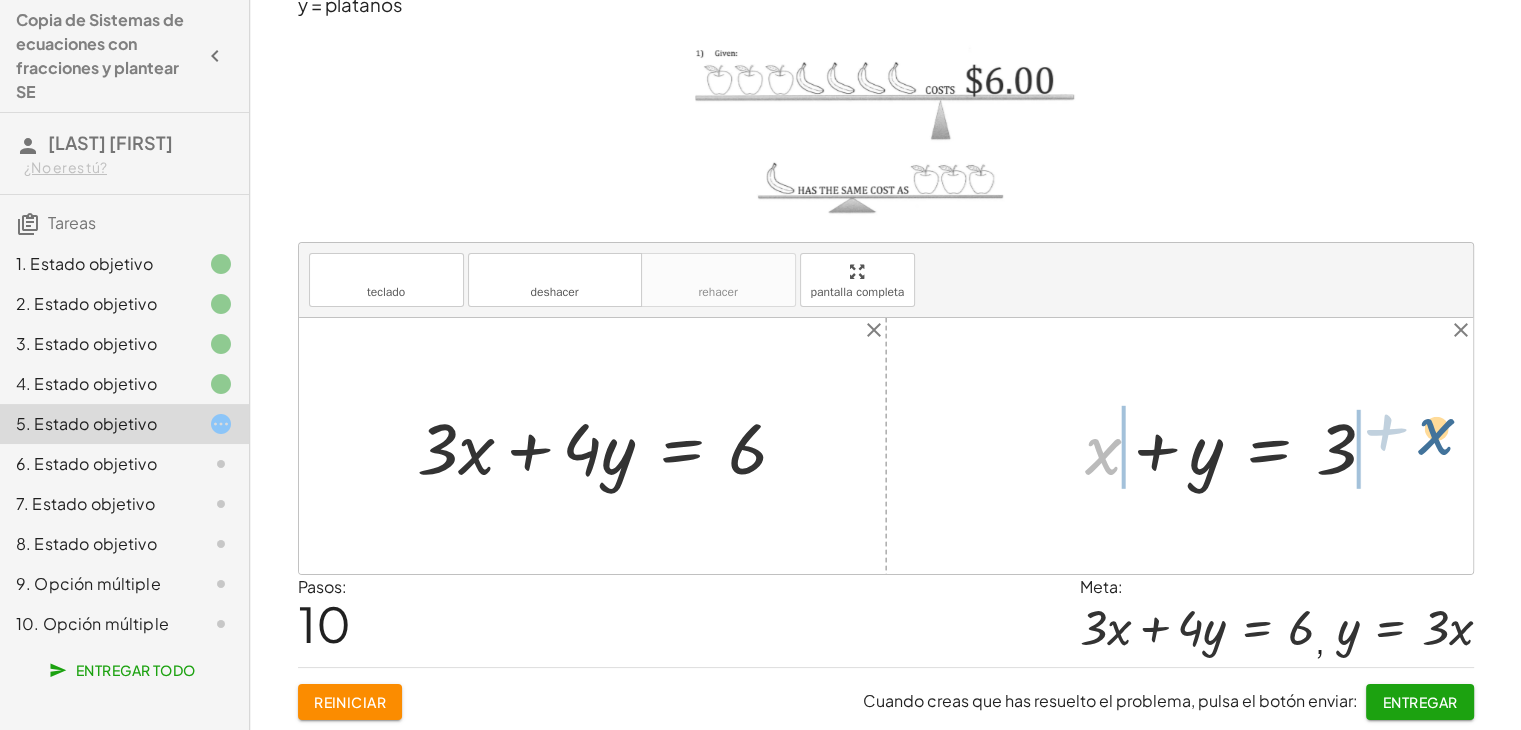 drag, startPoint x: 1092, startPoint y: 460, endPoint x: 1410, endPoint y: 451, distance: 318.12732 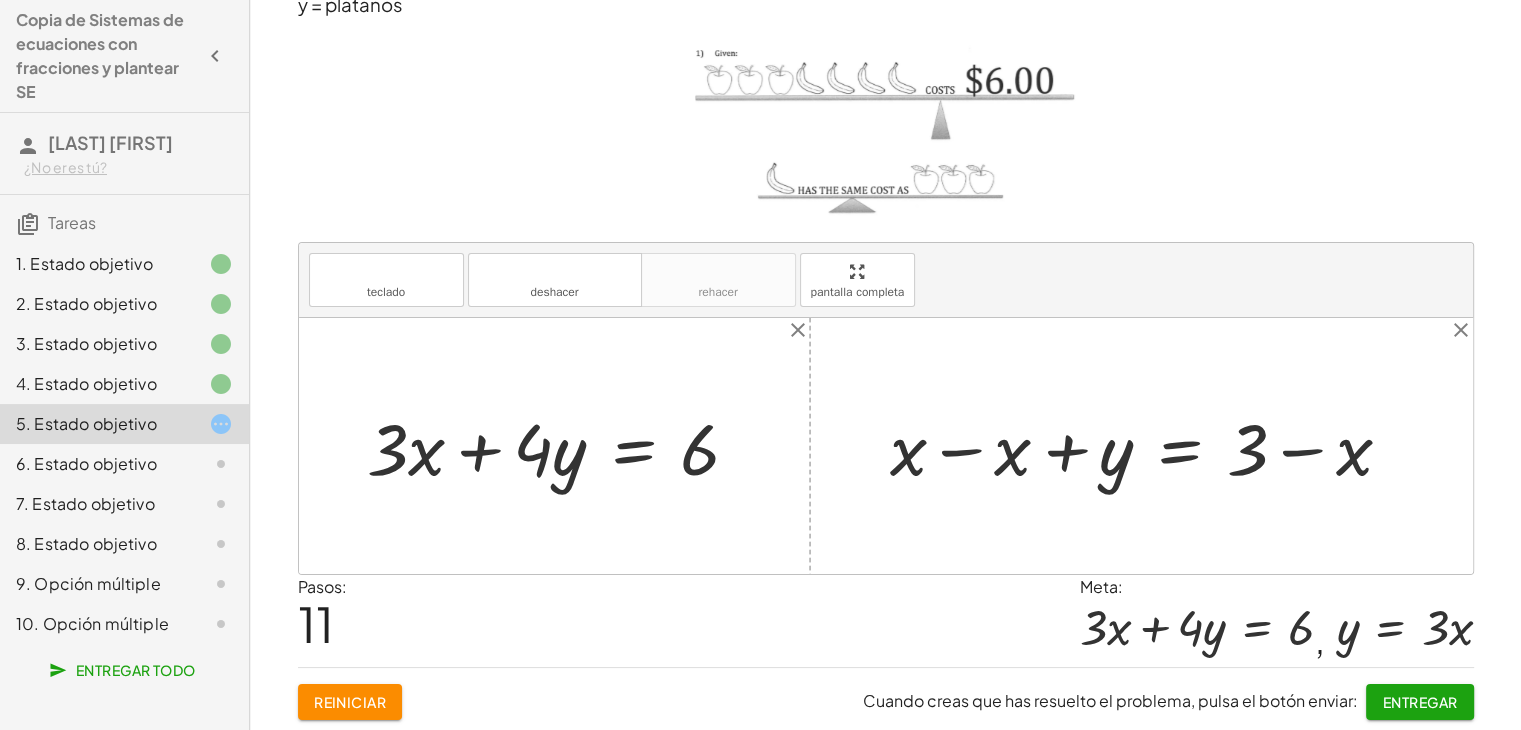 click at bounding box center [1149, 446] 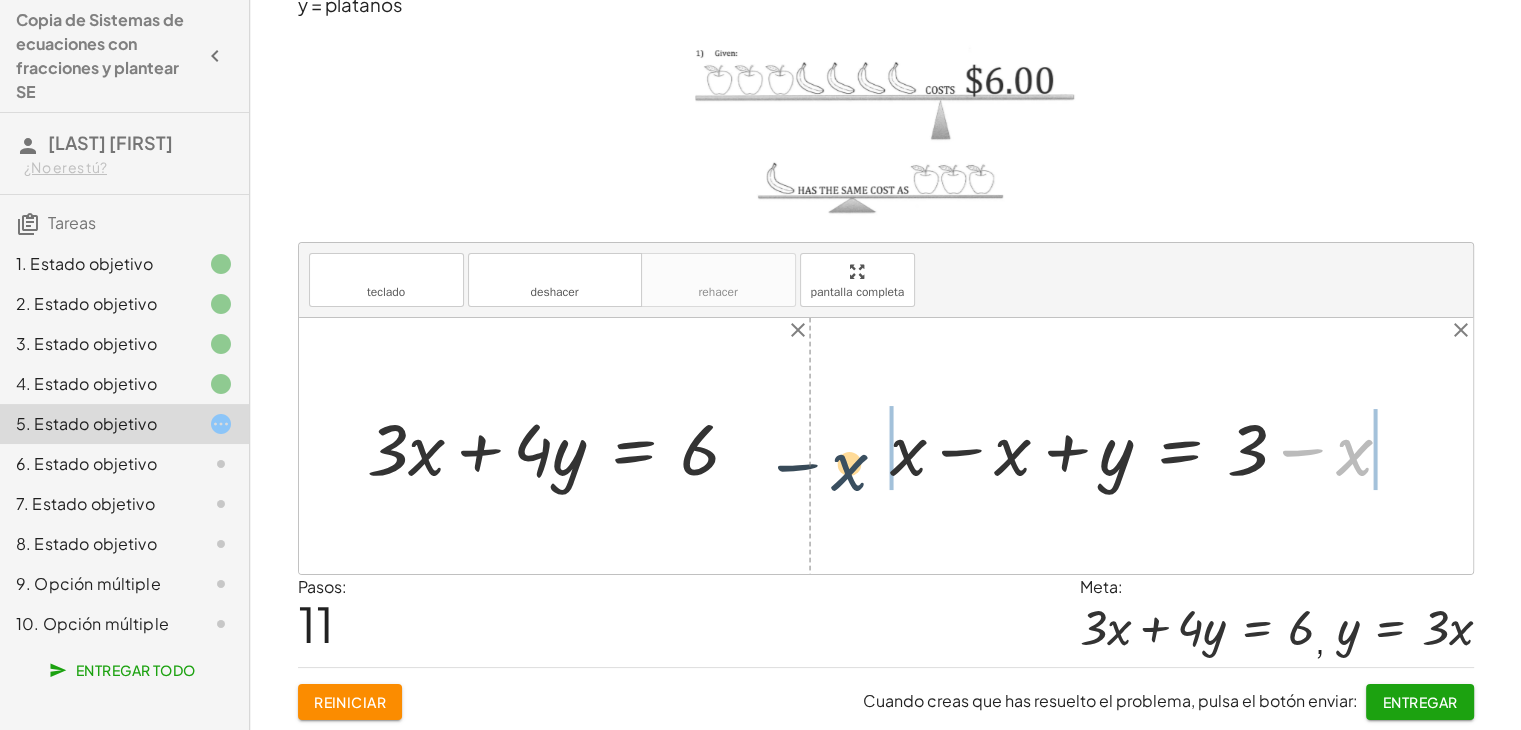 drag, startPoint x: 1352, startPoint y: 465, endPoint x: 834, endPoint y: 481, distance: 518.2471 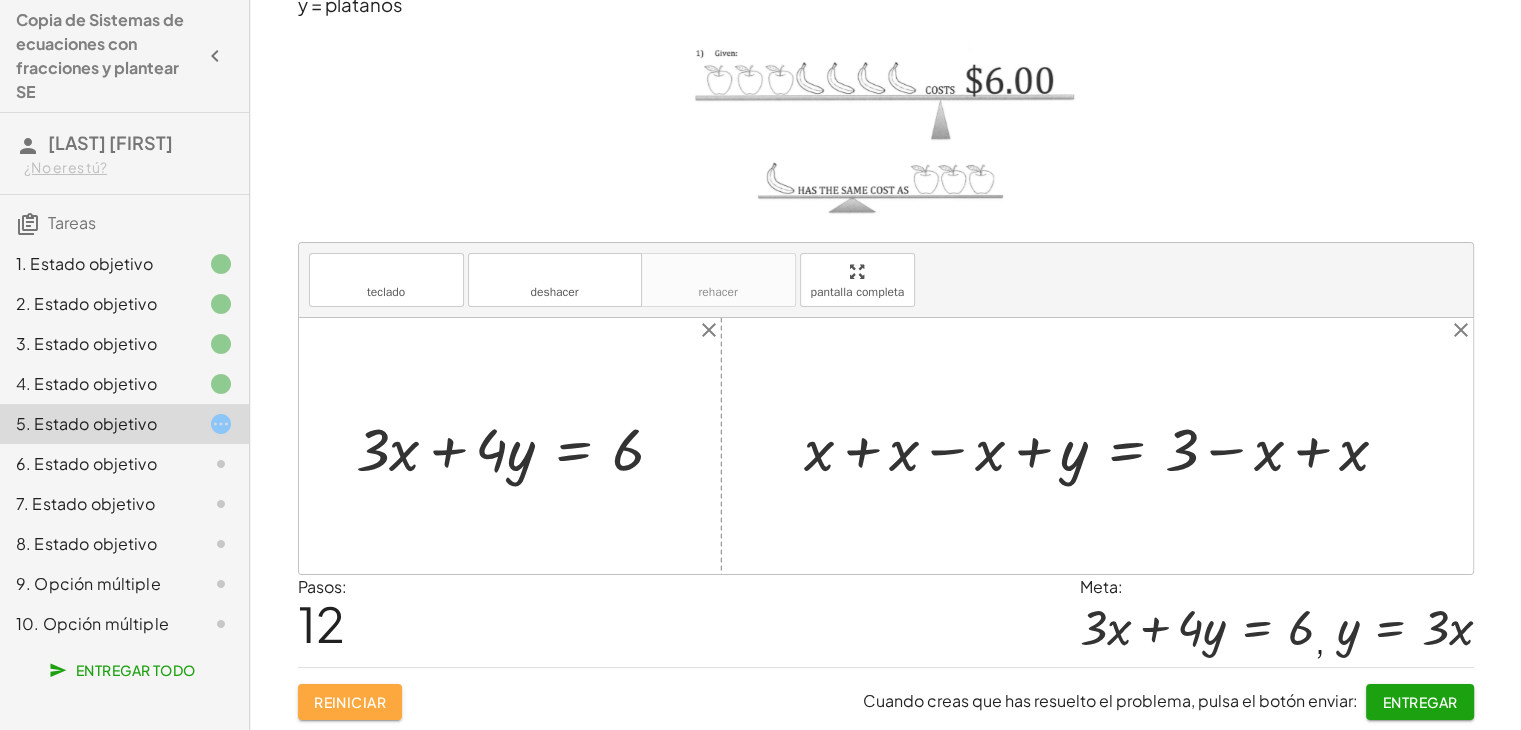 click on "Reiniciar" at bounding box center [350, 702] 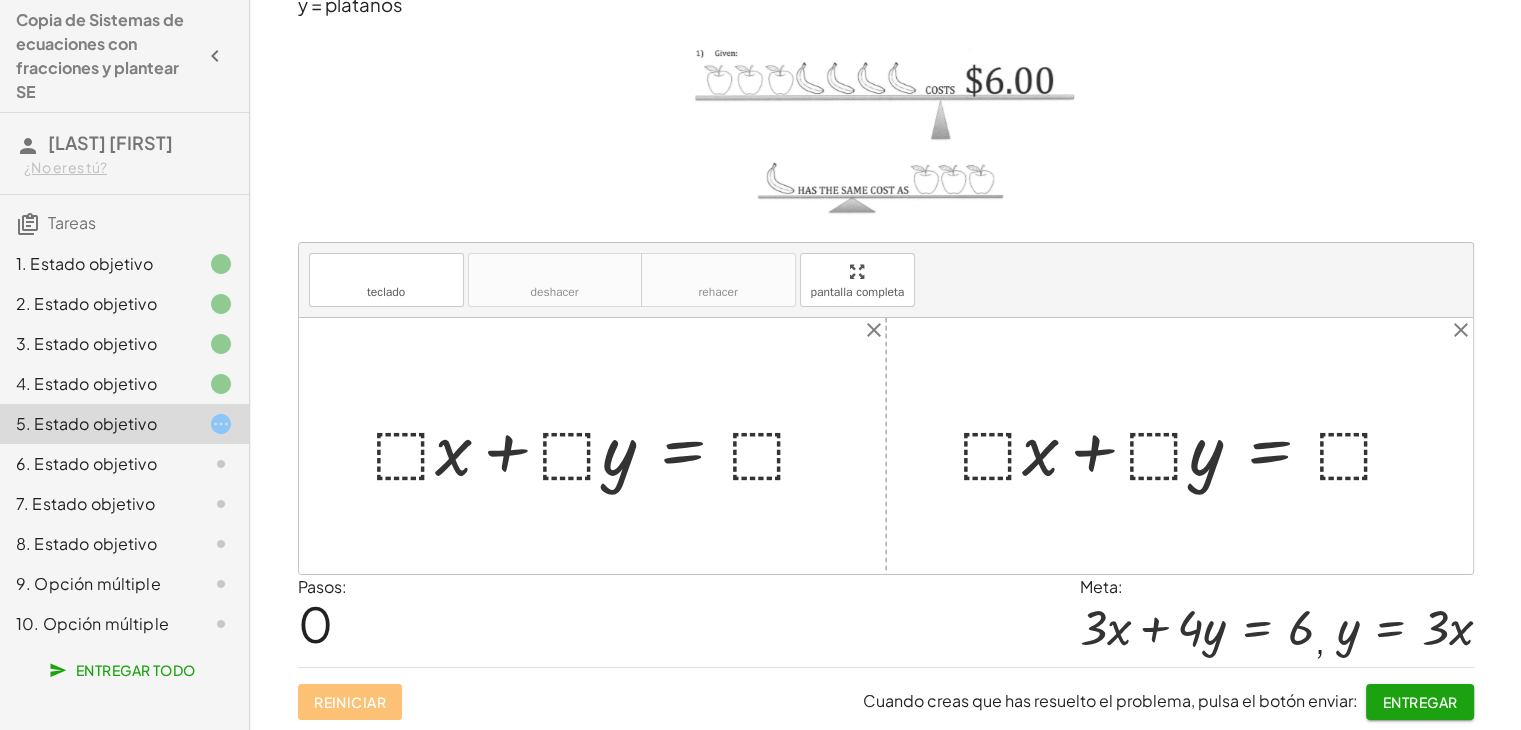 click at bounding box center [600, 446] 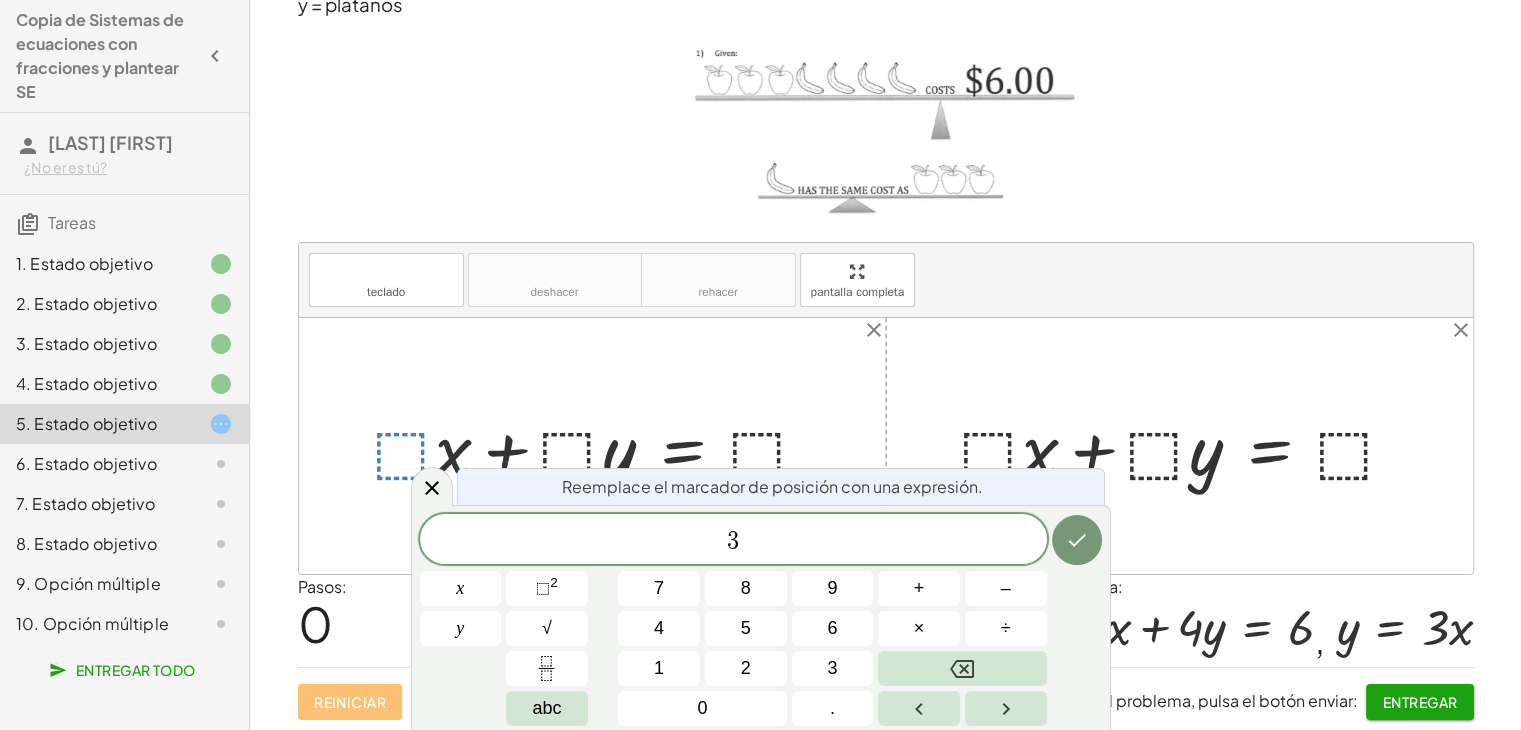 click at bounding box center (1077, 540) 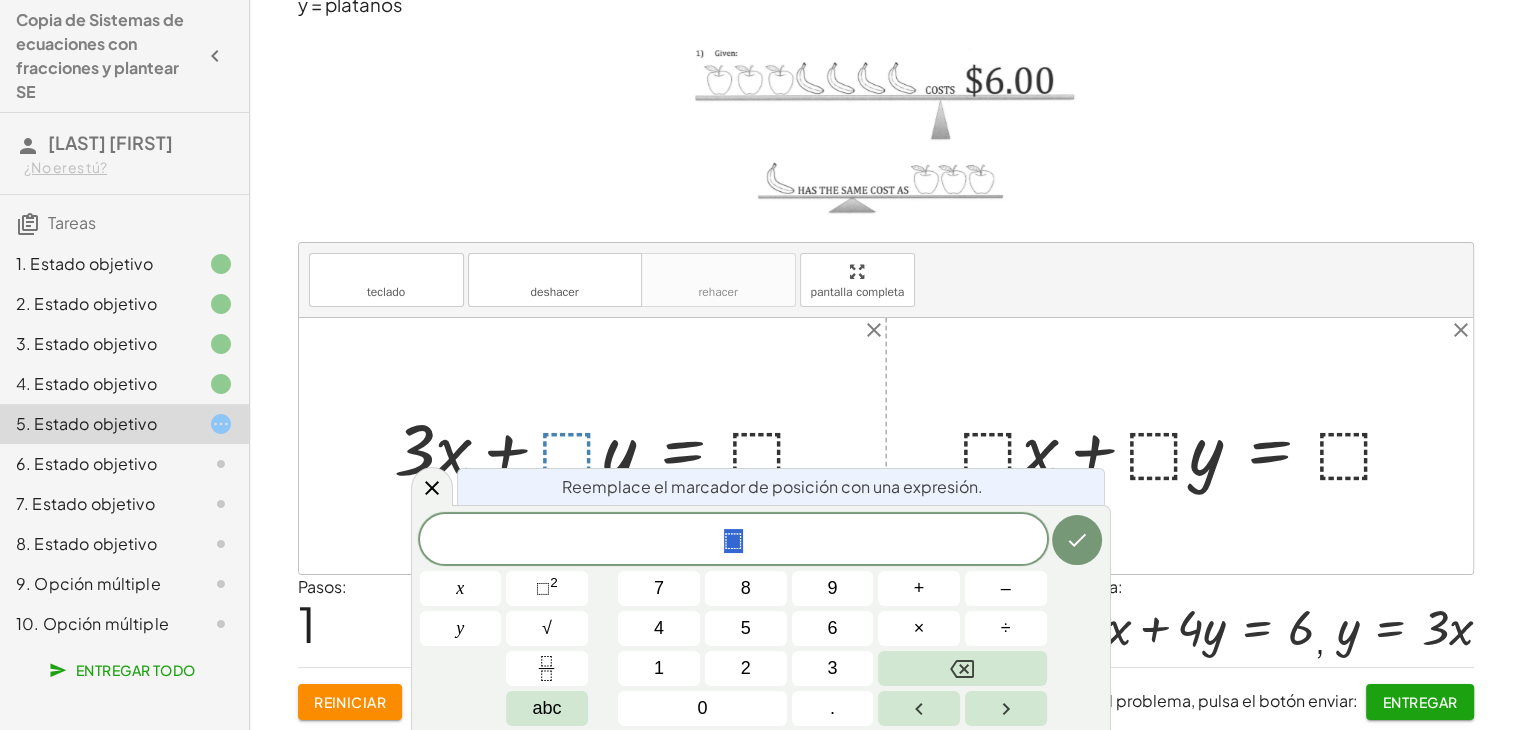 click on "4" at bounding box center [659, 628] 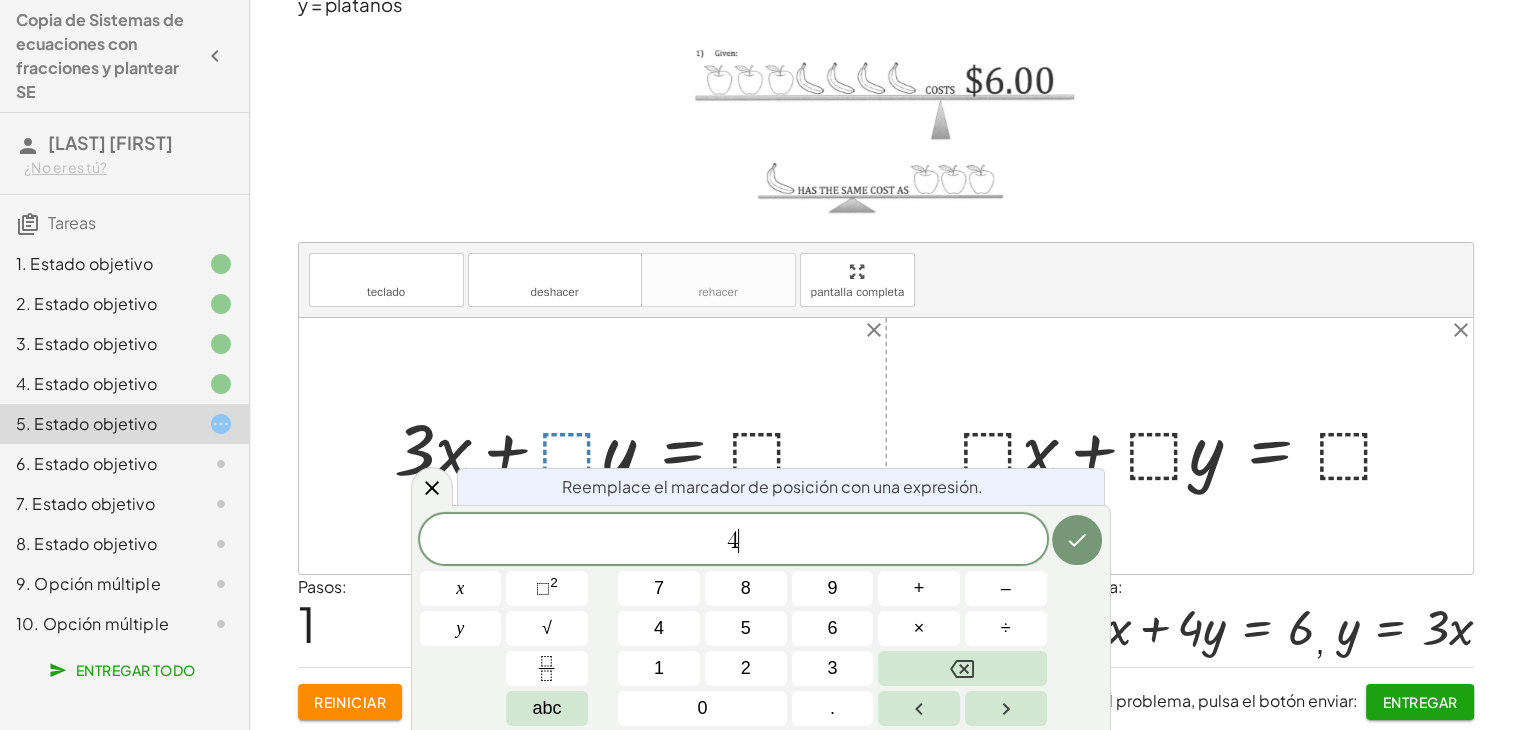 click 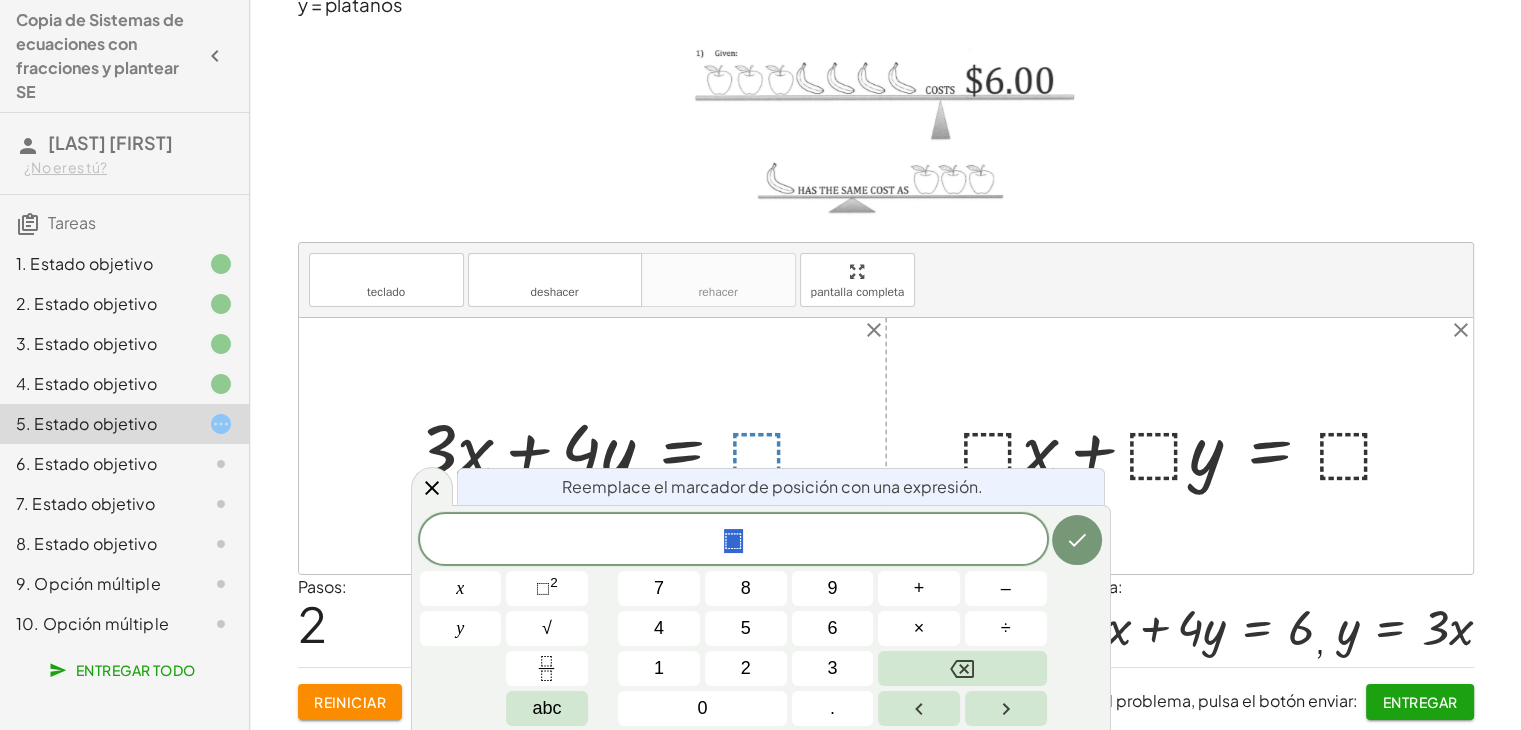 click on "6" at bounding box center (832, 628) 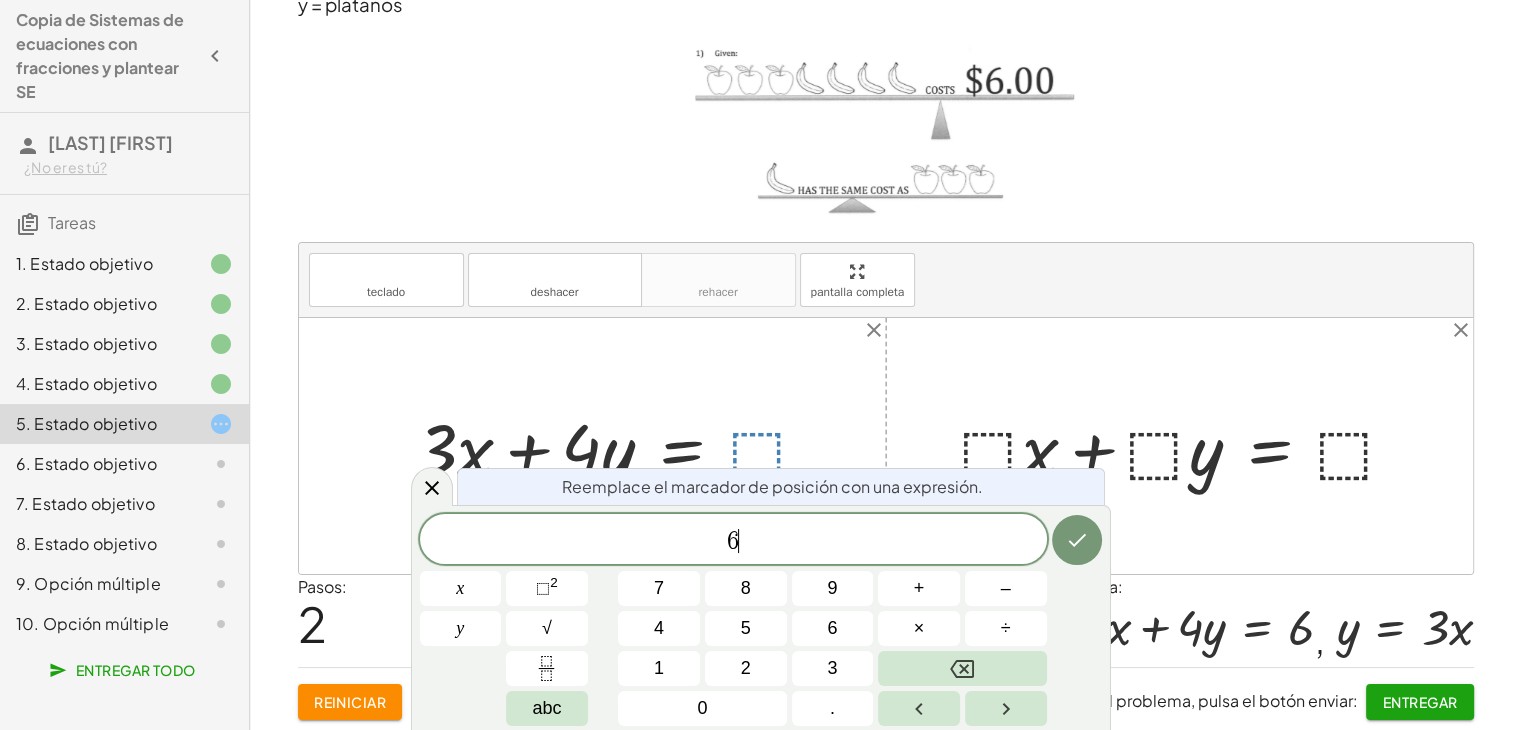click 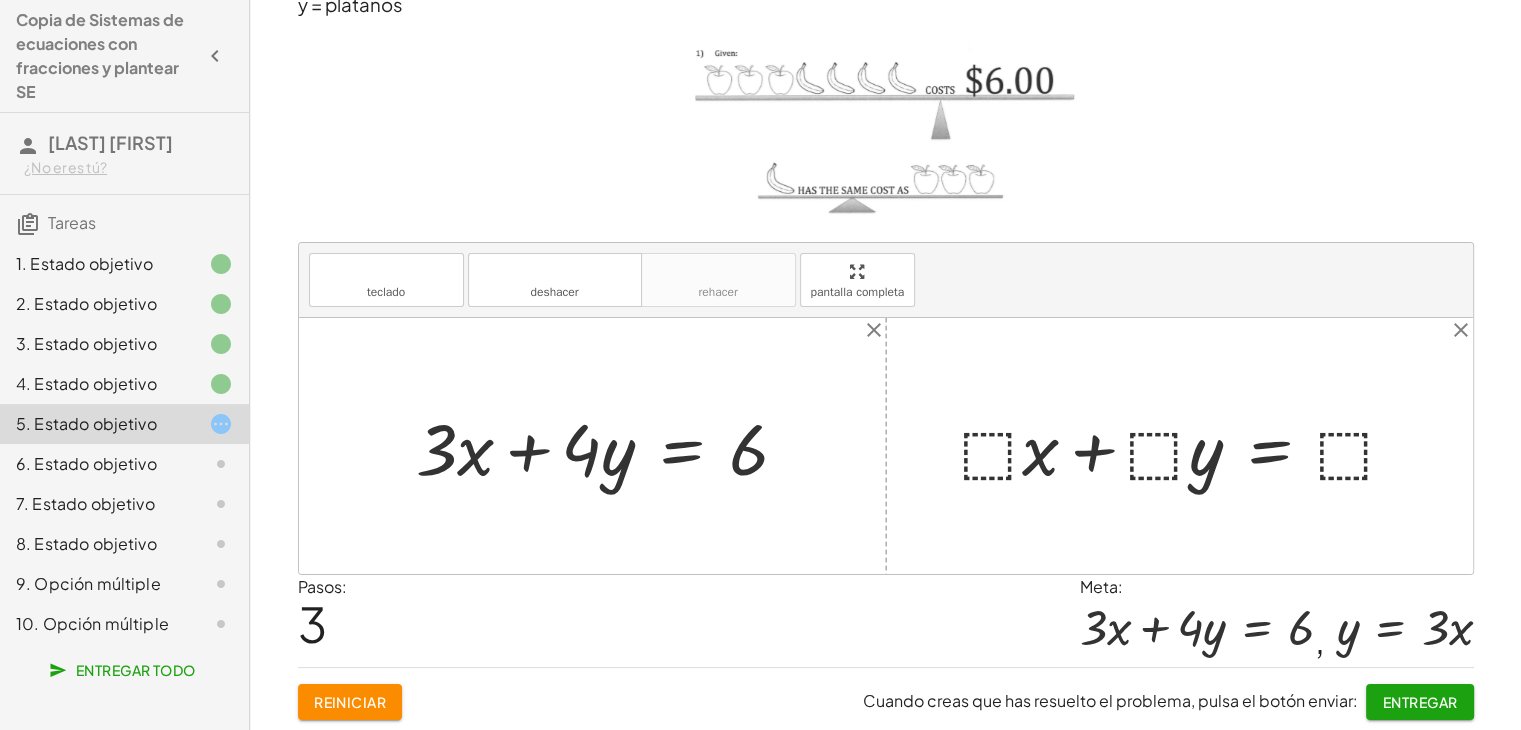 click at bounding box center (610, 446) 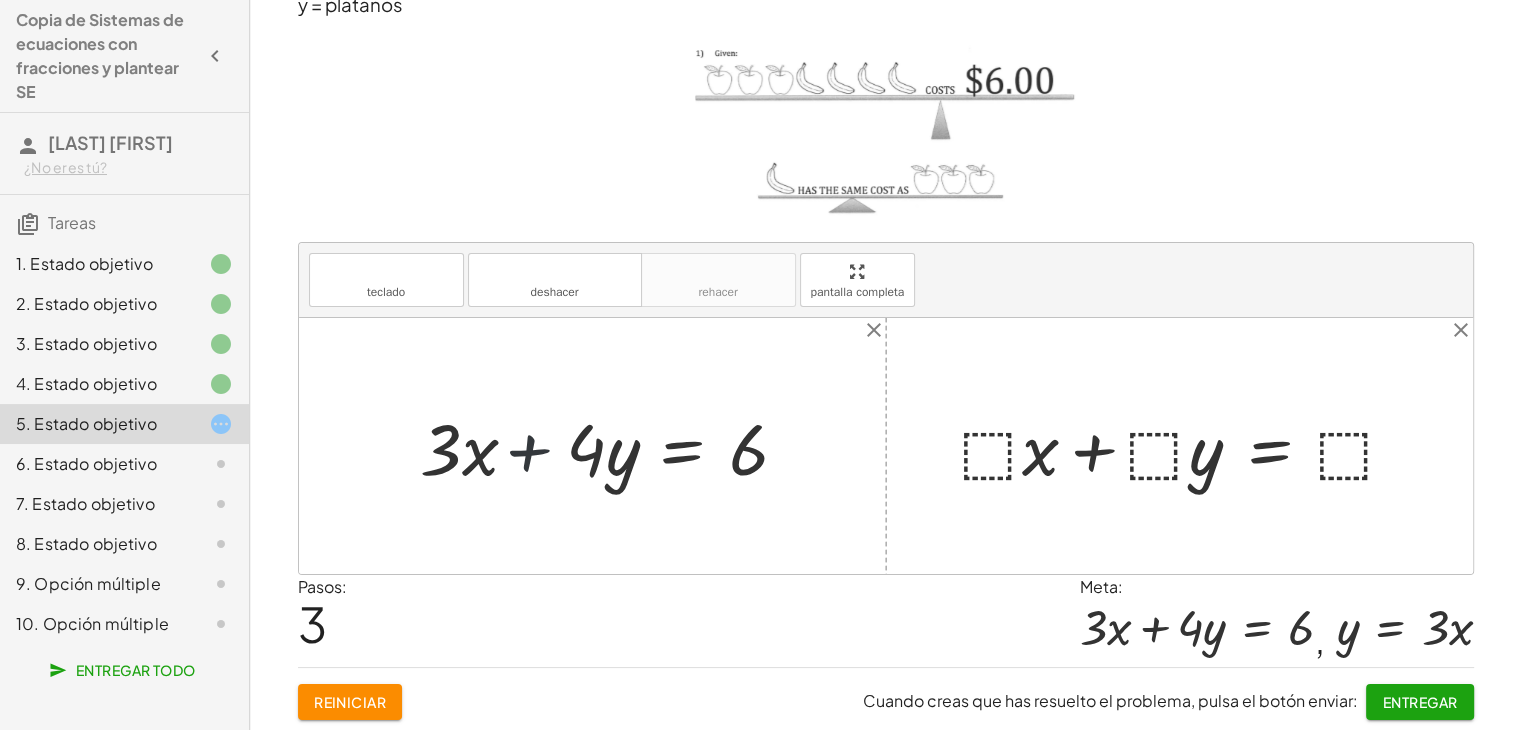 click at bounding box center (610, 446) 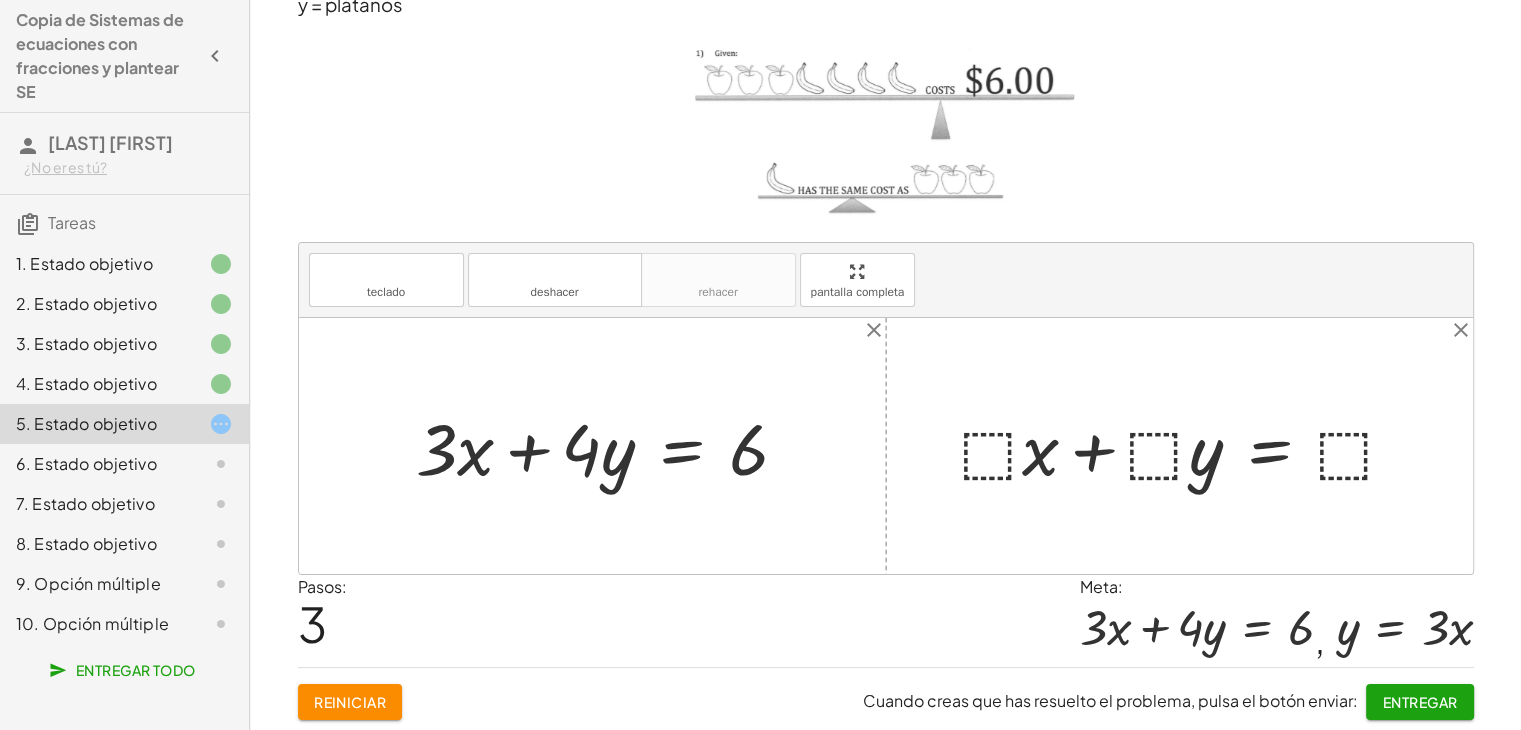 click at bounding box center (610, 446) 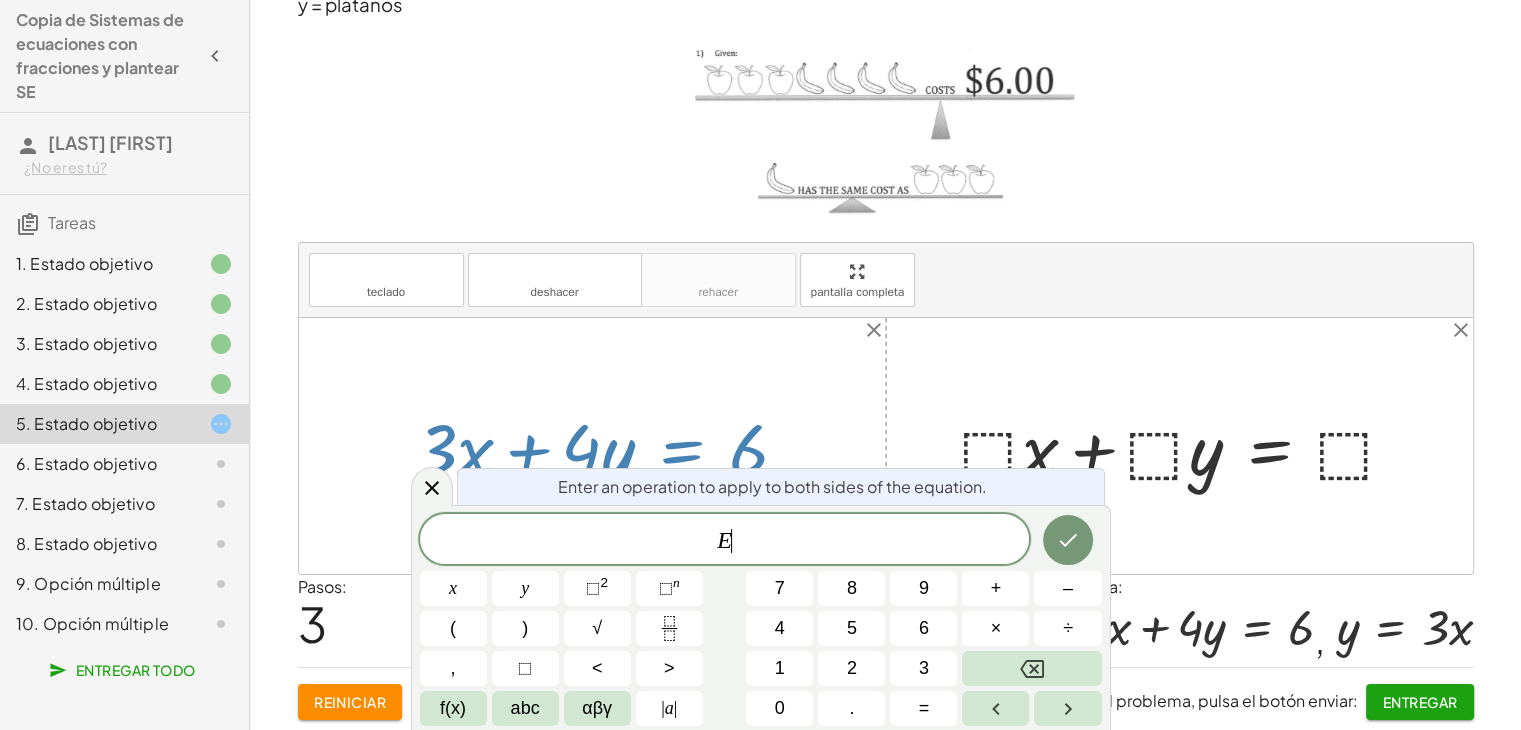 click at bounding box center (610, 446) 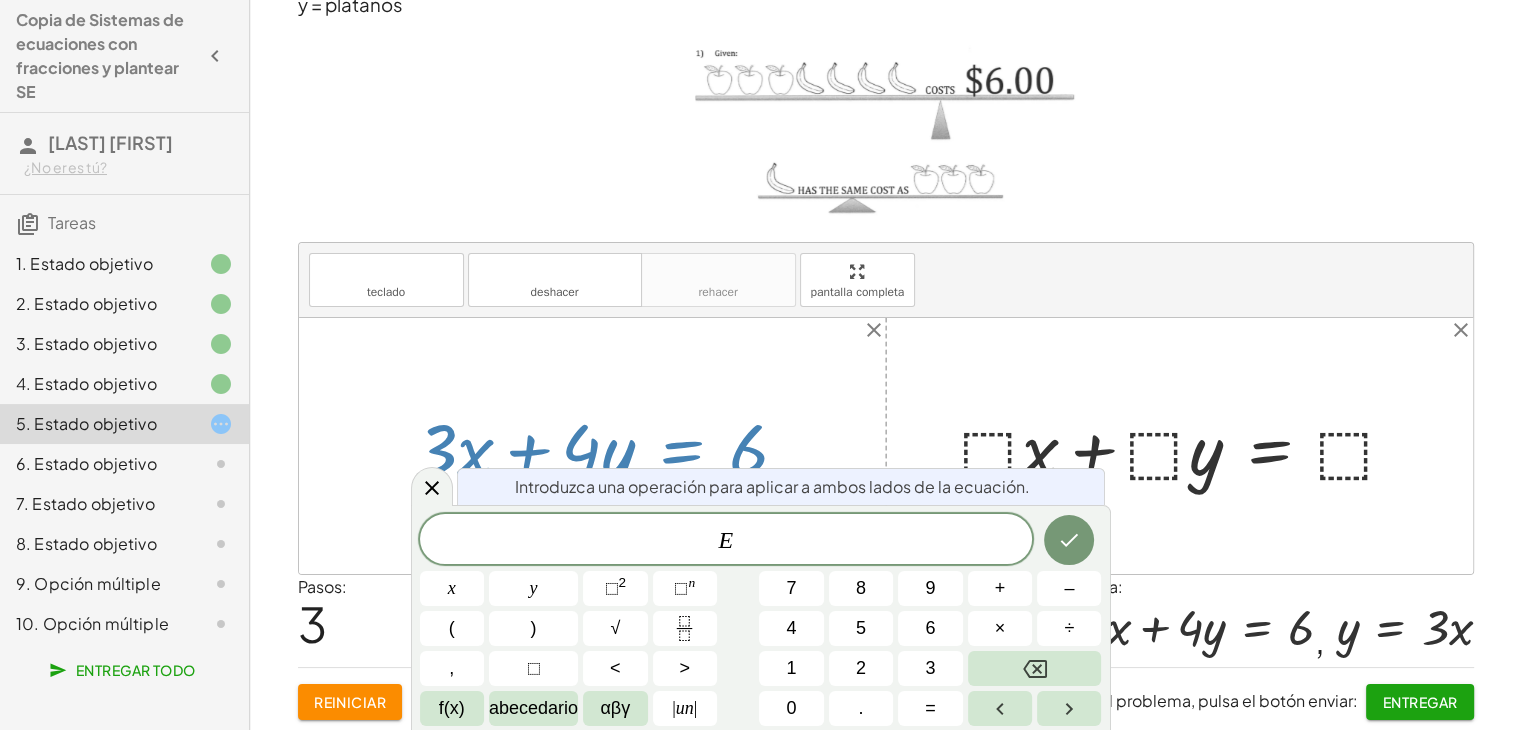 click at bounding box center [610, 446] 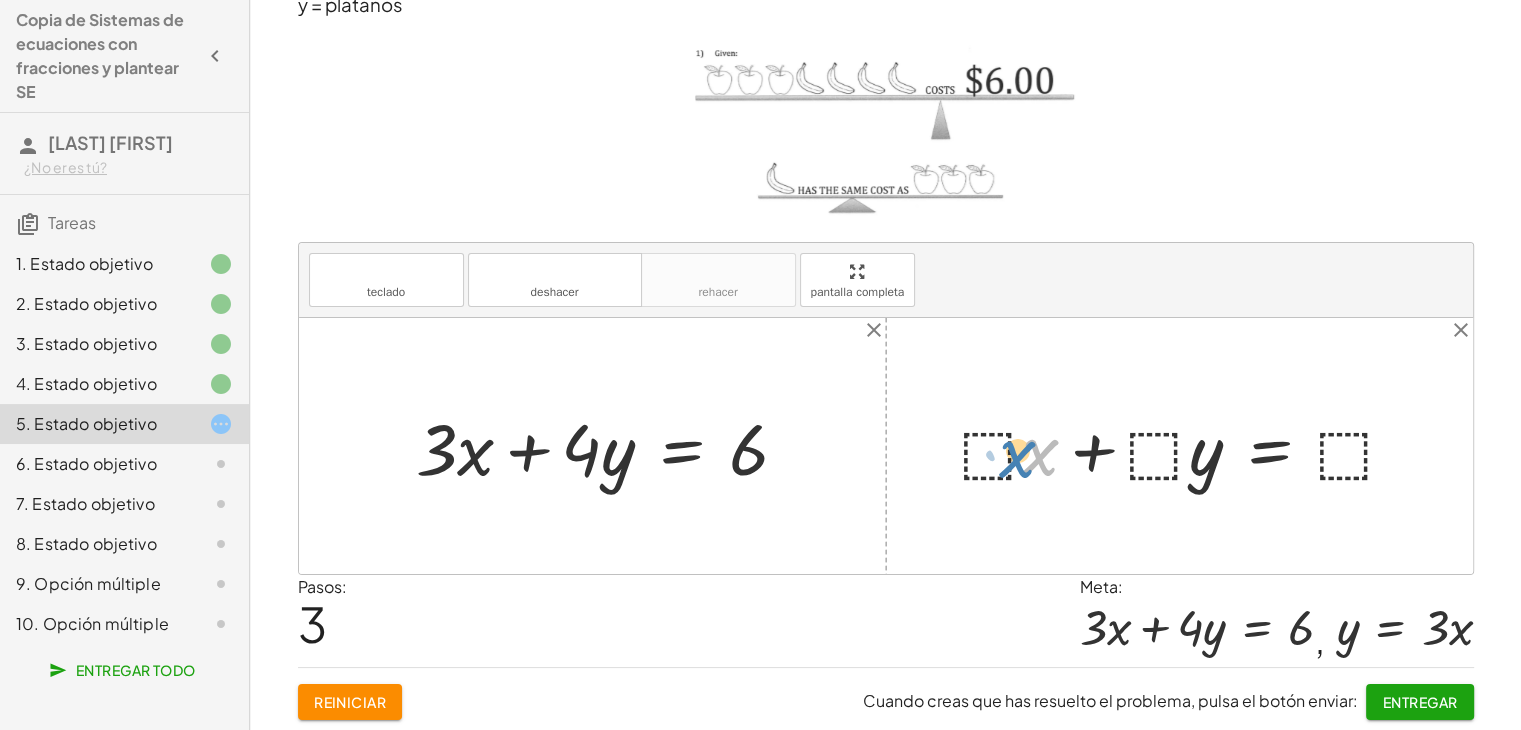 drag, startPoint x: 1034, startPoint y: 452, endPoint x: 1007, endPoint y: 453, distance: 27.018513 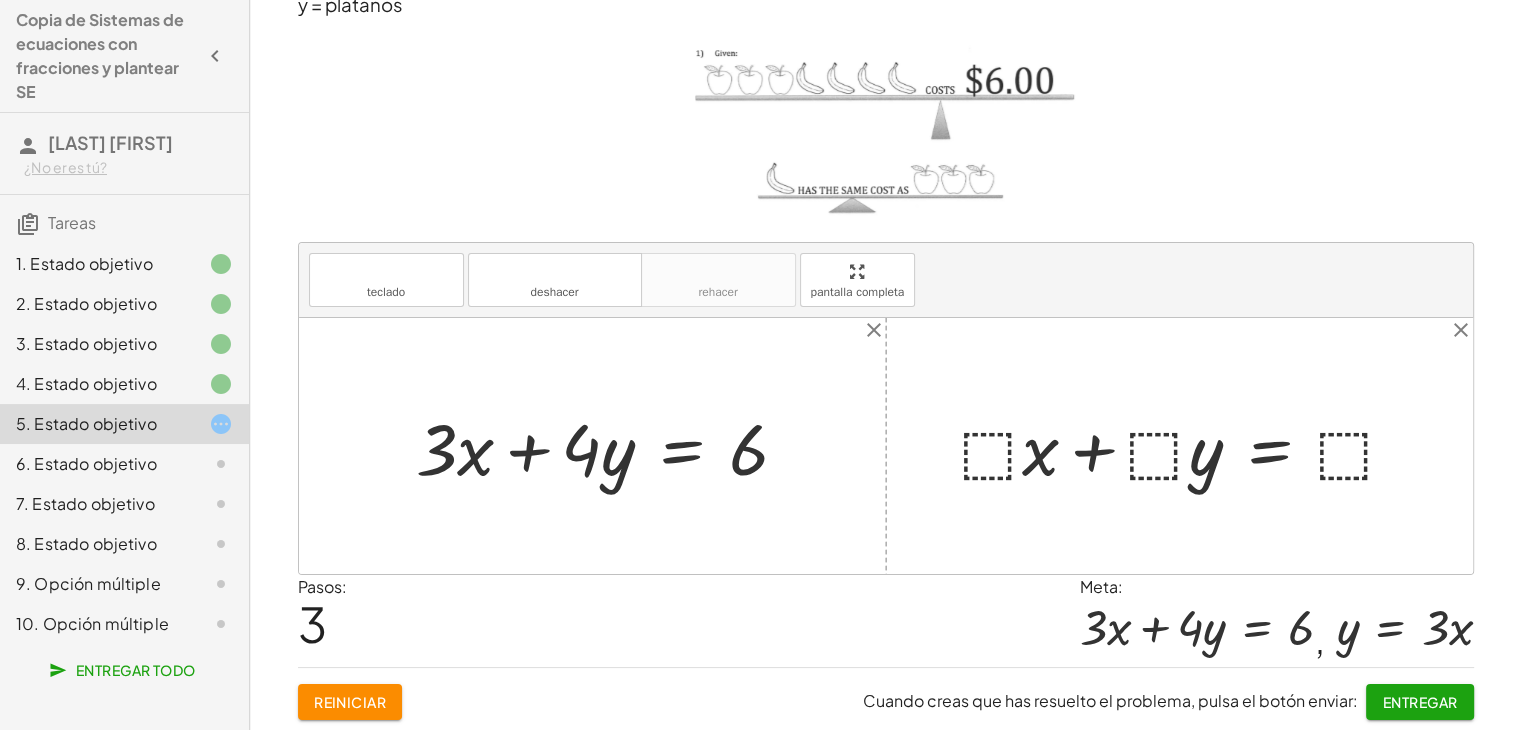 click at bounding box center [1187, 446] 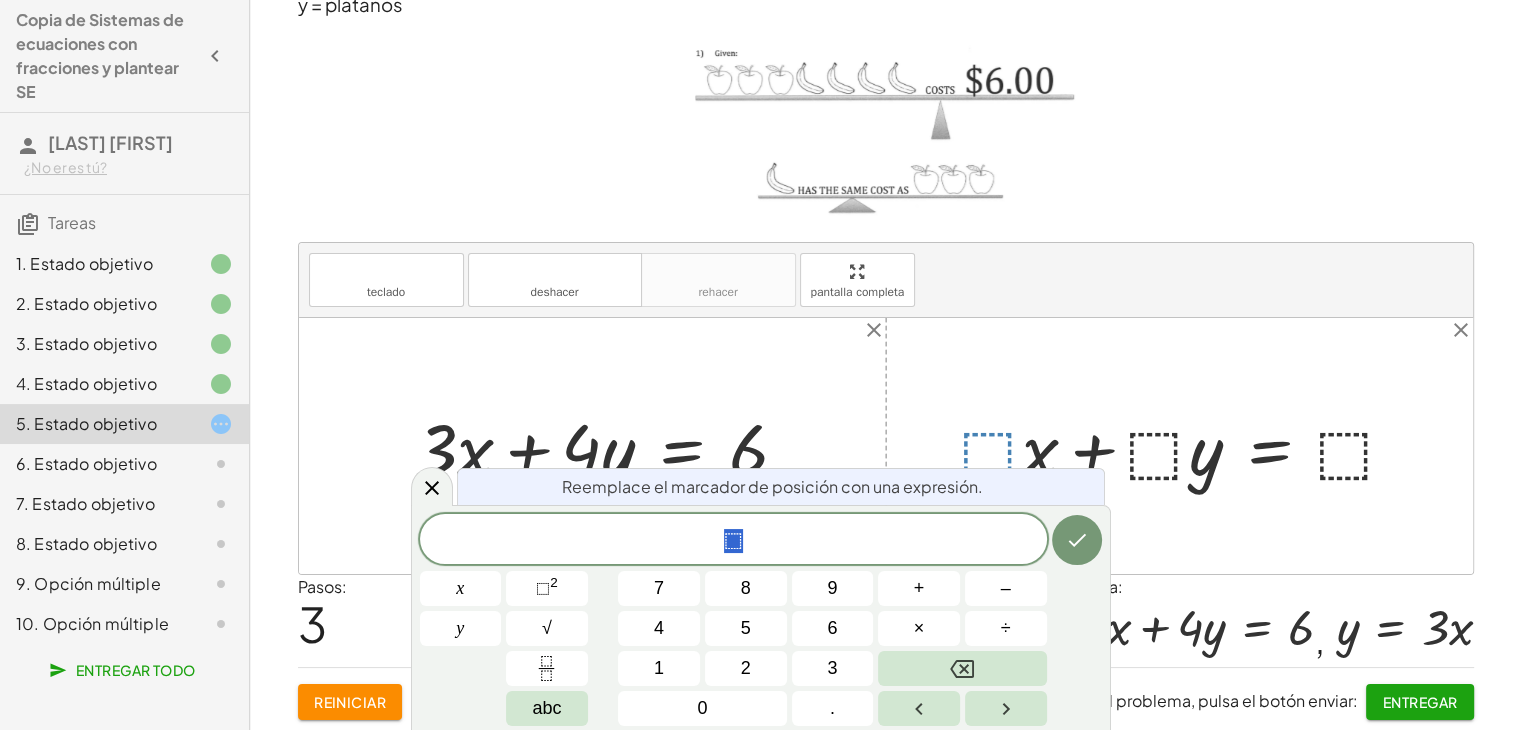click on "3" at bounding box center [833, 668] 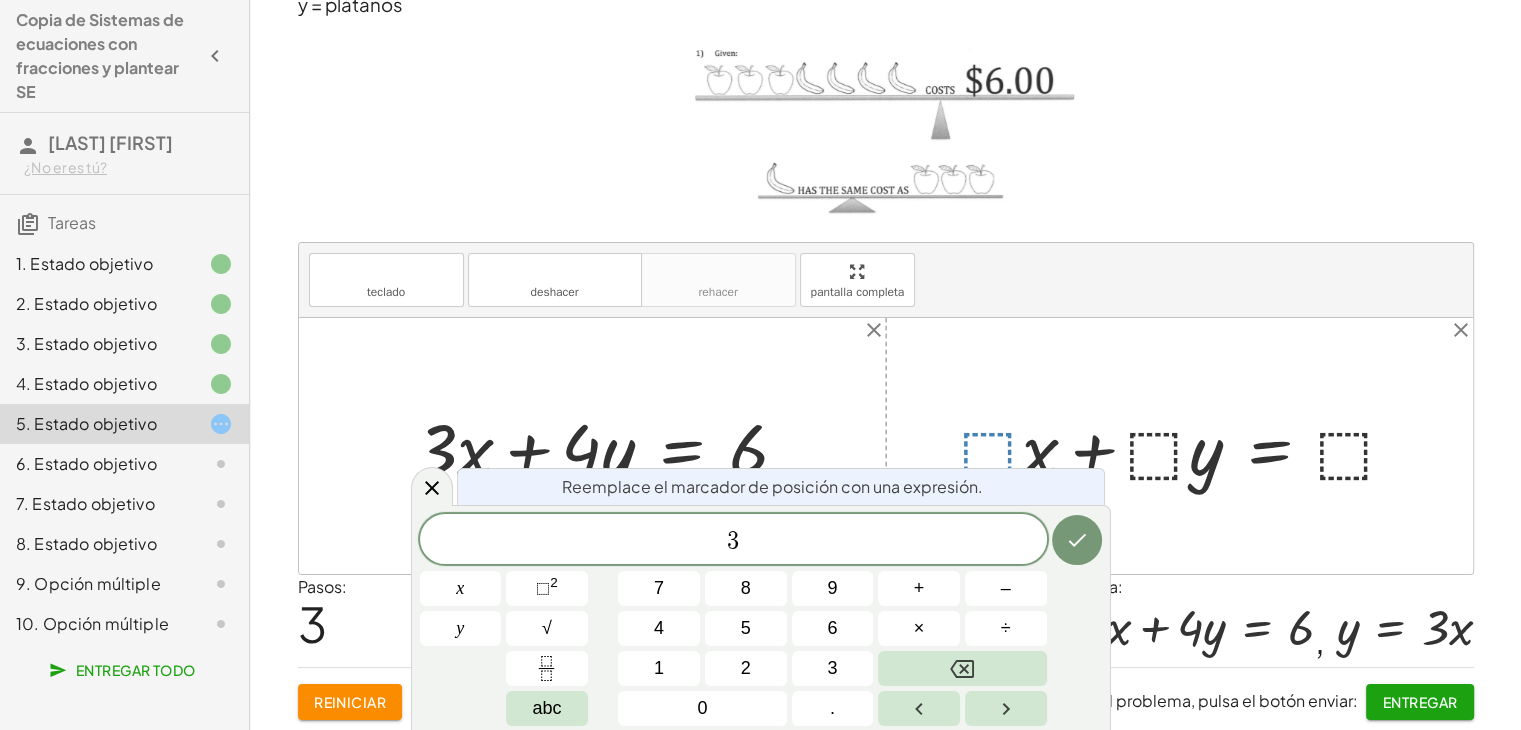 click at bounding box center (1077, 540) 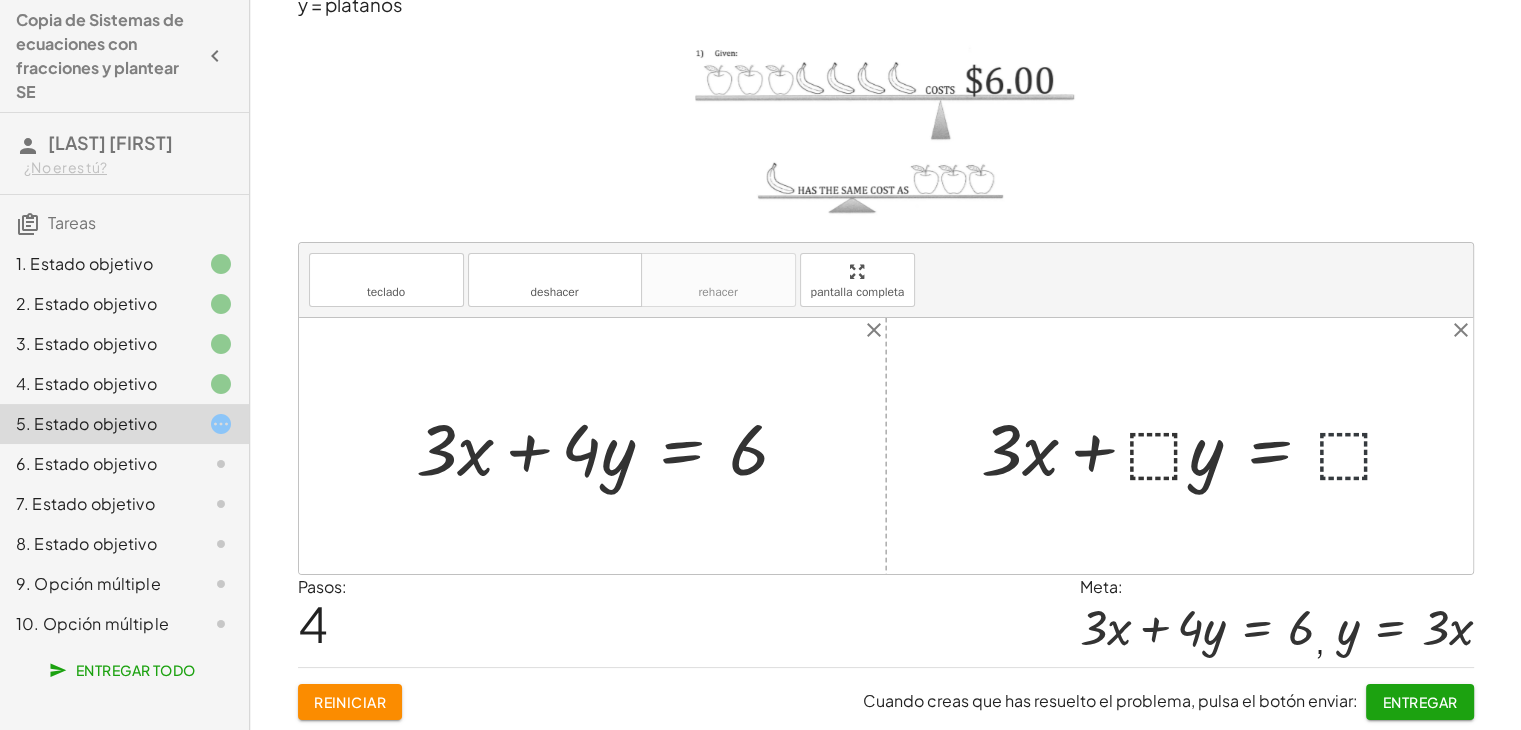click at bounding box center (1197, 446) 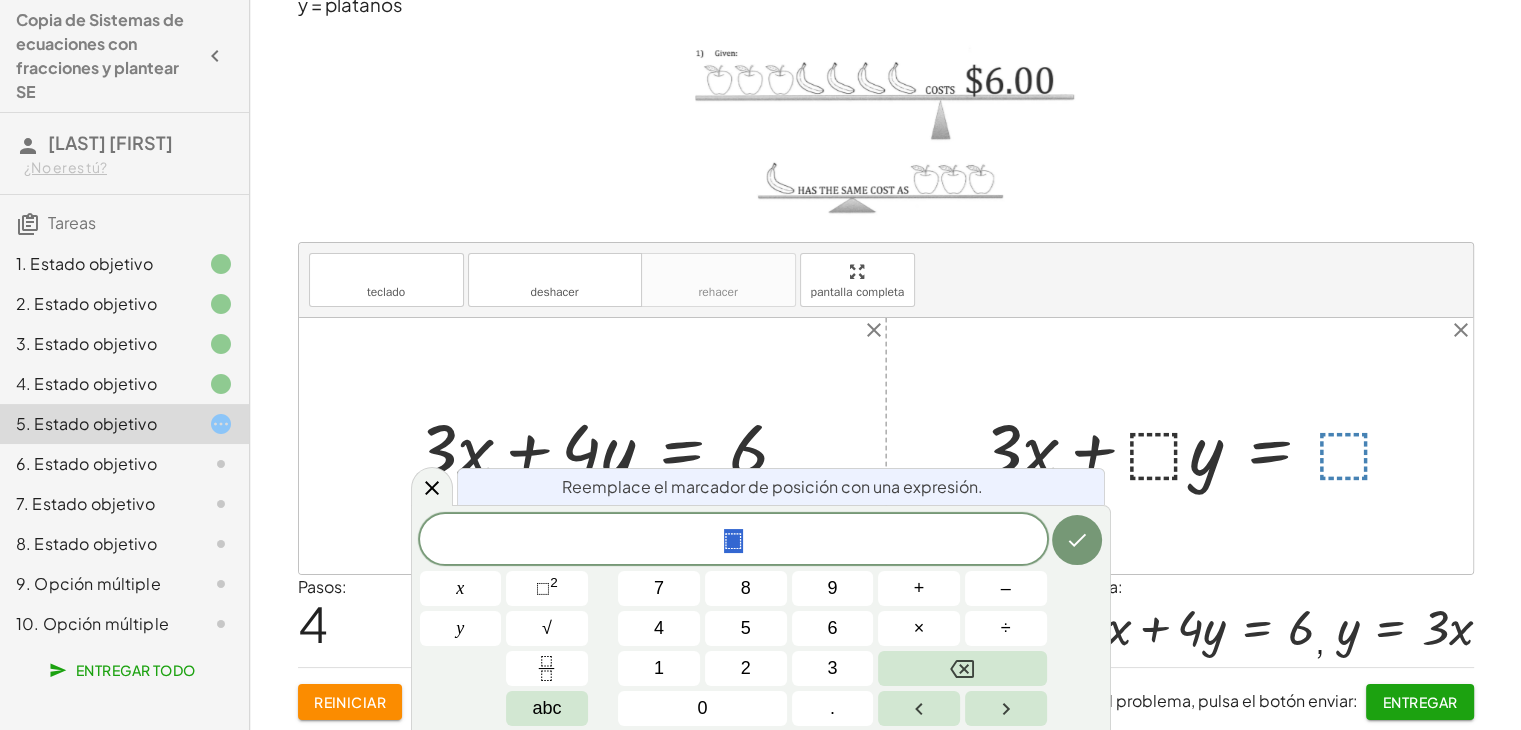 click on "3" at bounding box center [833, 668] 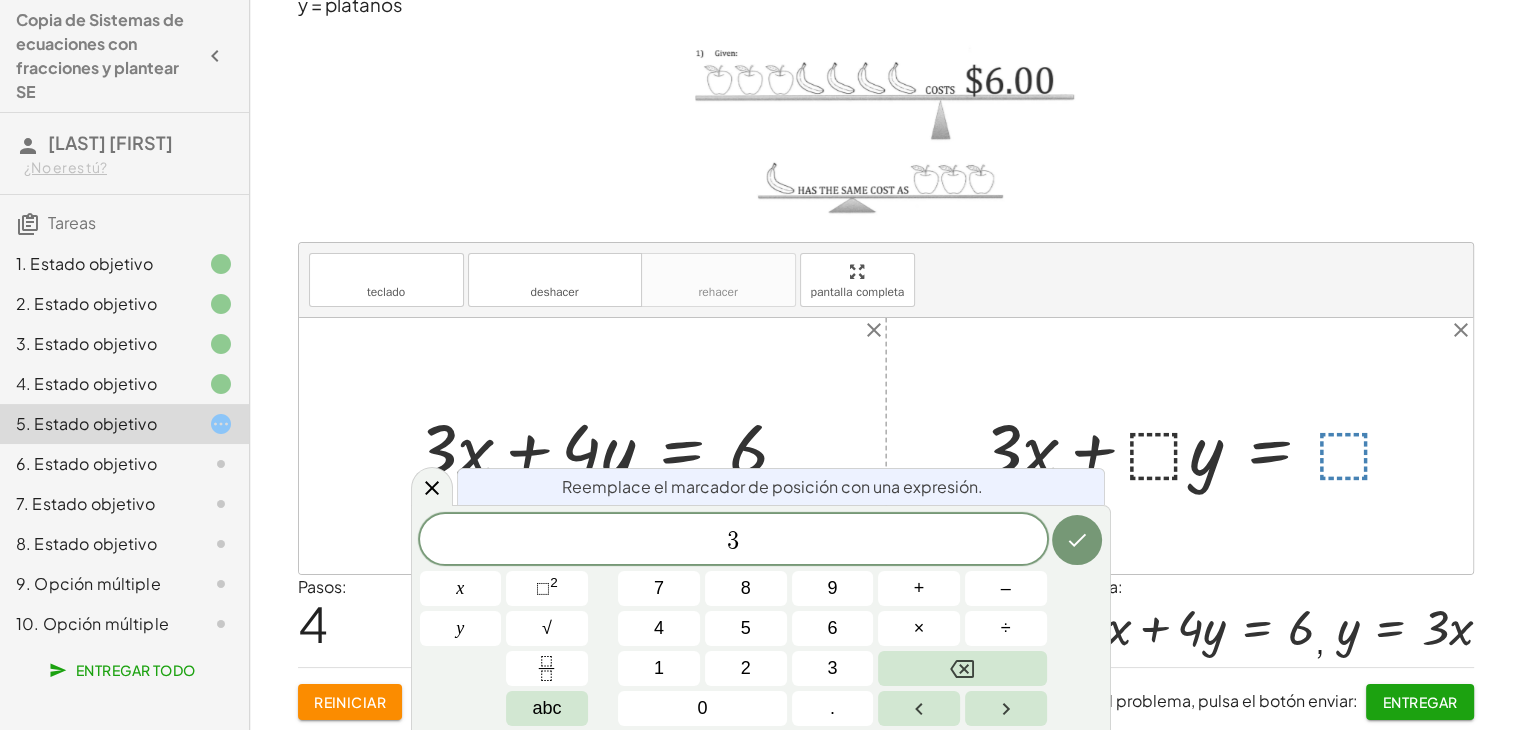 click on "x" at bounding box center (460, 588) 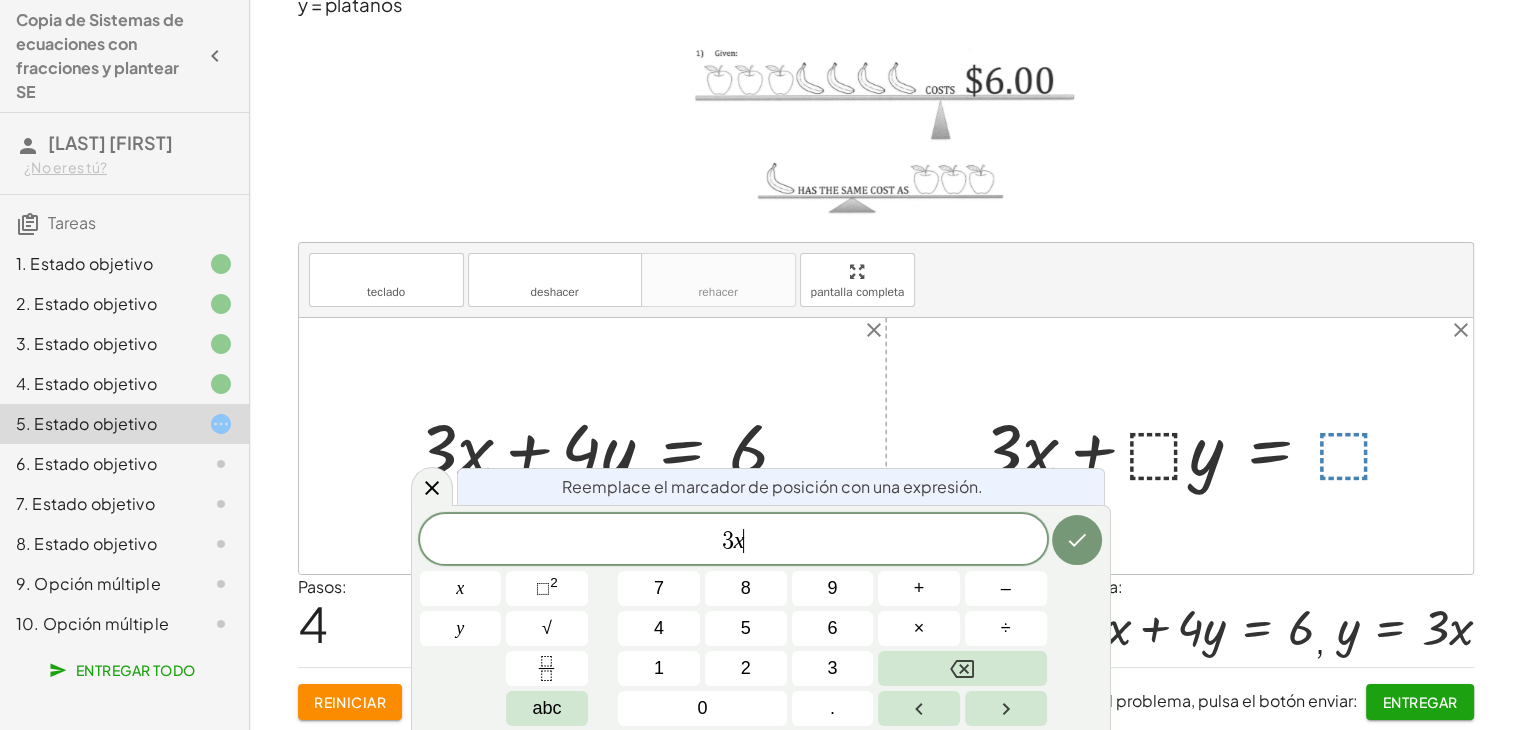 drag, startPoint x: 1012, startPoint y: 445, endPoint x: 1260, endPoint y: 440, distance: 248.0504 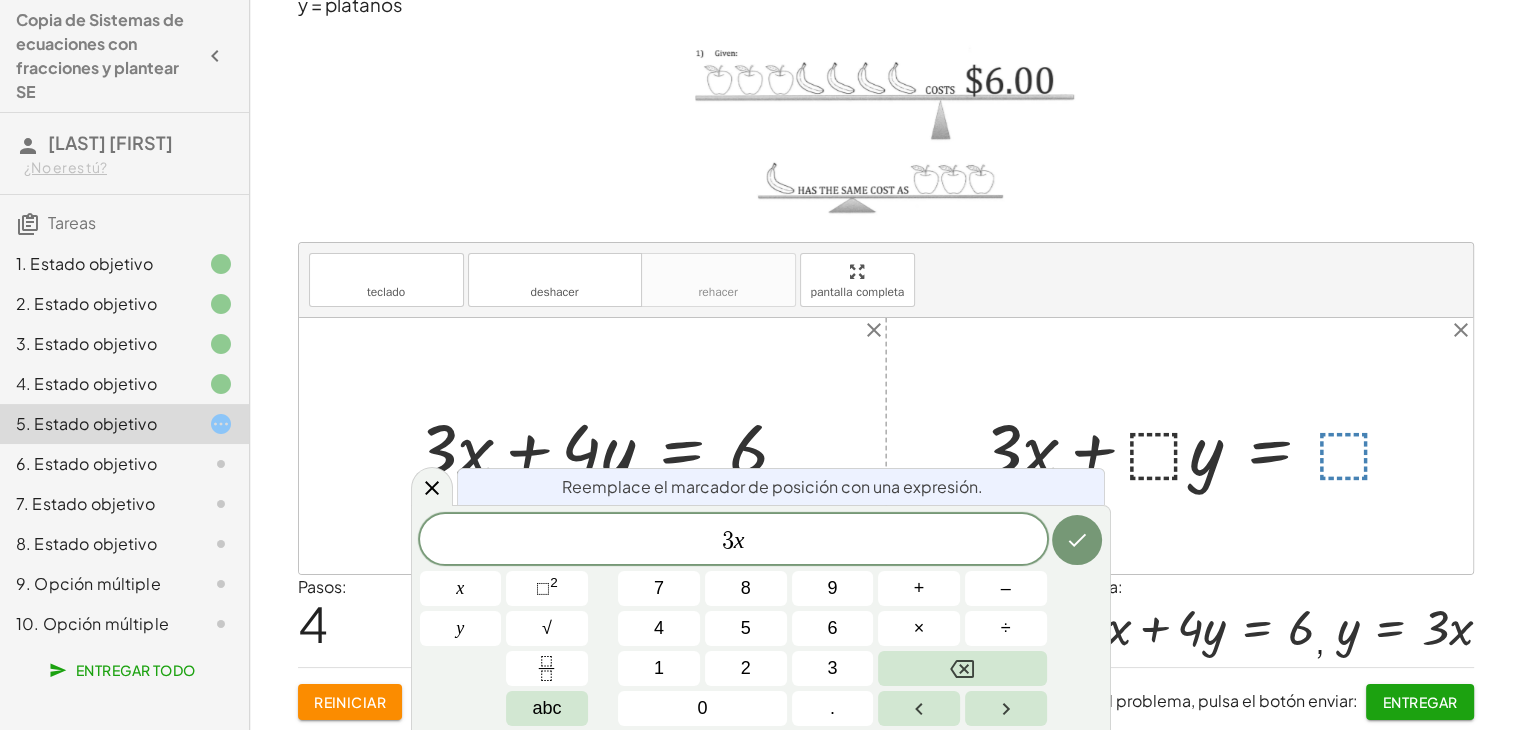 click 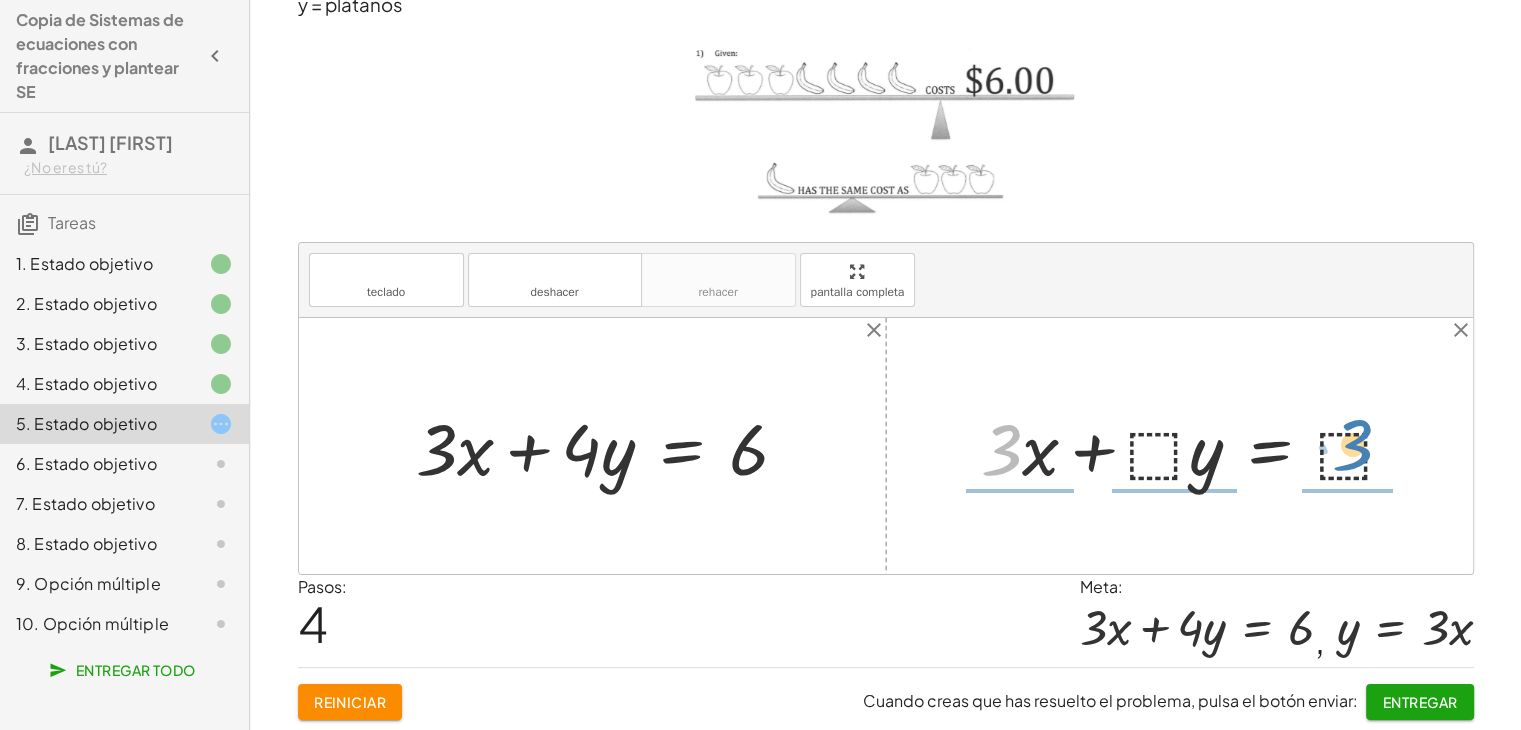 drag, startPoint x: 997, startPoint y: 454, endPoint x: 1348, endPoint y: 449, distance: 351.0356 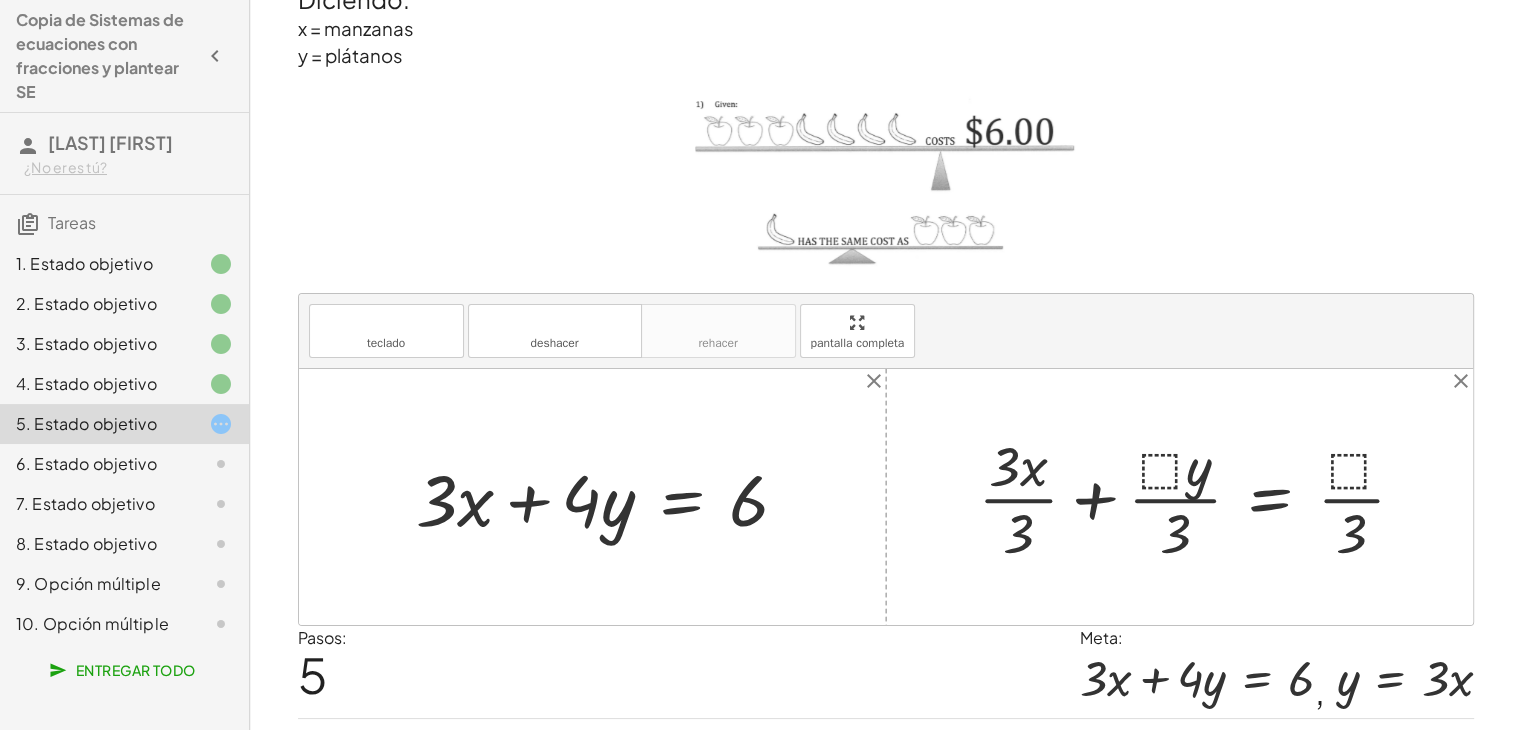 scroll, scrollTop: 99, scrollLeft: 0, axis: vertical 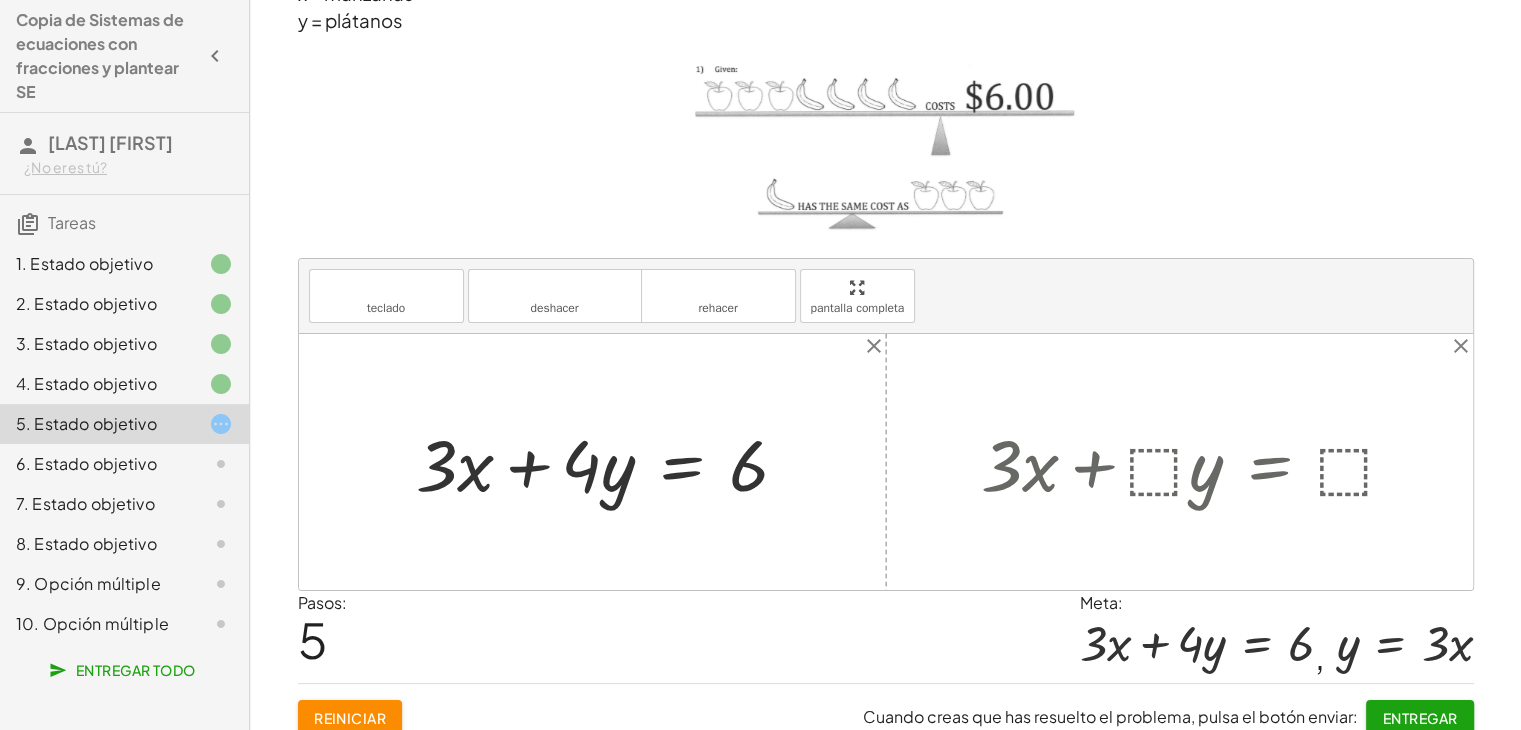 click on "deshacer deshacer" at bounding box center [555, 296] 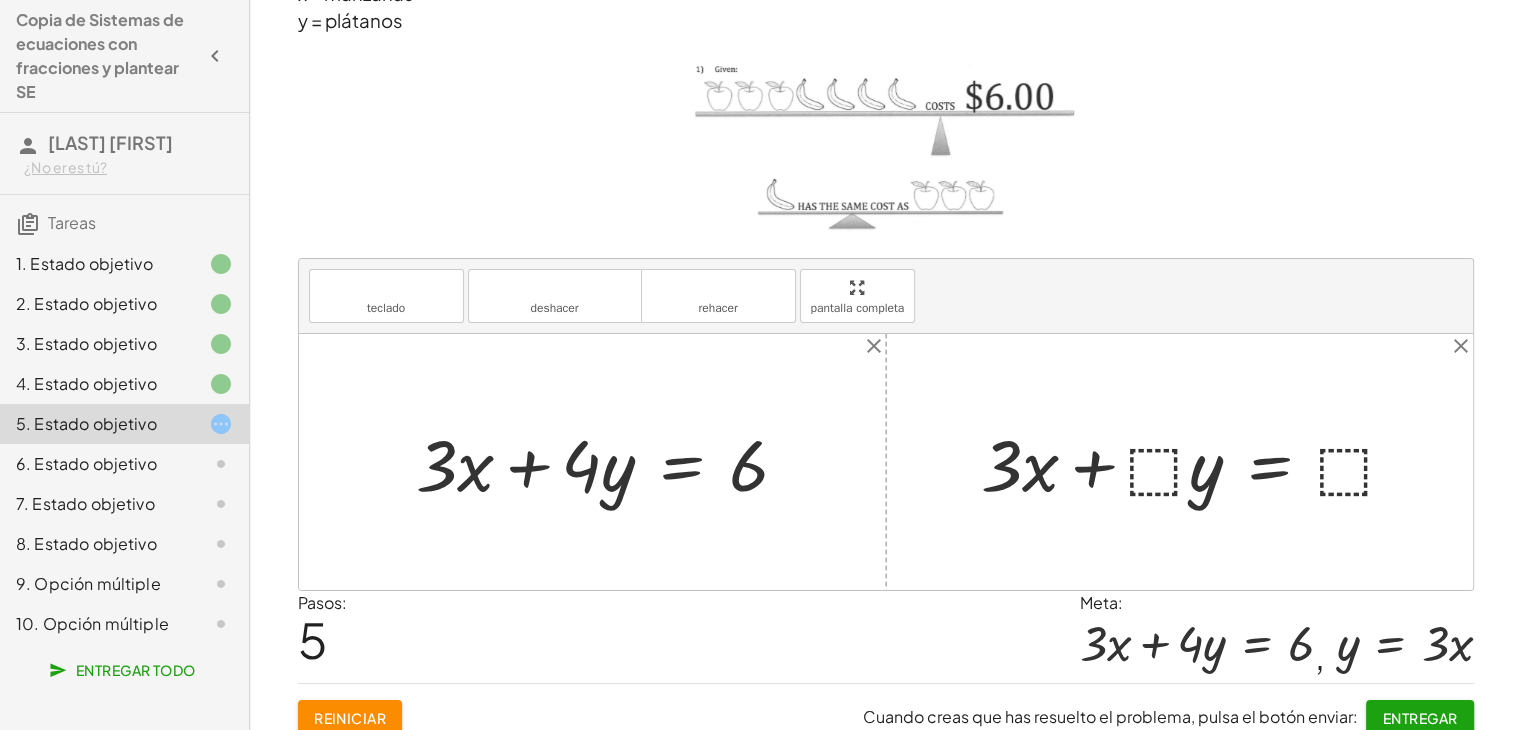 scroll, scrollTop: 115, scrollLeft: 0, axis: vertical 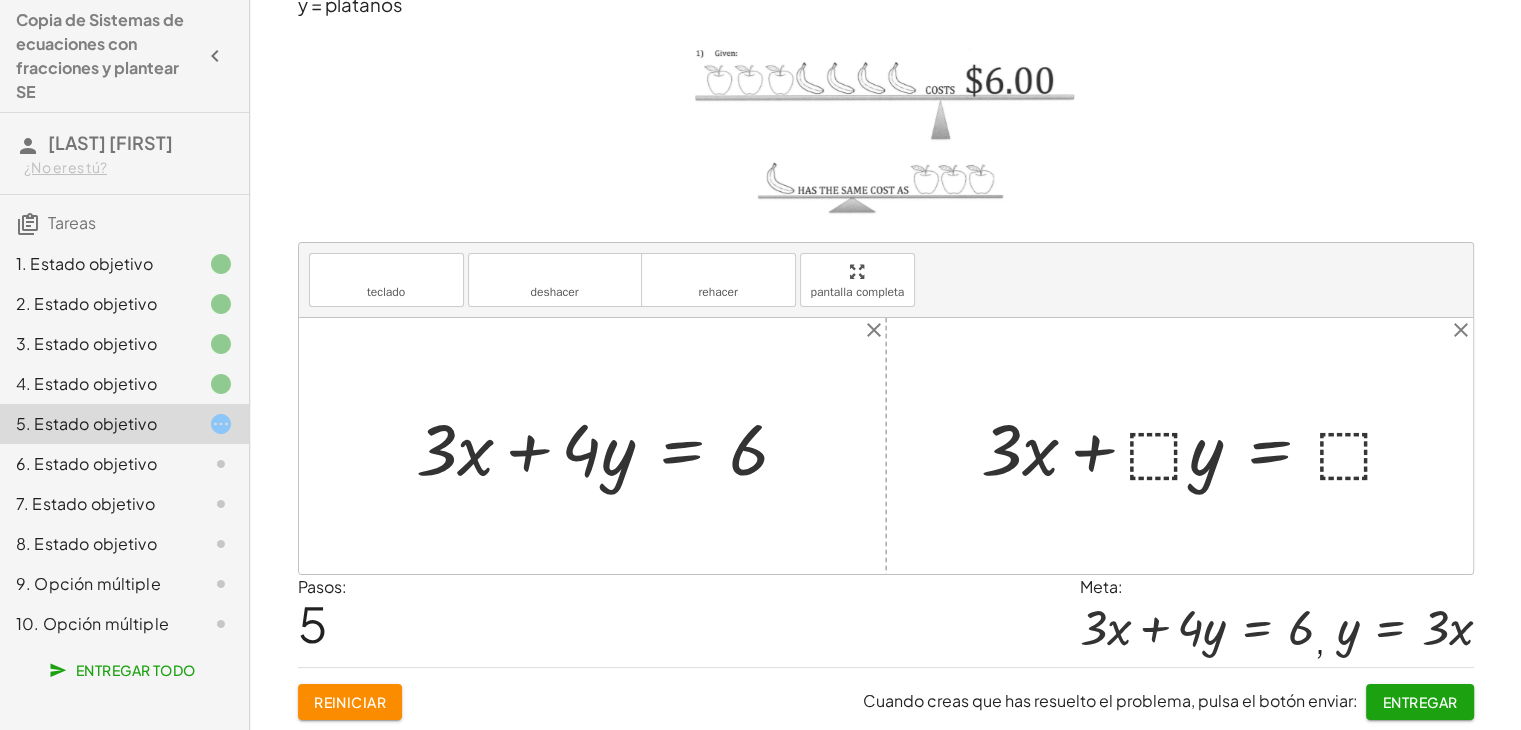 click at bounding box center (1197, 446) 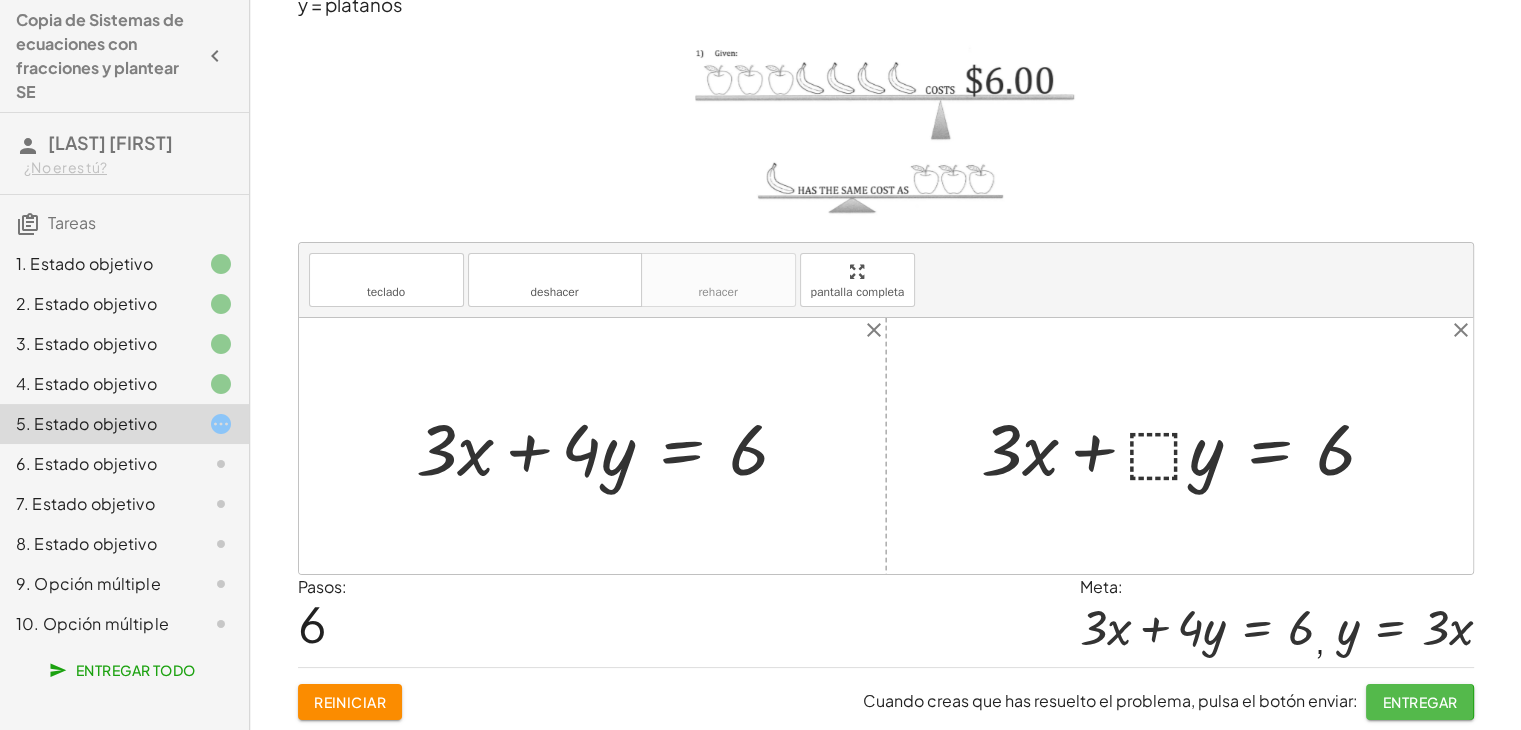 click on "Entregar" at bounding box center [1420, 702] 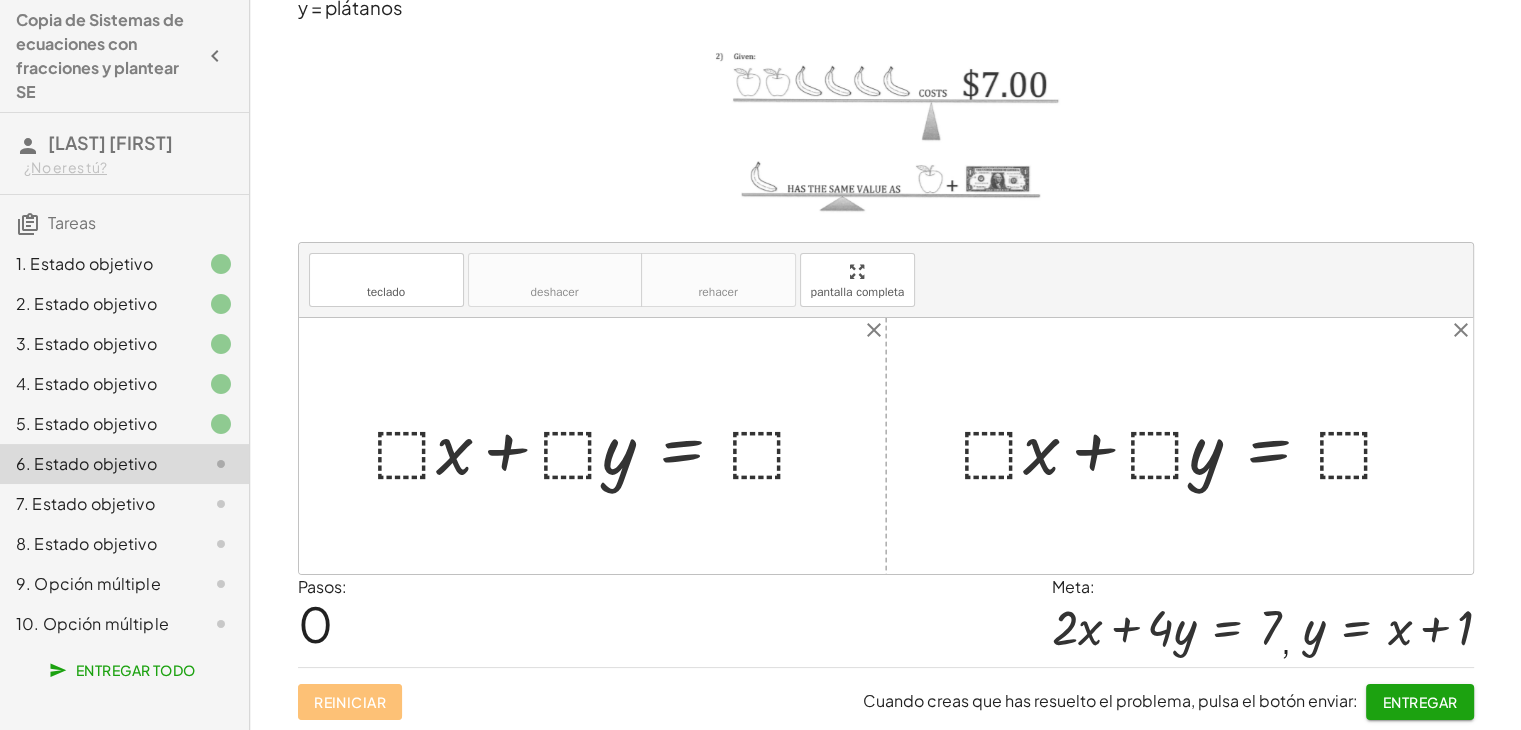 click on "5. Estado objetivo" 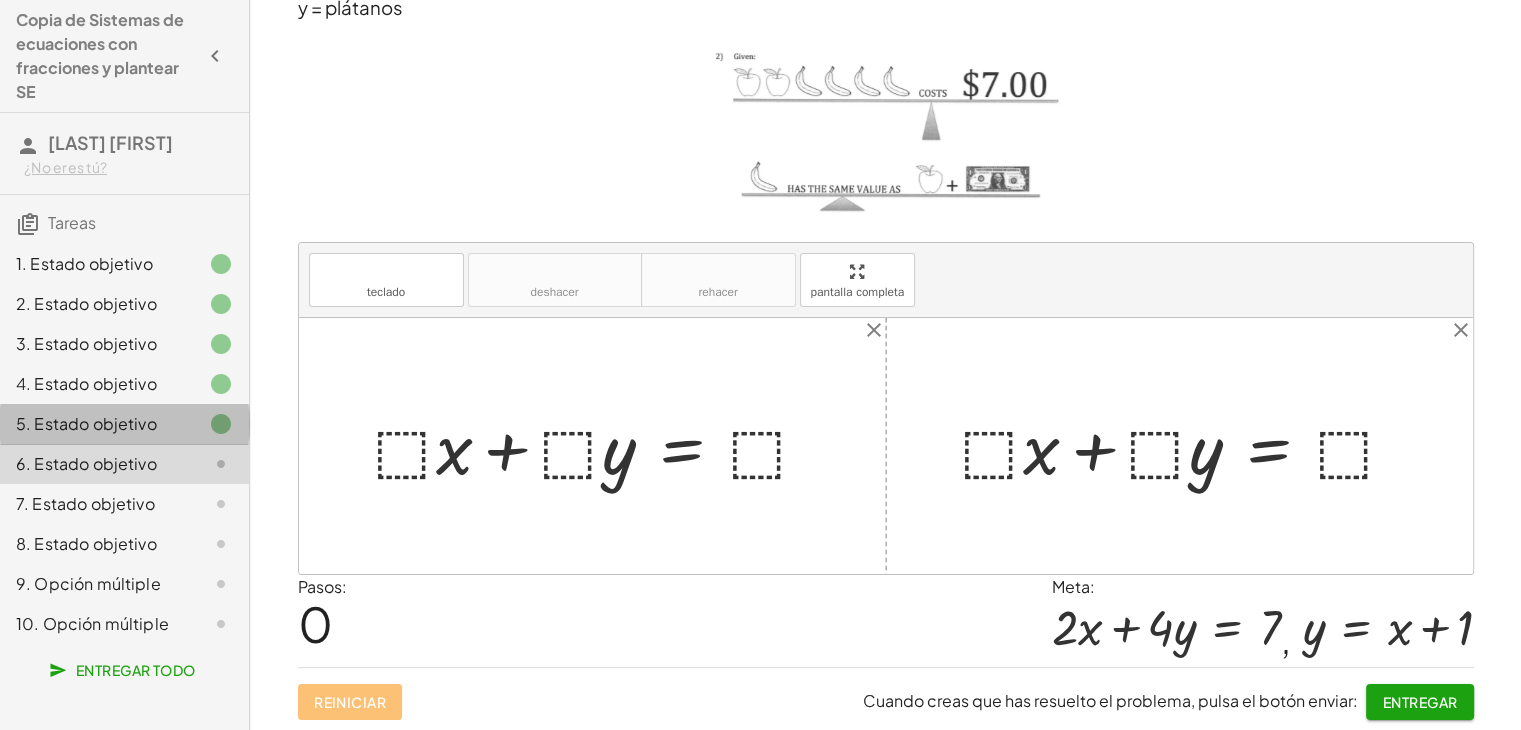 click on "5. Estado objetivo" 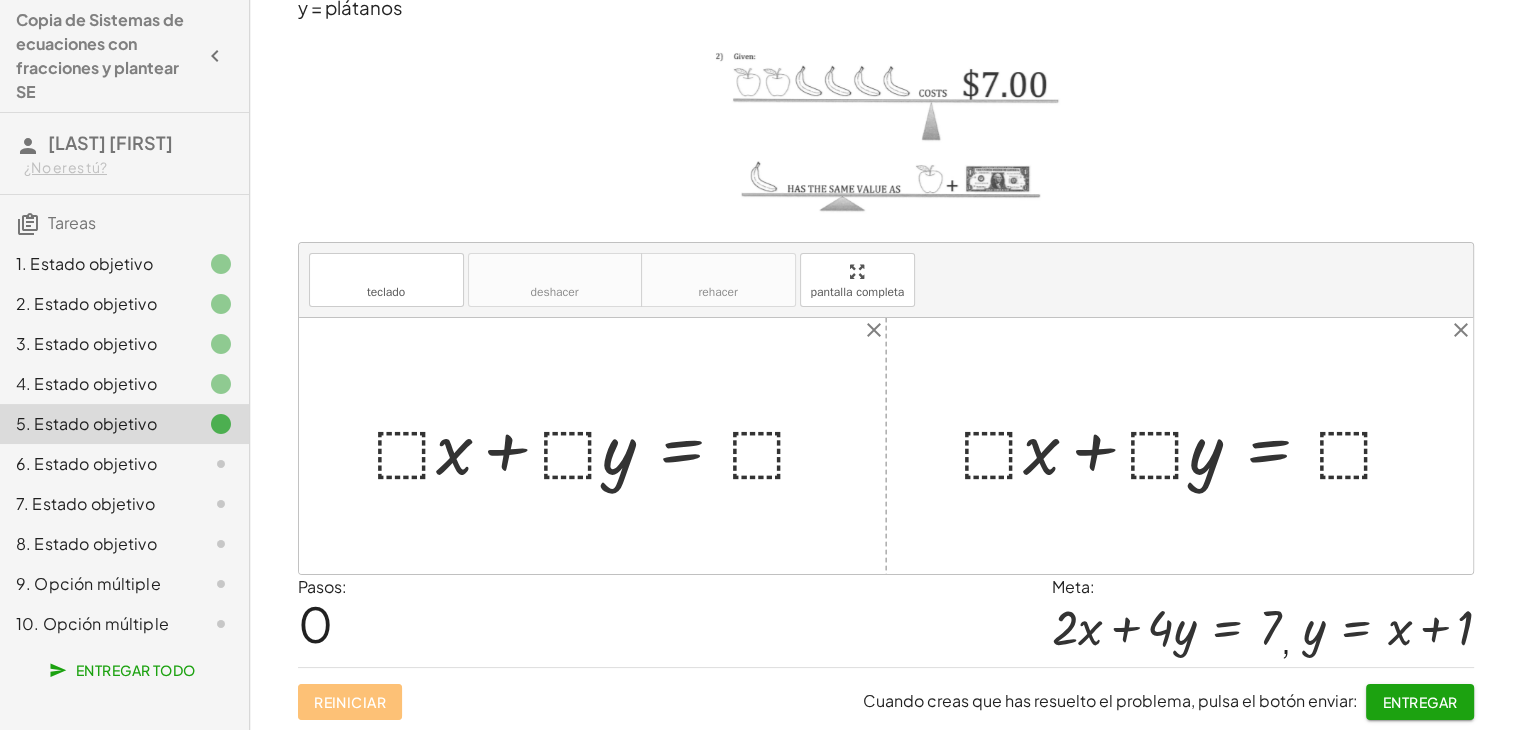 click on "5. Estado objetivo" 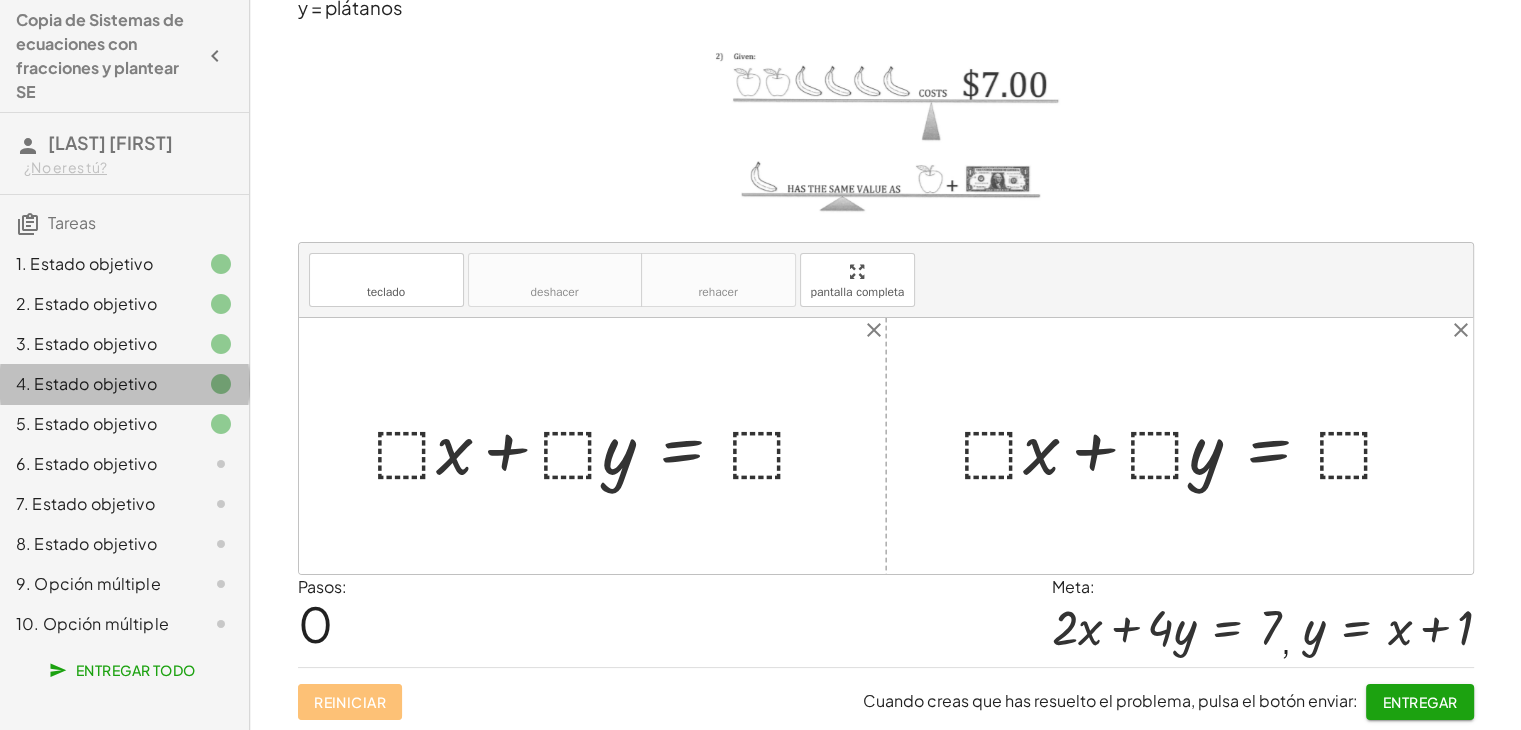 click on "4. Estado objetivo" 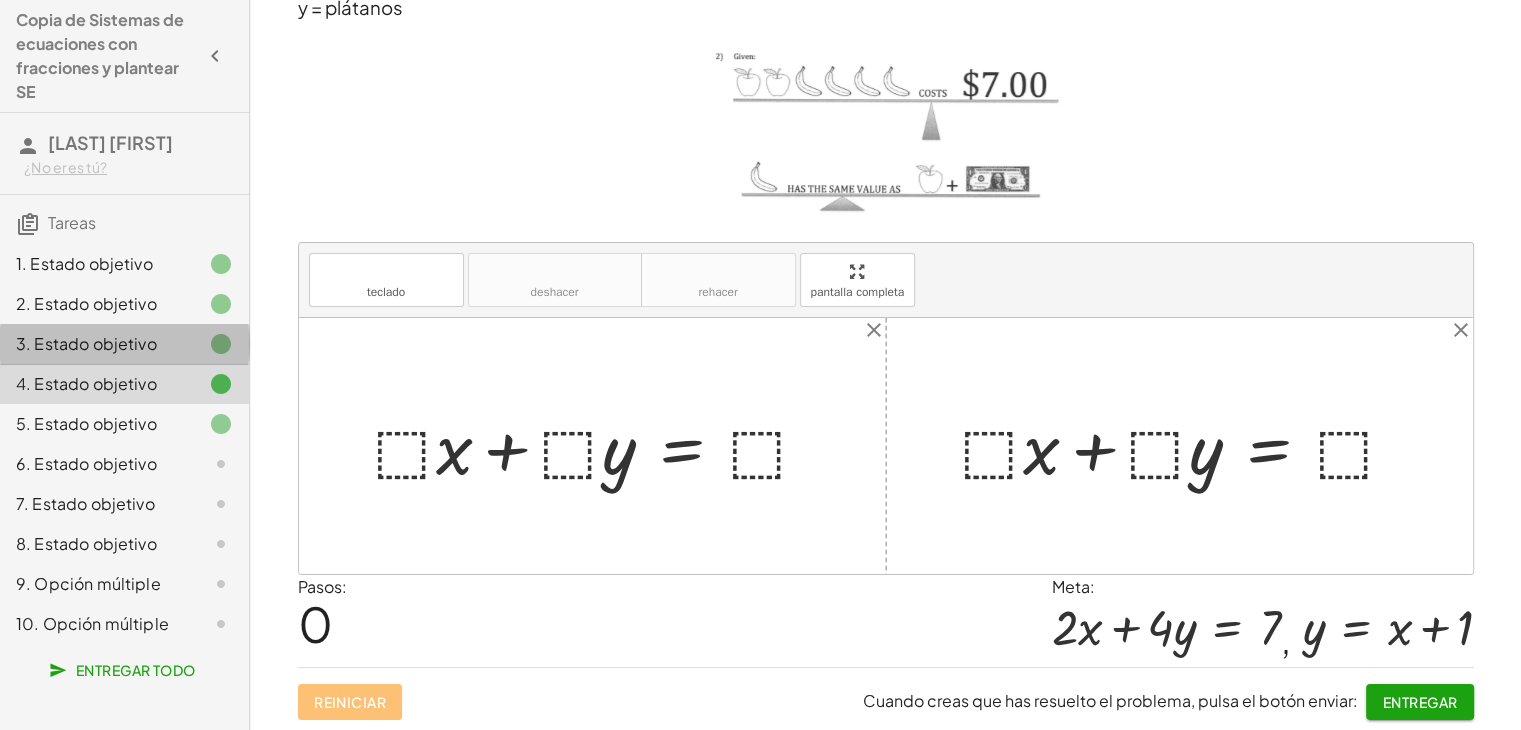 click on "3. Estado objetivo" 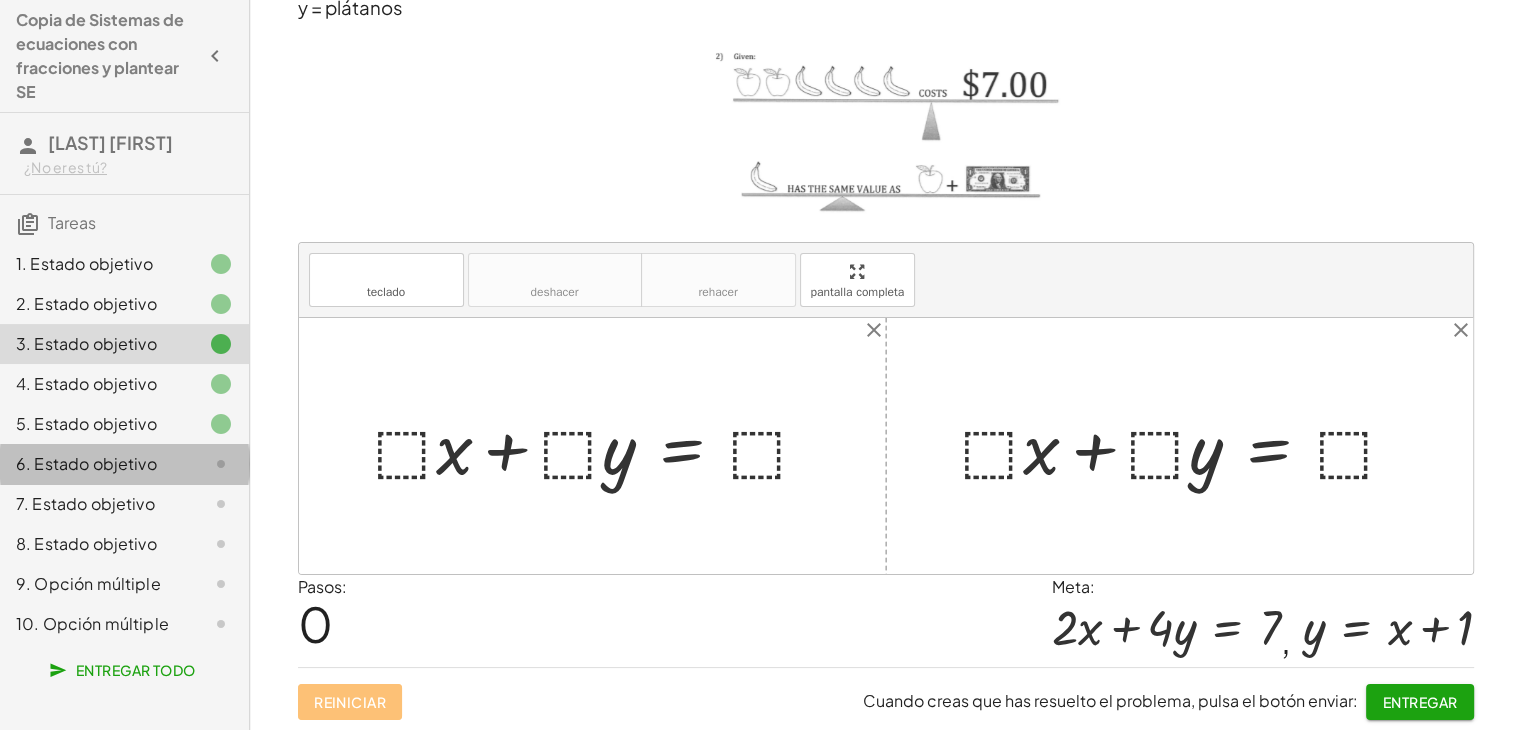 click on "6. Estado objetivo" 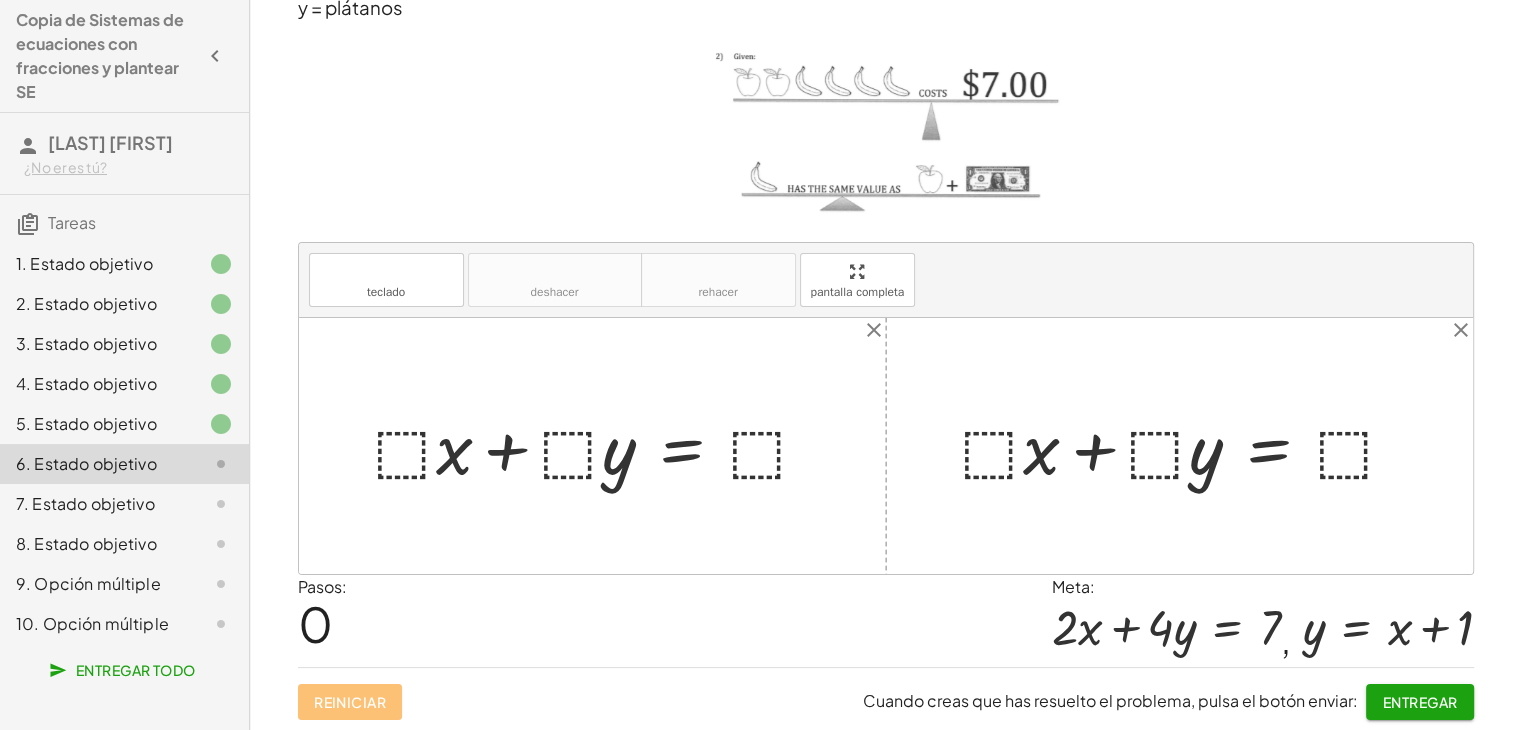 click at bounding box center (600, 445) 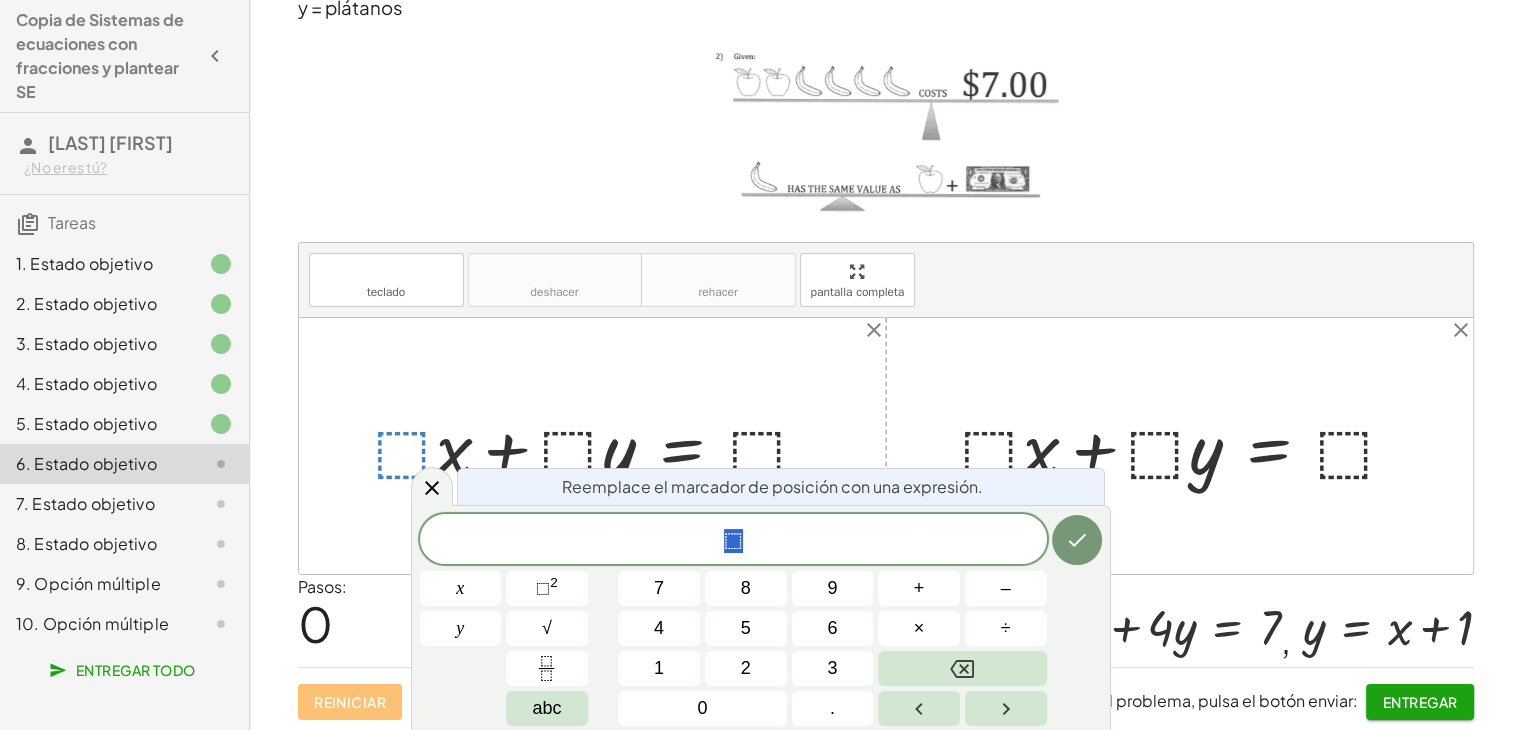 click at bounding box center [1187, 445] 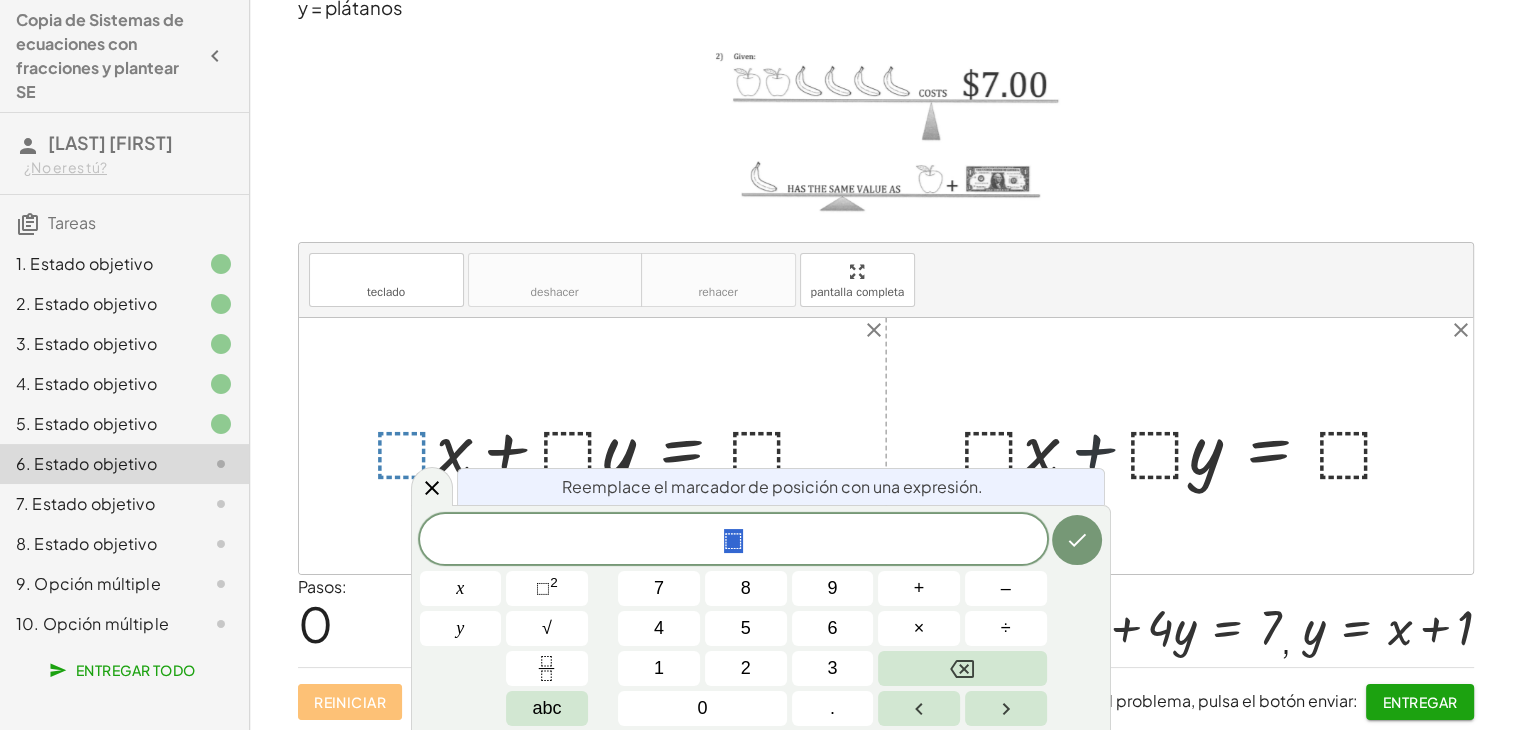 click at bounding box center [1187, 445] 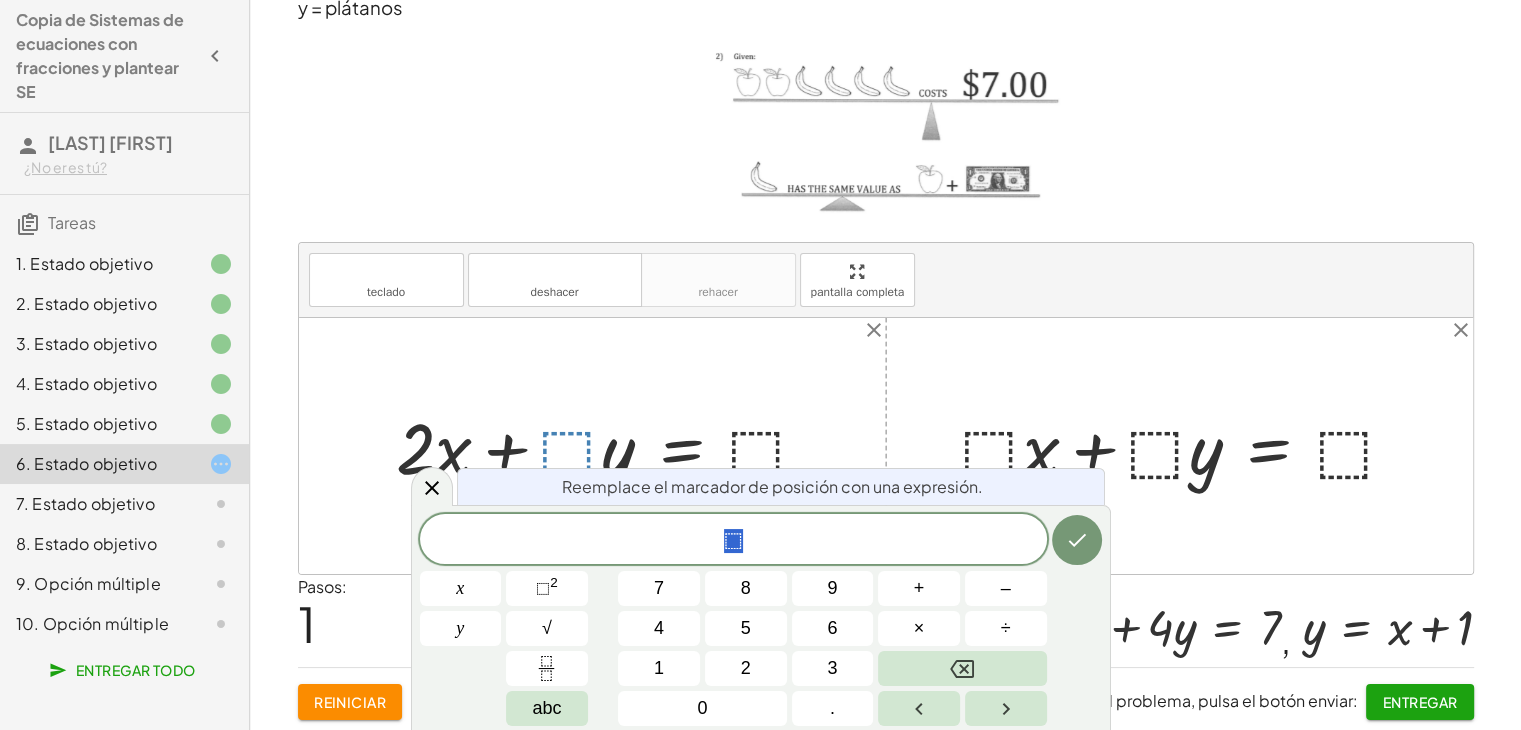 click on "4" at bounding box center [659, 628] 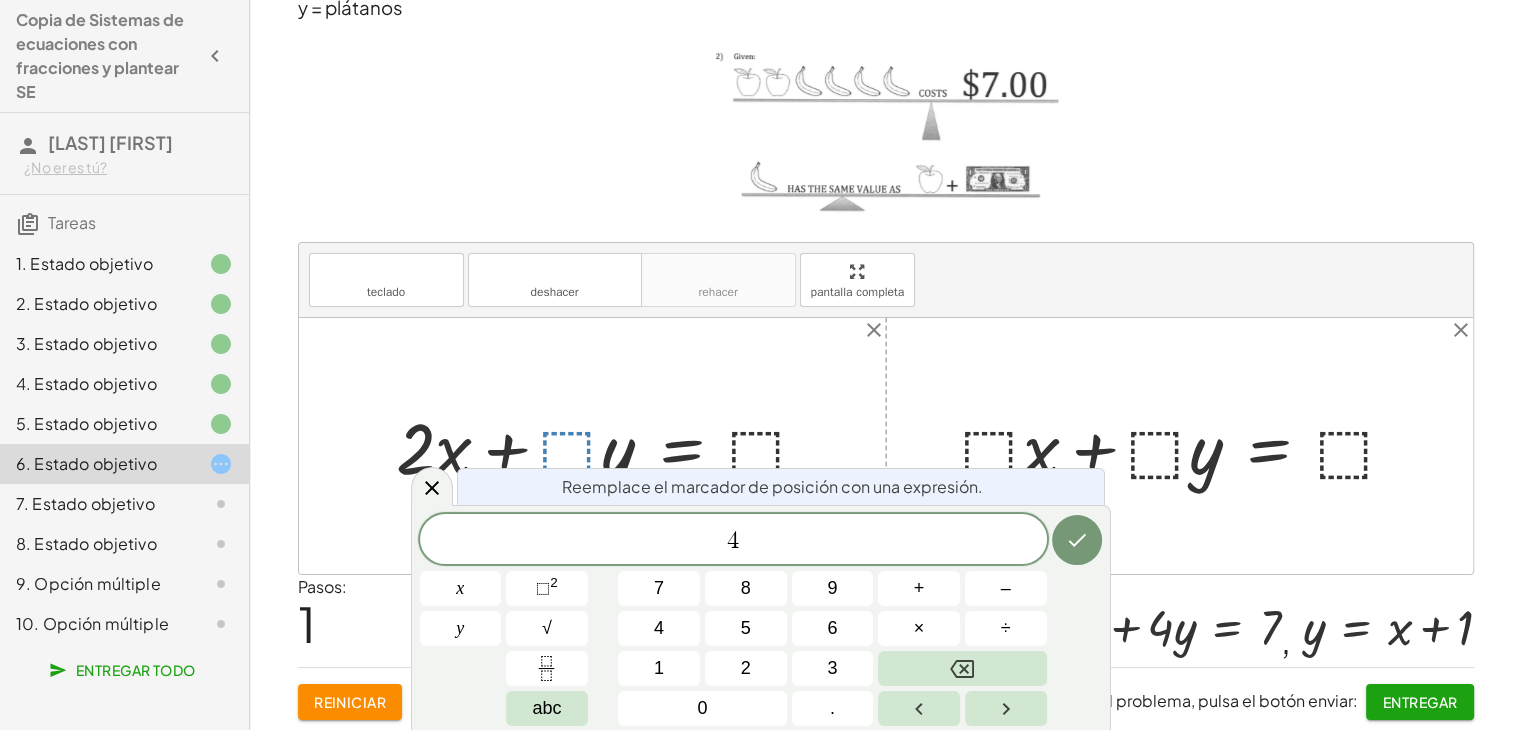 click 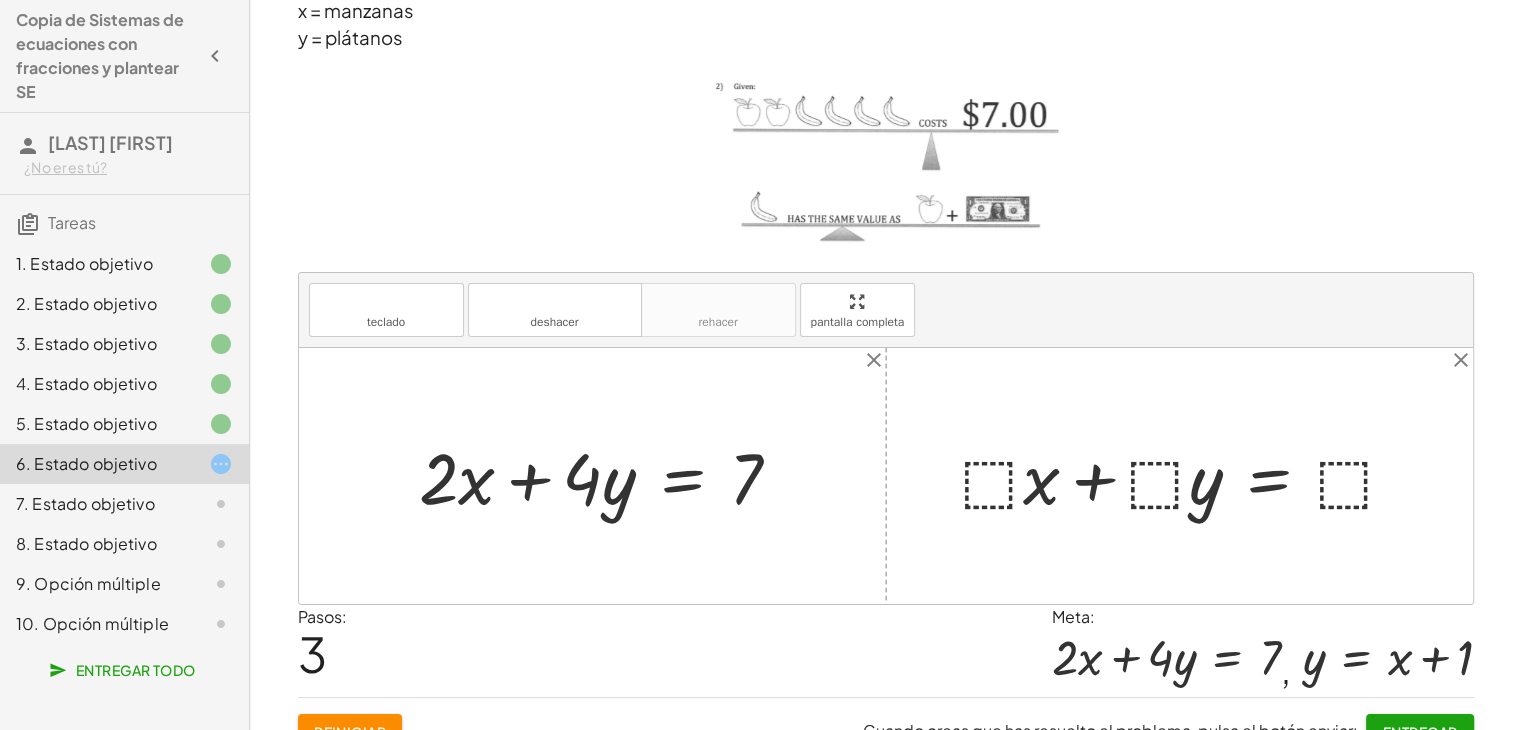 scroll, scrollTop: 0, scrollLeft: 0, axis: both 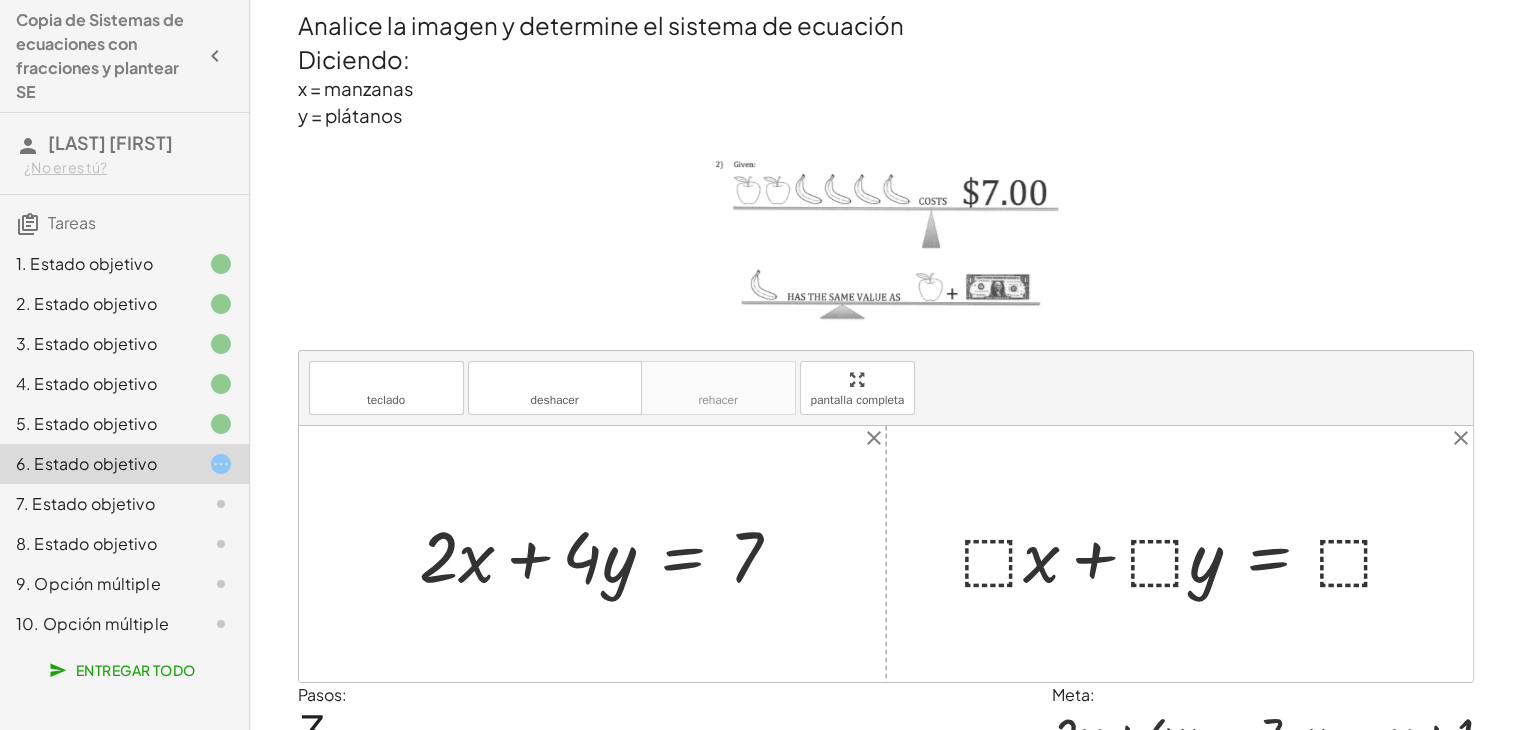 click at bounding box center [1187, 553] 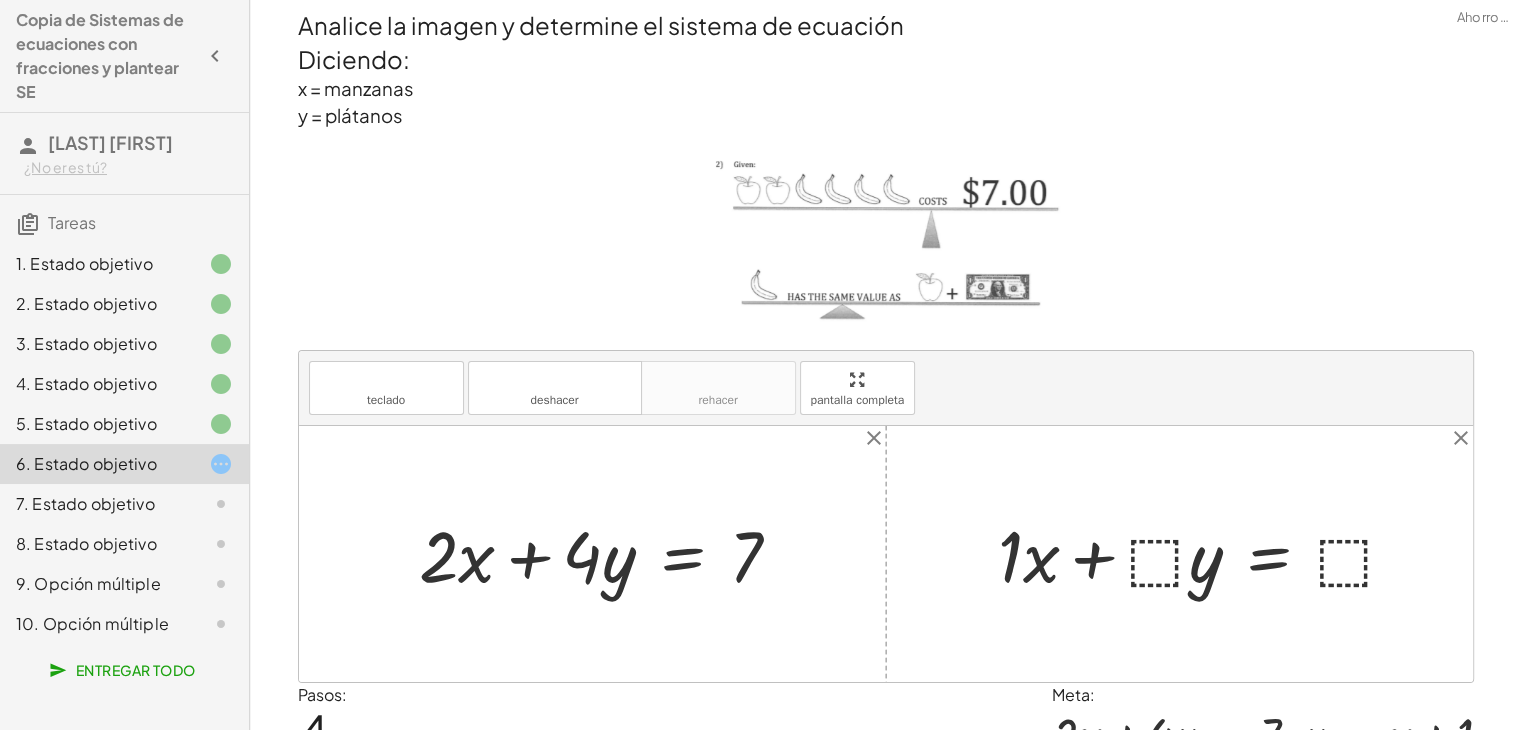 click at bounding box center (1205, 553) 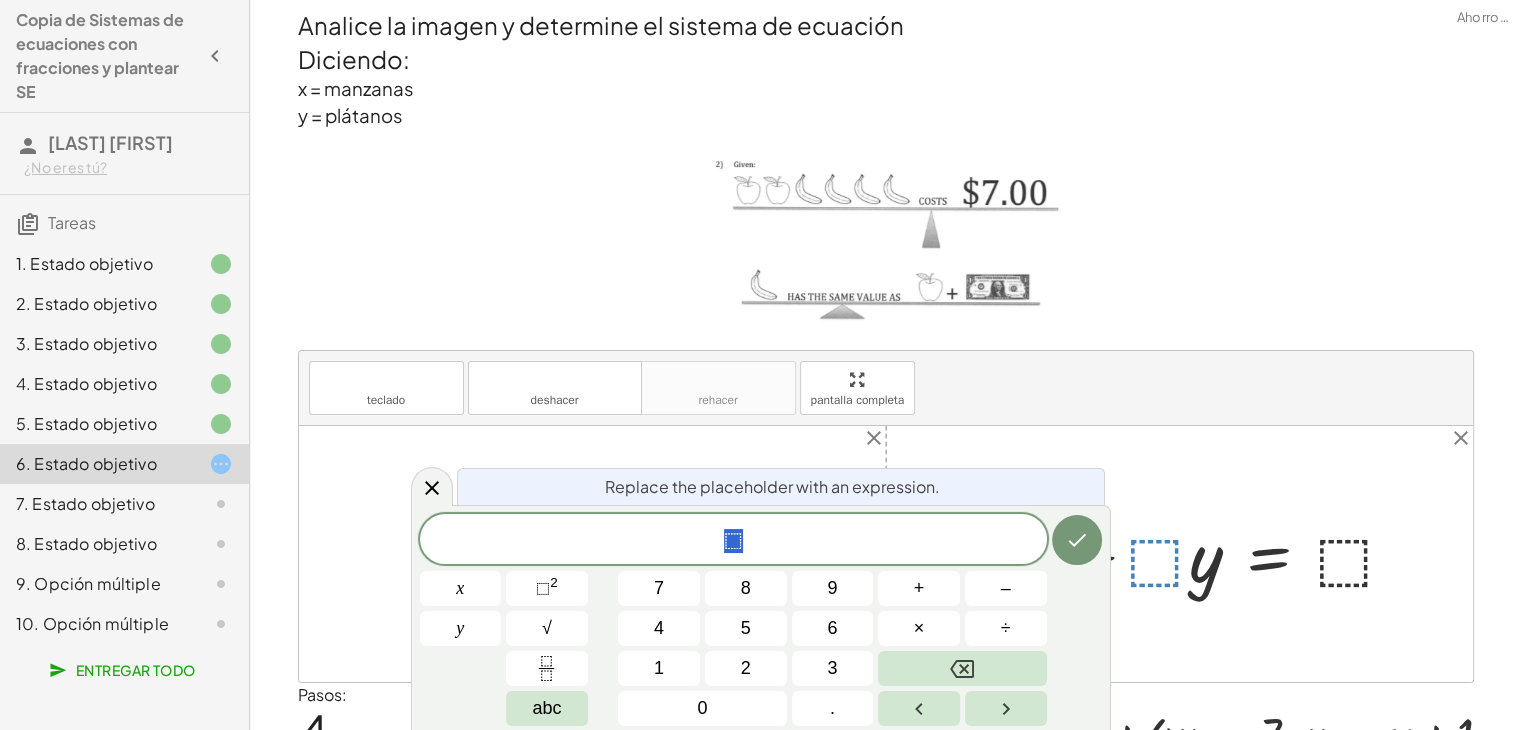 click at bounding box center [1205, 553] 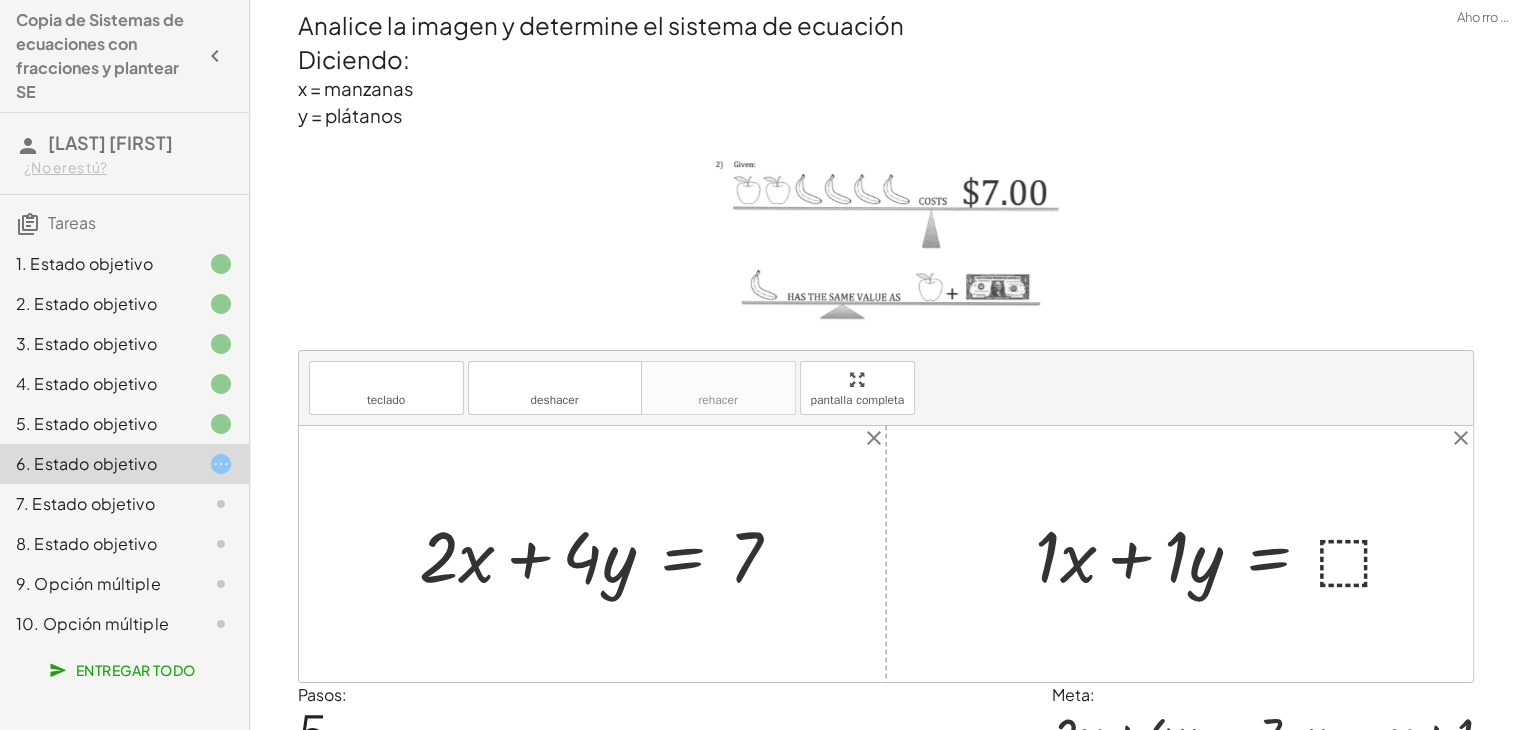 click at bounding box center [1224, 553] 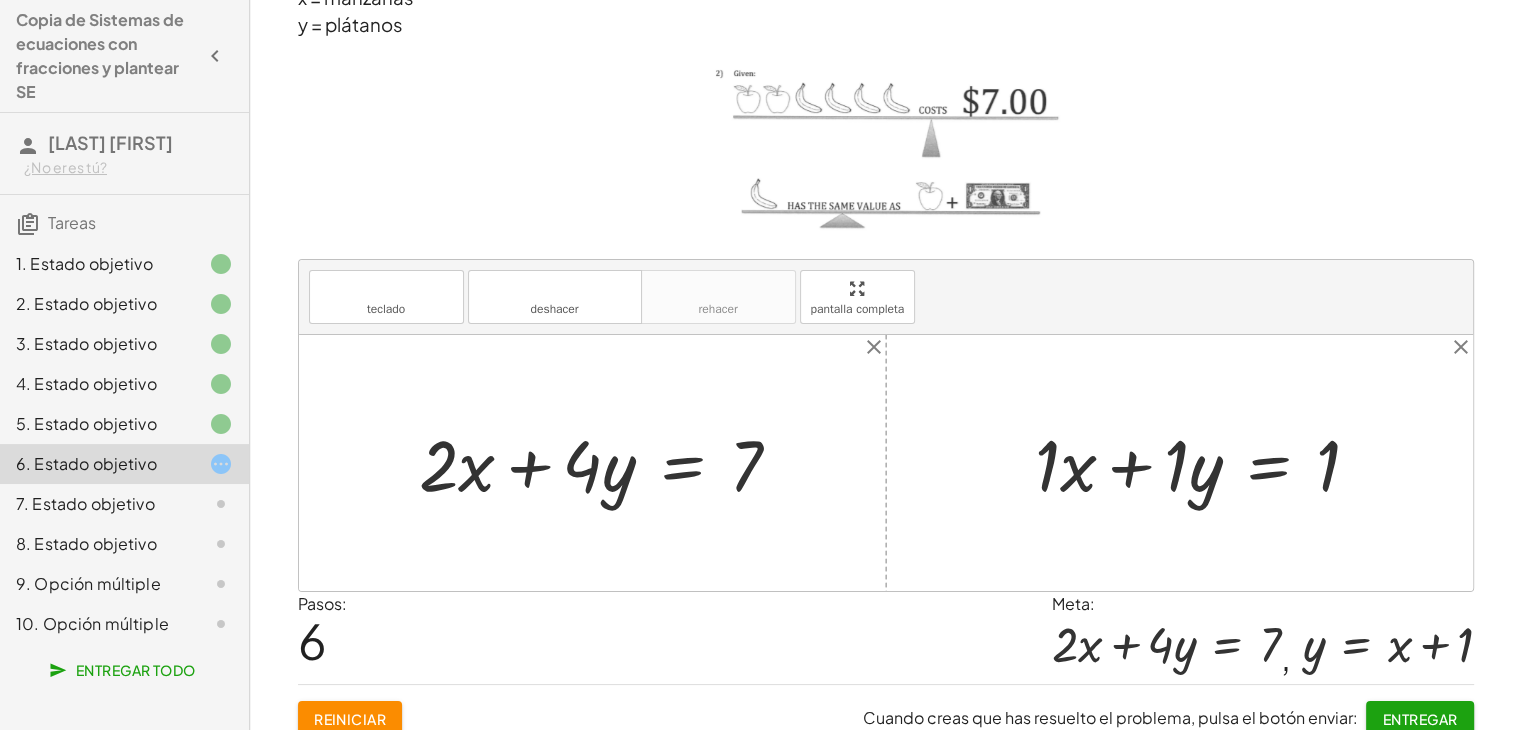scroll, scrollTop: 112, scrollLeft: 0, axis: vertical 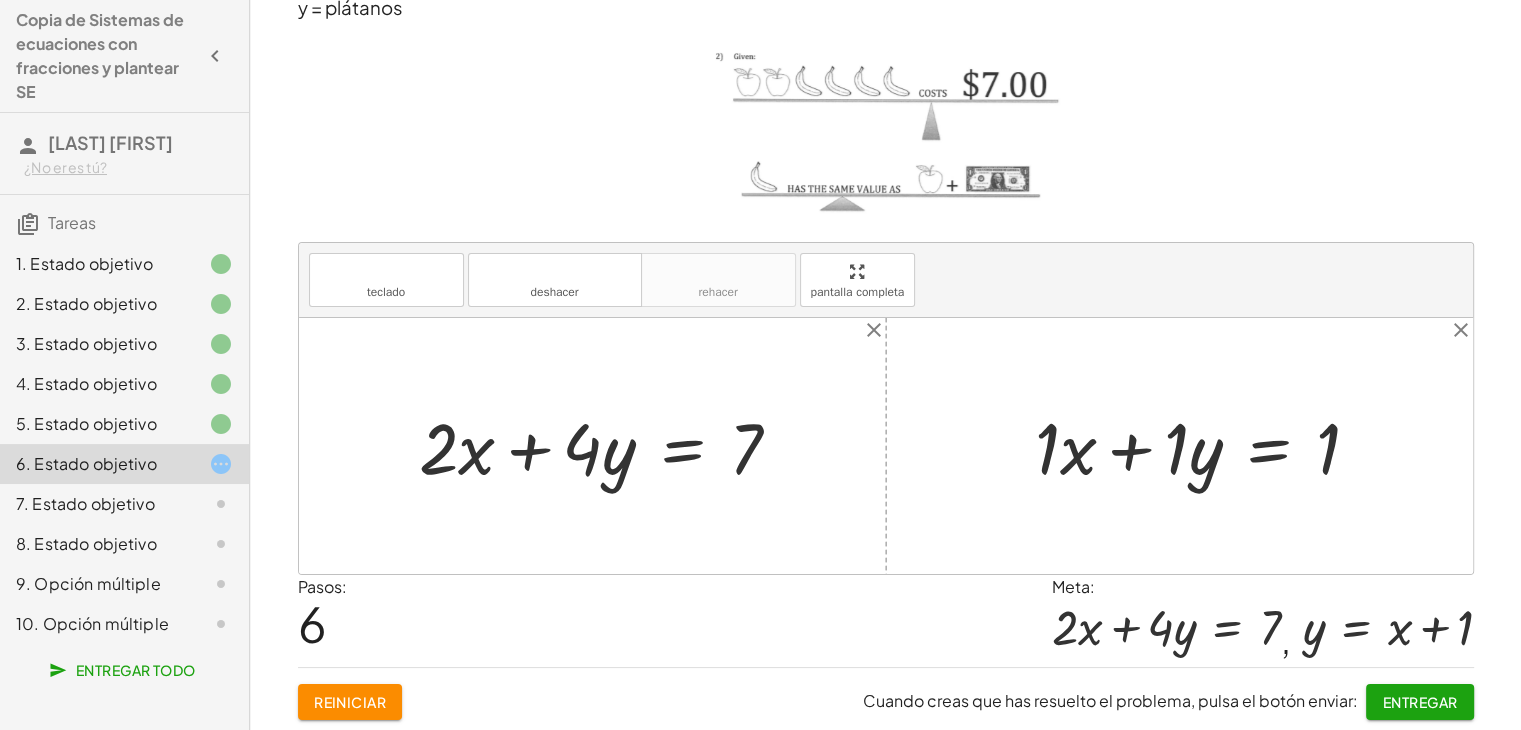click at bounding box center [1205, 445] 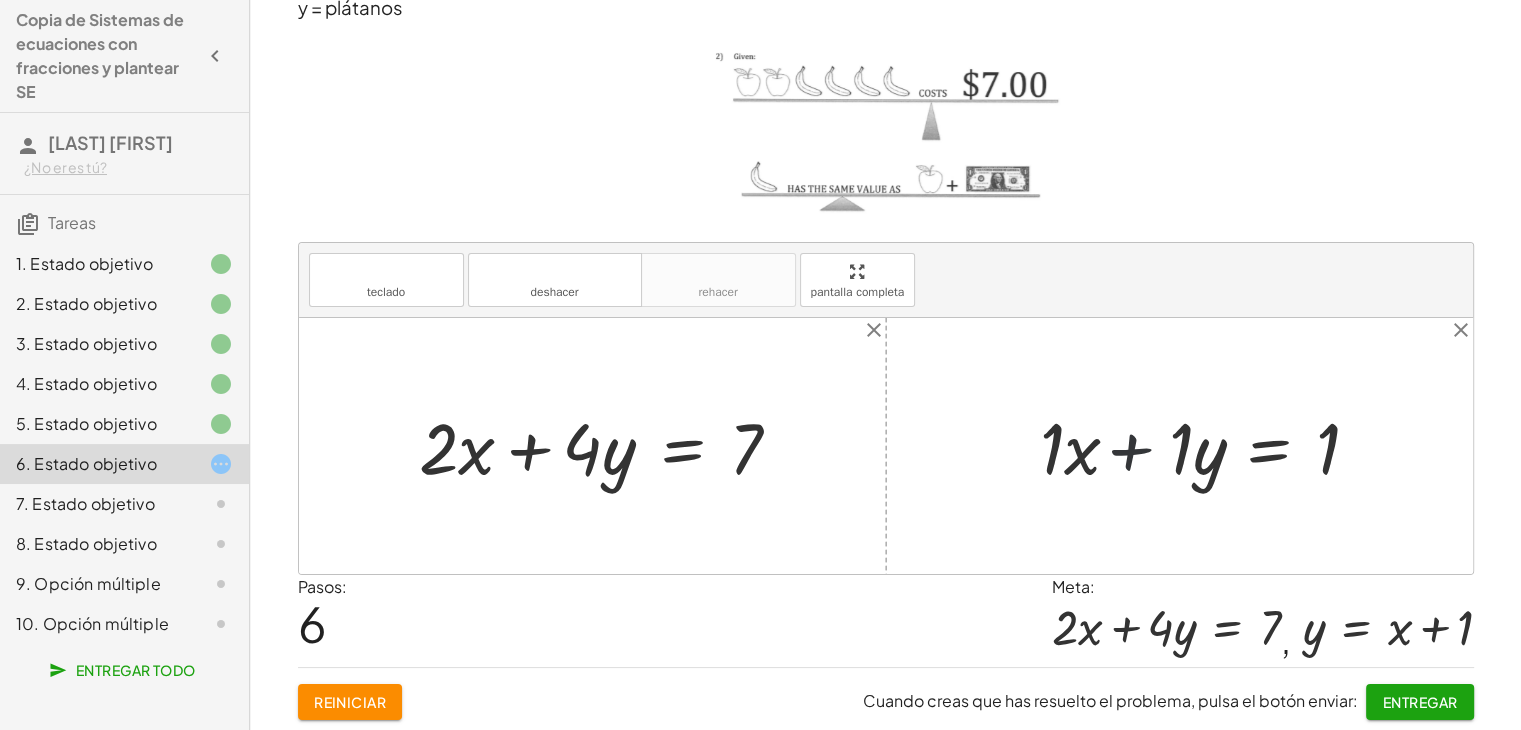 click at bounding box center [1205, 445] 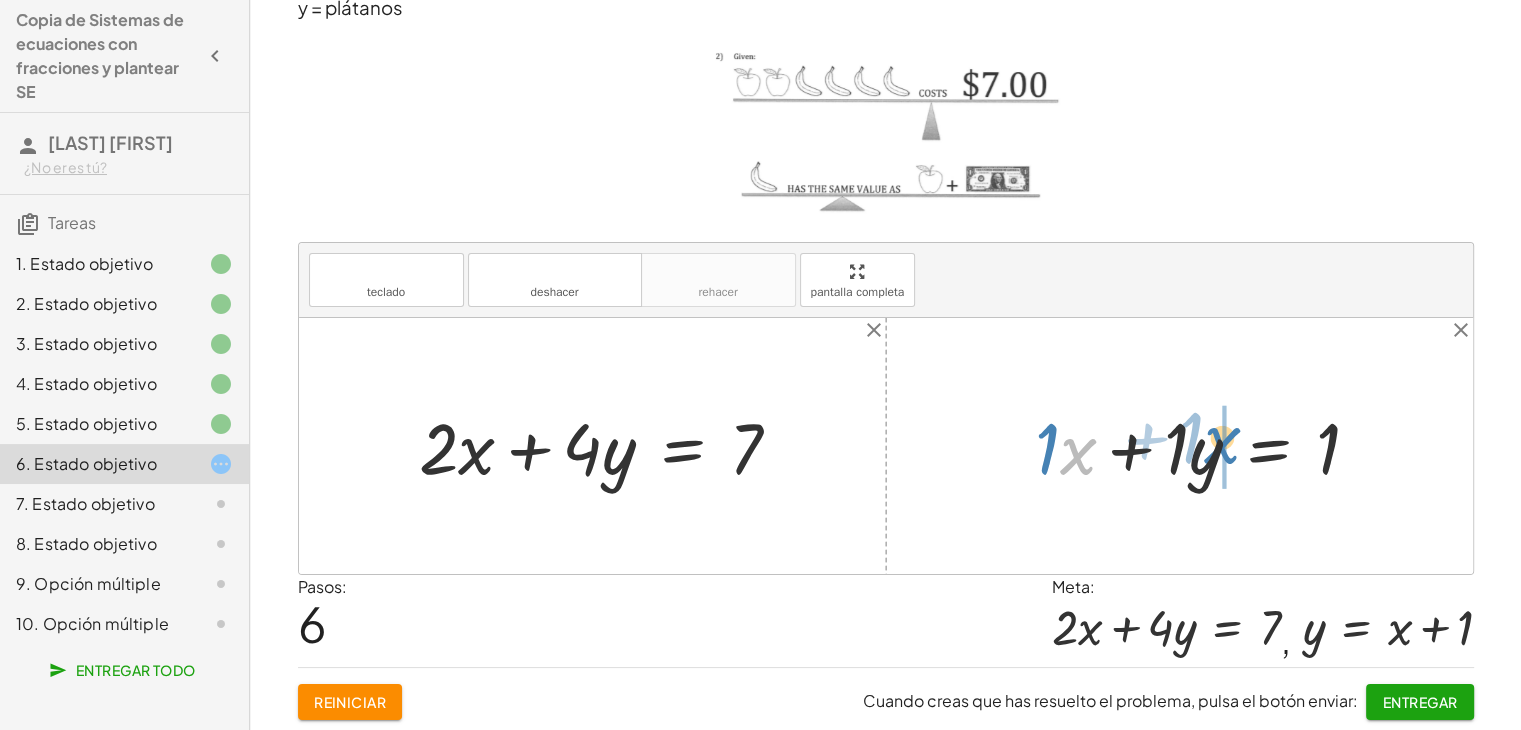 drag, startPoint x: 1077, startPoint y: 458, endPoint x: 1216, endPoint y: 448, distance: 139.35925 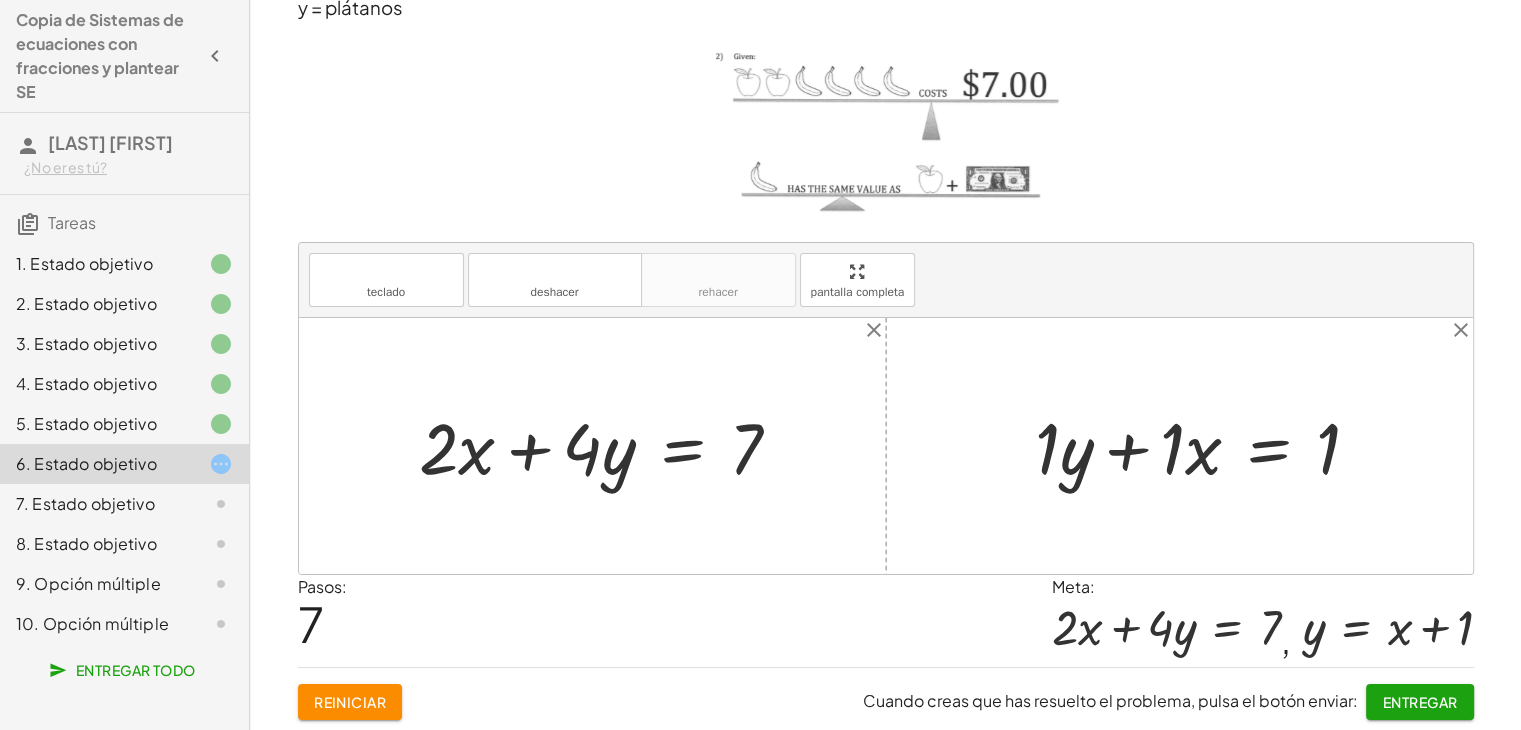 click at bounding box center [1205, 445] 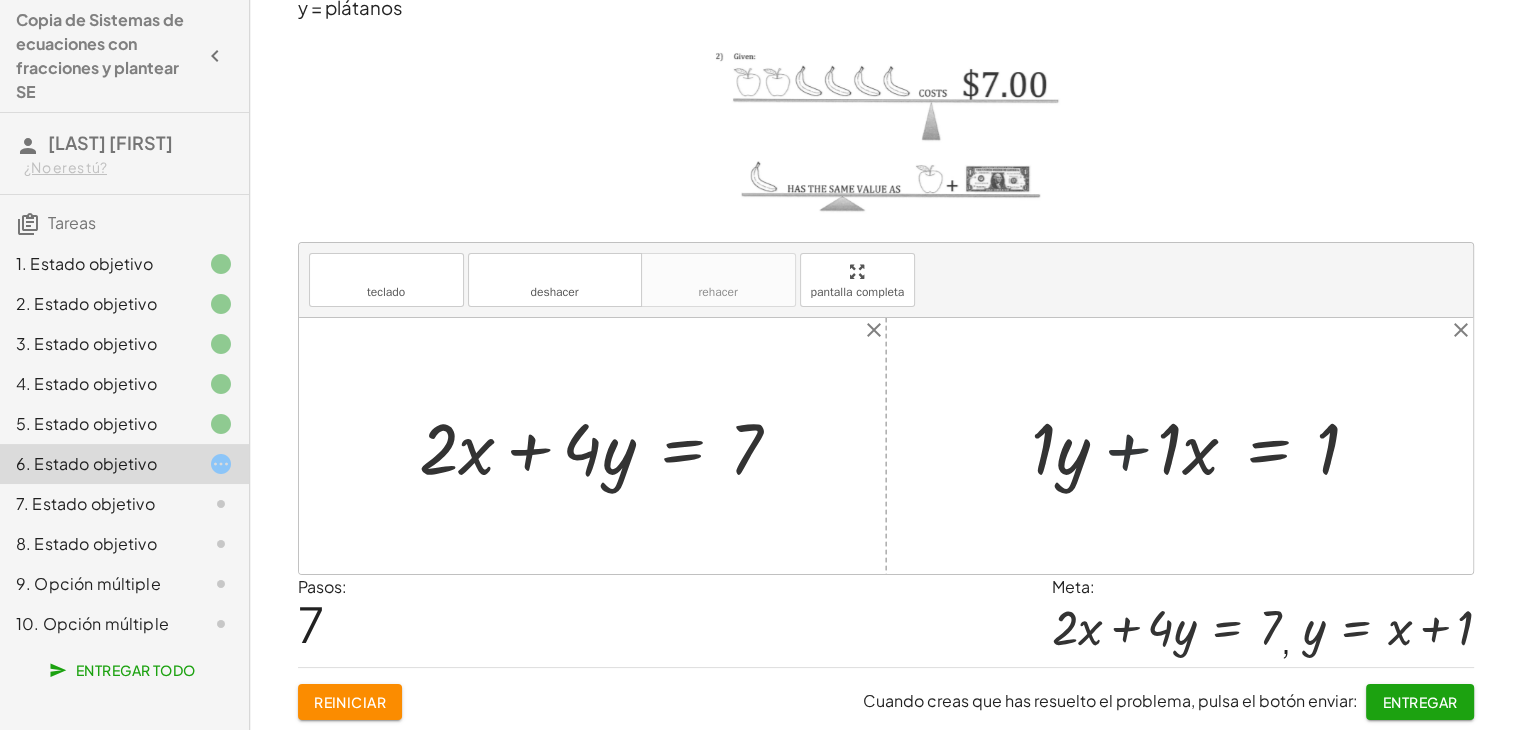 click at bounding box center (1205, 445) 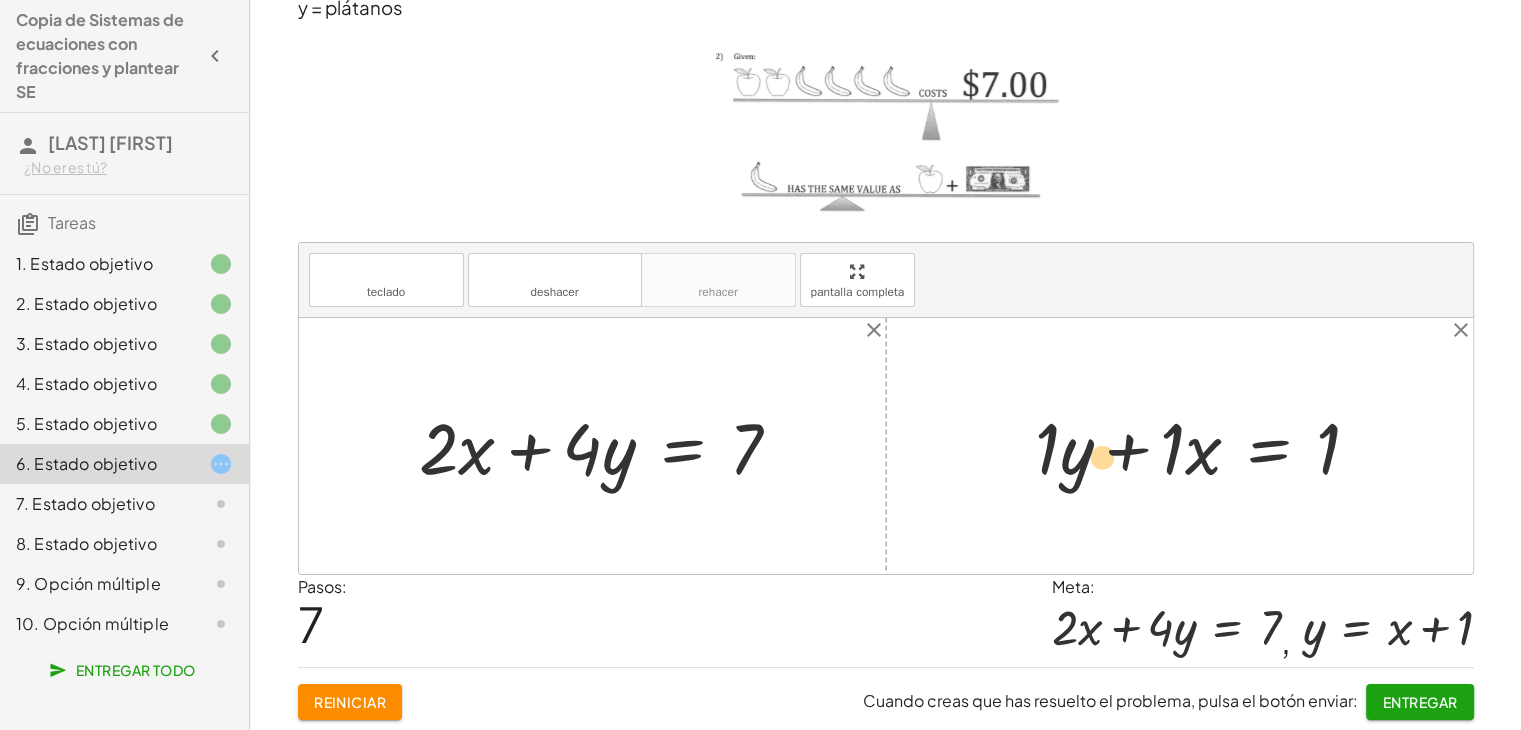 drag, startPoint x: 1186, startPoint y: 447, endPoint x: 1073, endPoint y: 456, distance: 113.35784 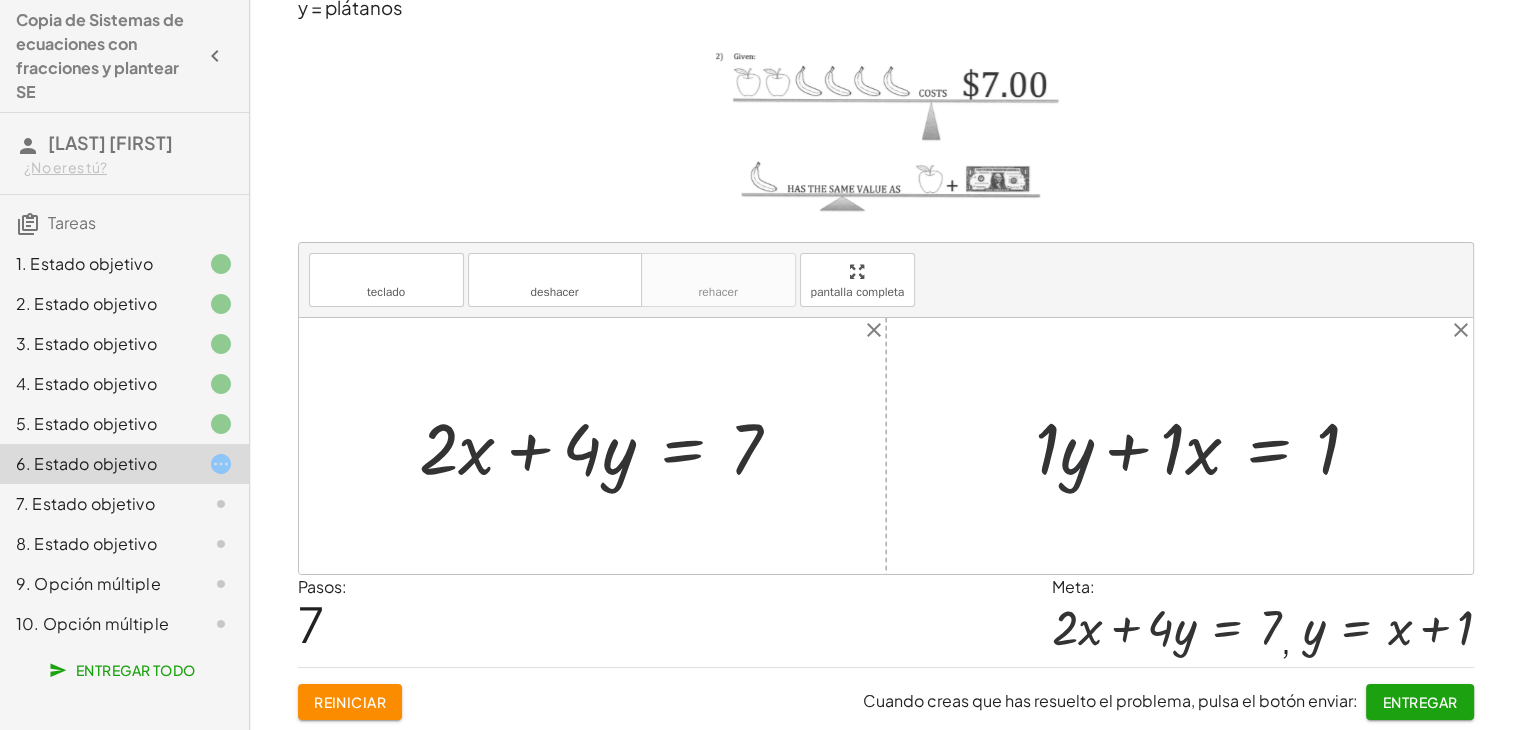 click at bounding box center [1205, 445] 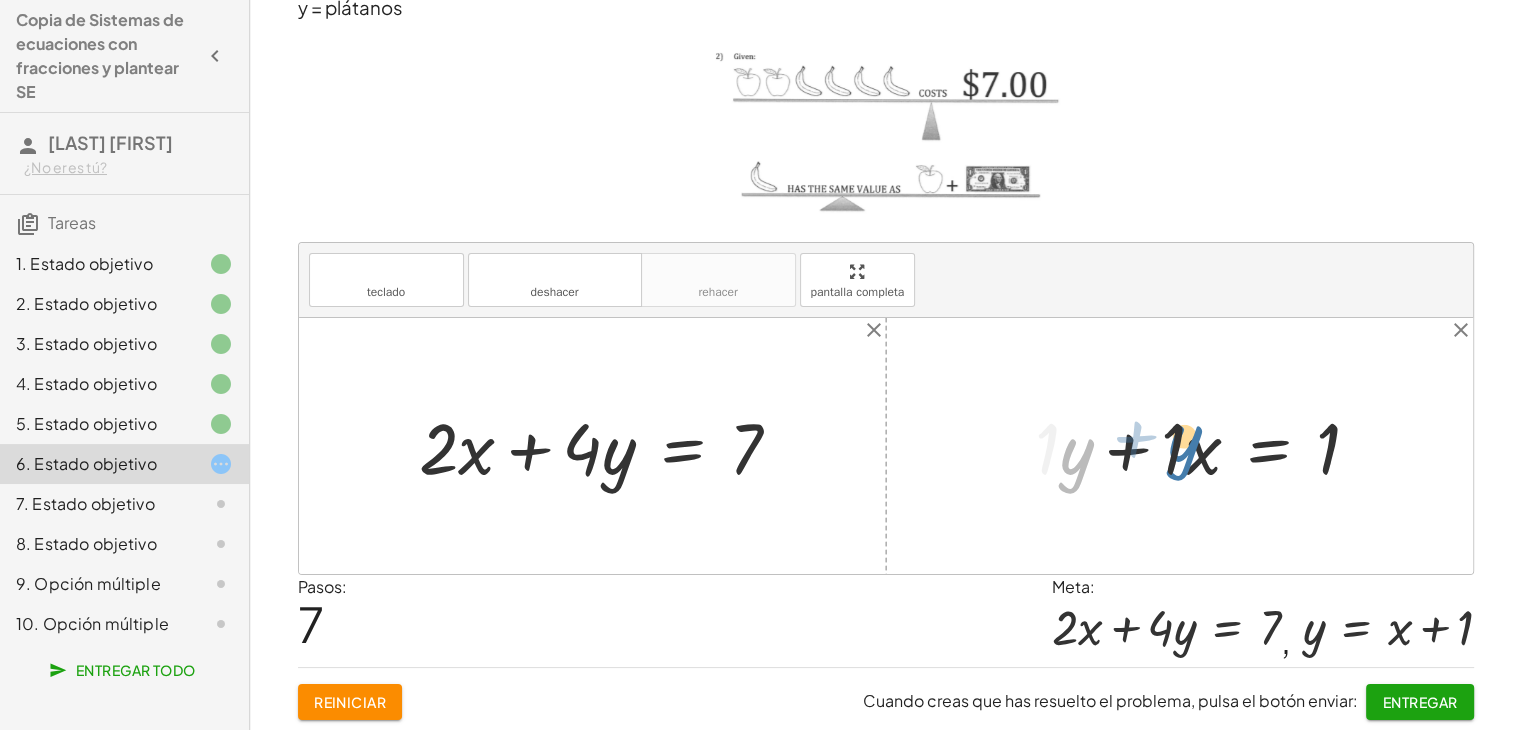 drag, startPoint x: 1073, startPoint y: 456, endPoint x: 1196, endPoint y: 443, distance: 123.68508 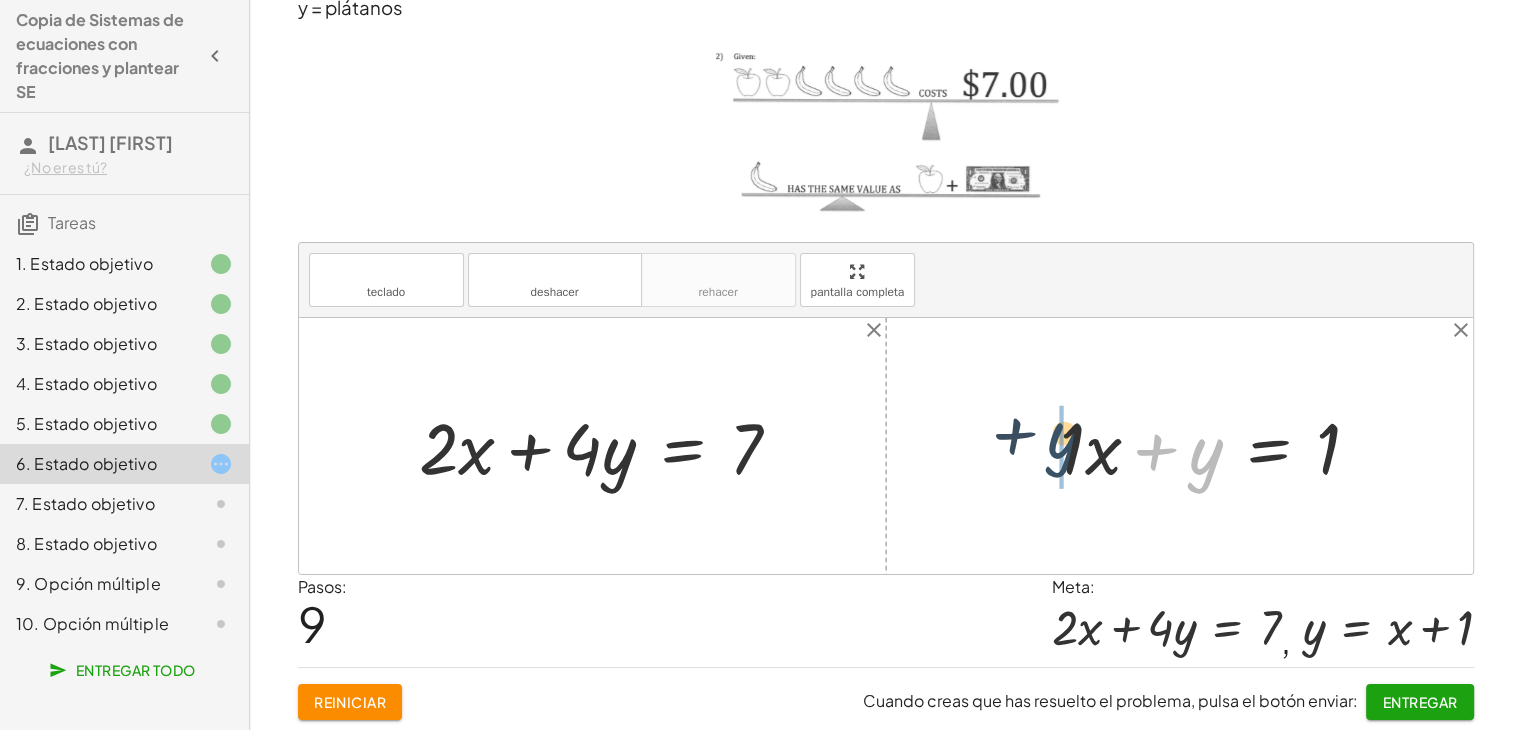 drag, startPoint x: 1208, startPoint y: 469, endPoint x: 1063, endPoint y: 453, distance: 145.88008 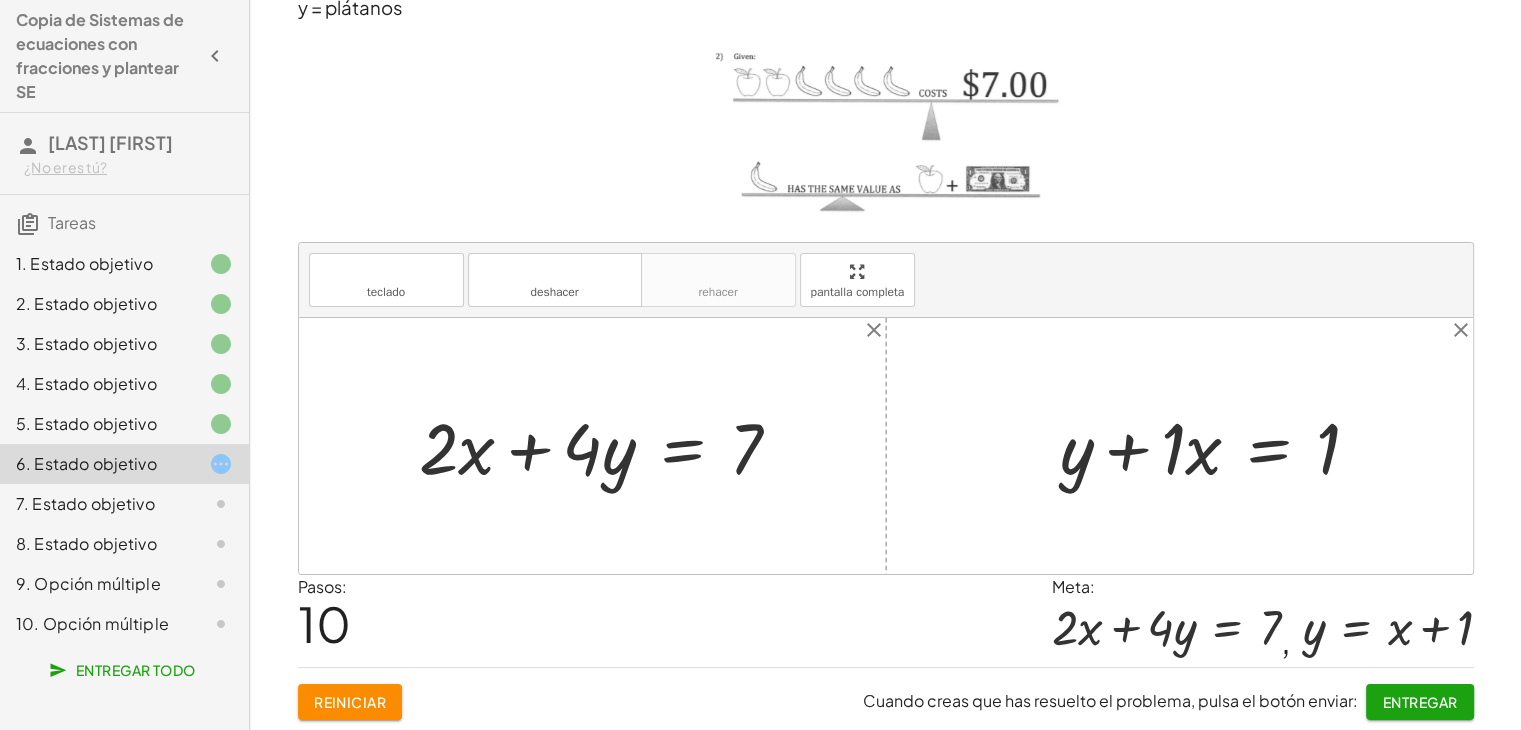 click at bounding box center [1218, 445] 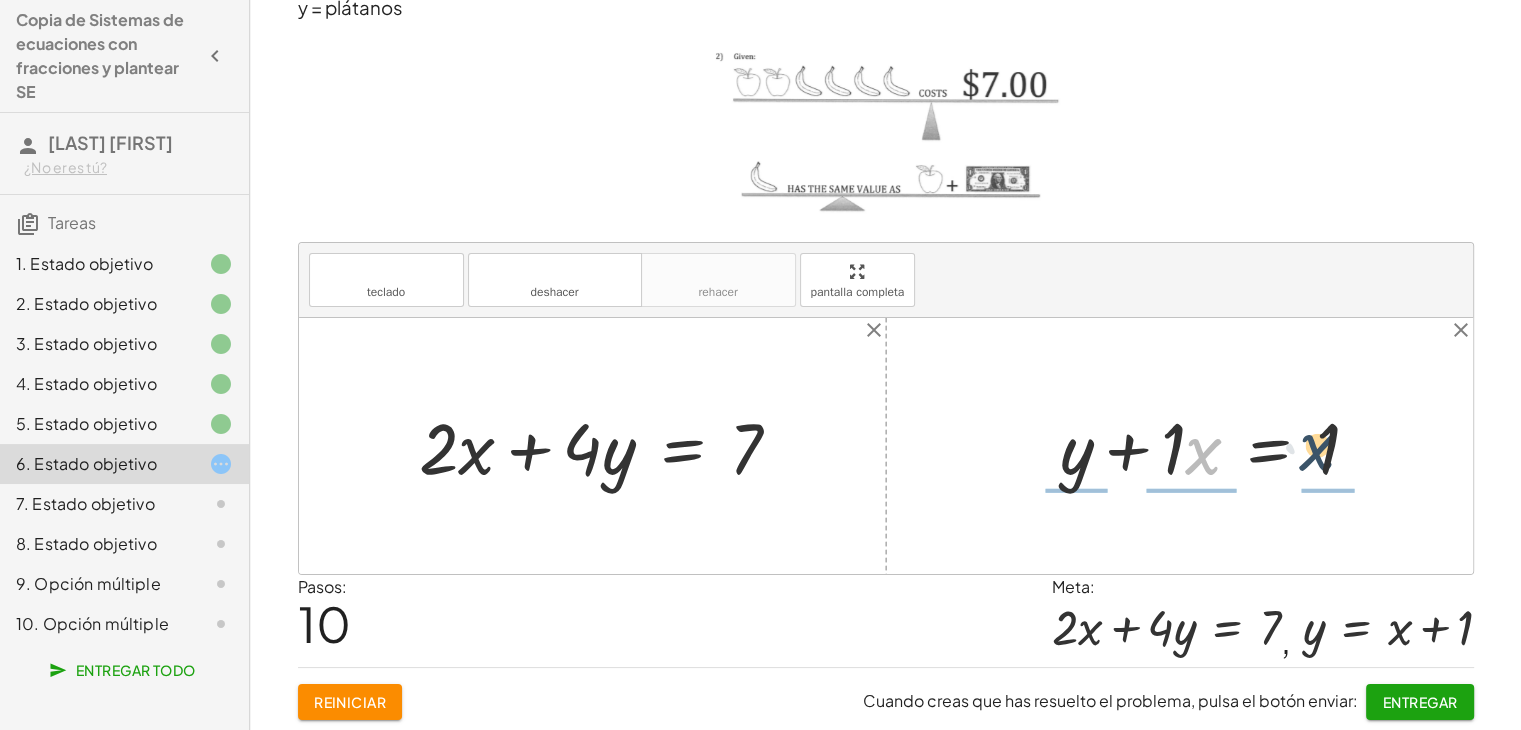 drag, startPoint x: 1194, startPoint y: 457, endPoint x: 1324, endPoint y: 453, distance: 130.06152 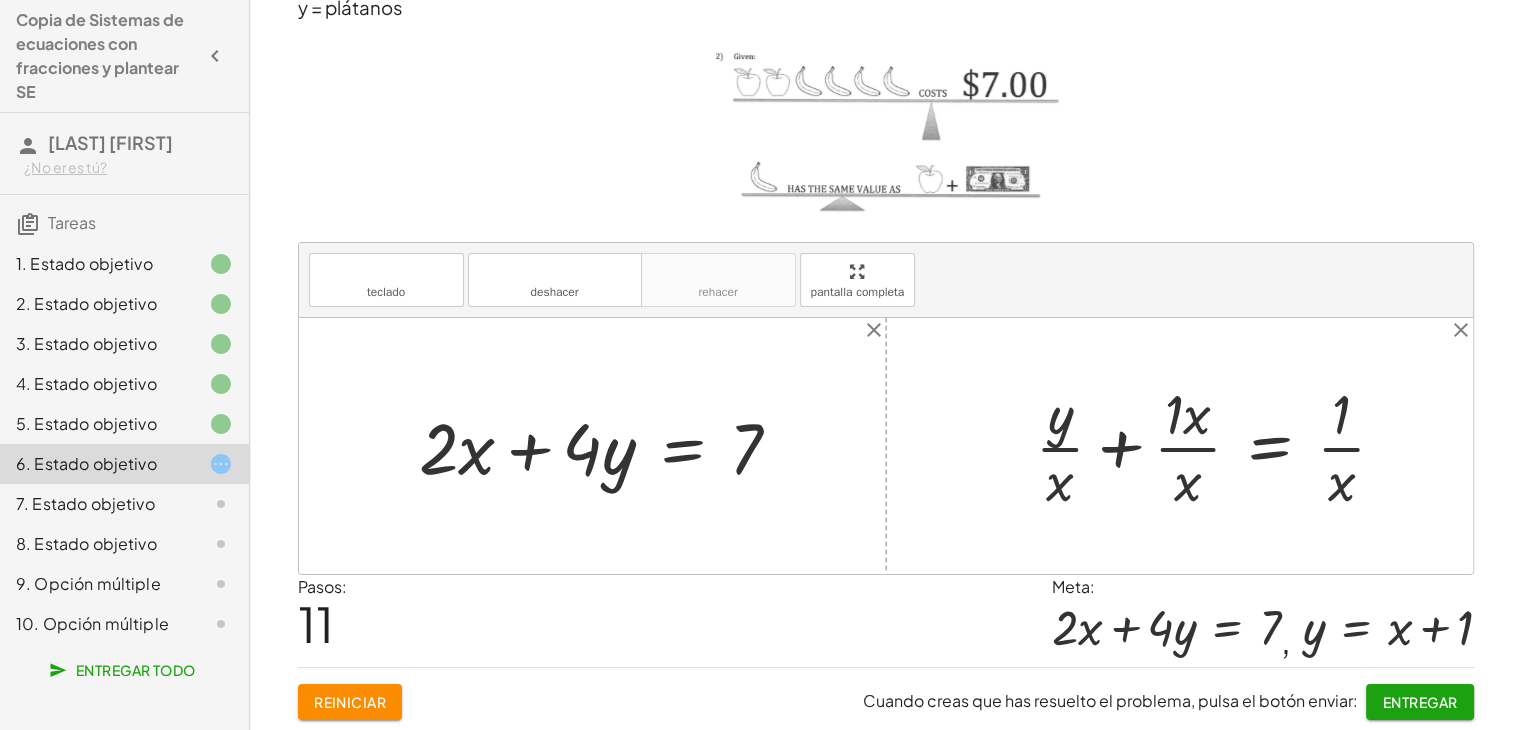 click at bounding box center (1218, 446) 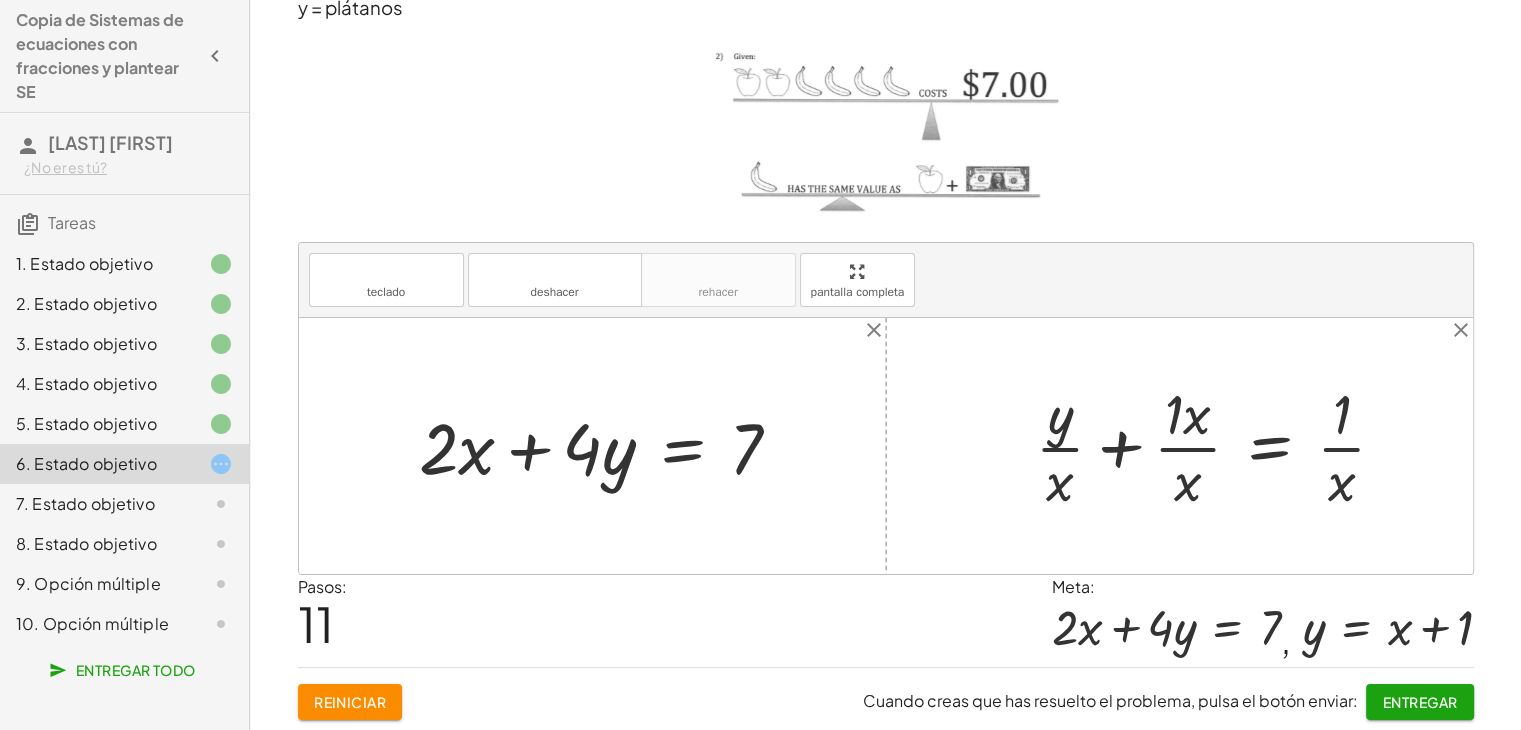 click at bounding box center (1218, 446) 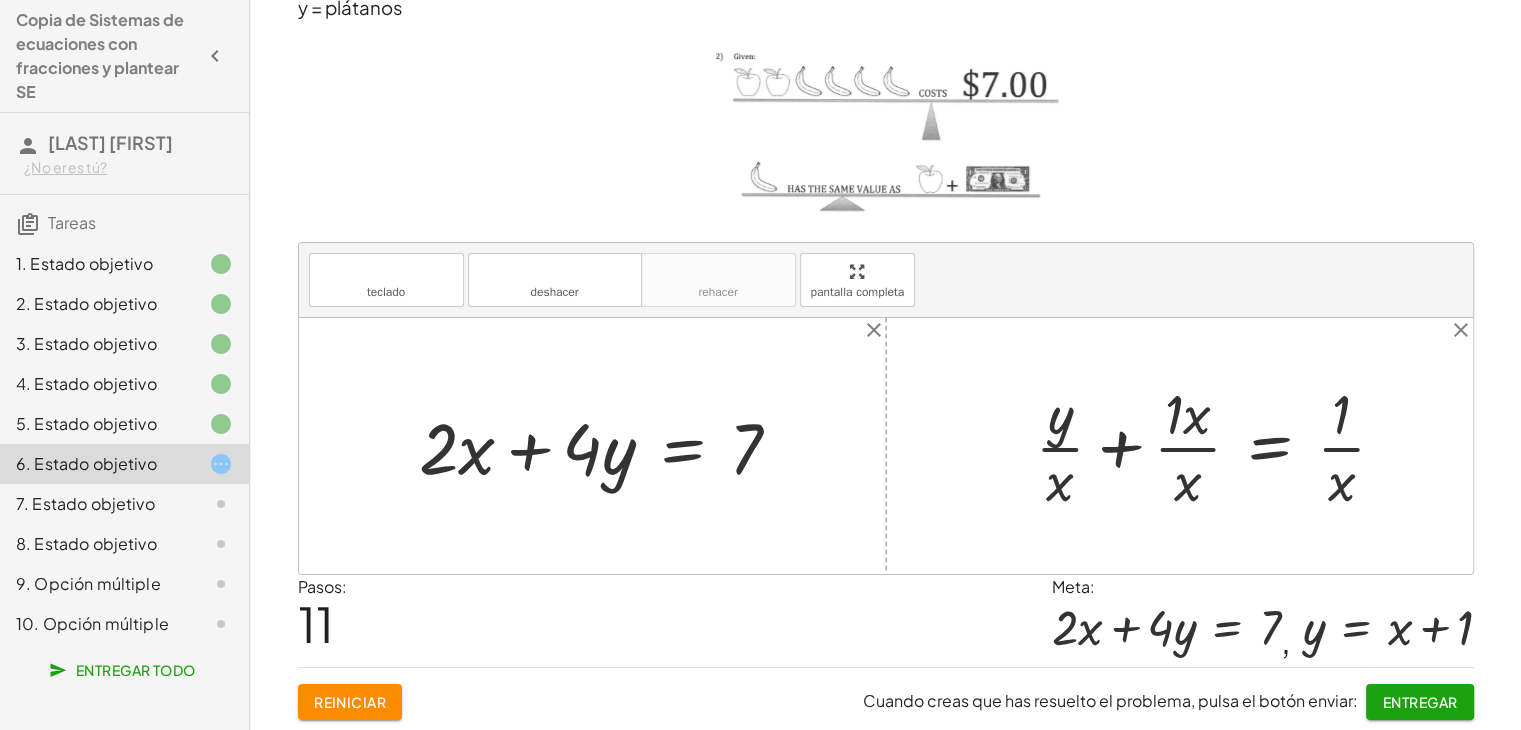 click at bounding box center (1218, 446) 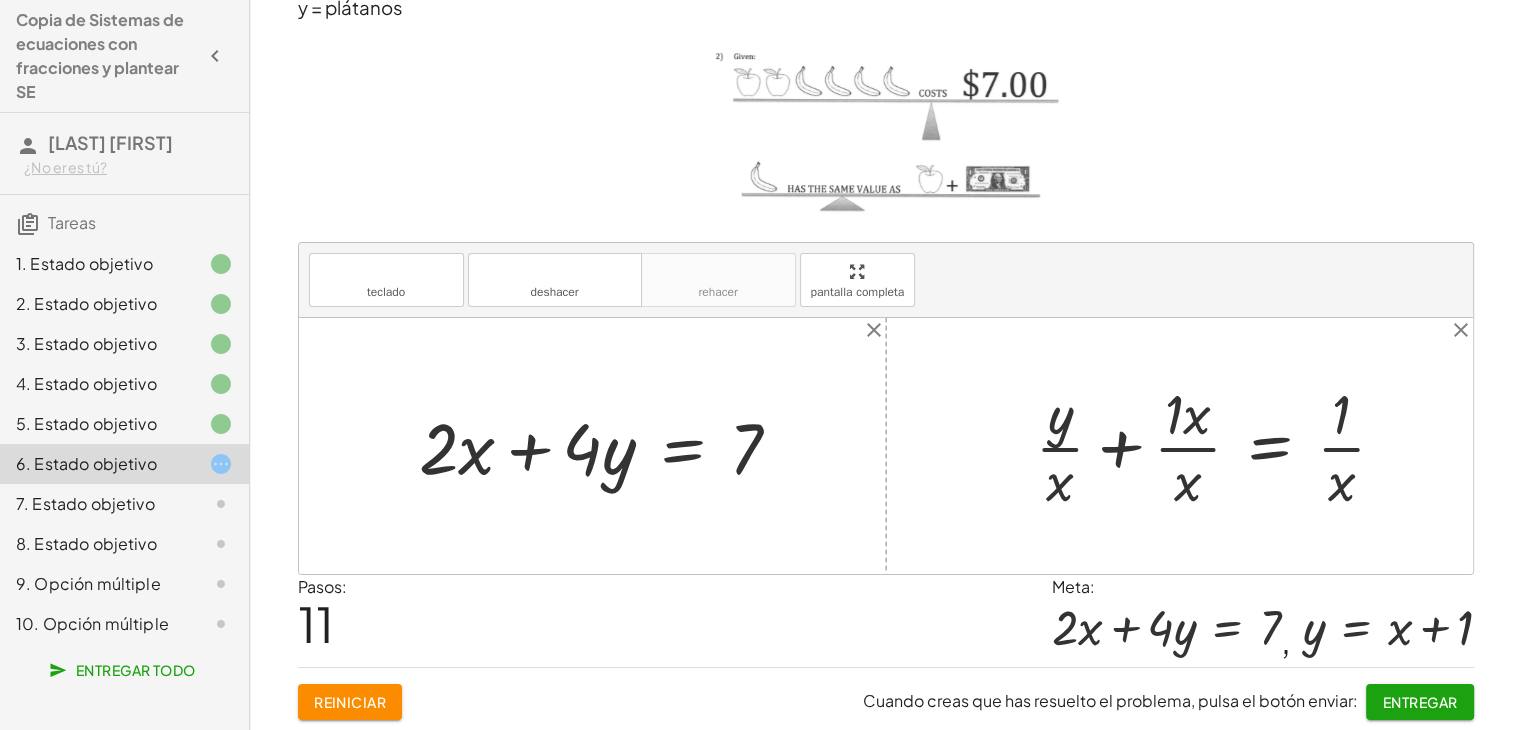click at bounding box center (1218, 446) 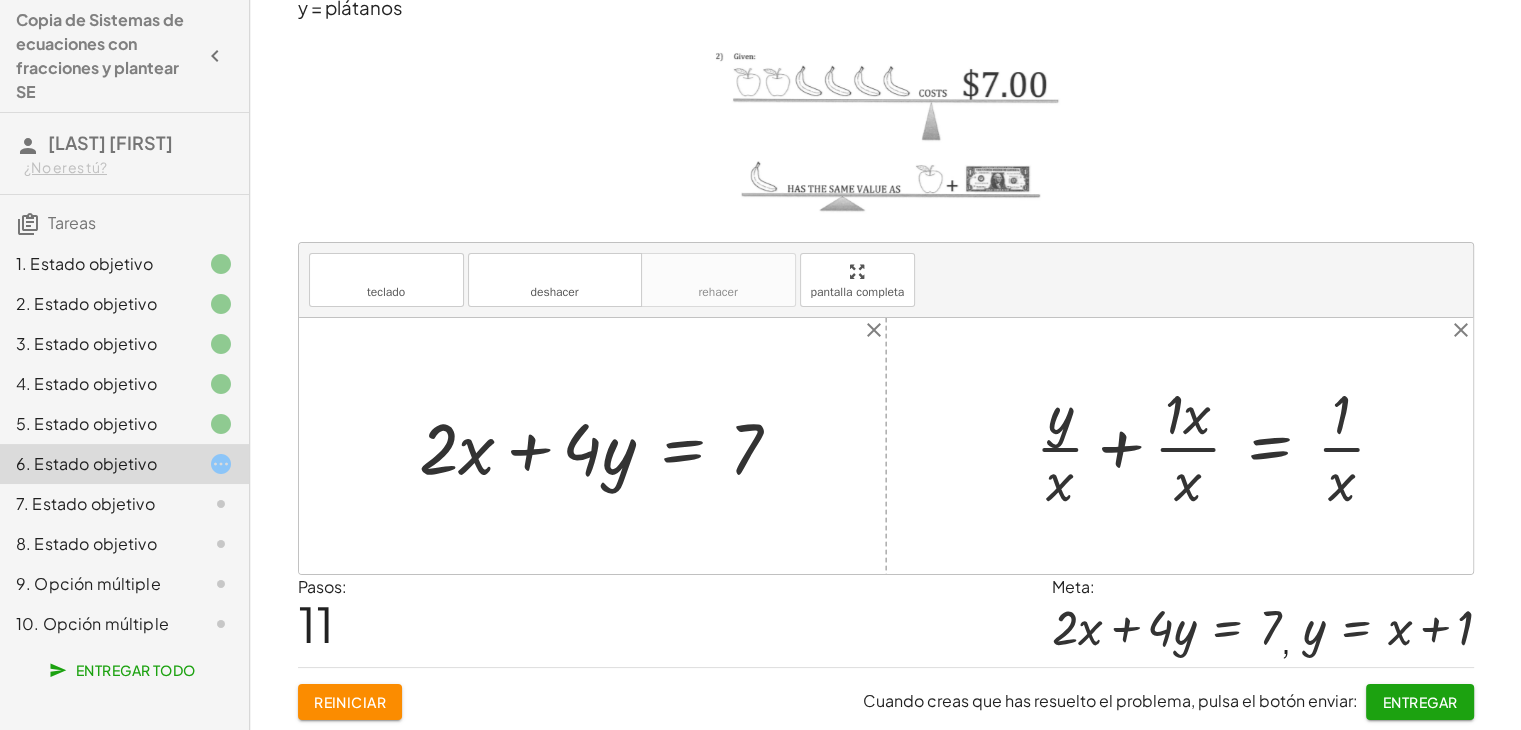 click at bounding box center [1218, 446] 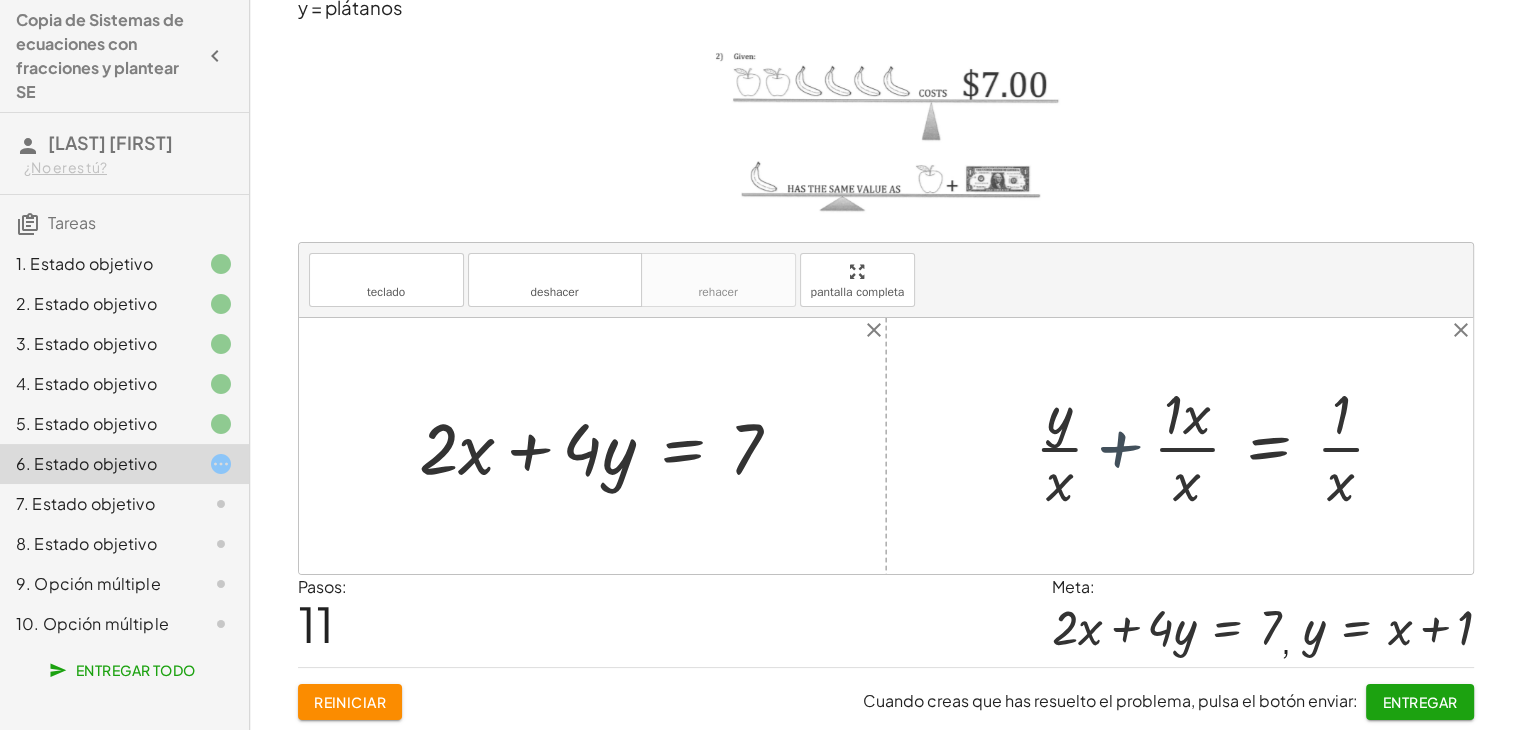 click at bounding box center [1239, 446] 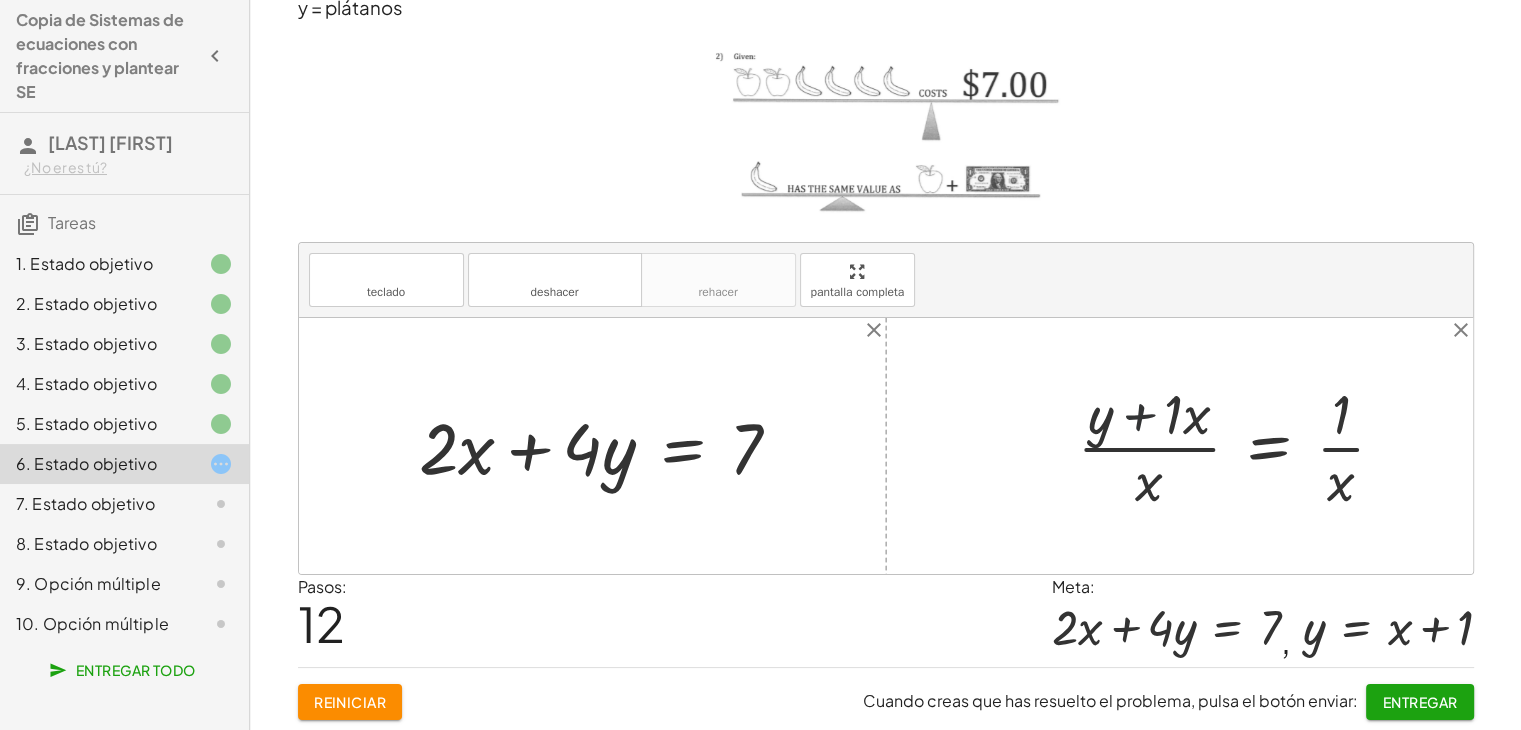 click at bounding box center [1239, 446] 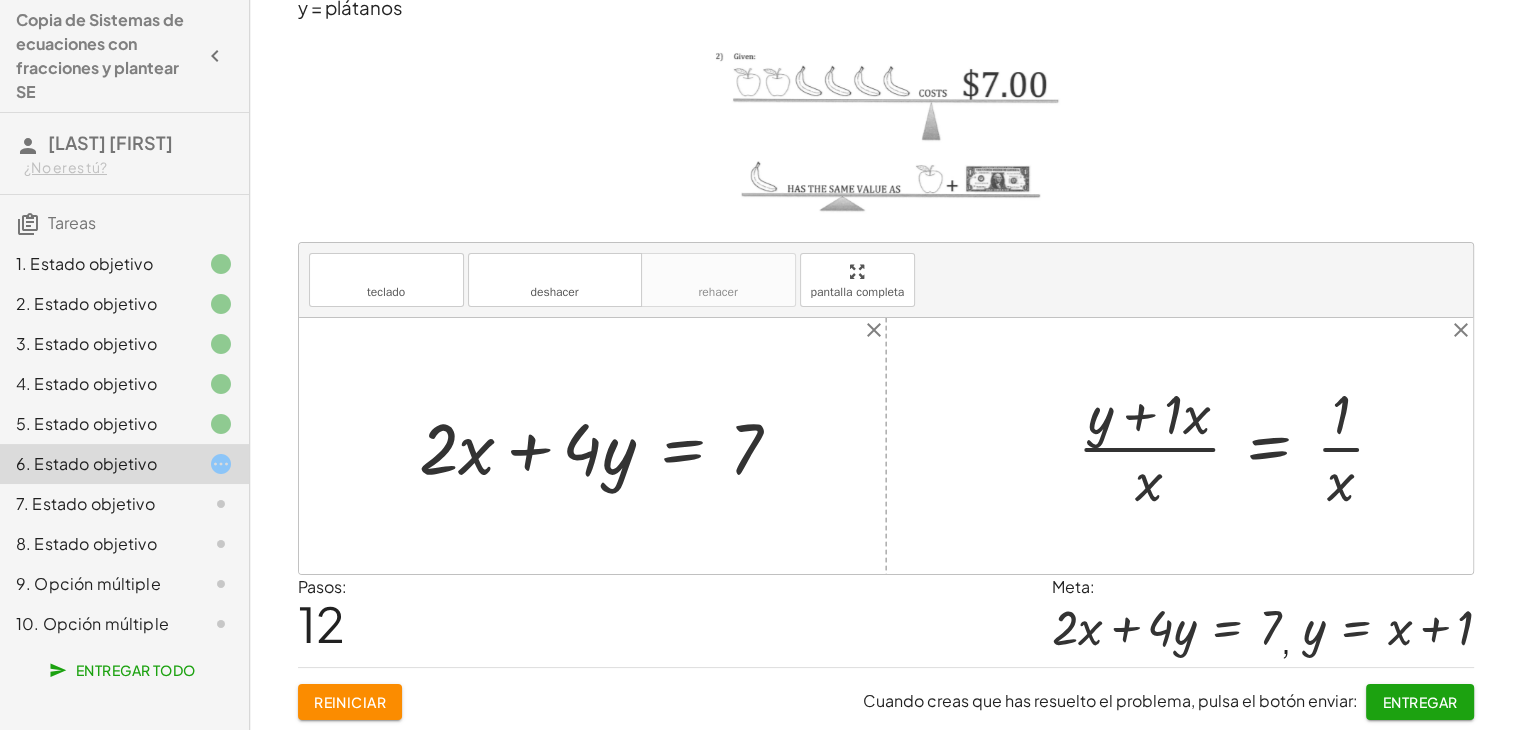 click at bounding box center [1239, 446] 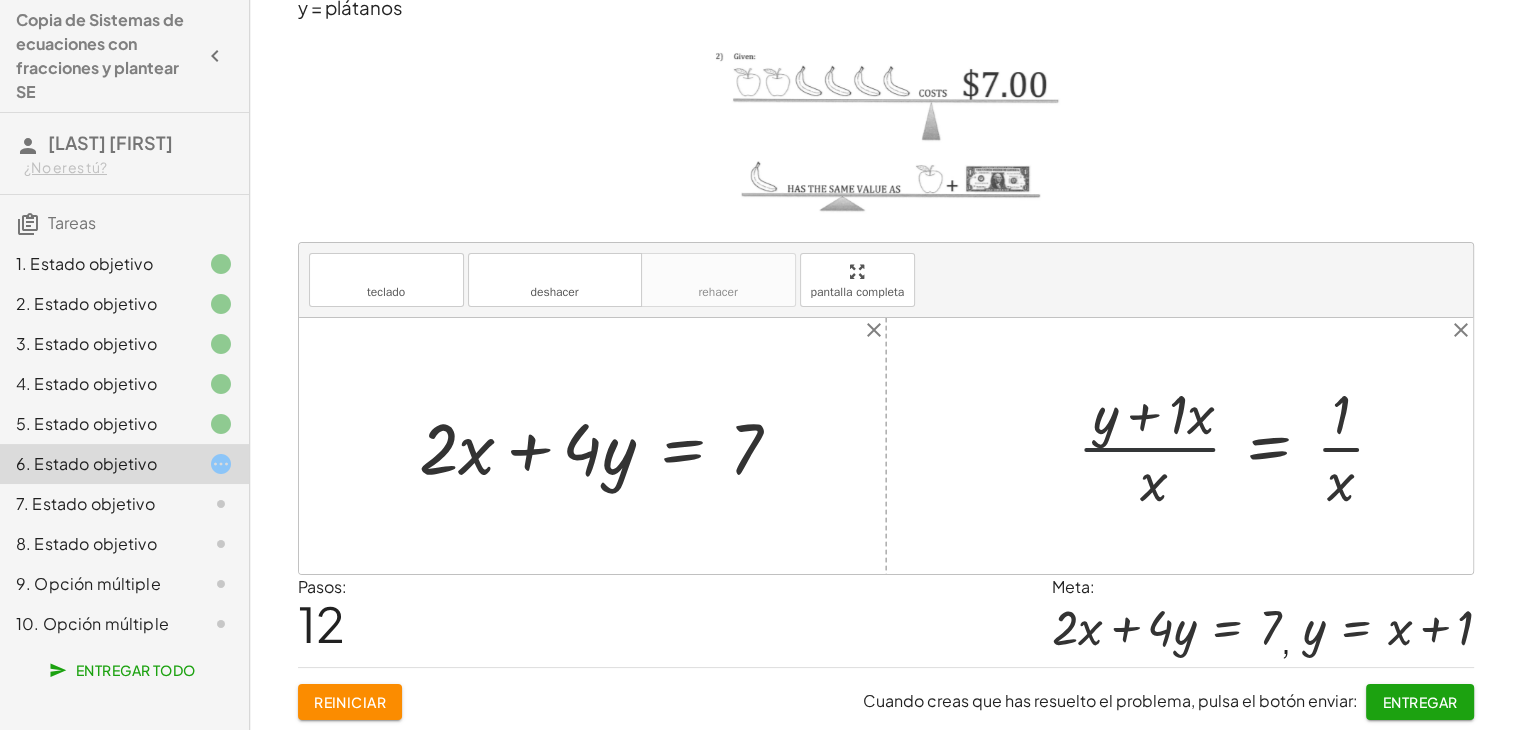click at bounding box center [1239, 446] 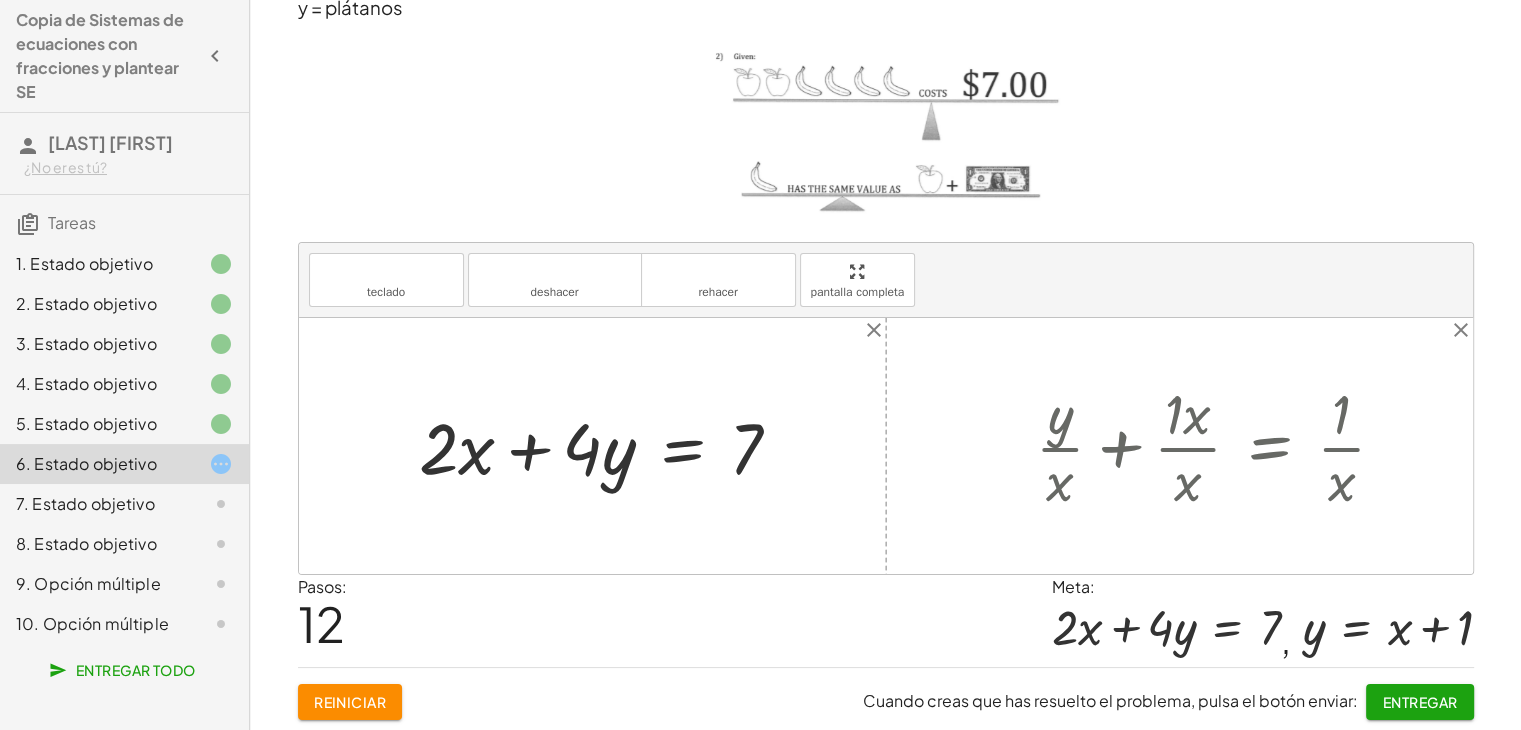 click on "deshacer" at bounding box center (554, 292) 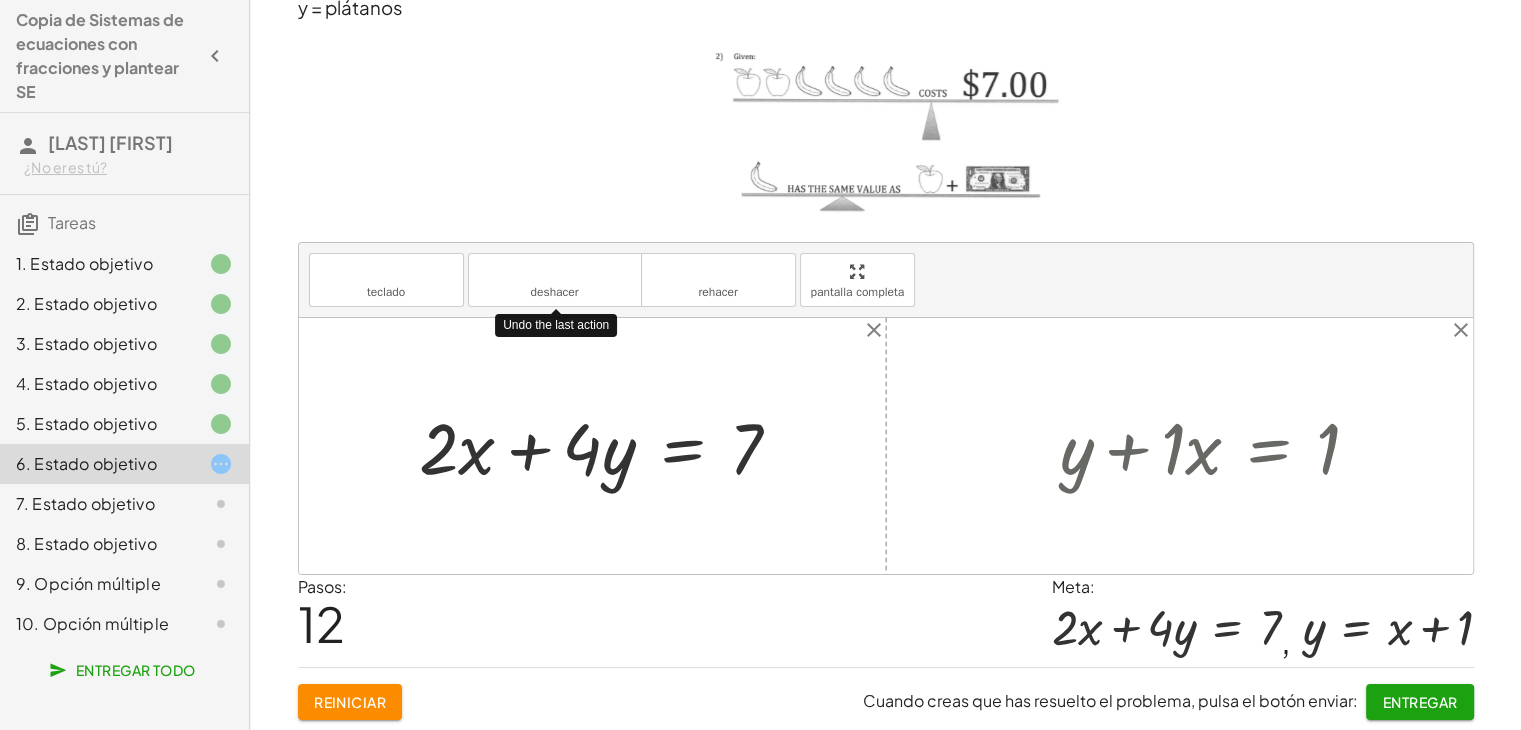 click on "deshacer" at bounding box center (554, 292) 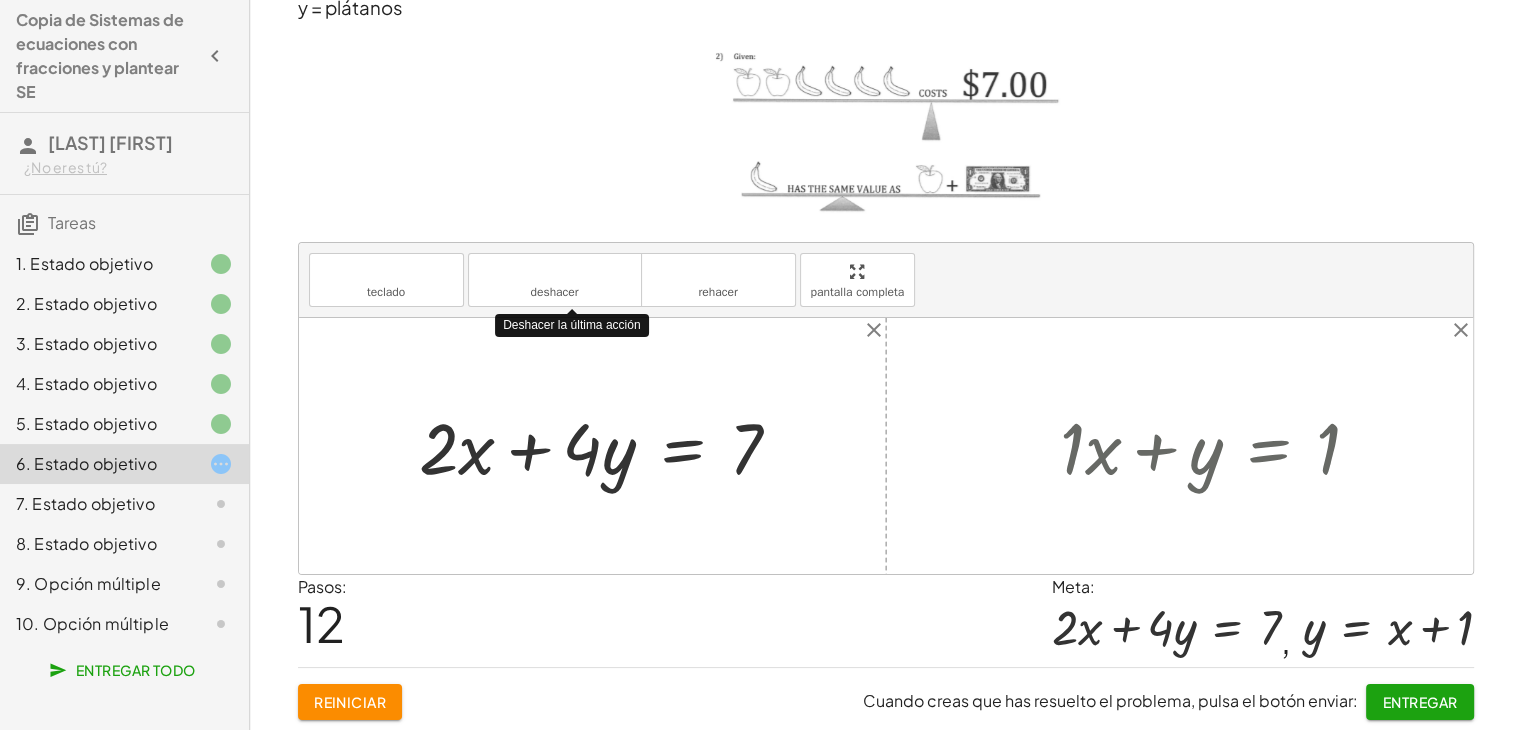 click on "deshacer" at bounding box center (554, 292) 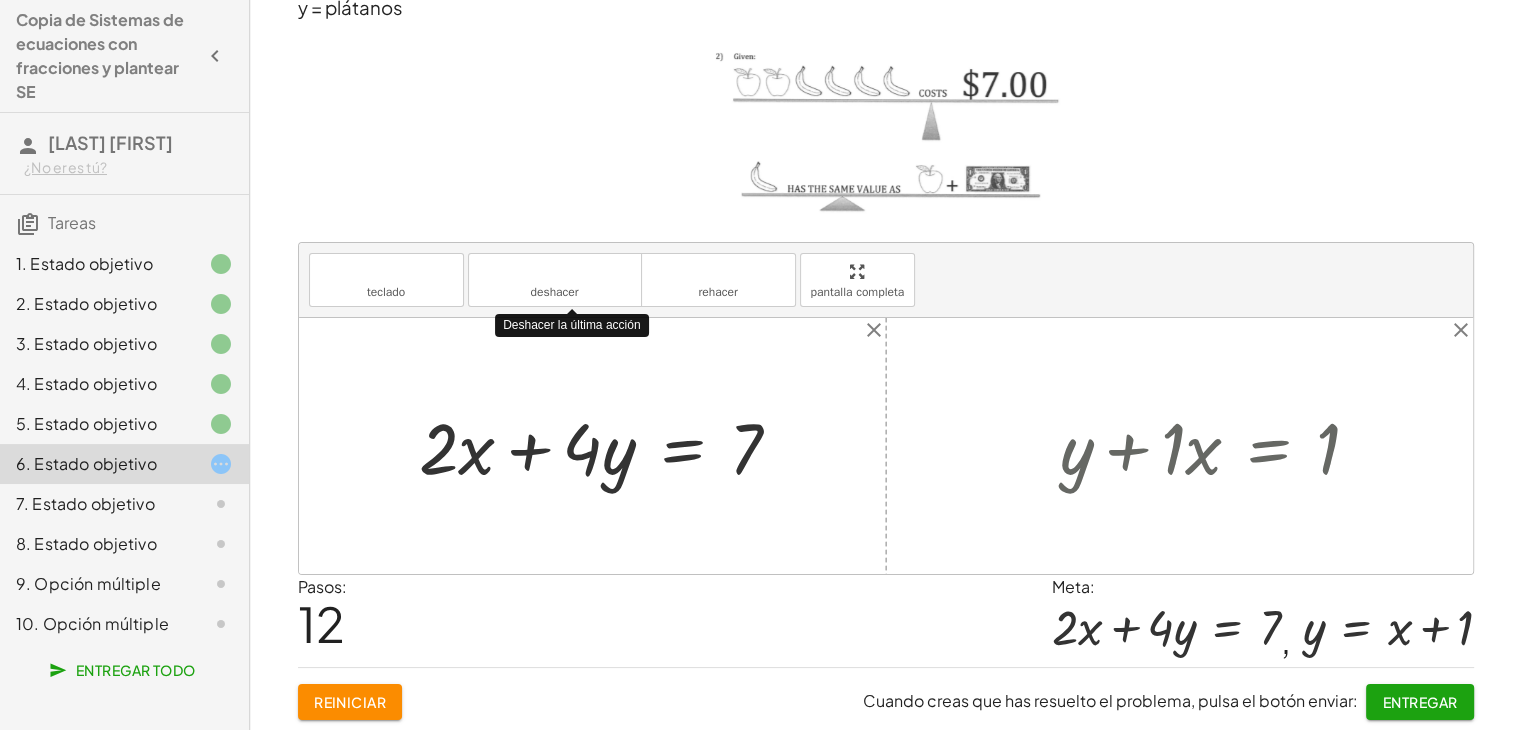 click on "deshacer" at bounding box center [554, 292] 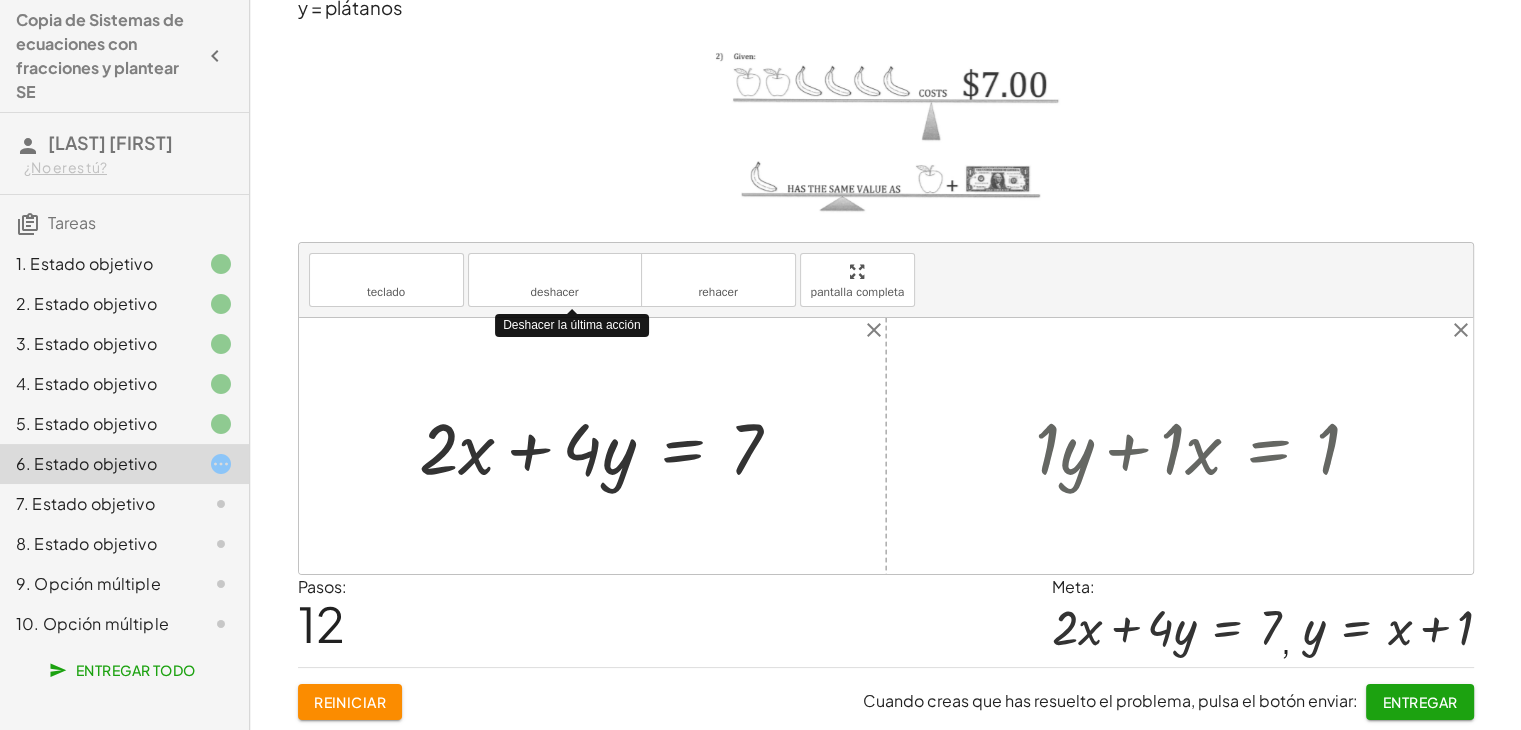 click on "deshacer" at bounding box center (554, 292) 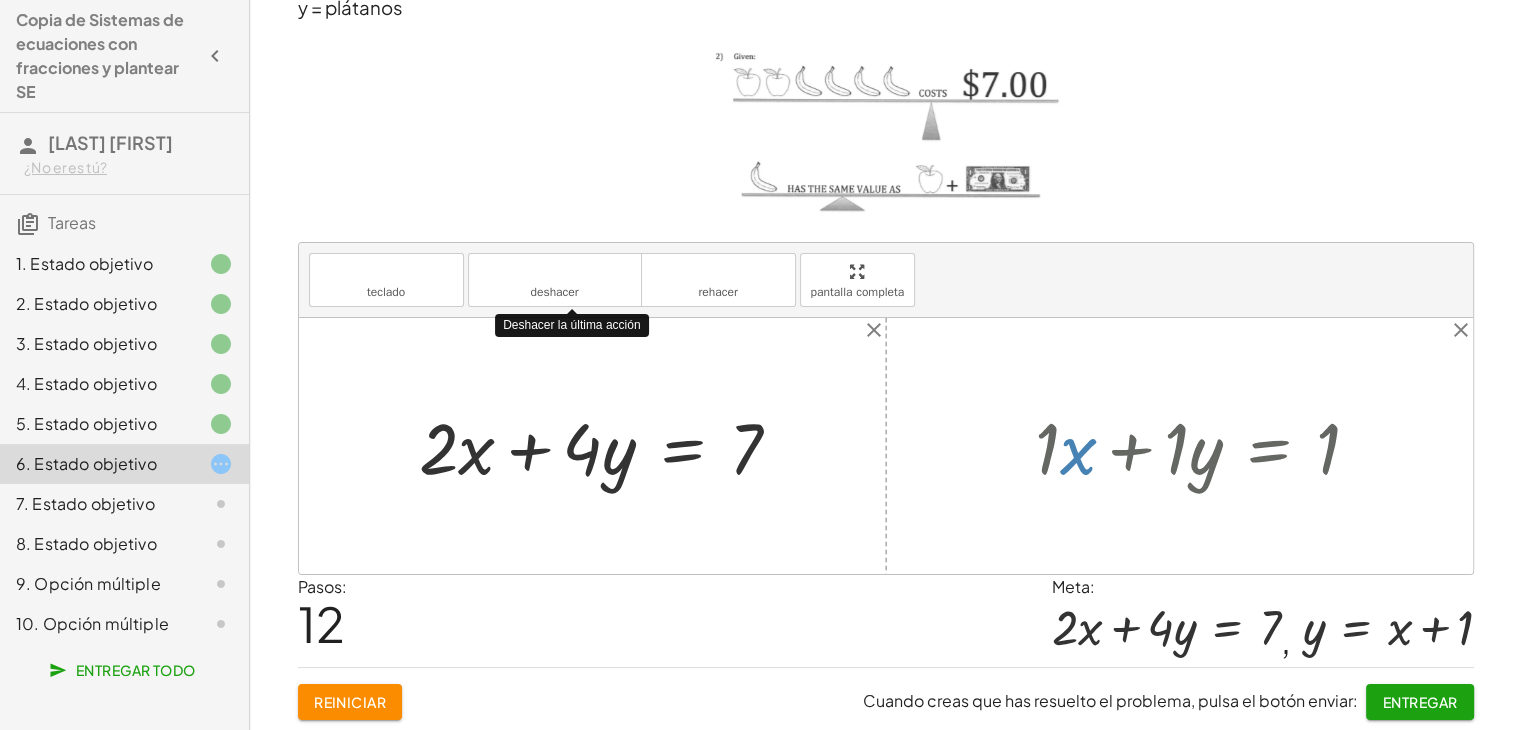 click on "deshacer" at bounding box center [554, 292] 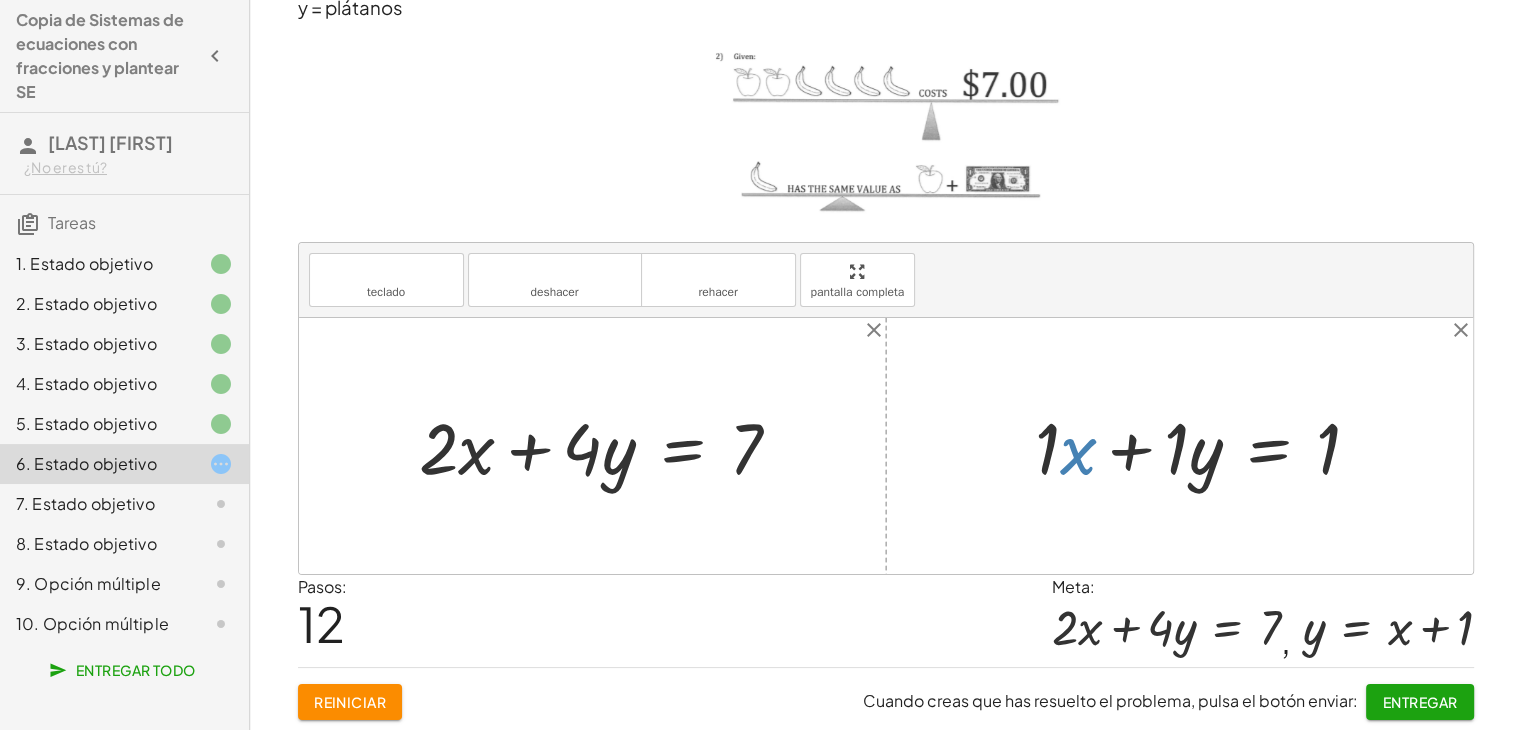 click at bounding box center [1205, 445] 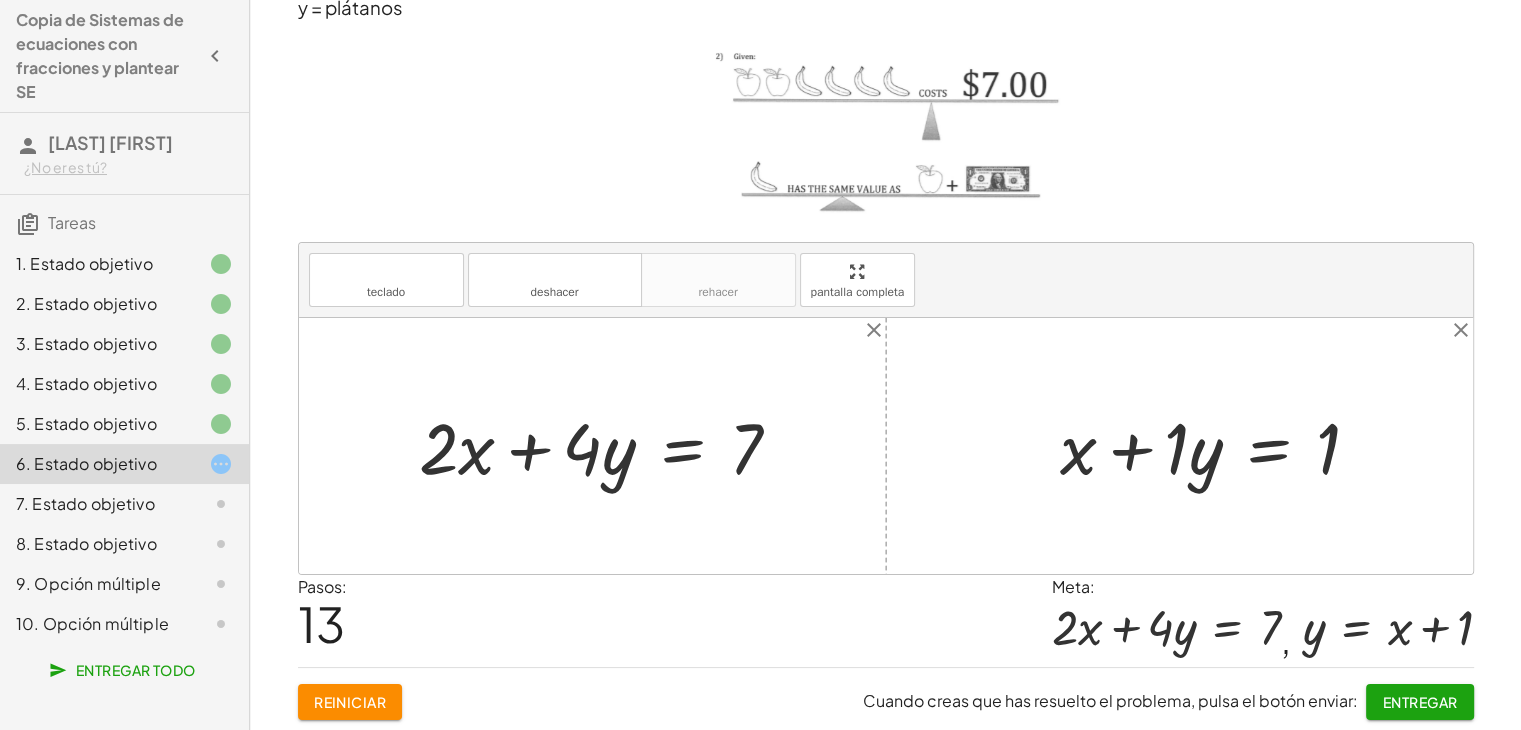 click on "+ · ⬚ · x + · ⬚ · y = ⬚ + · 1 · x + · ⬚ · y = ⬚ + · 1 · x + · 1 · y = ⬚ + · 1 · x + · 1 · y = 1 + x + · 1 · y = 1" at bounding box center [1210, 445] 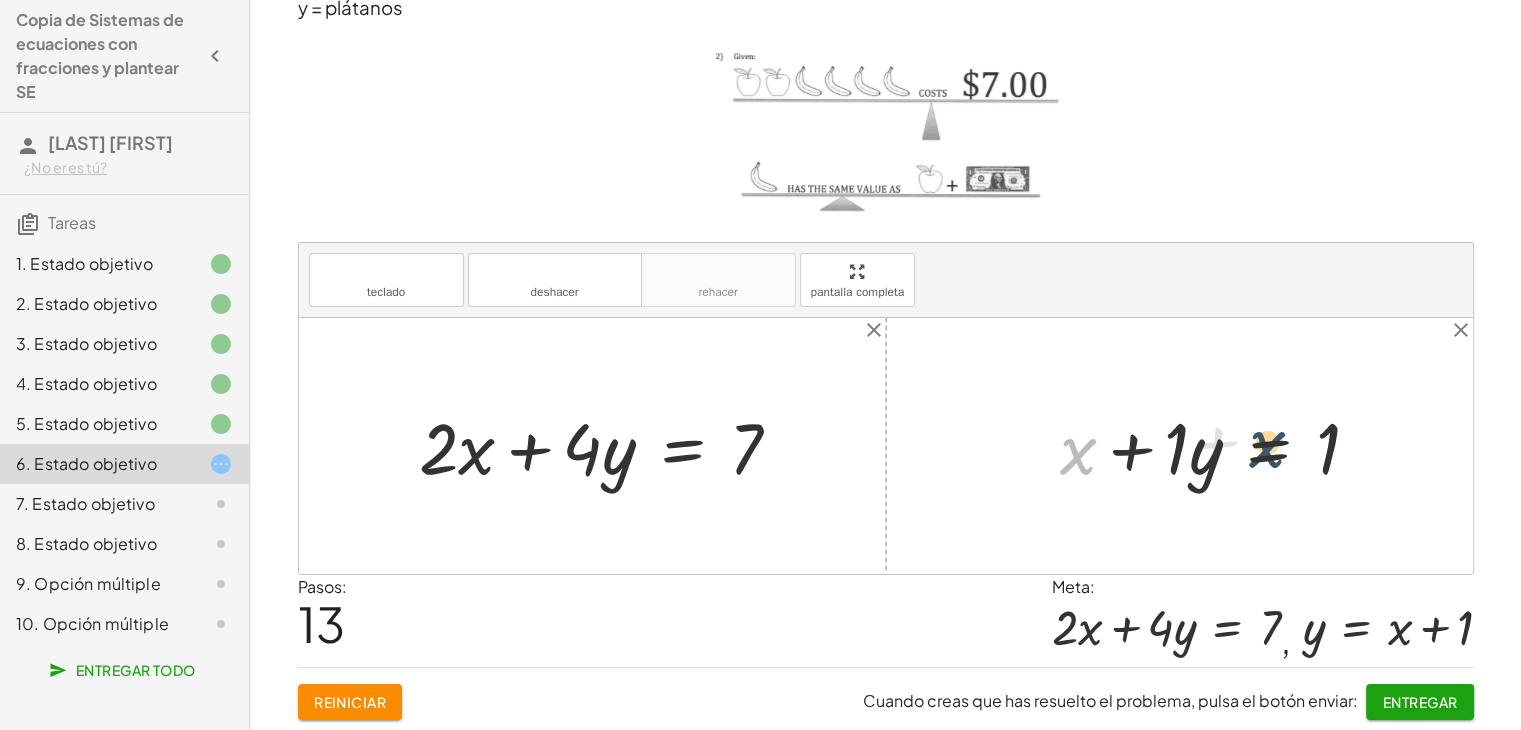 drag, startPoint x: 1080, startPoint y: 452, endPoint x: 1302, endPoint y: 443, distance: 222.18236 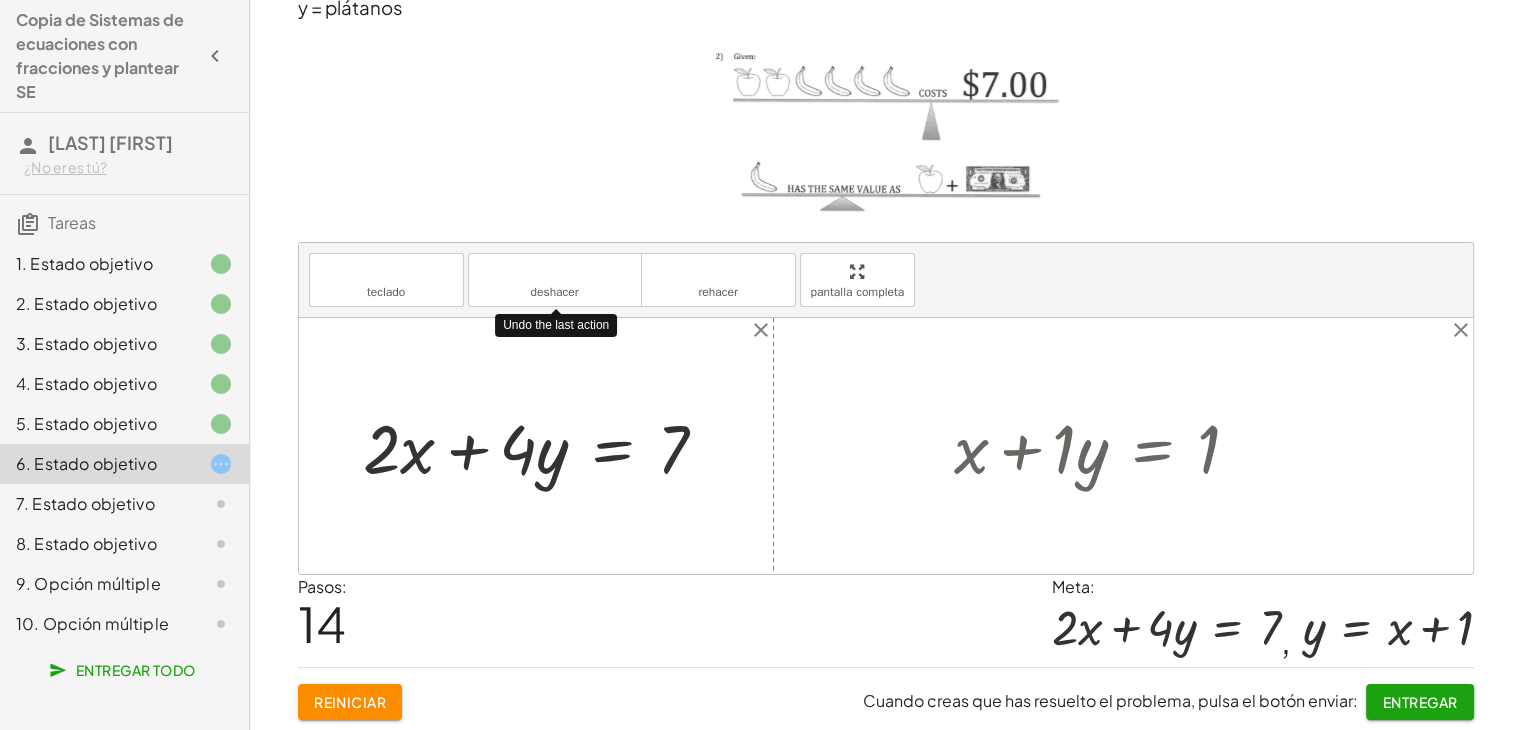 click on "deshacer" at bounding box center [554, 292] 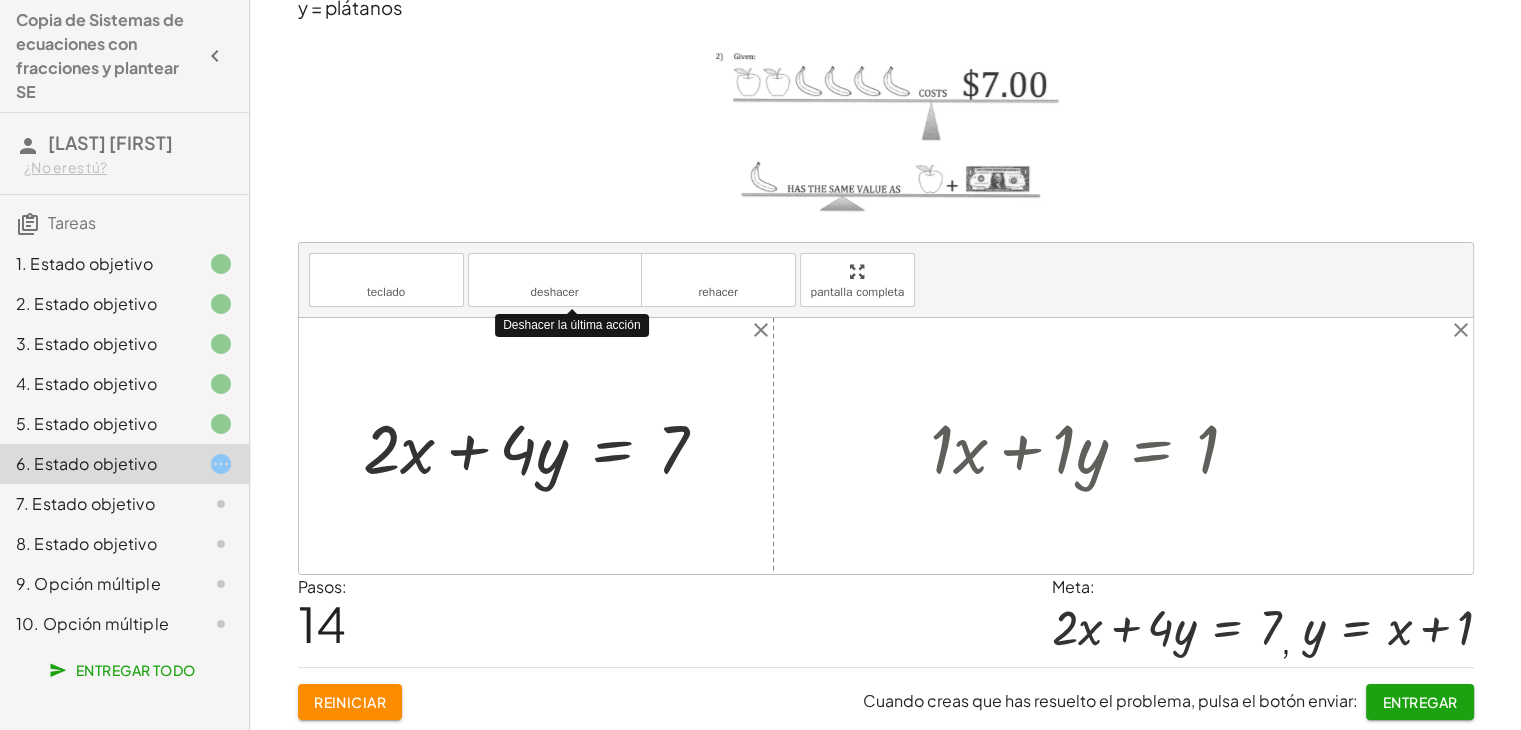 click on "deshacer" at bounding box center [554, 292] 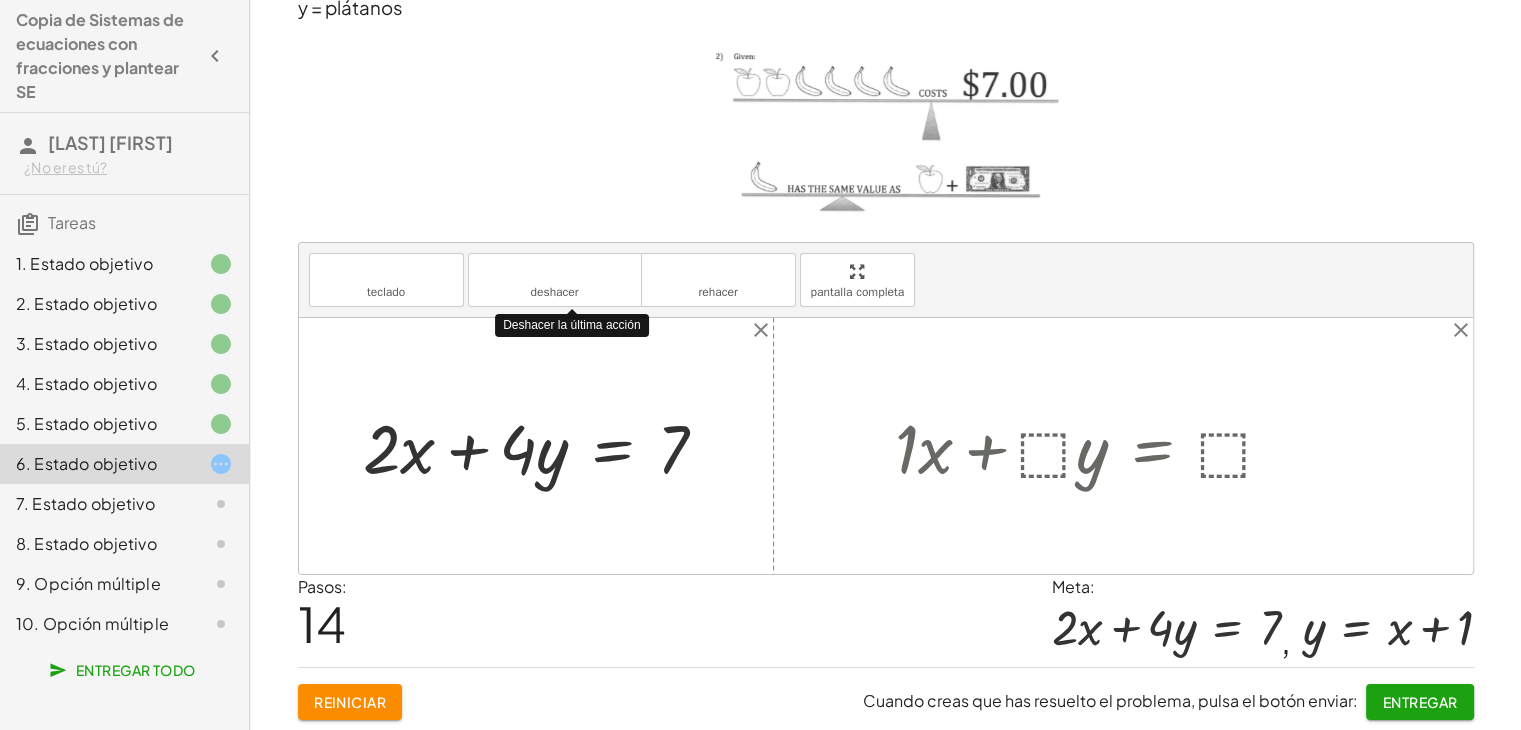 click on "deshacer" at bounding box center [554, 292] 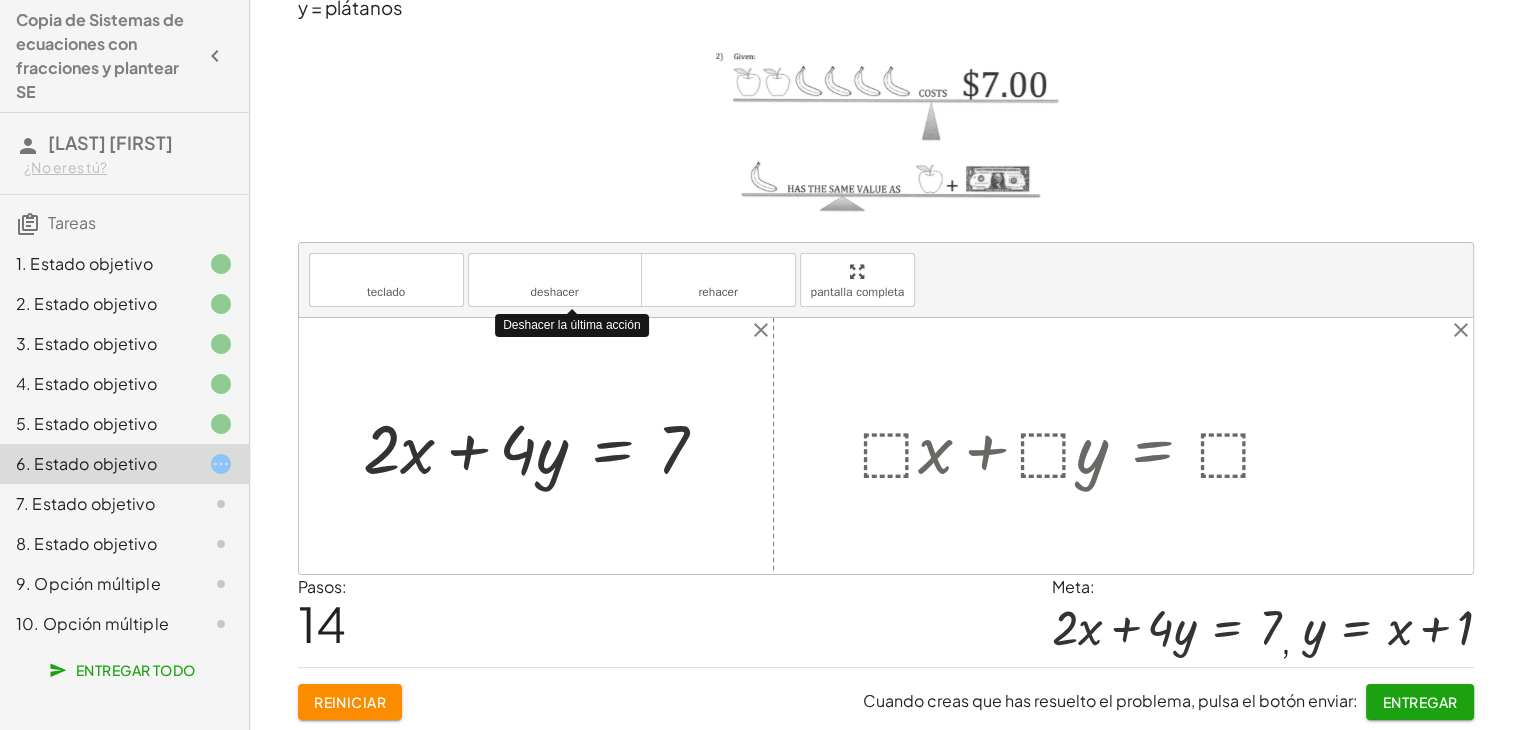 click on "deshacer" at bounding box center (554, 292) 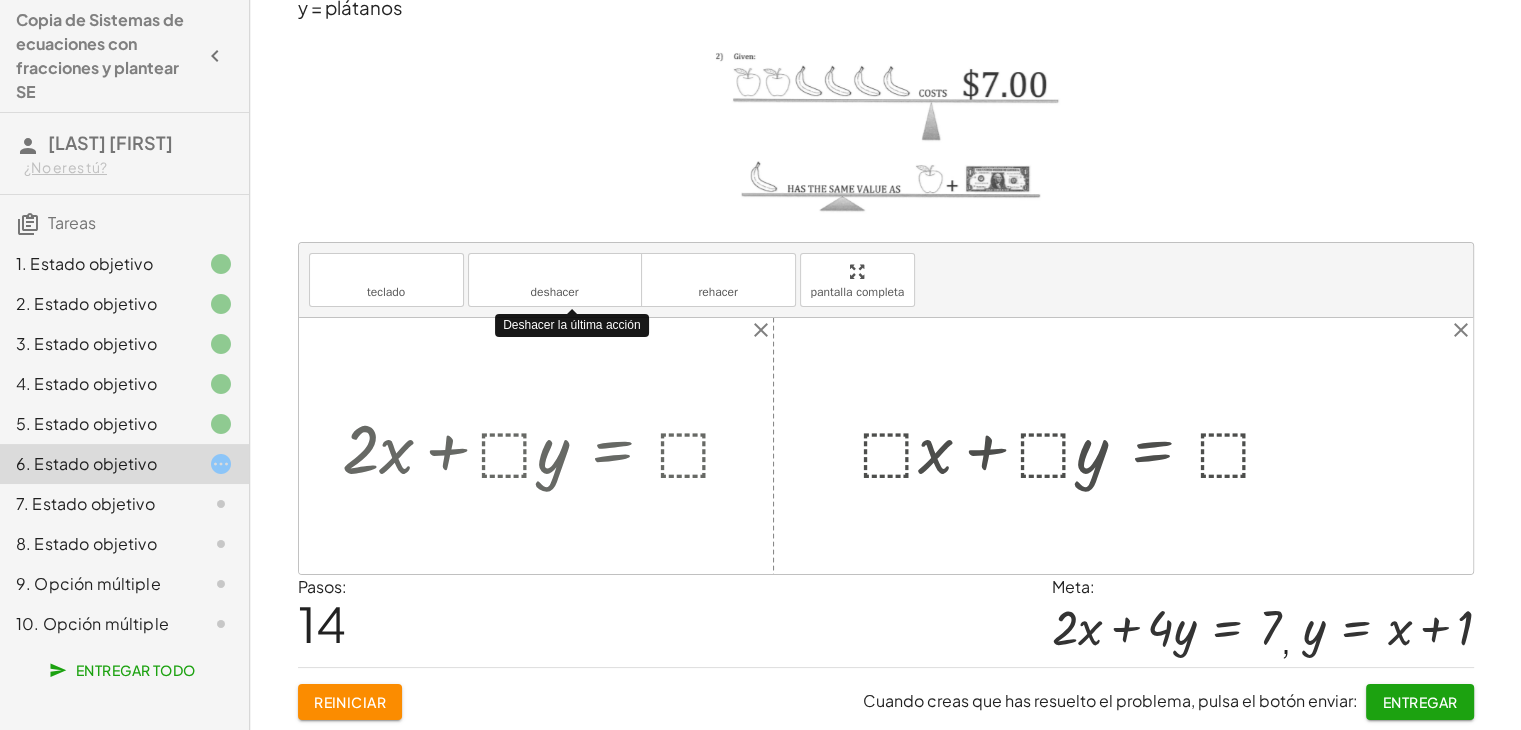 click on "deshacer" at bounding box center (554, 292) 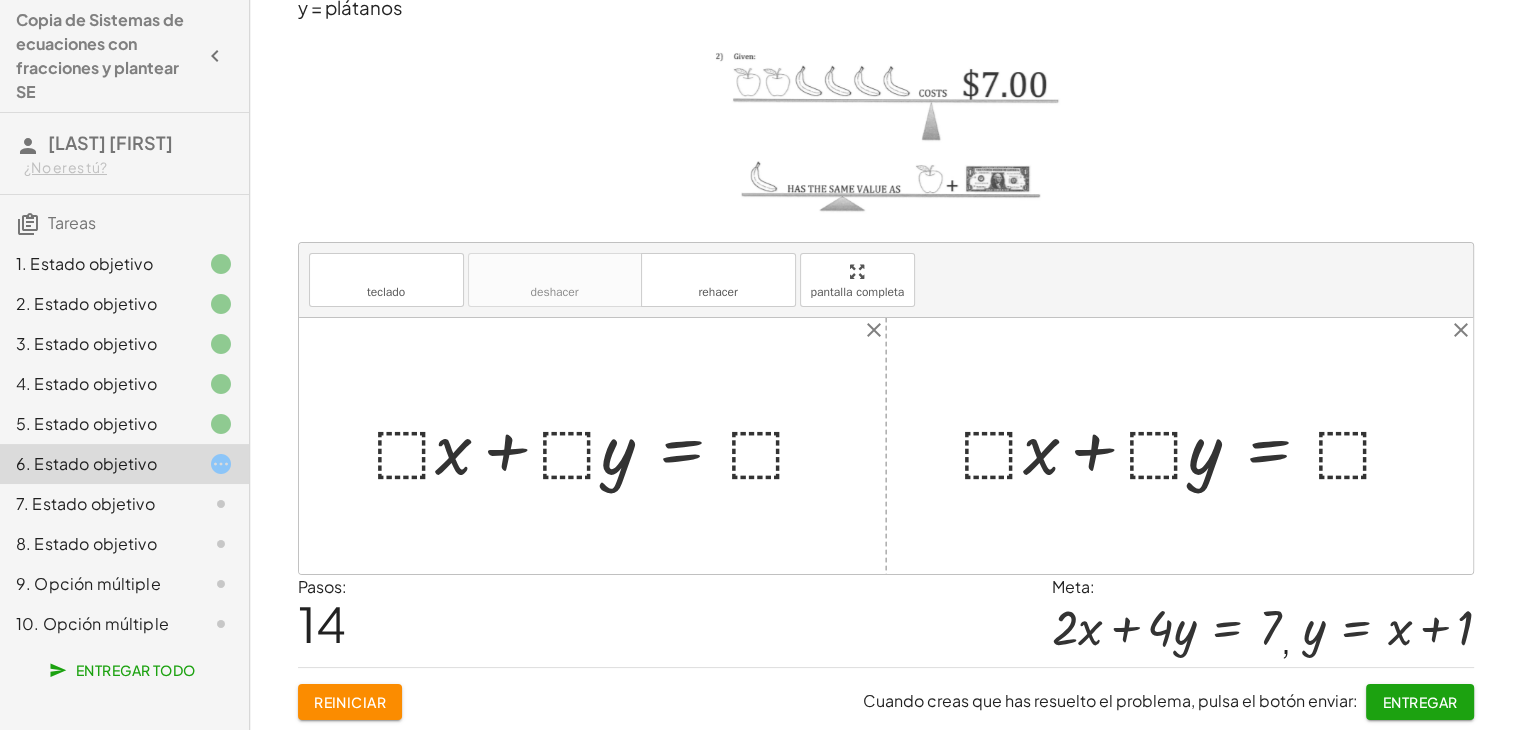 drag, startPoint x: 574, startPoint y: 281, endPoint x: 399, endPoint y: 437, distance: 234.43762 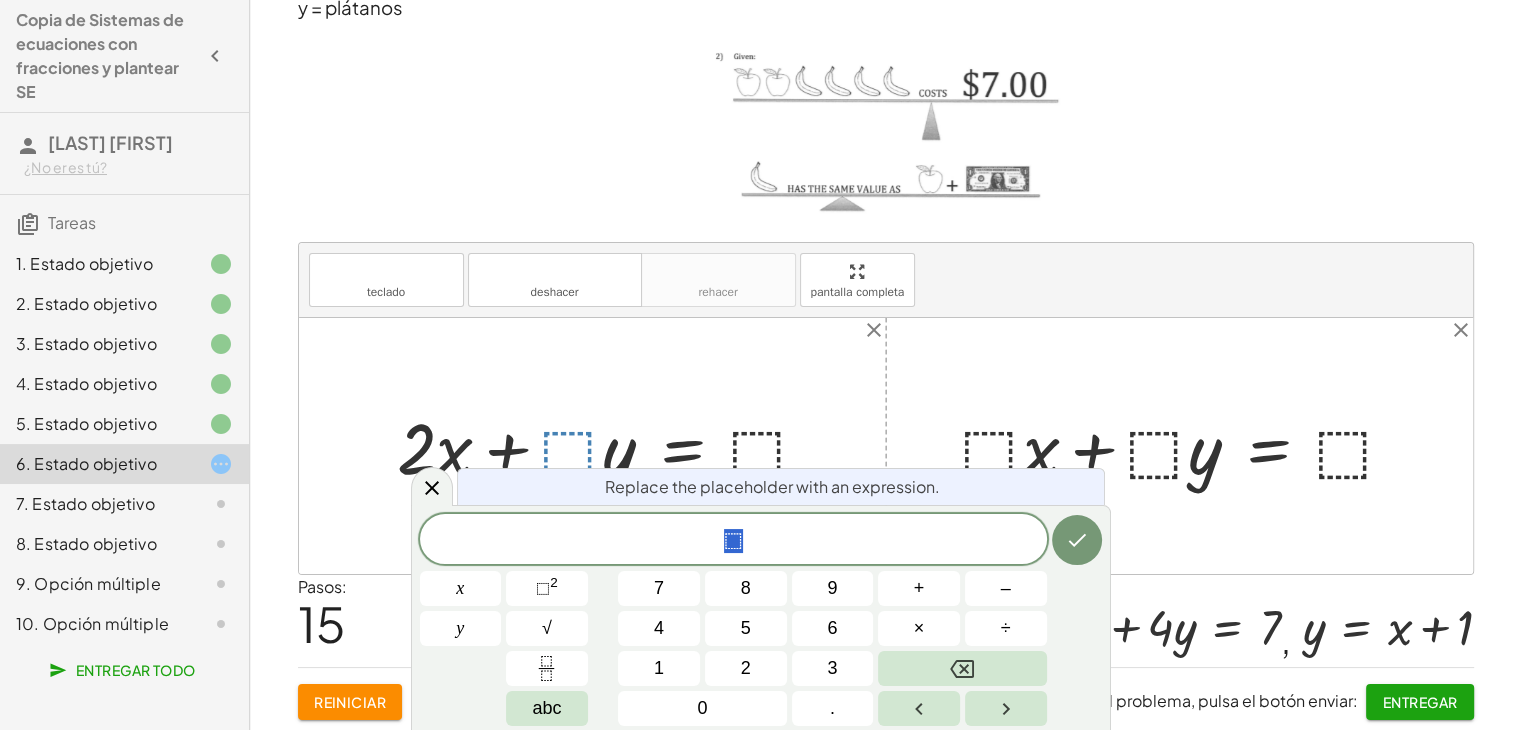 click on "4" at bounding box center (659, 628) 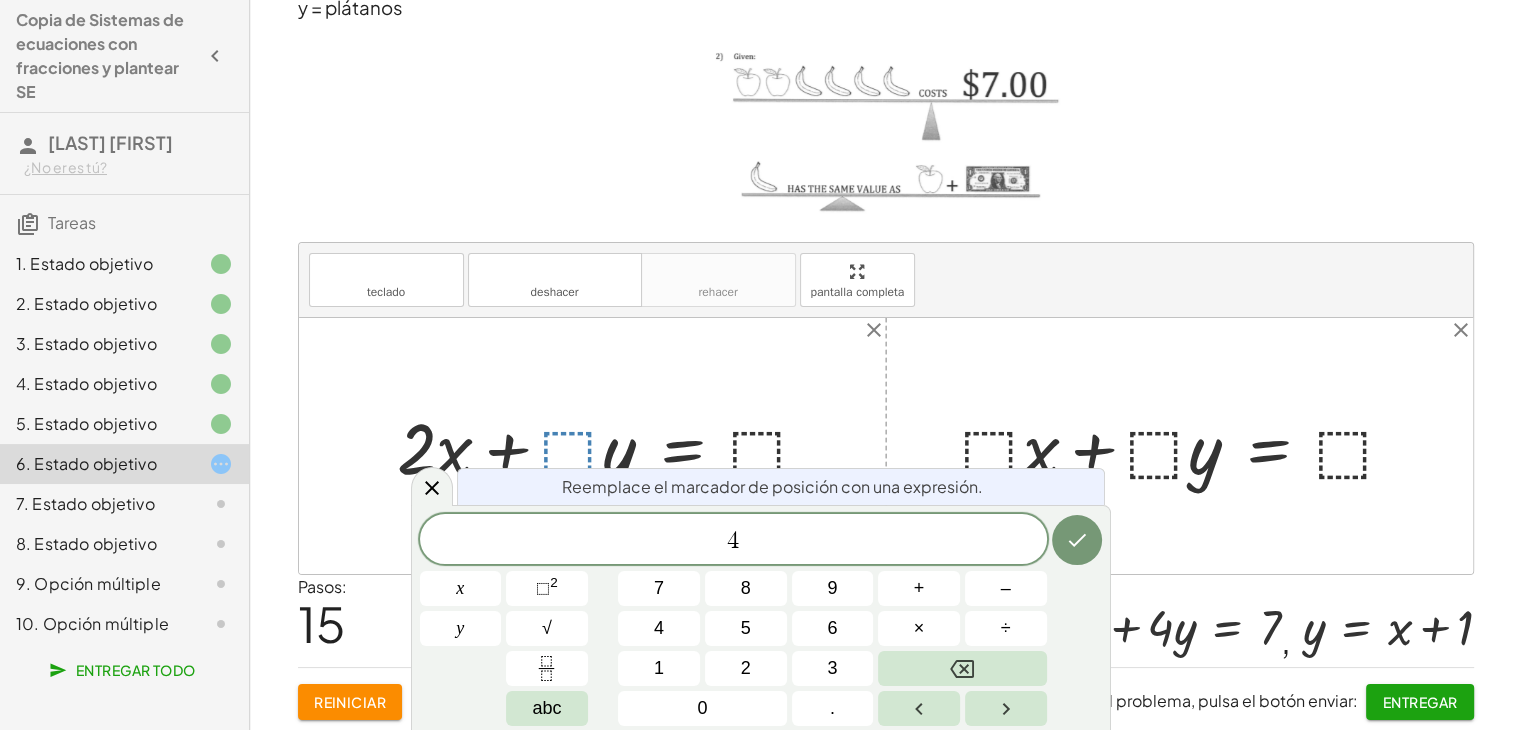 click on "Reiniciar" at bounding box center (350, 702) 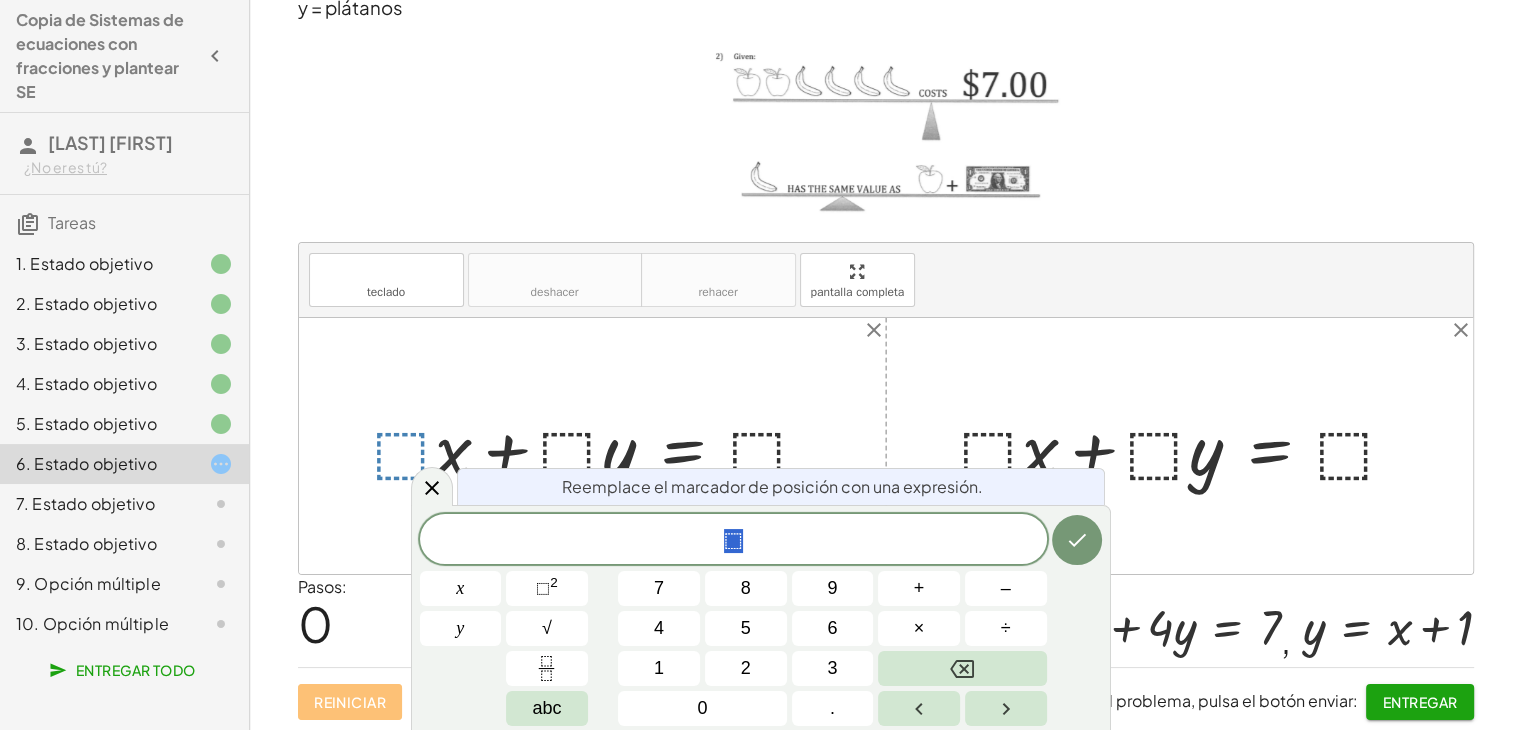 click on "2" at bounding box center (746, 668) 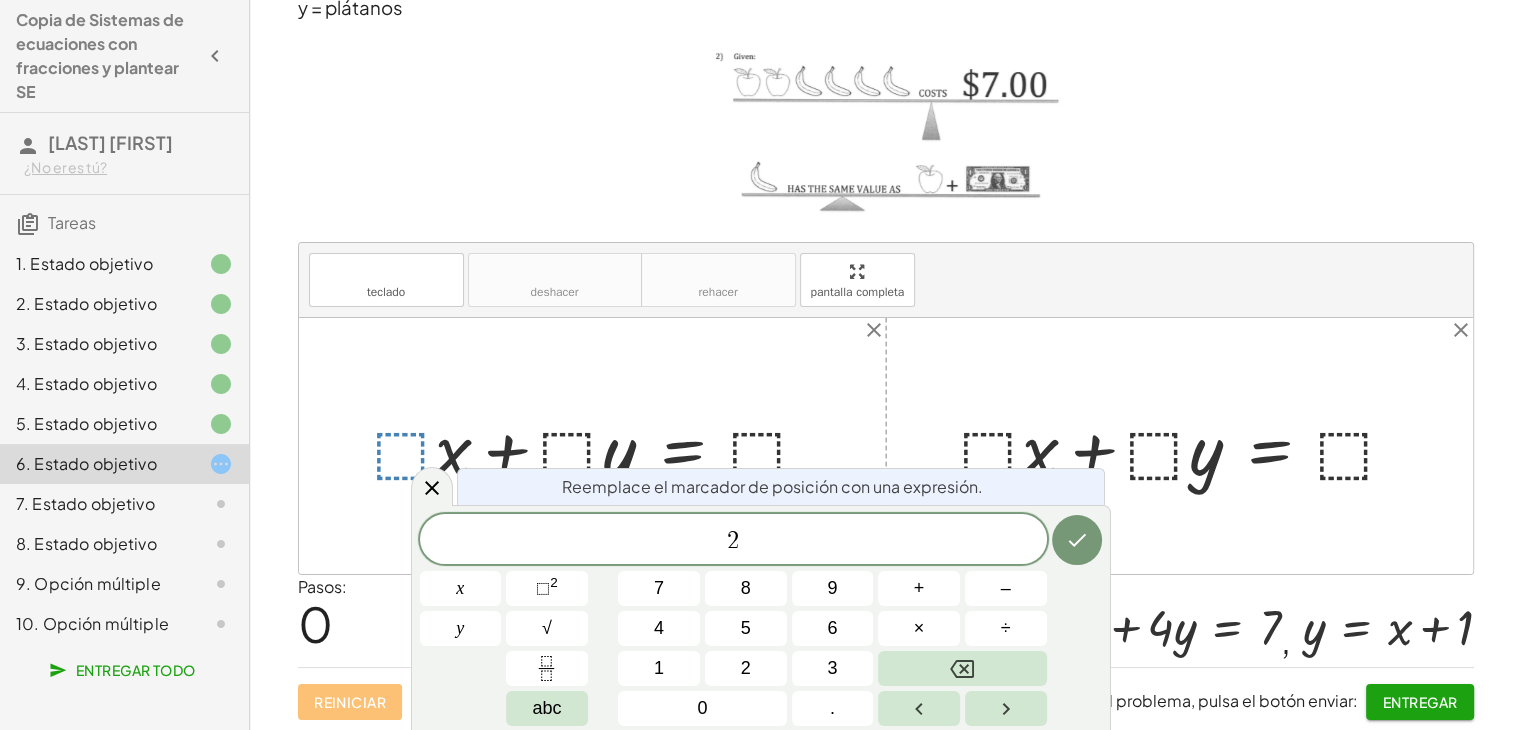 click at bounding box center [1077, 540] 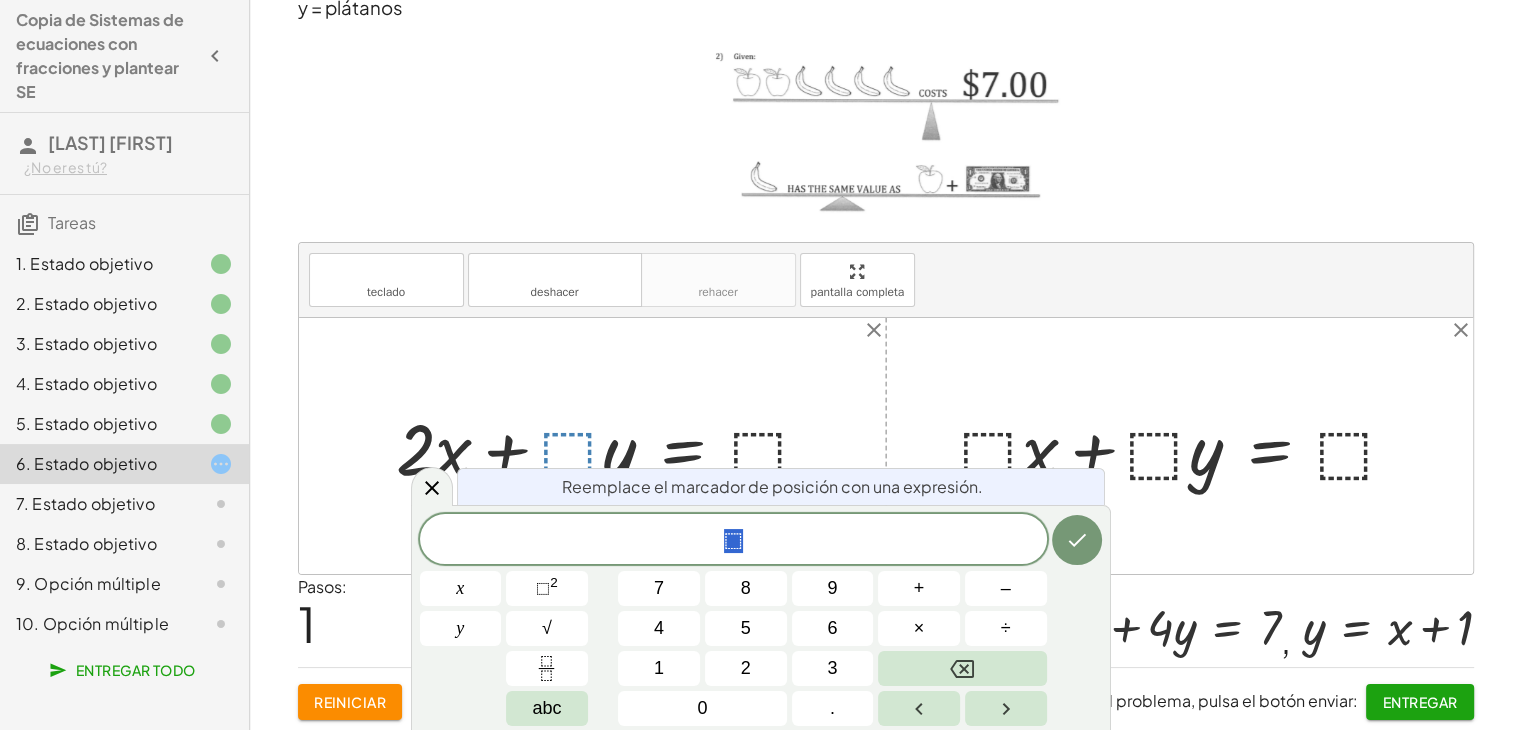 click on "4" at bounding box center [659, 628] 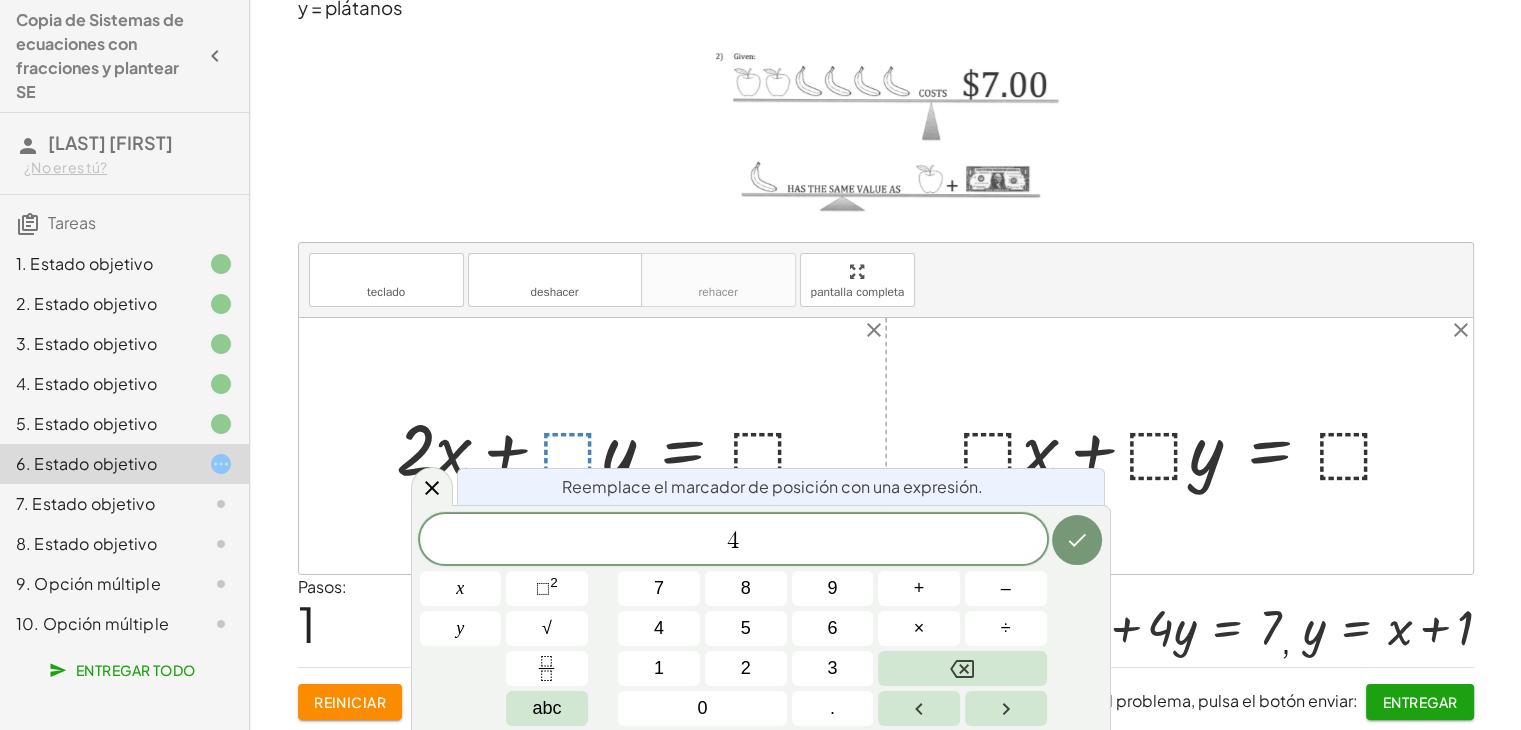 click 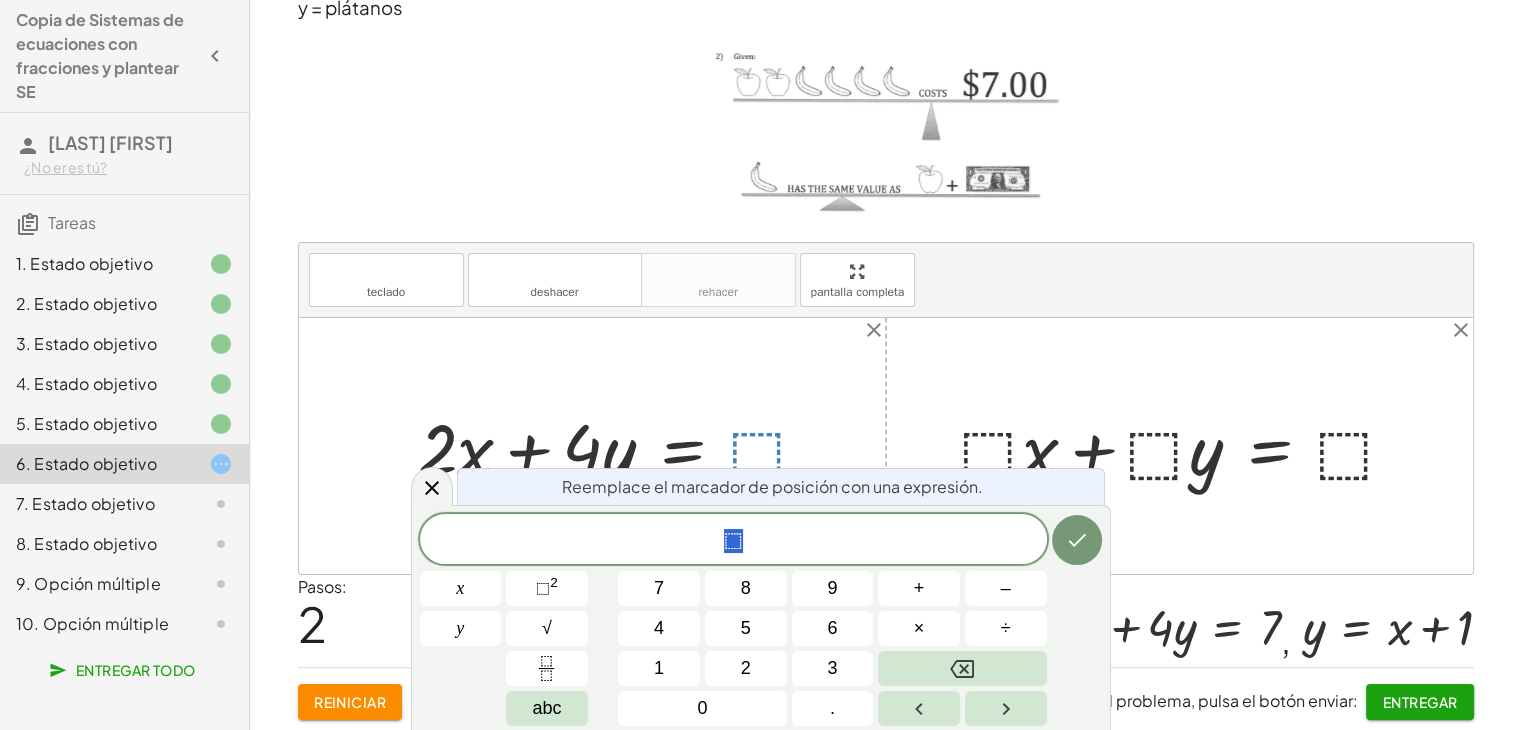 click on "7" at bounding box center [659, 588] 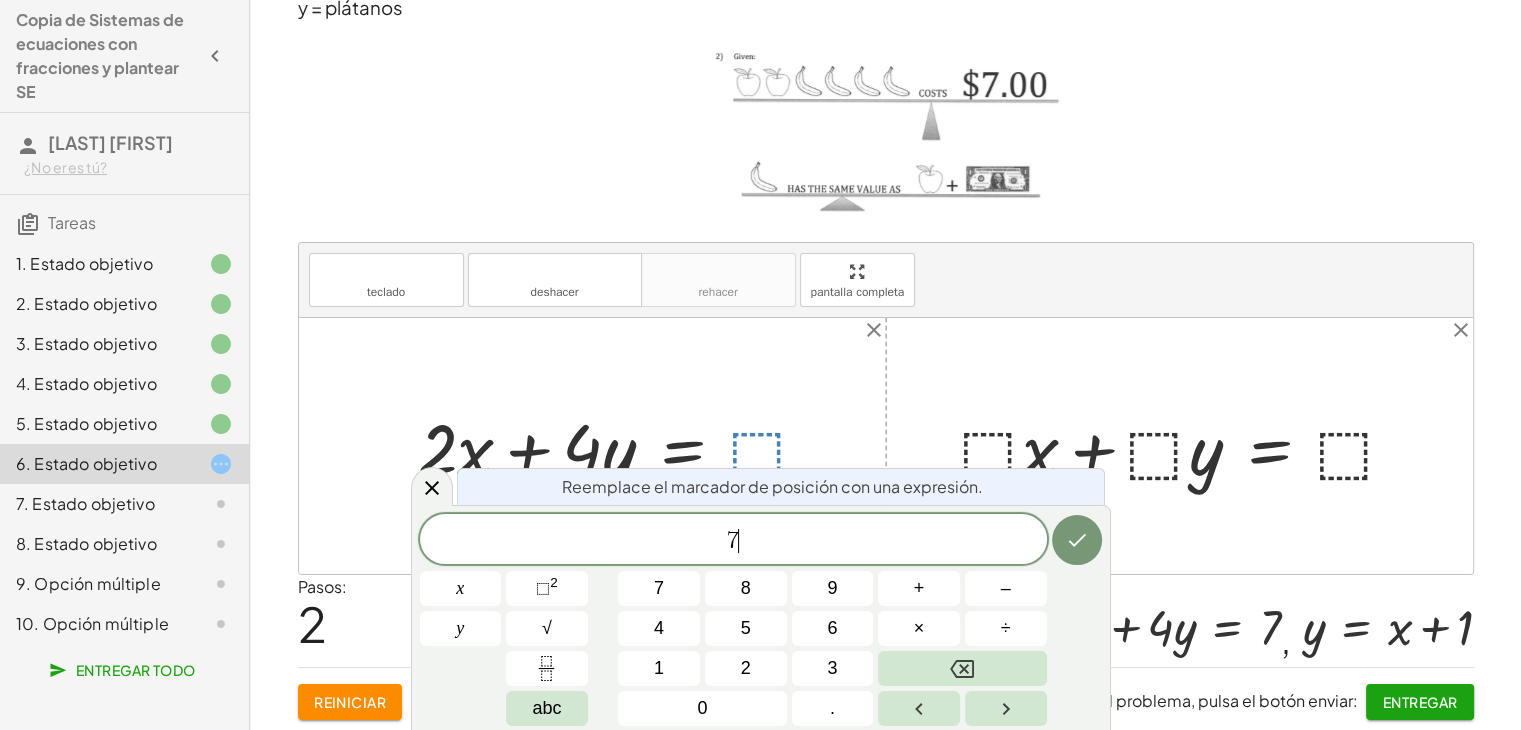 click 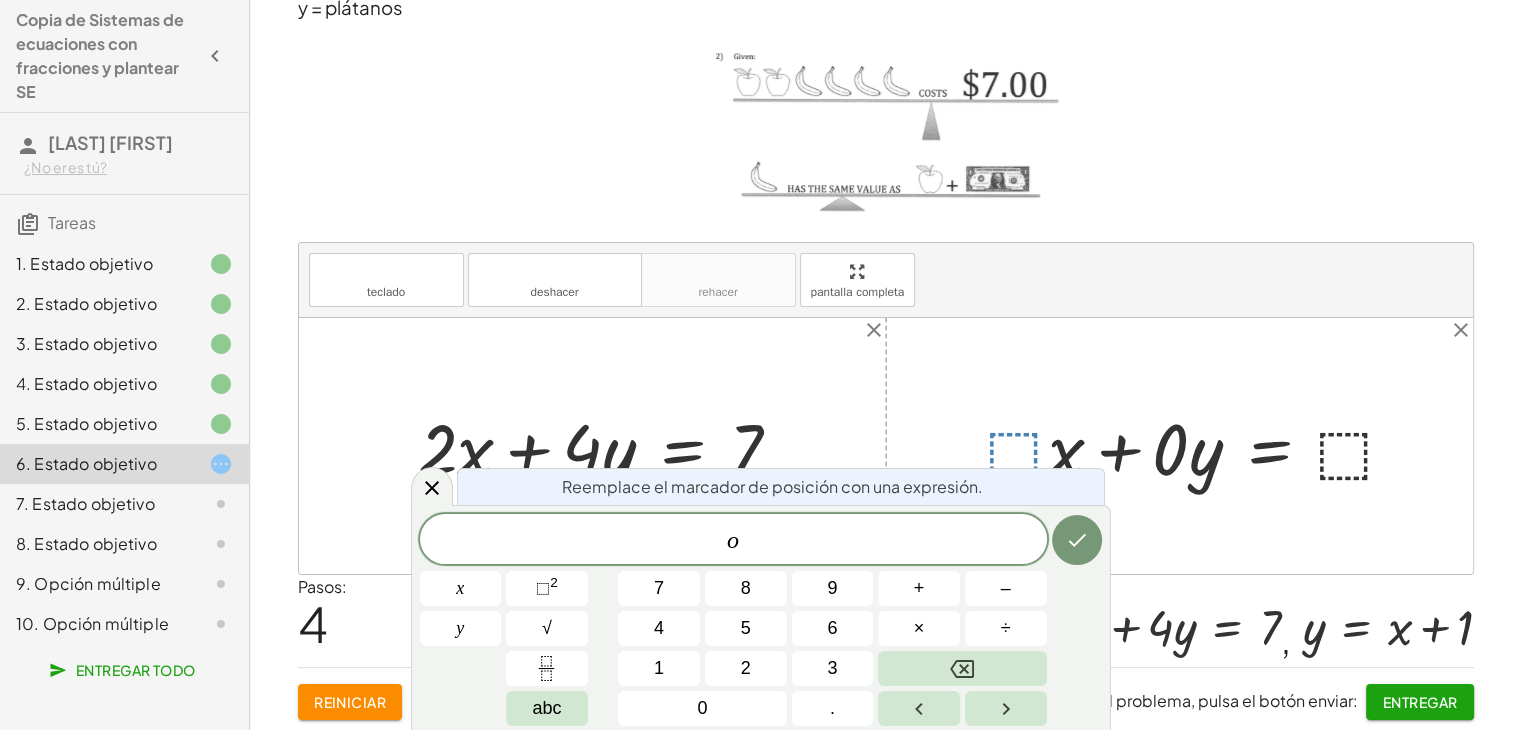 click 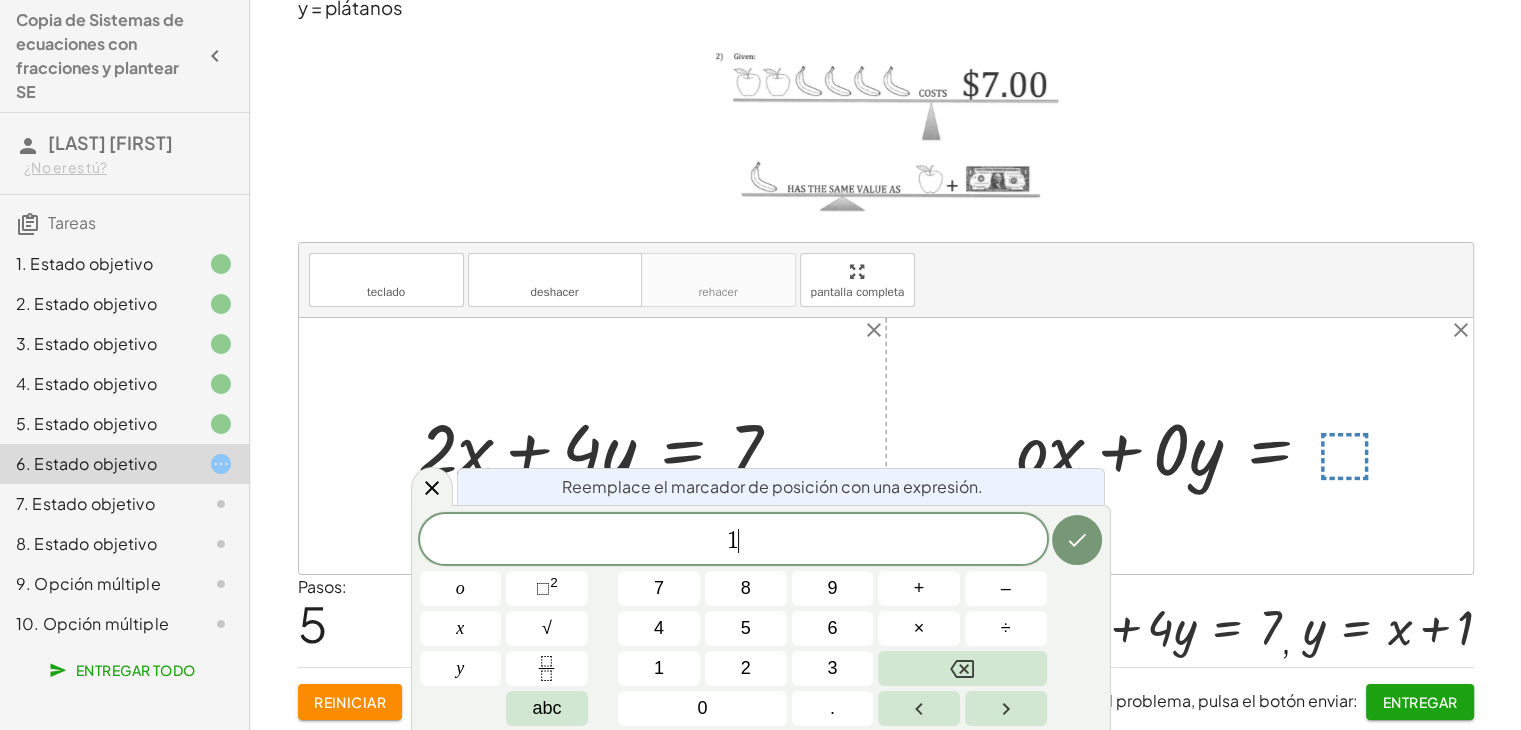 click at bounding box center [1077, 540] 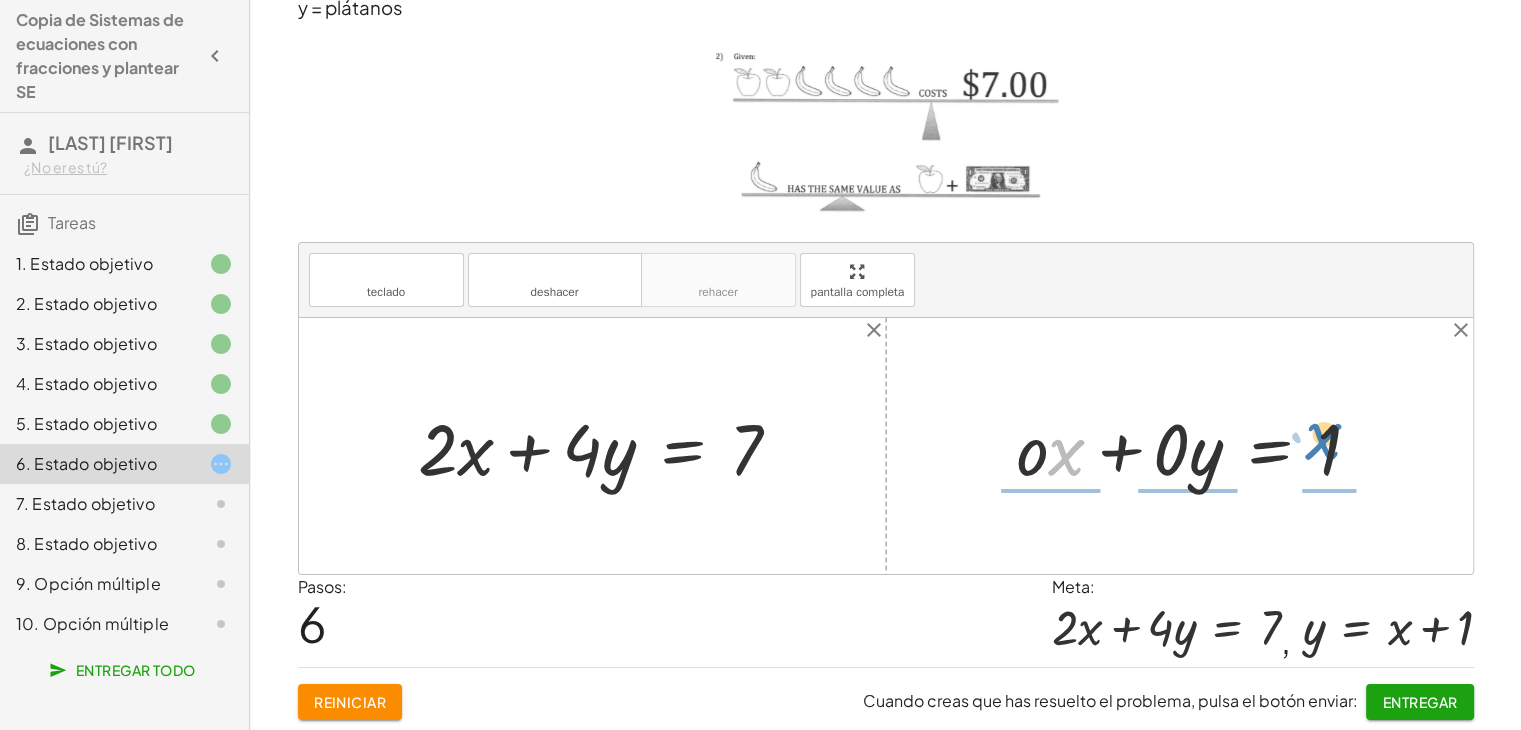 drag, startPoint x: 1079, startPoint y: 457, endPoint x: 1336, endPoint y: 441, distance: 257.49756 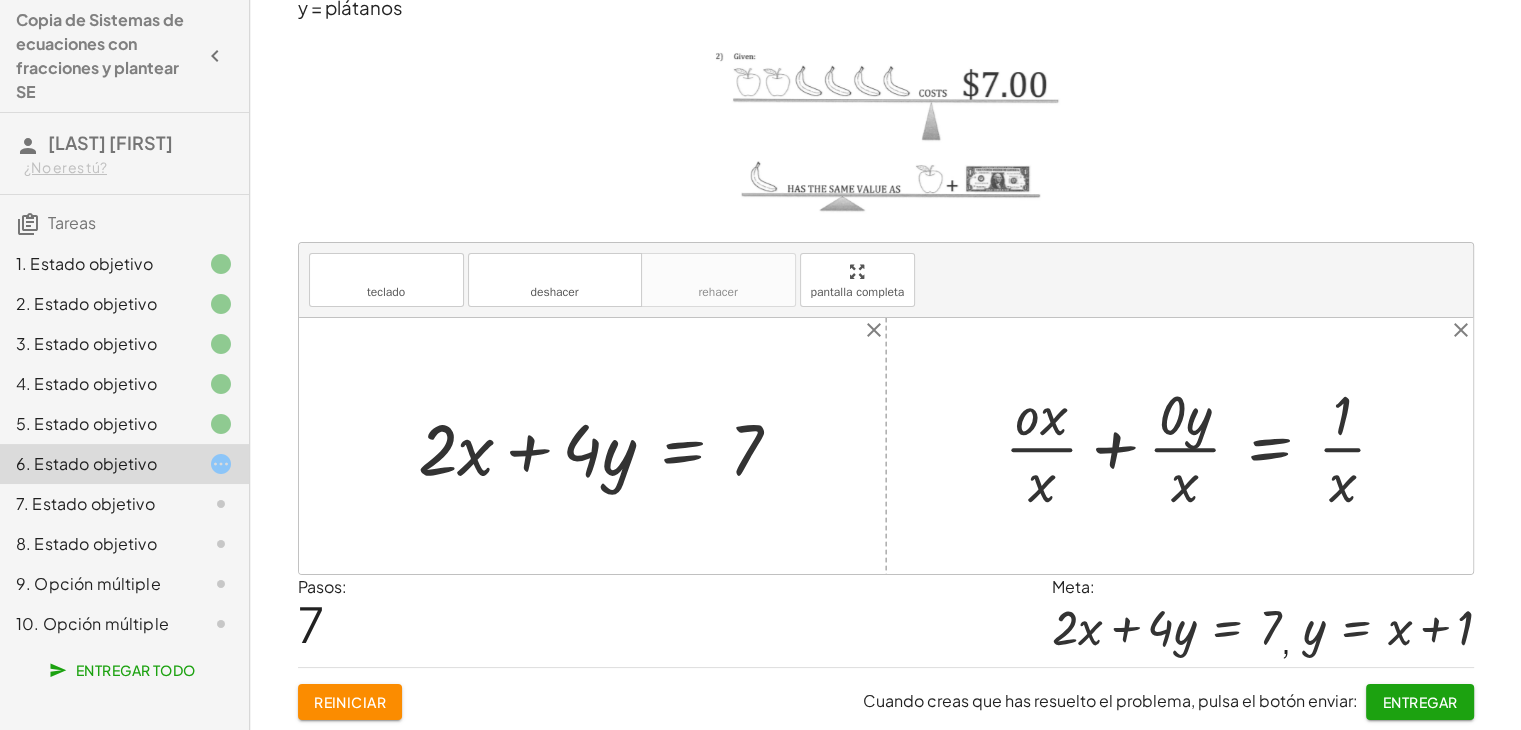 click at bounding box center [1203, 446] 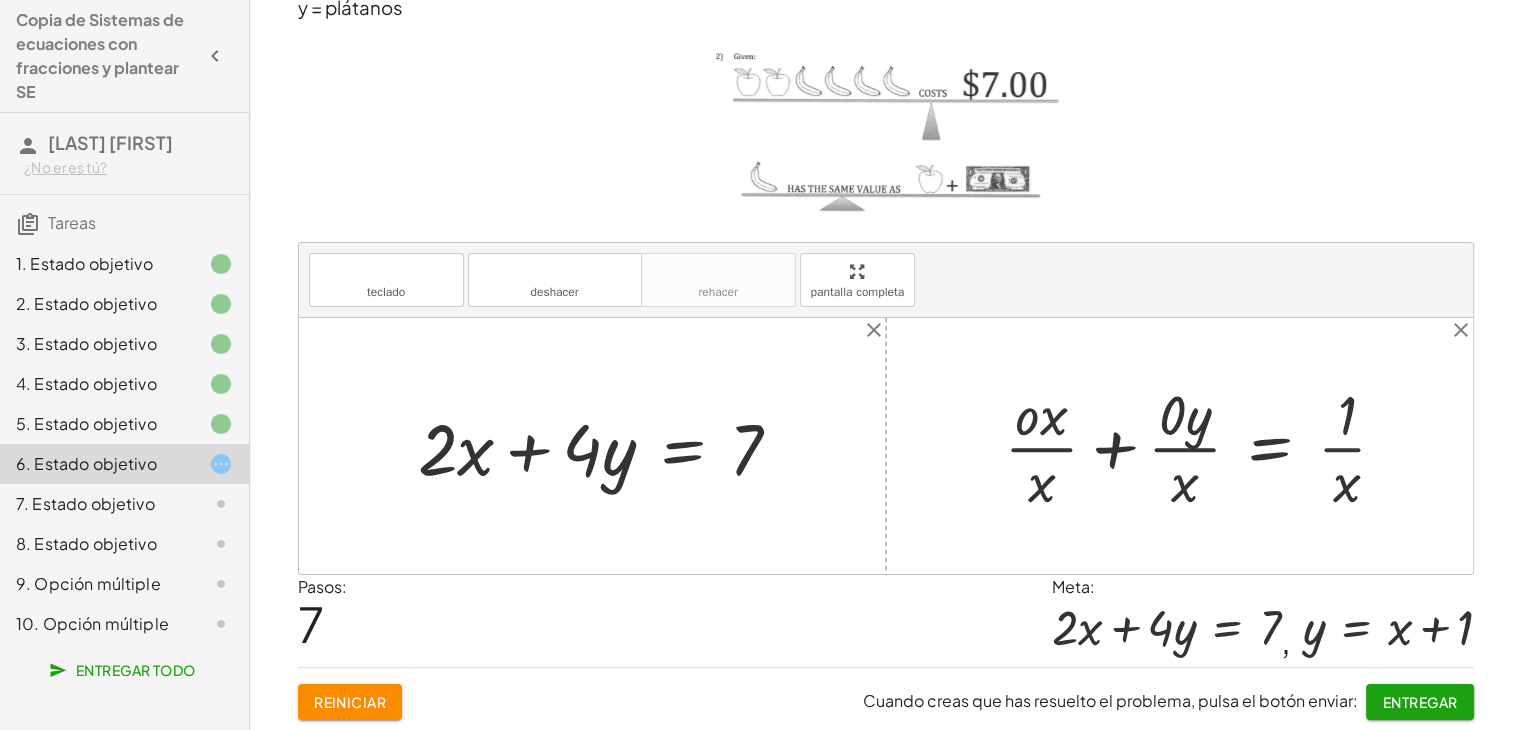click at bounding box center (1203, 446) 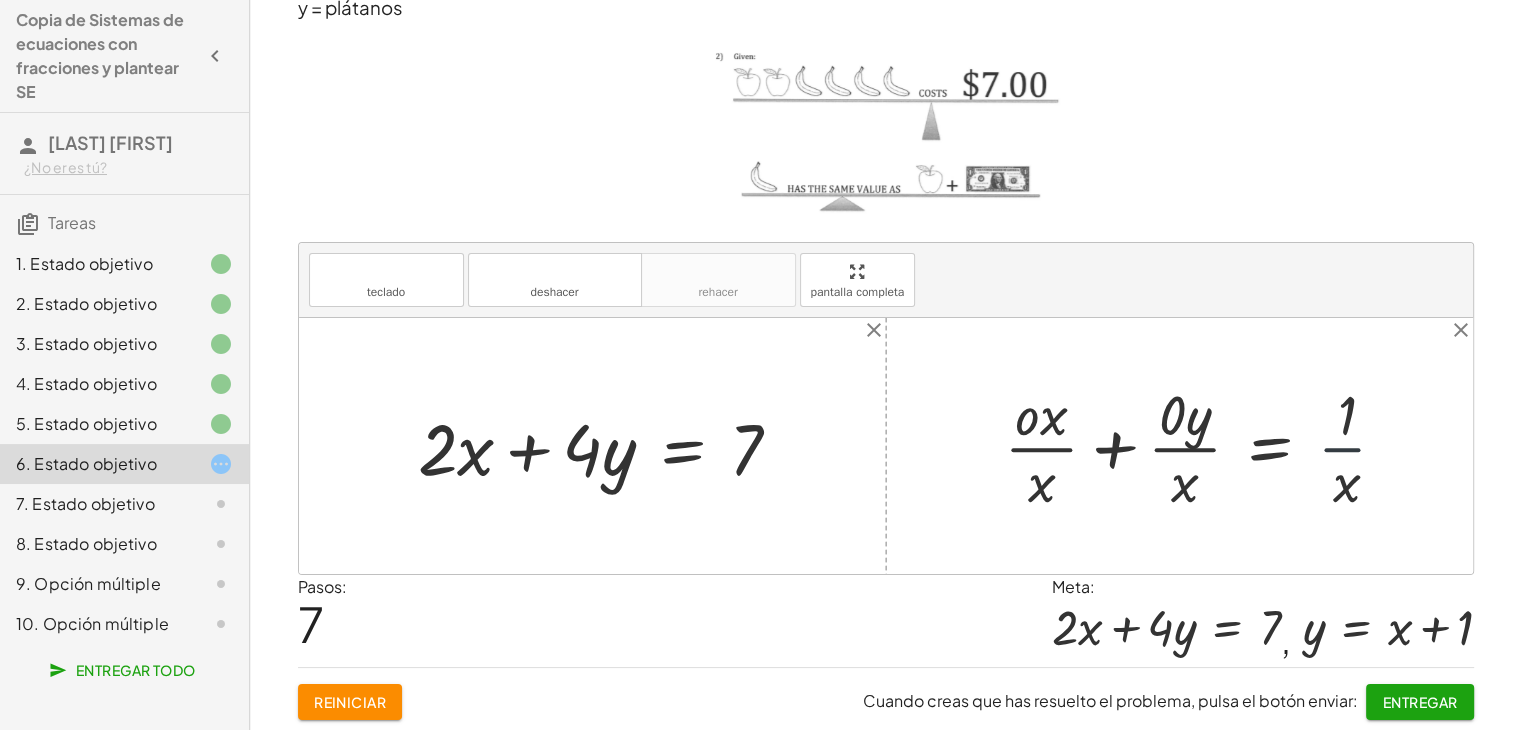 click at bounding box center [1203, 446] 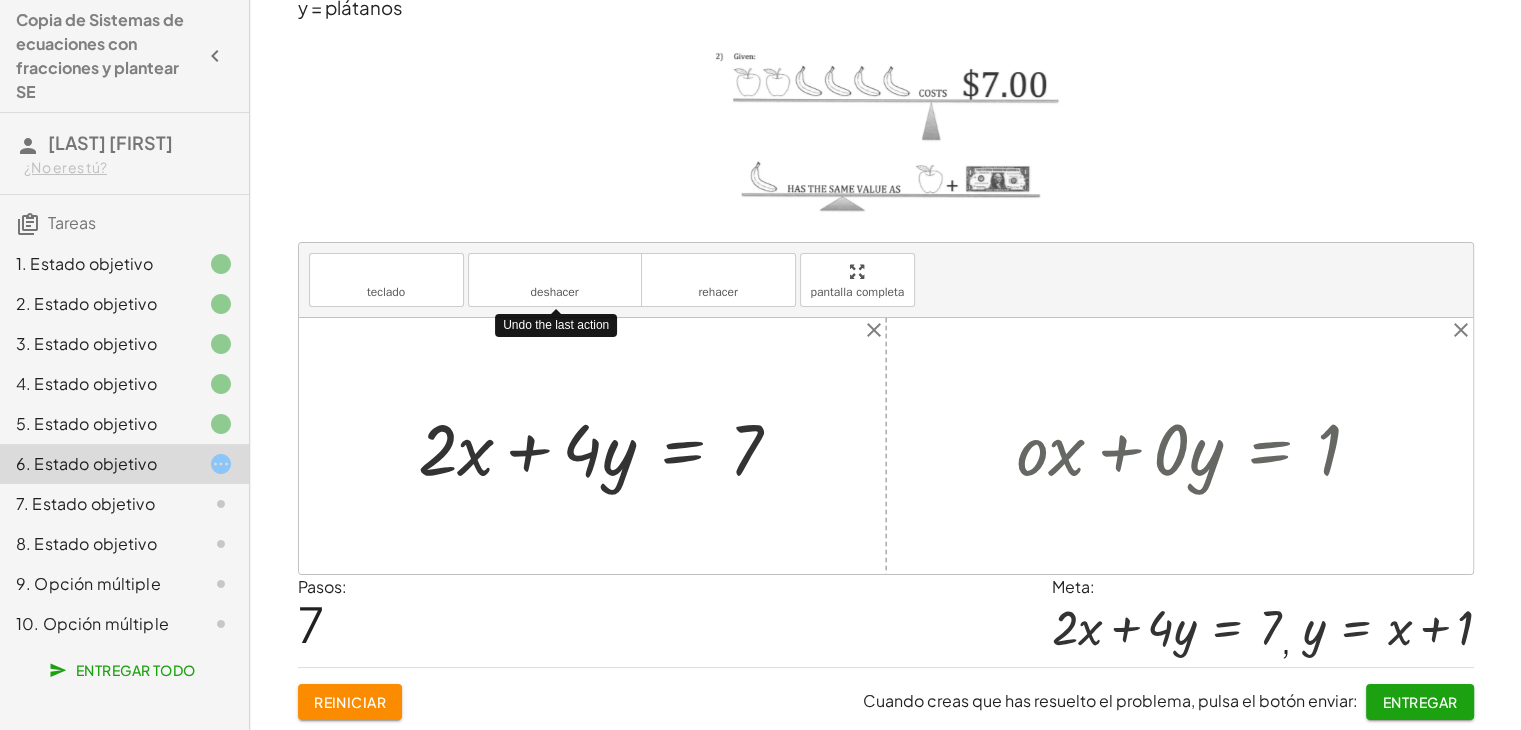 click on "deshacer" at bounding box center [555, 271] 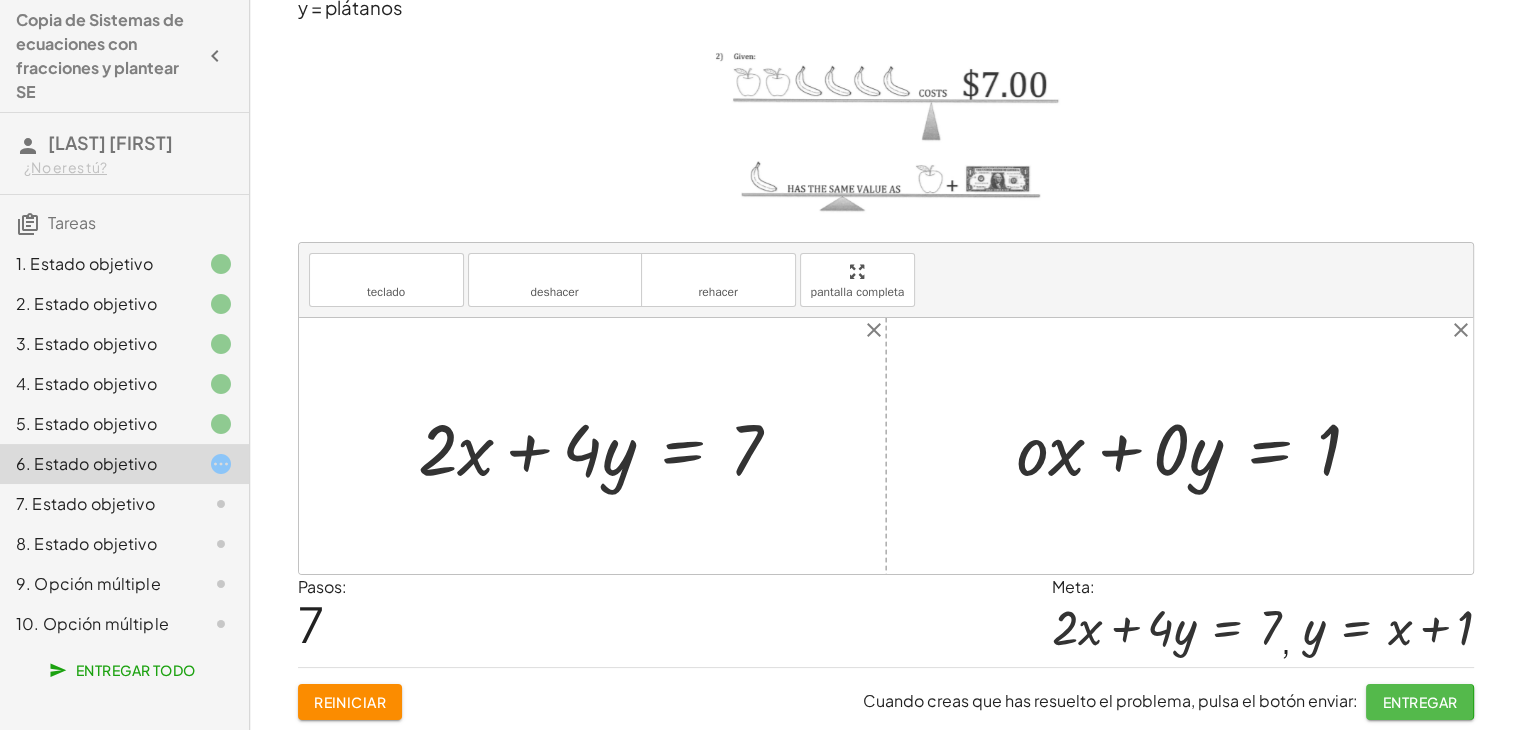 click on "Entregar" at bounding box center [1419, 702] 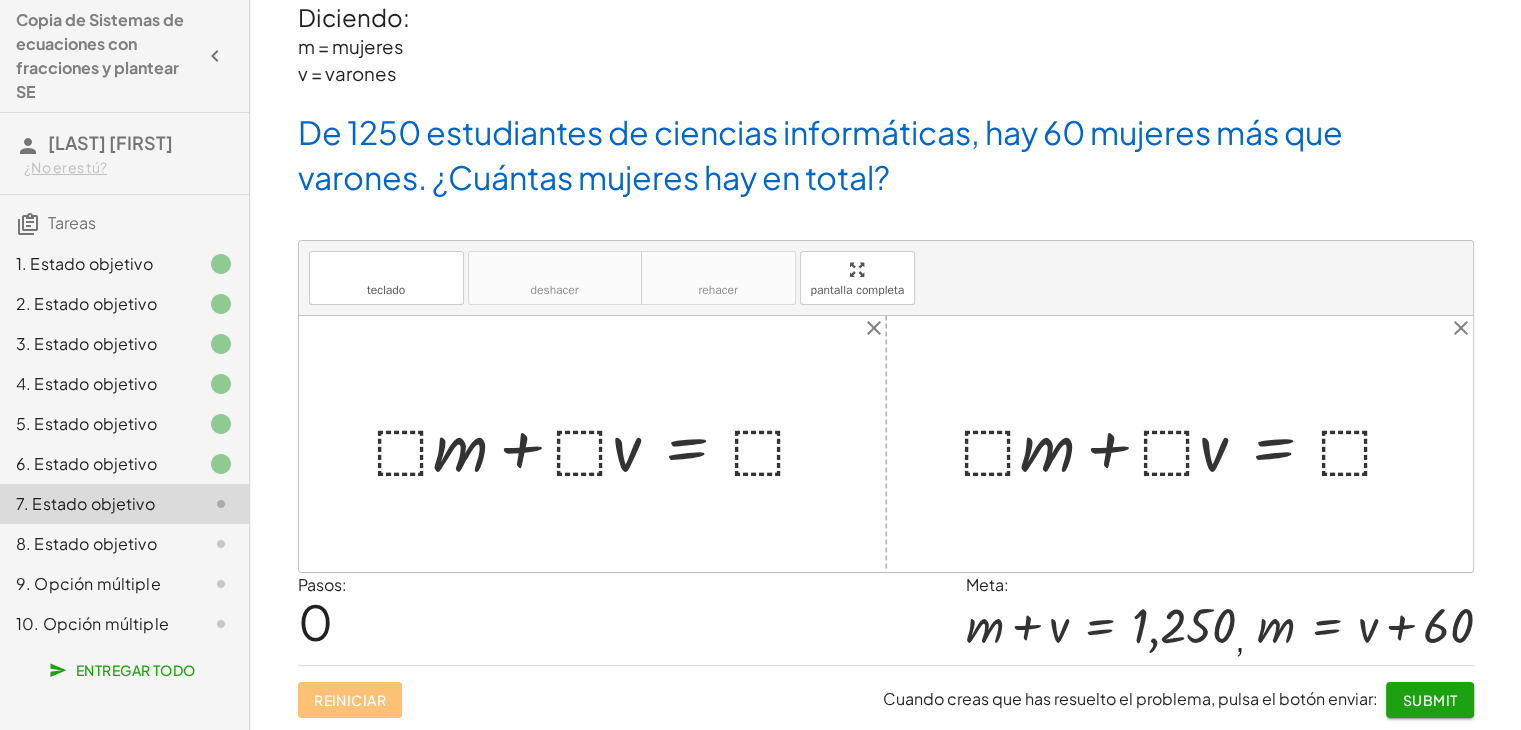 scroll, scrollTop: 44, scrollLeft: 0, axis: vertical 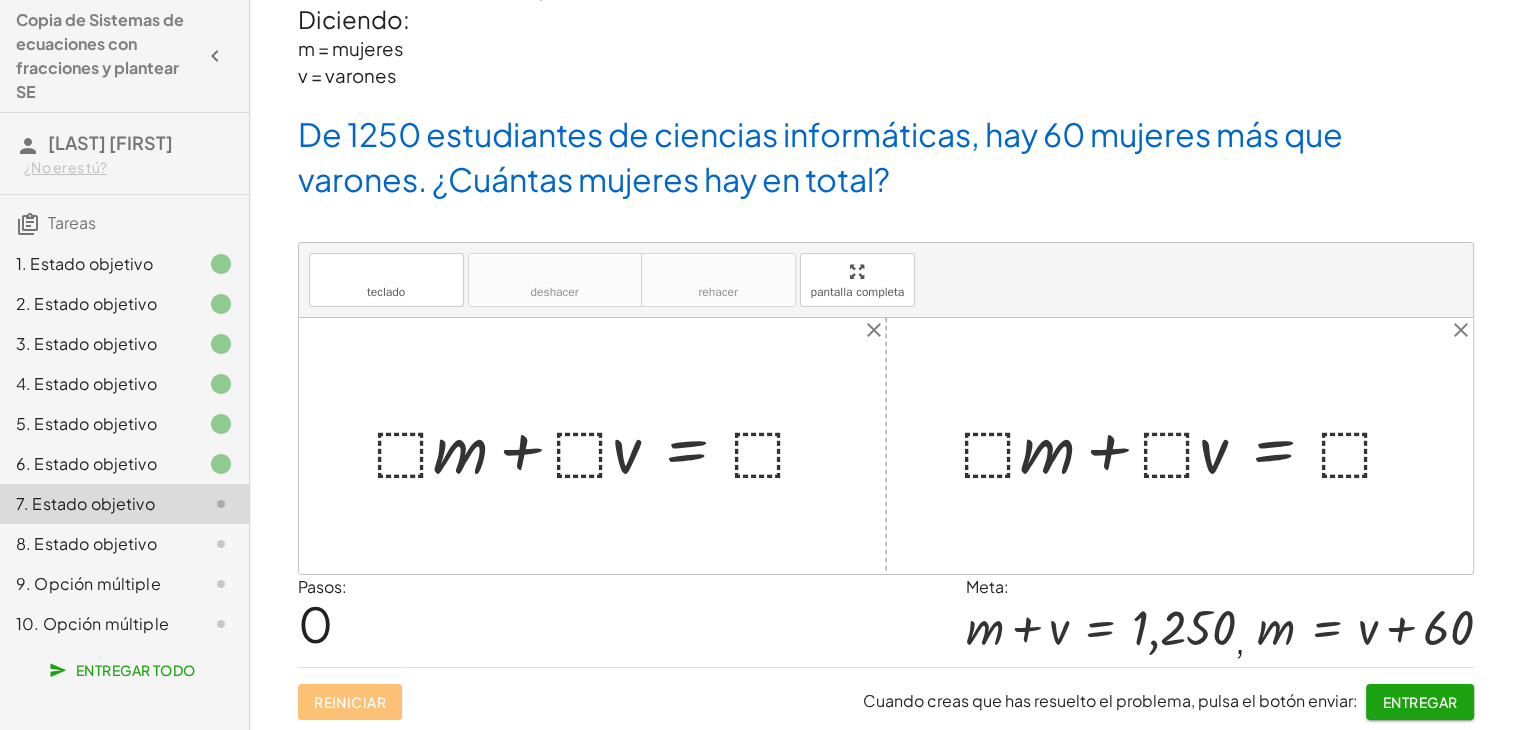 drag, startPoint x: 372, startPoint y: 473, endPoint x: 727, endPoint y: 552, distance: 363.68393 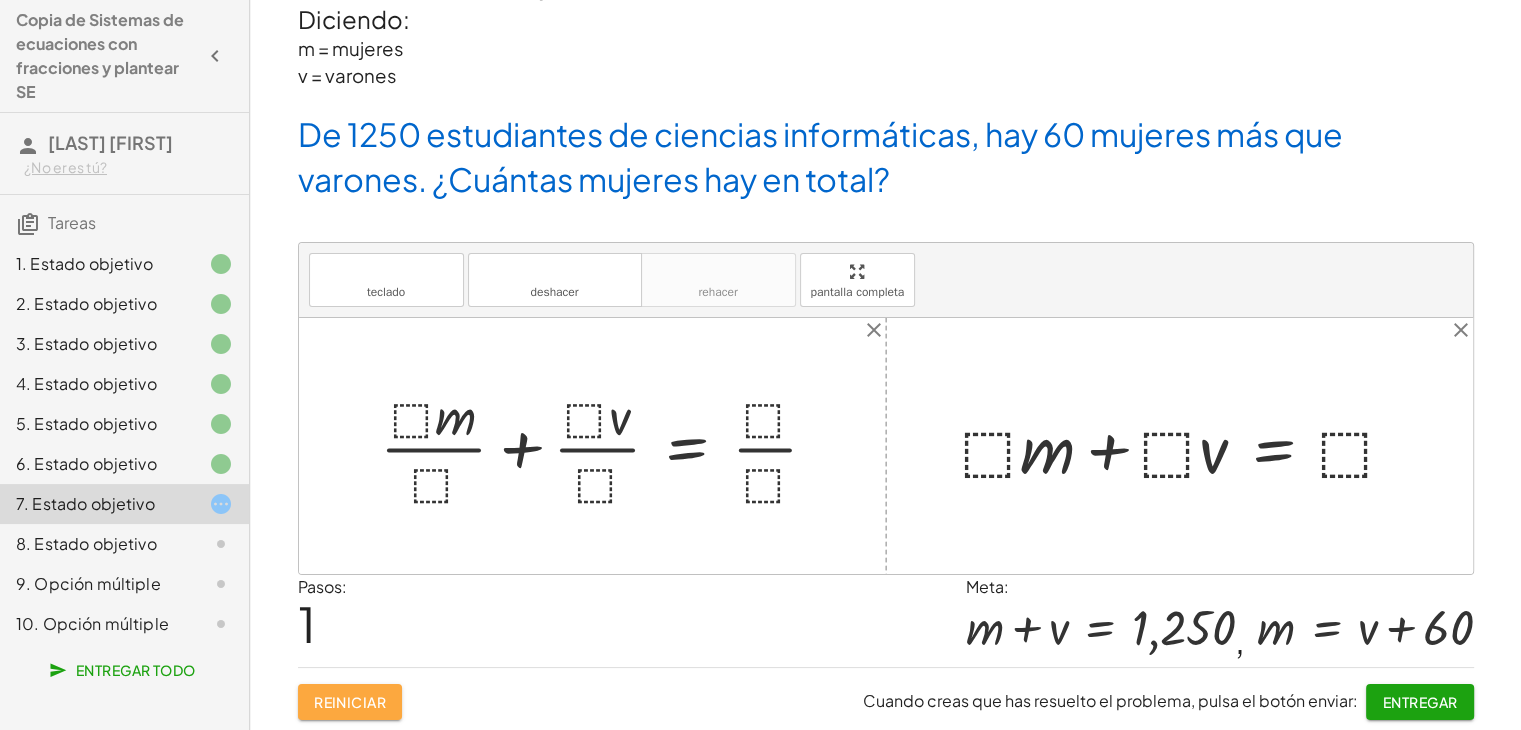 click on "Reiniciar" at bounding box center [350, 702] 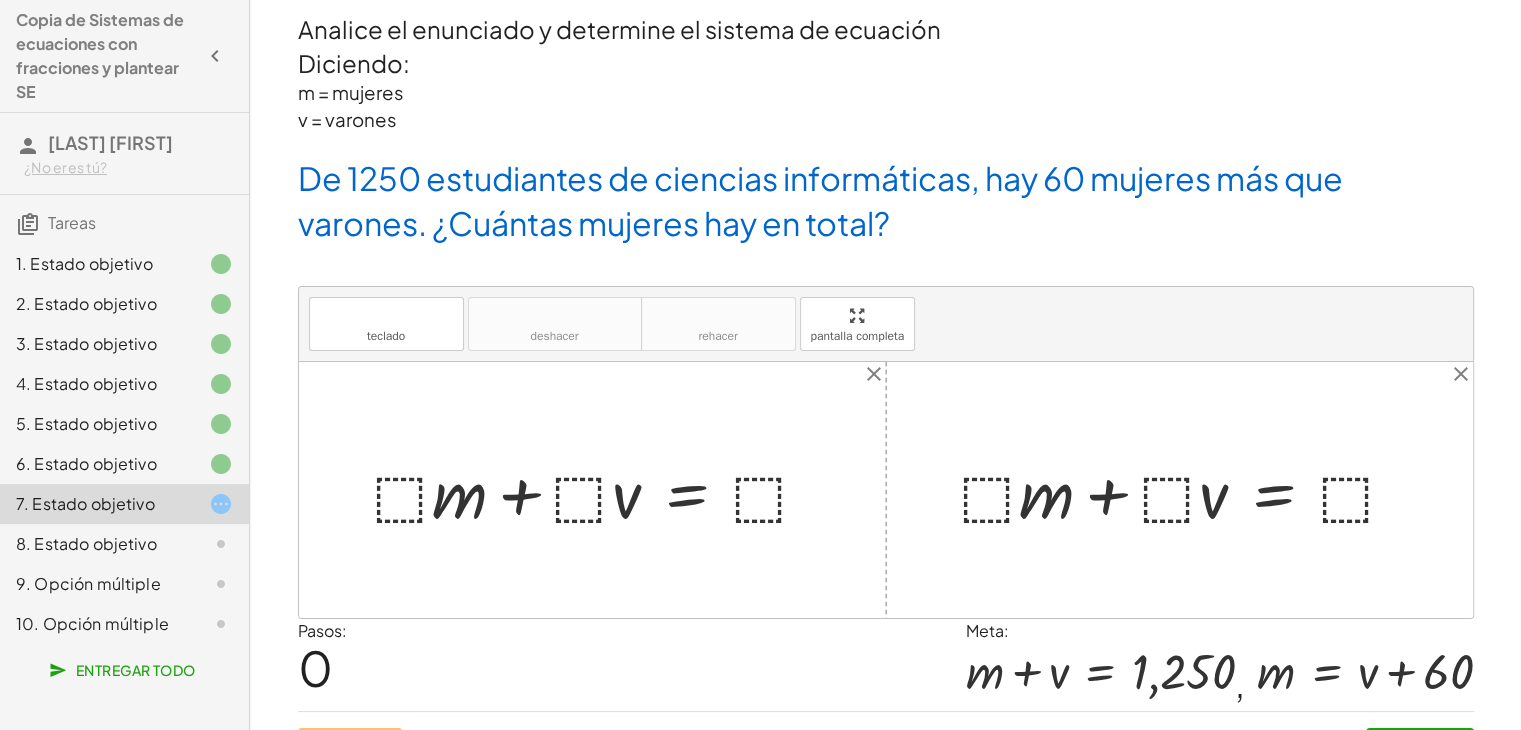 scroll, scrollTop: 44, scrollLeft: 0, axis: vertical 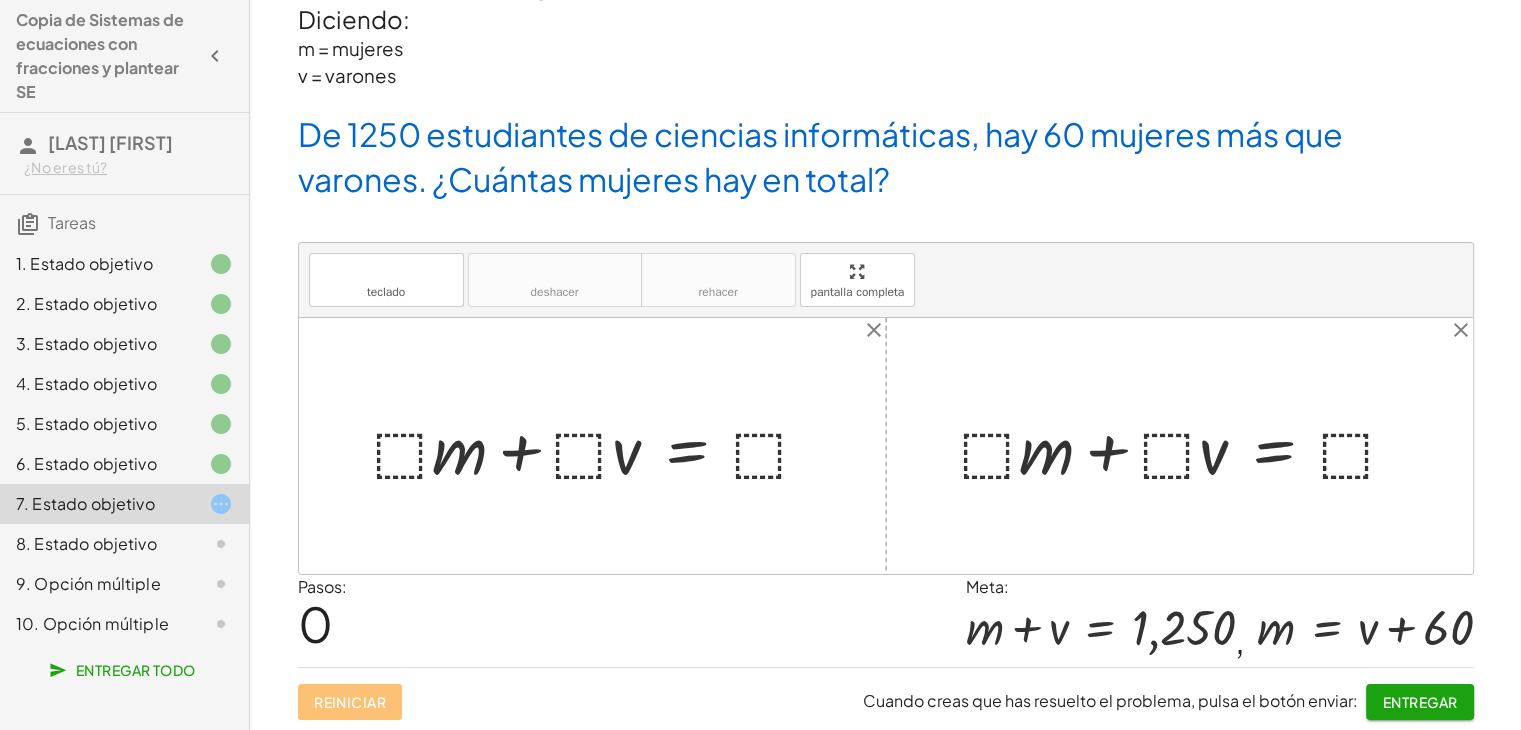 click at bounding box center [600, 446] 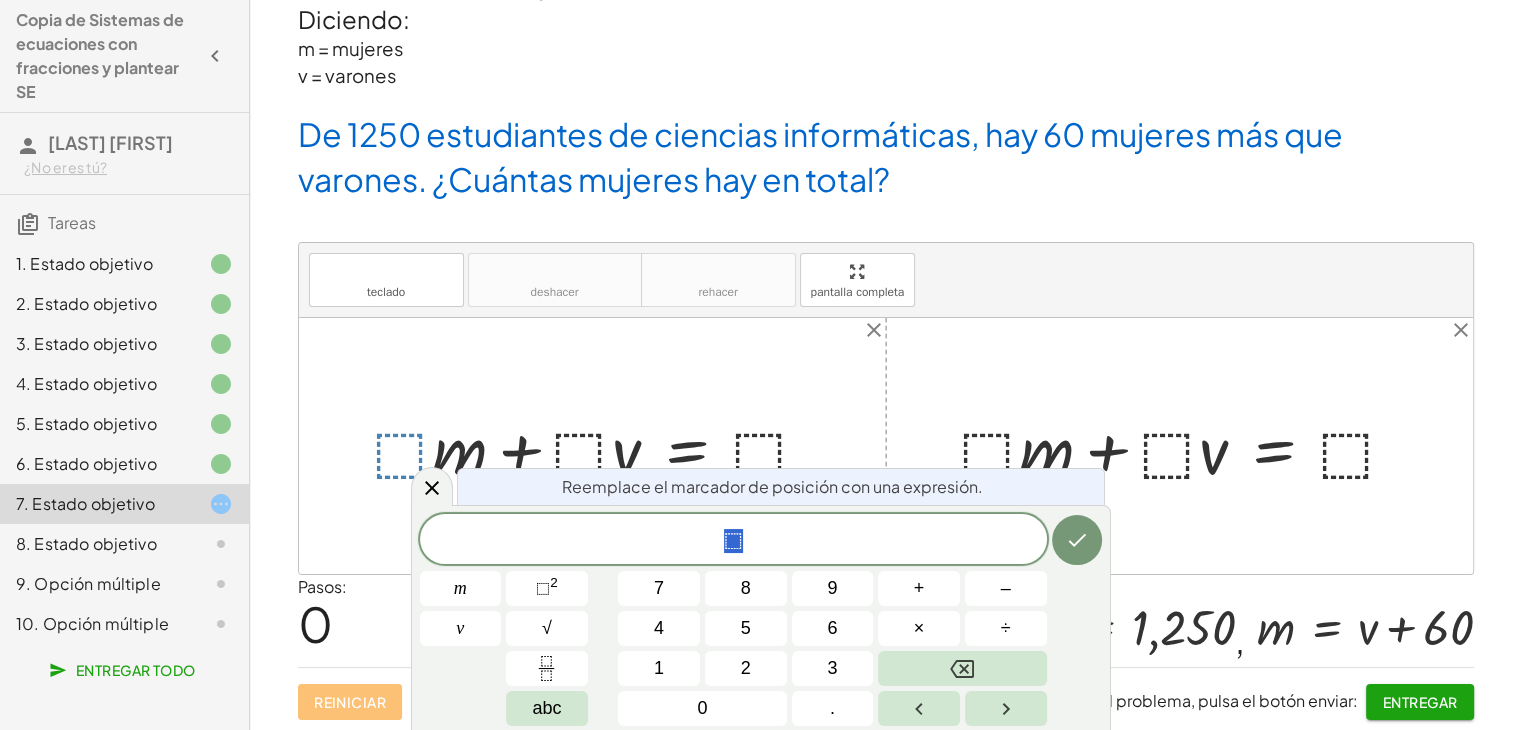 click at bounding box center (962, 668) 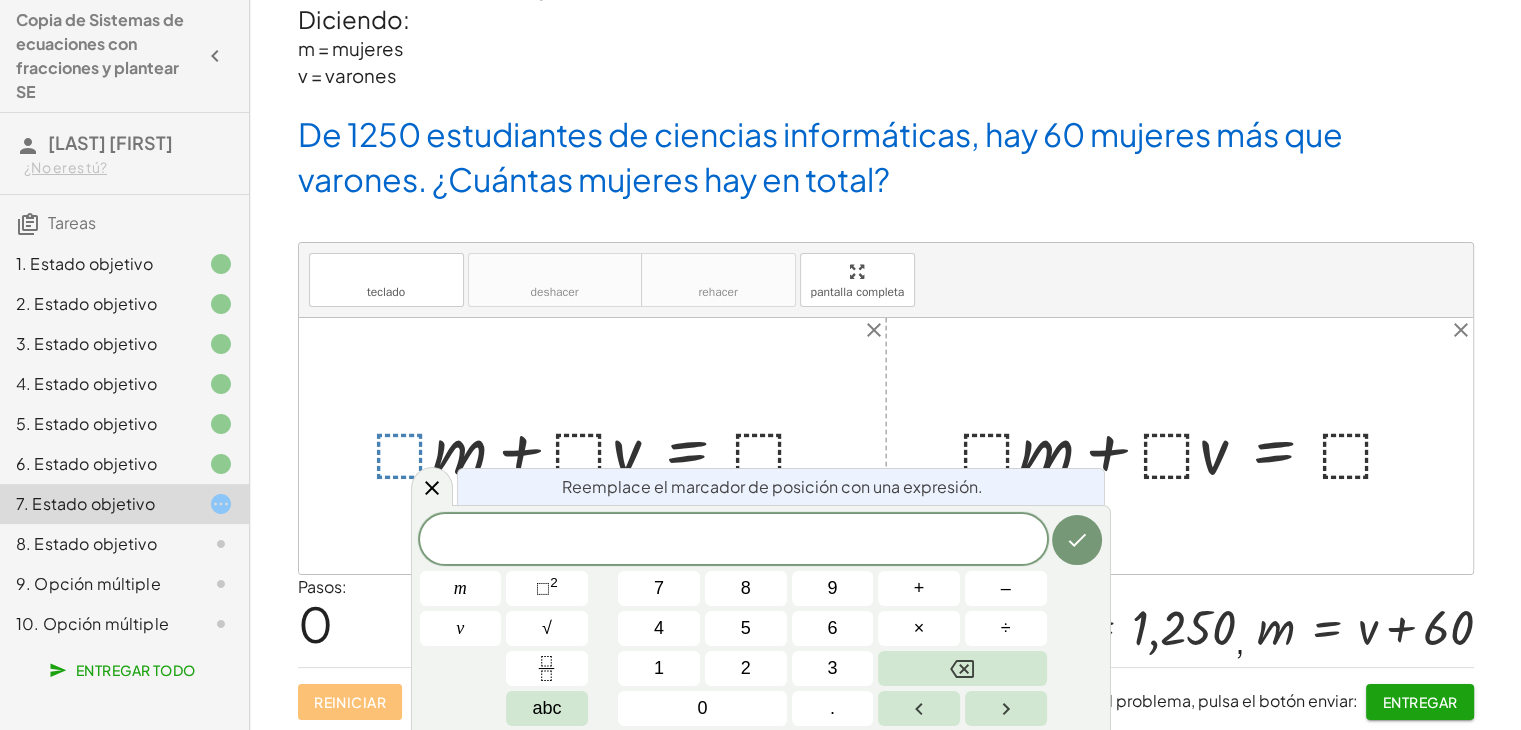 click at bounding box center [962, 668] 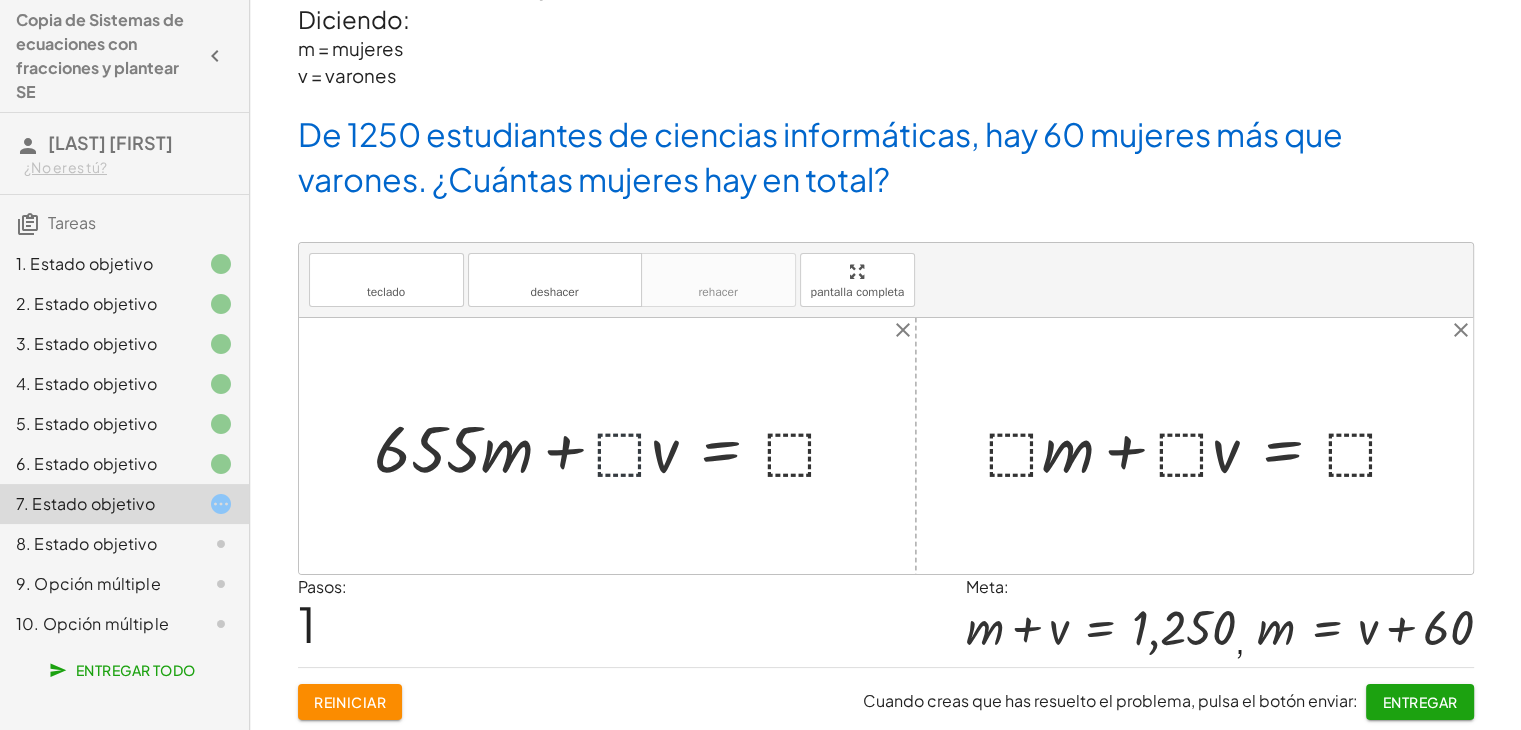click at bounding box center [615, 446] 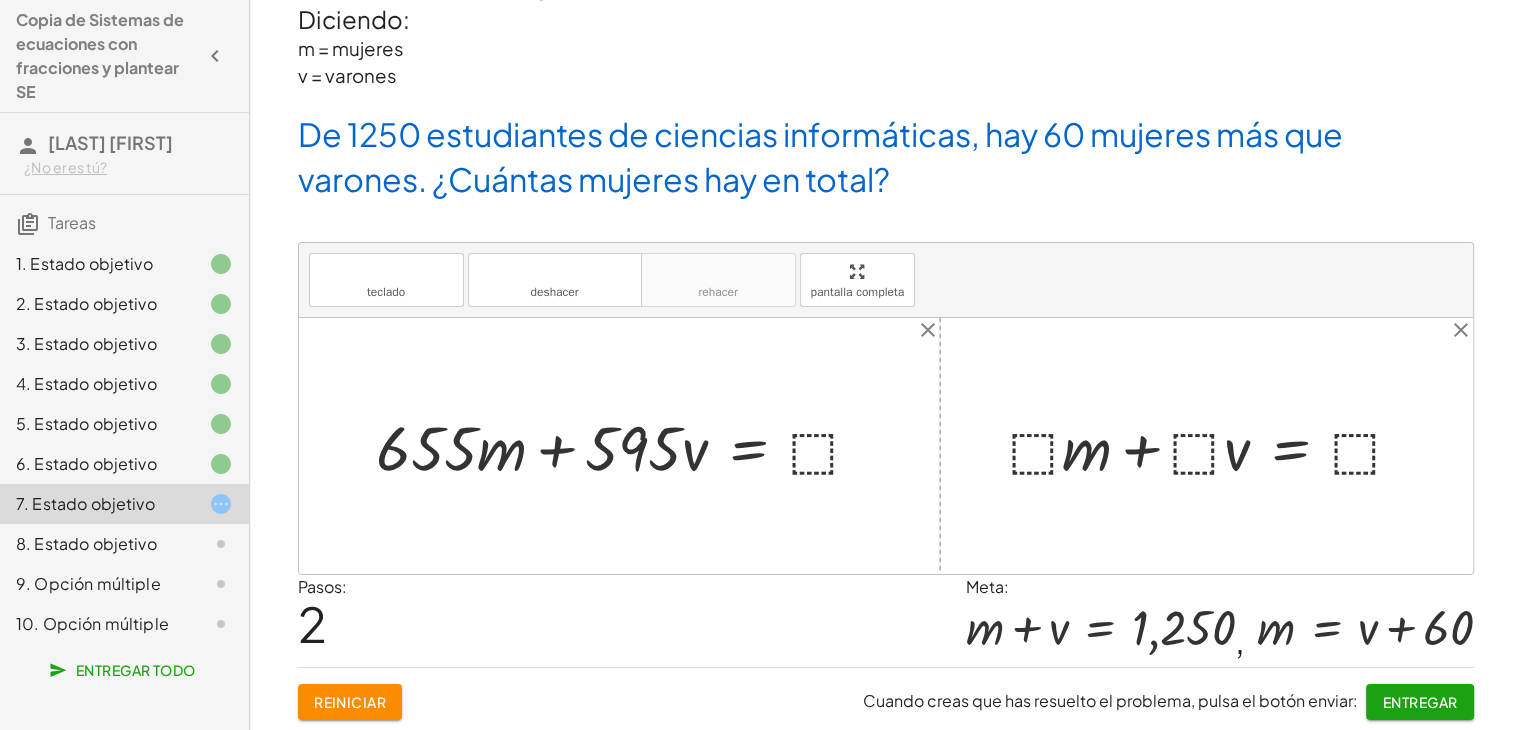 click at bounding box center (627, 446) 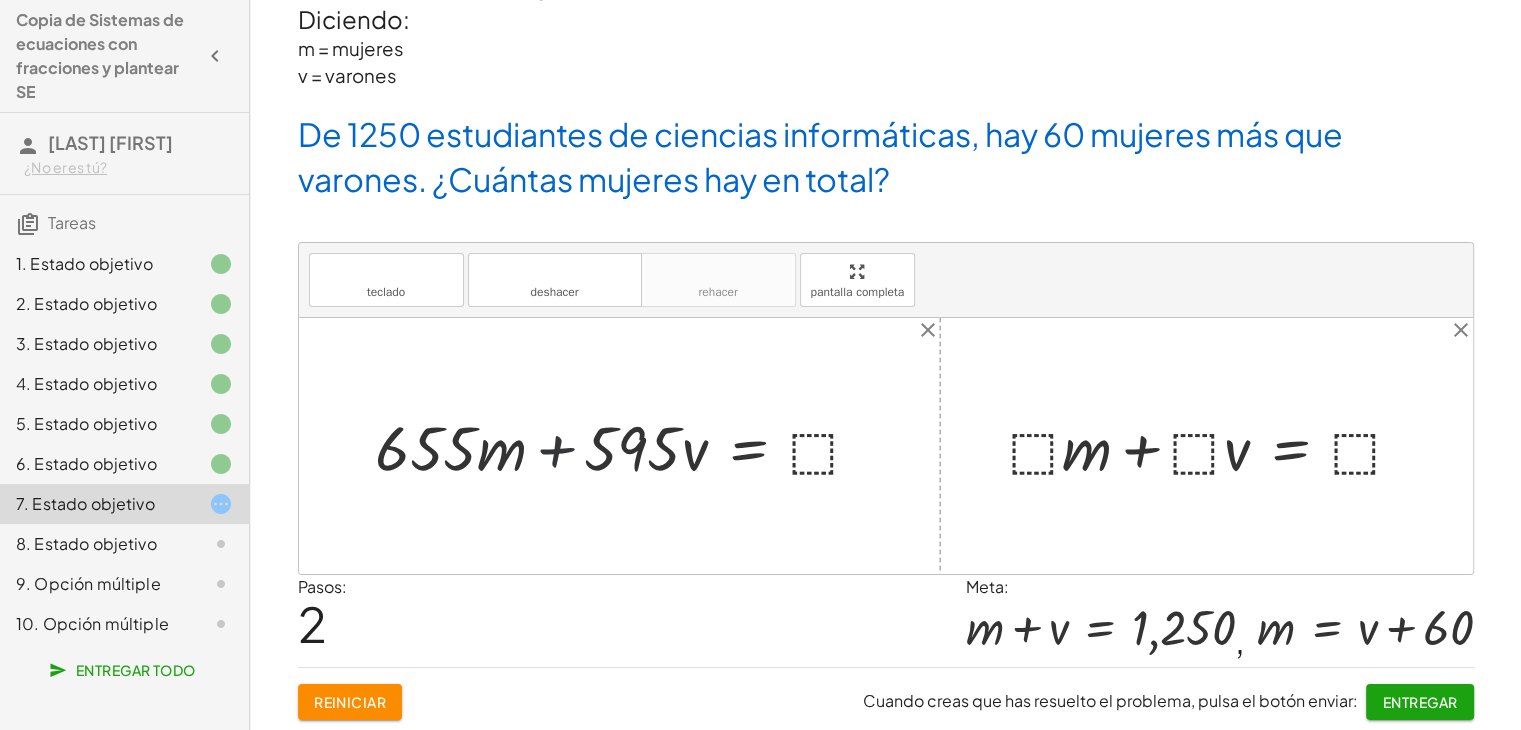click at bounding box center [627, 446] 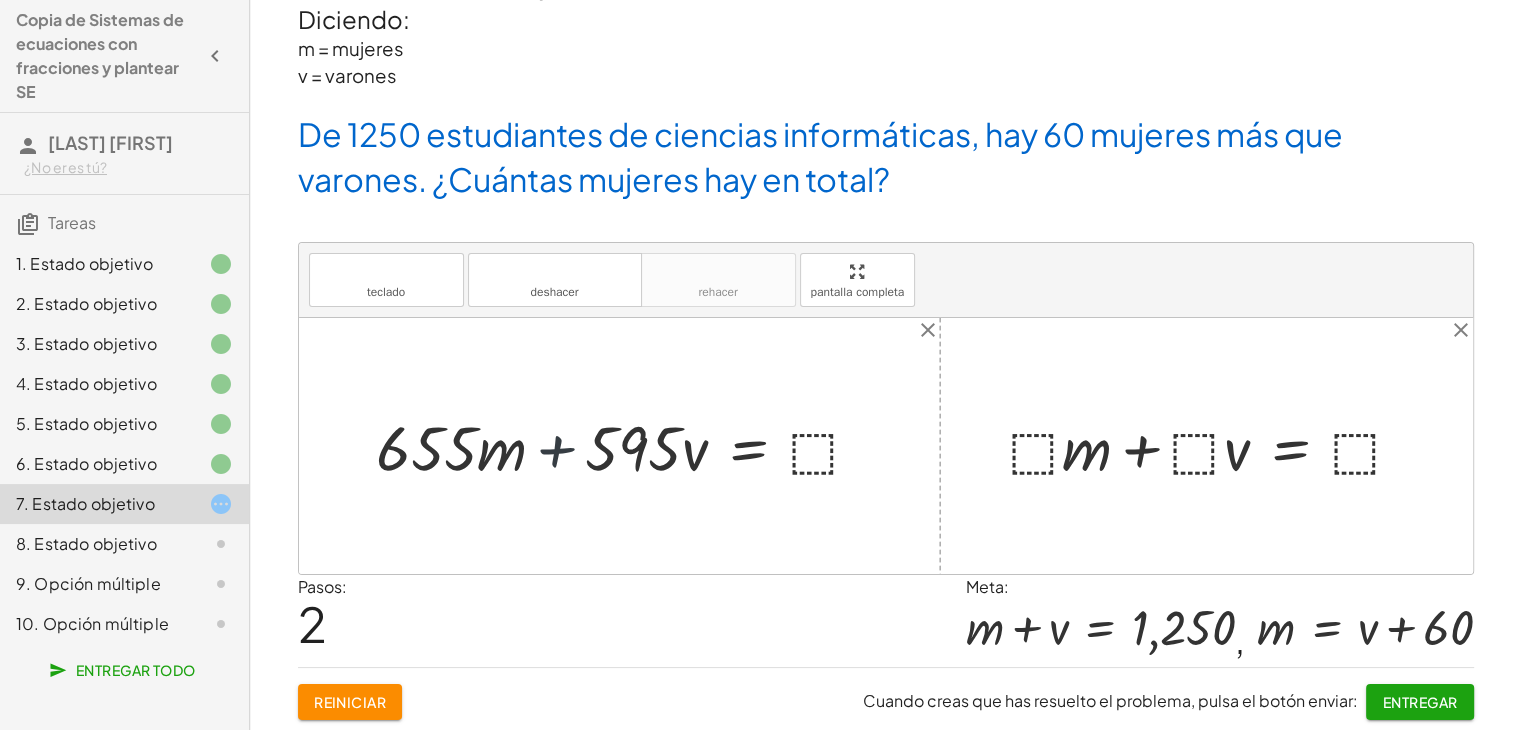 click at bounding box center [627, 446] 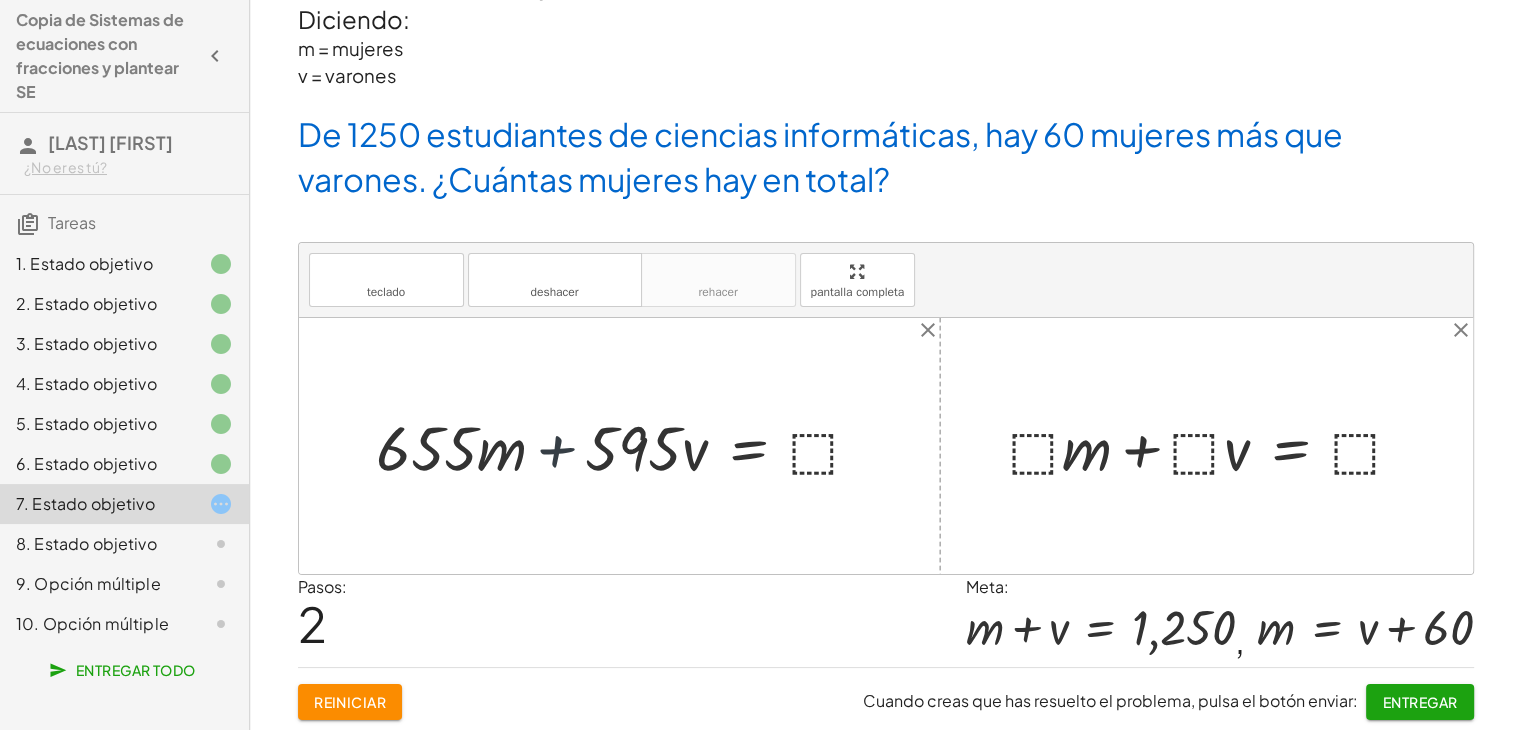 click at bounding box center [627, 446] 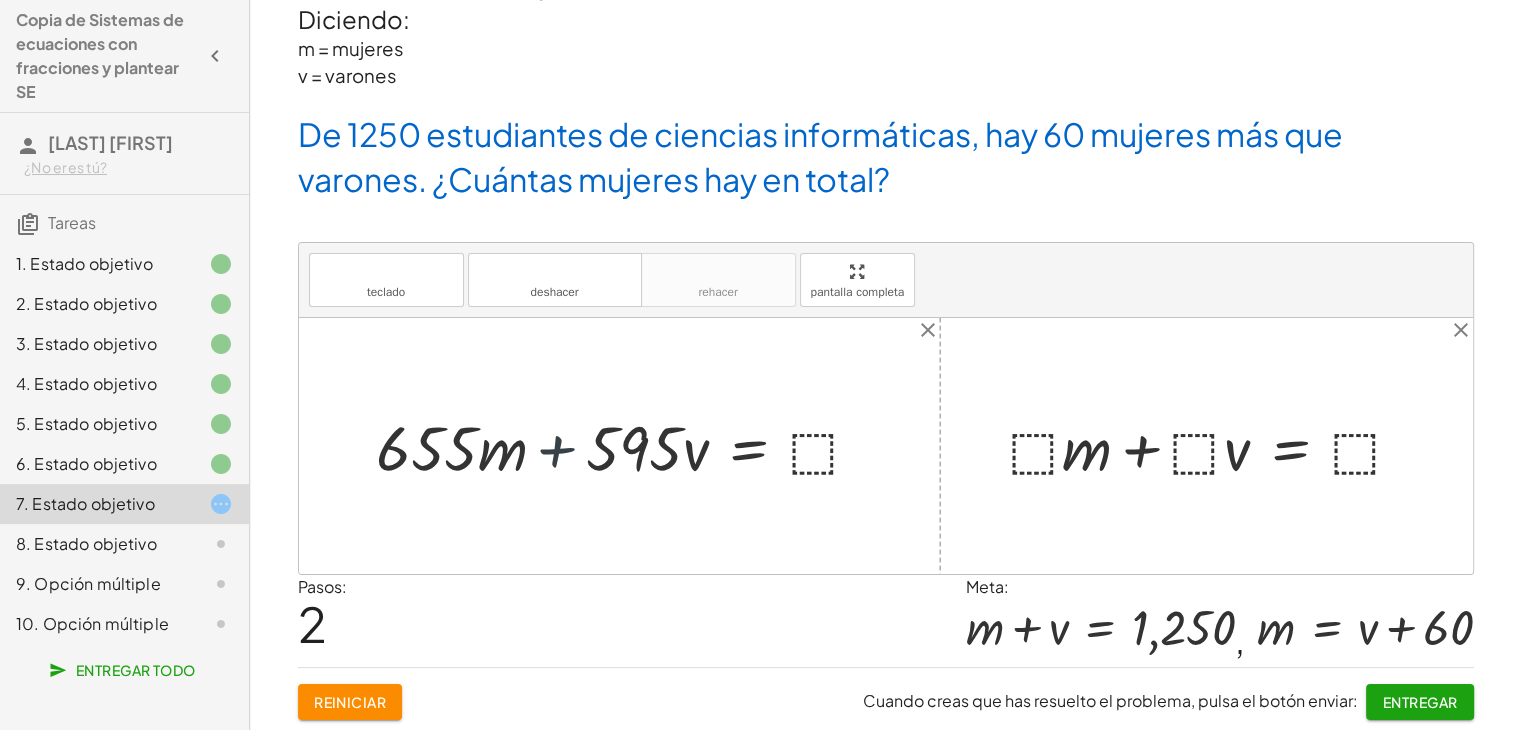 click at bounding box center (627, 446) 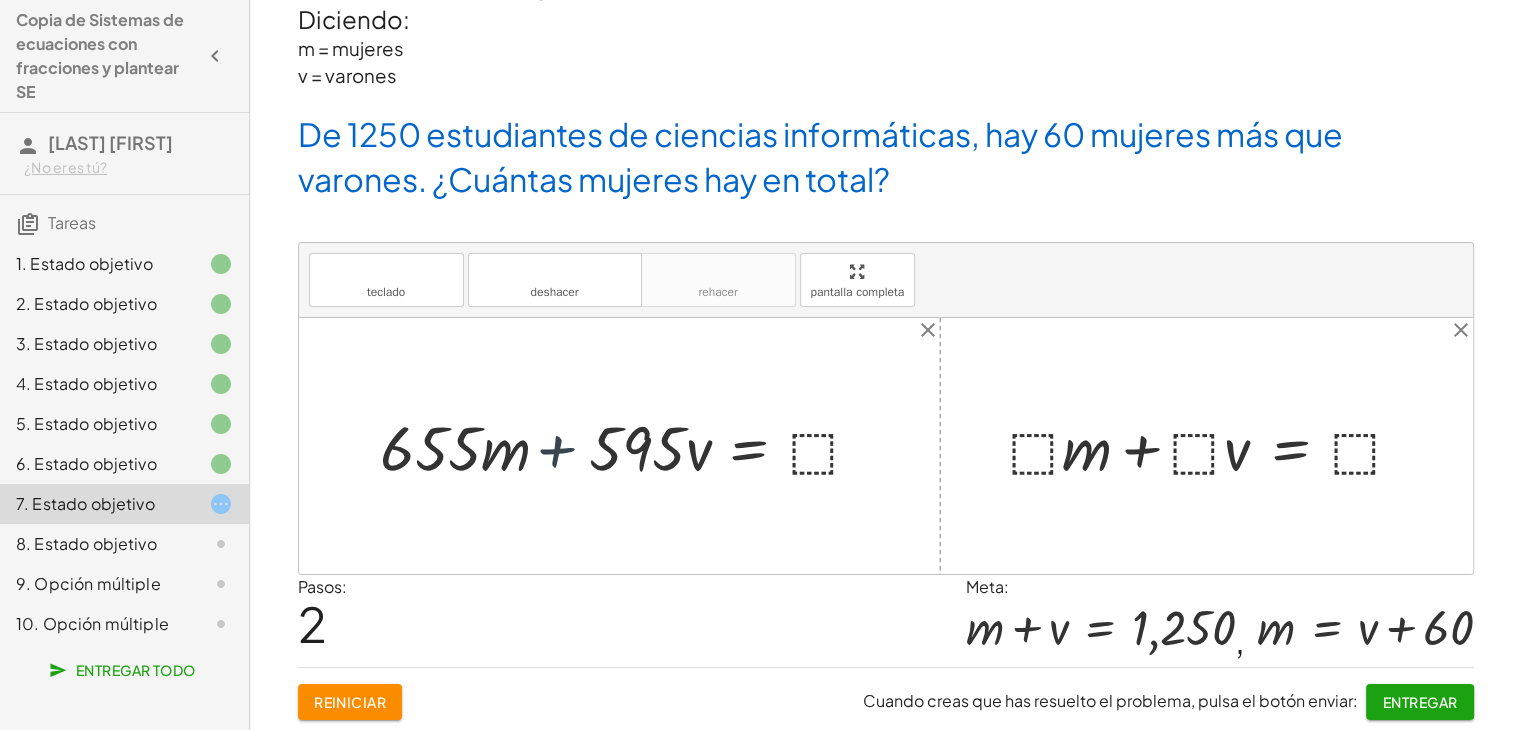 click at bounding box center [627, 446] 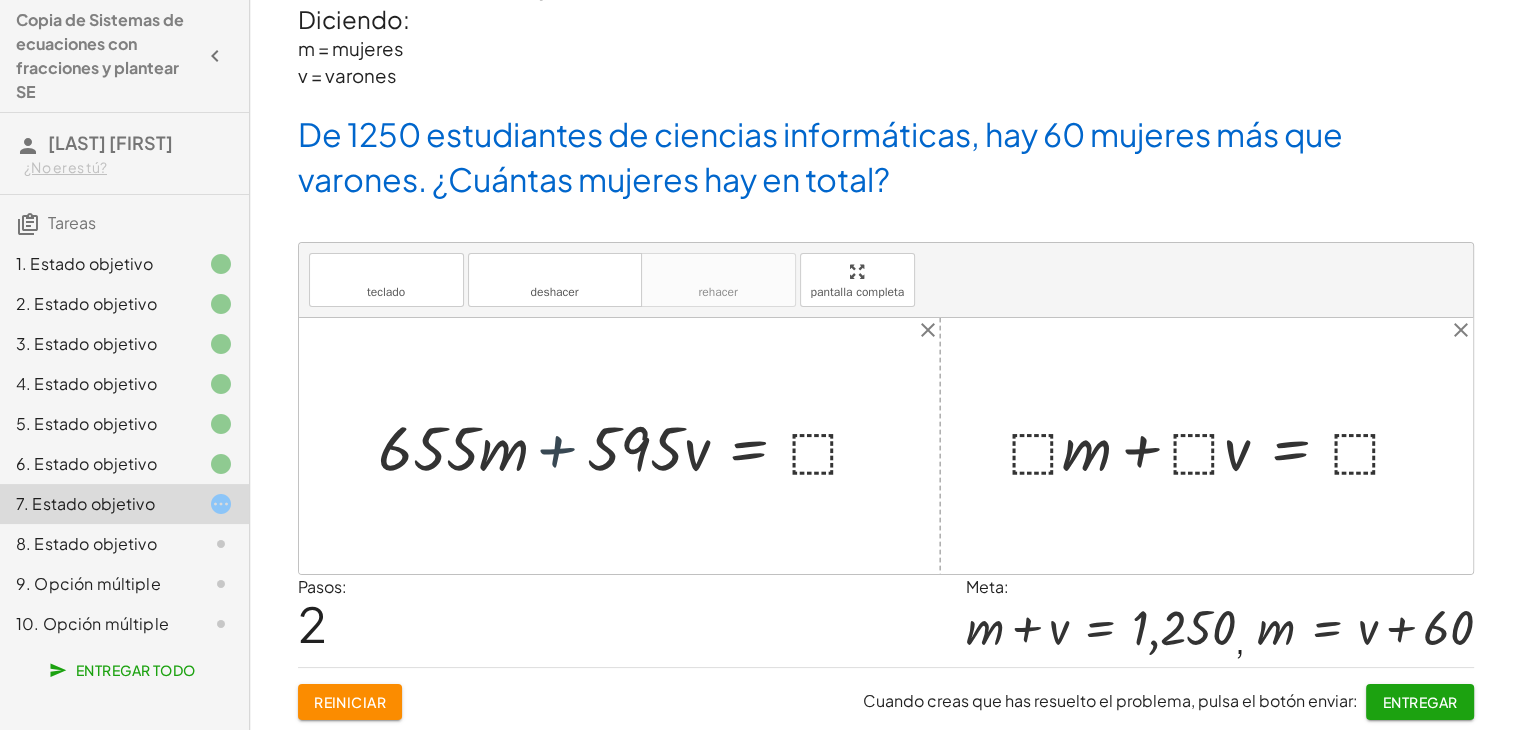 click at bounding box center (627, 446) 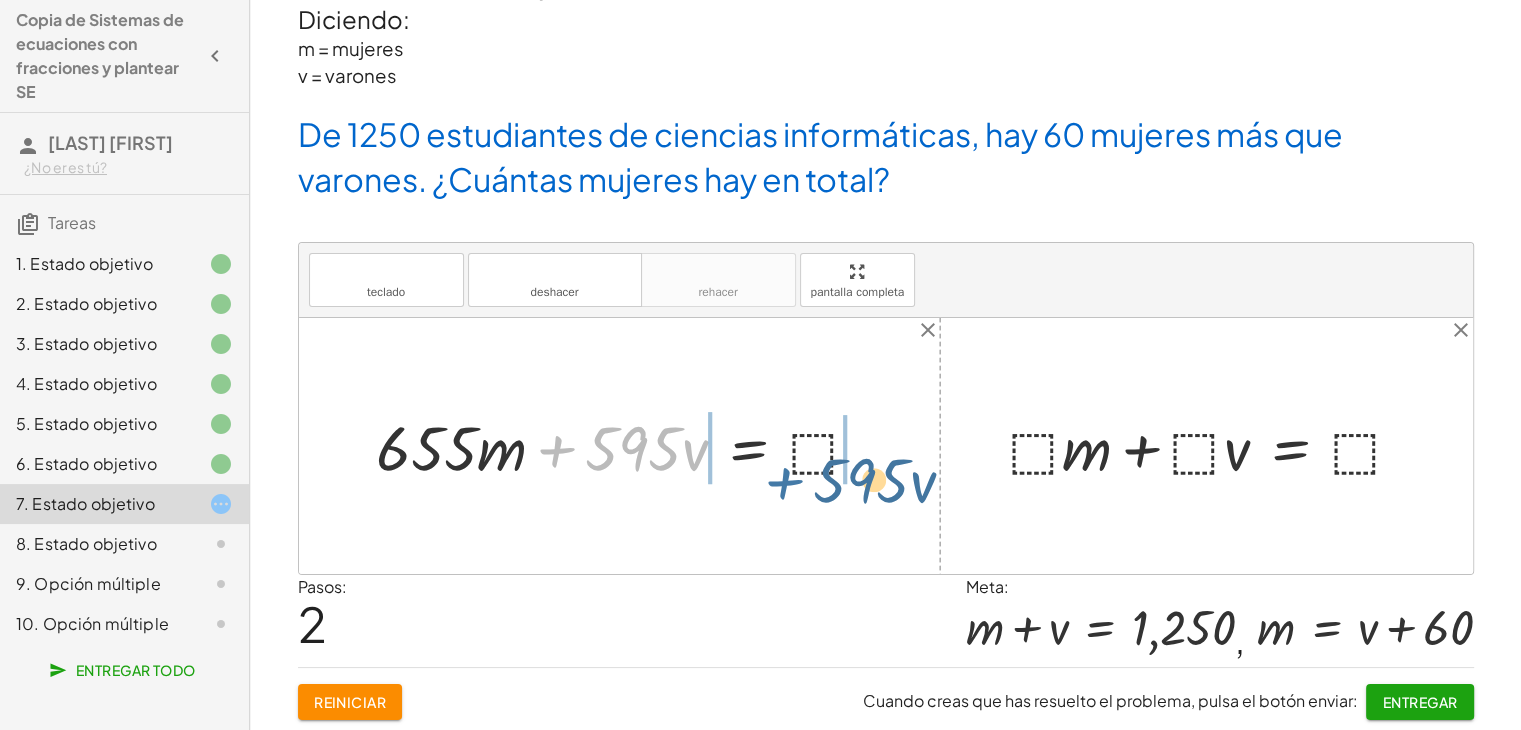 drag, startPoint x: 554, startPoint y: 438, endPoint x: 611, endPoint y: 433, distance: 57.21888 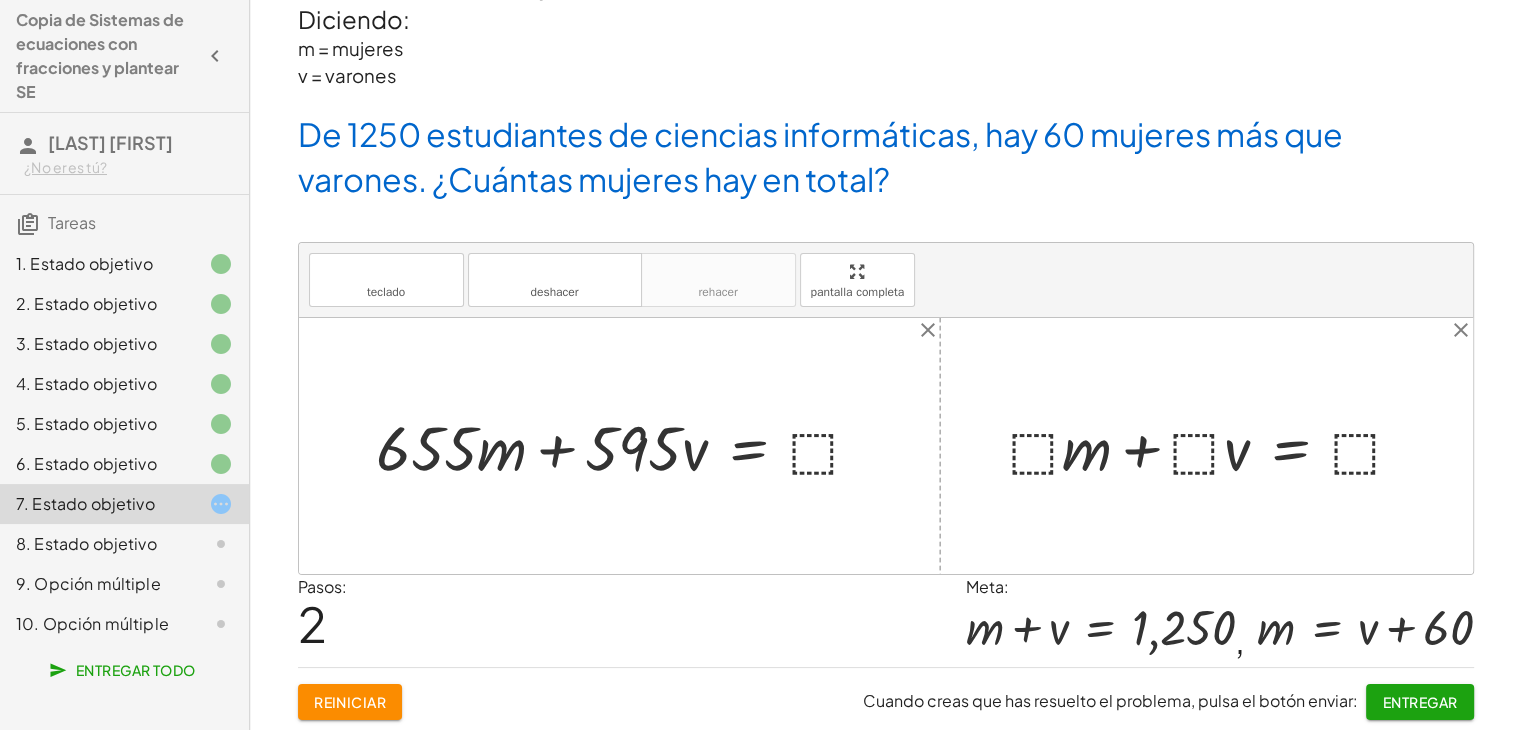 click at bounding box center (627, 446) 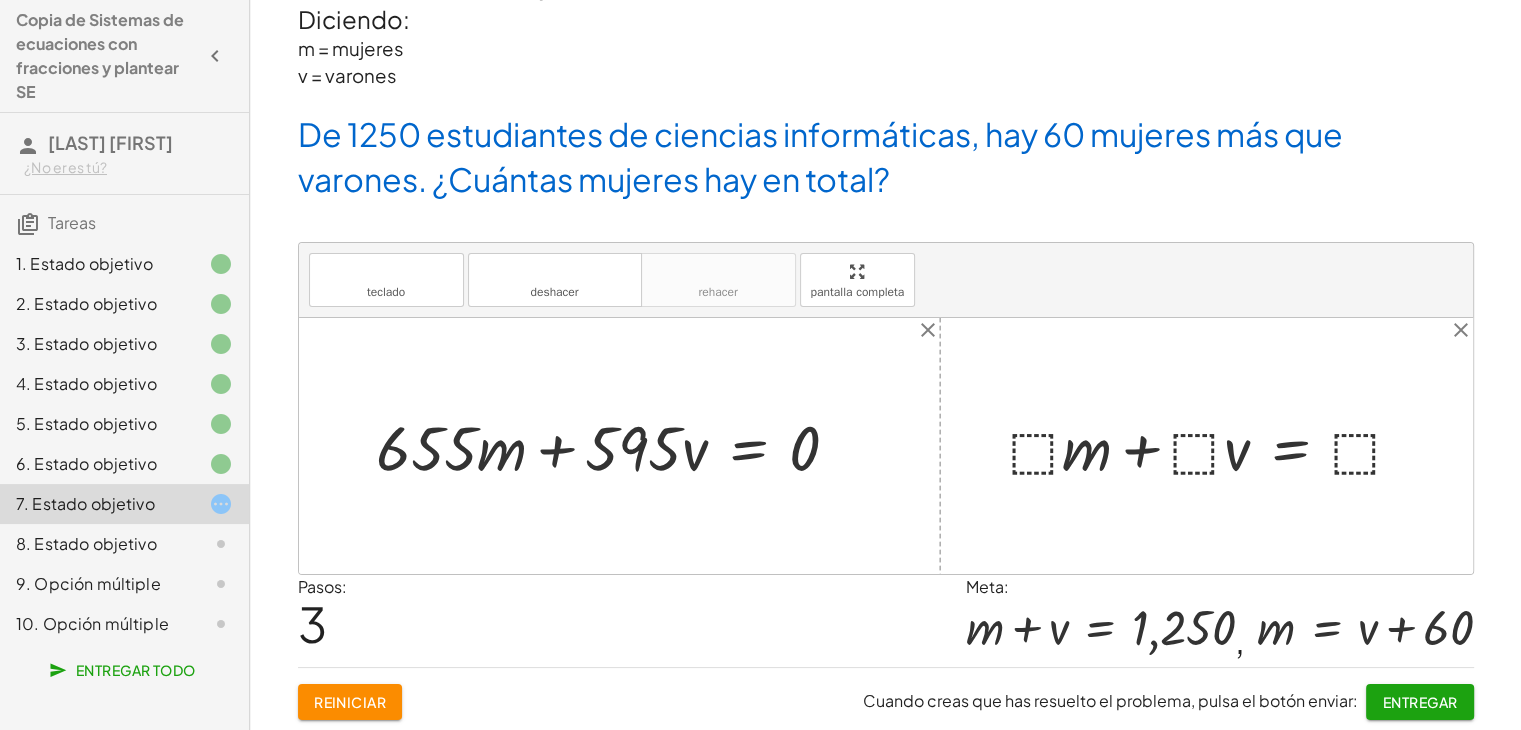 click at bounding box center (616, 446) 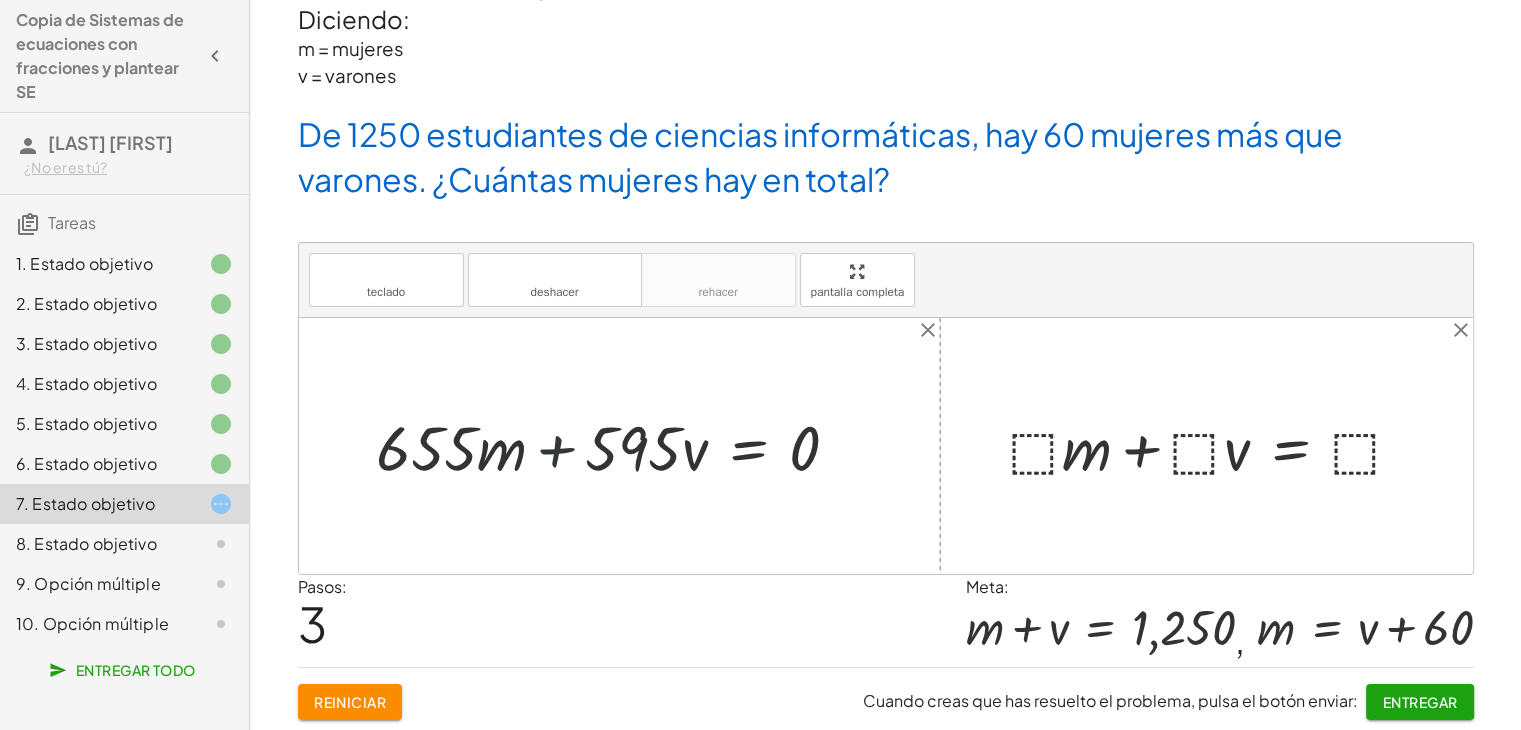 click at bounding box center [616, 446] 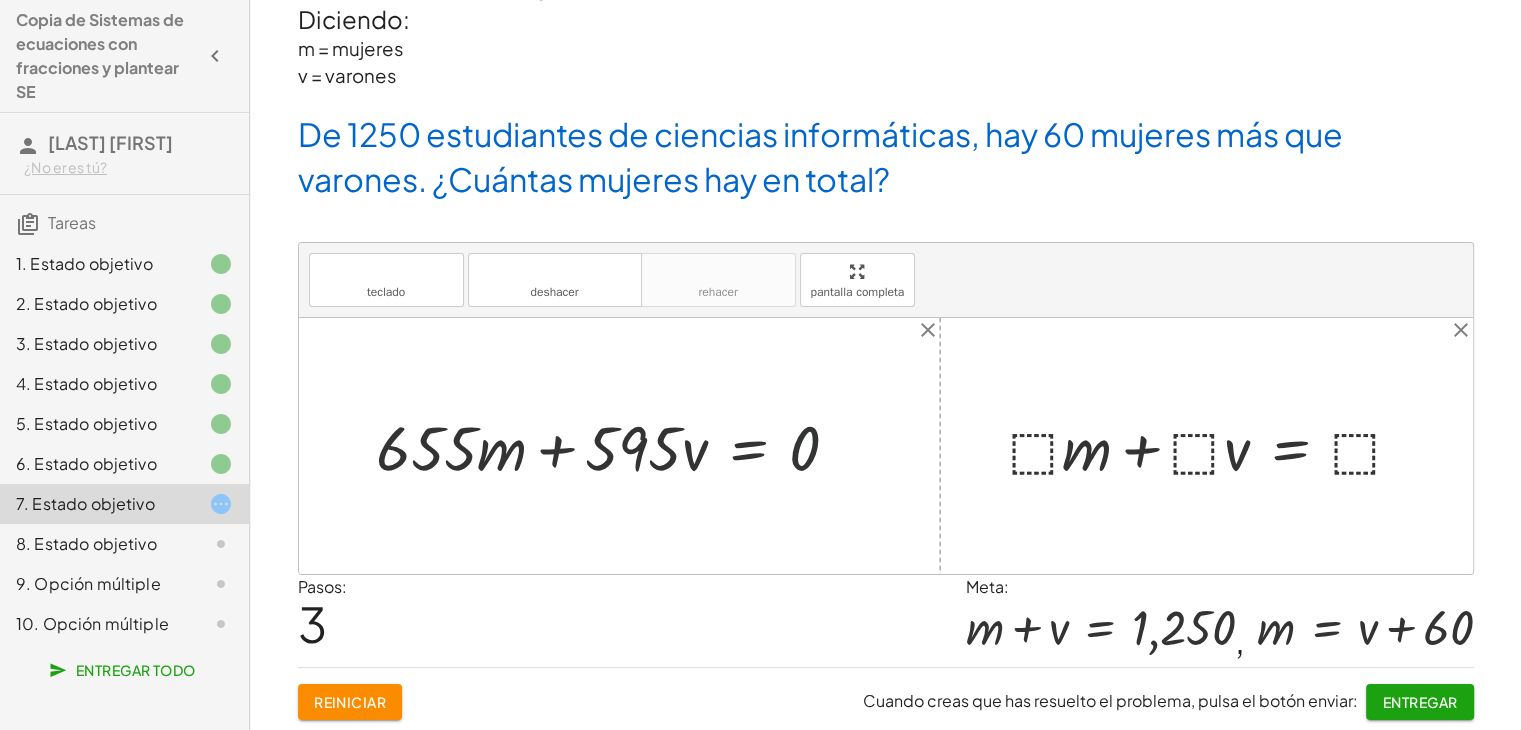 click at bounding box center [616, 446] 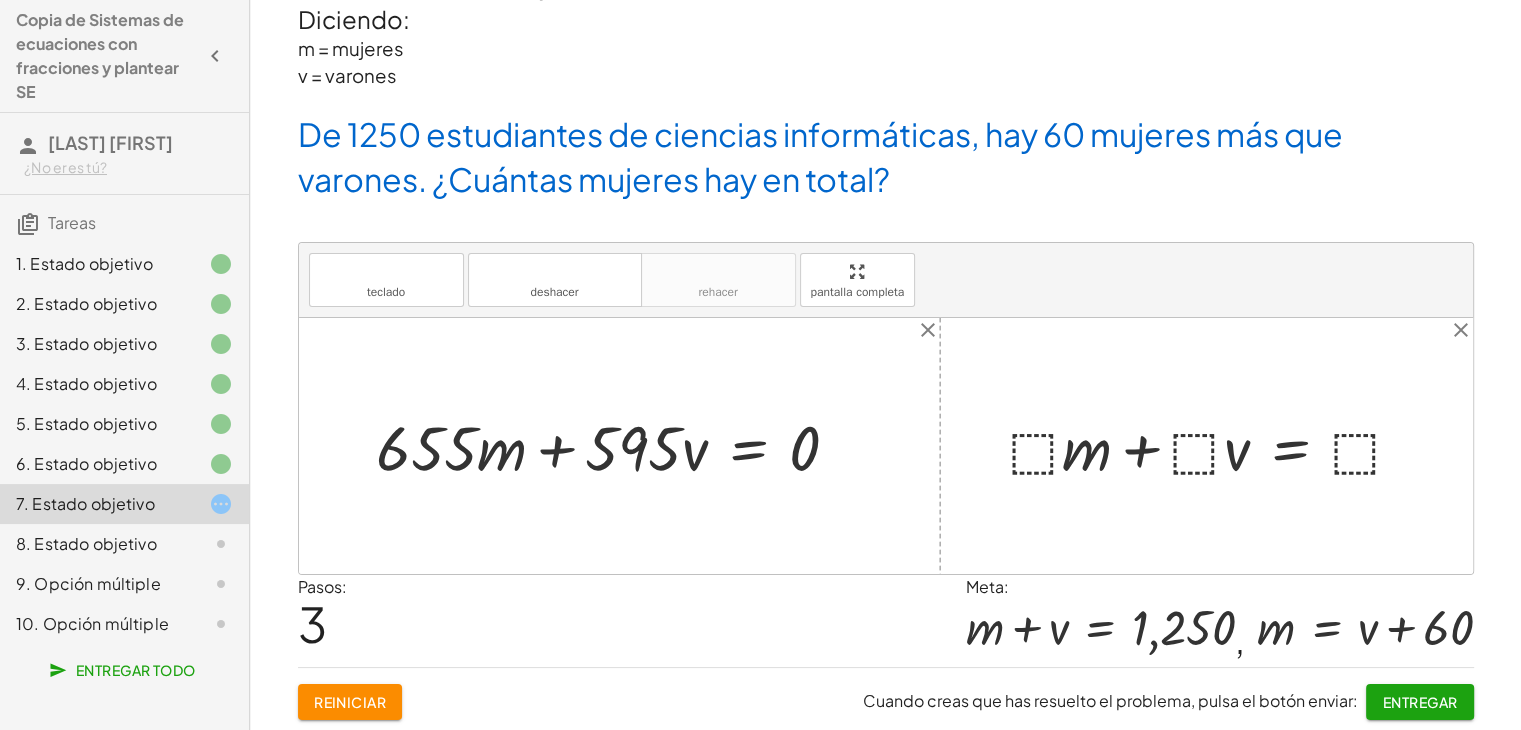click at bounding box center (616, 446) 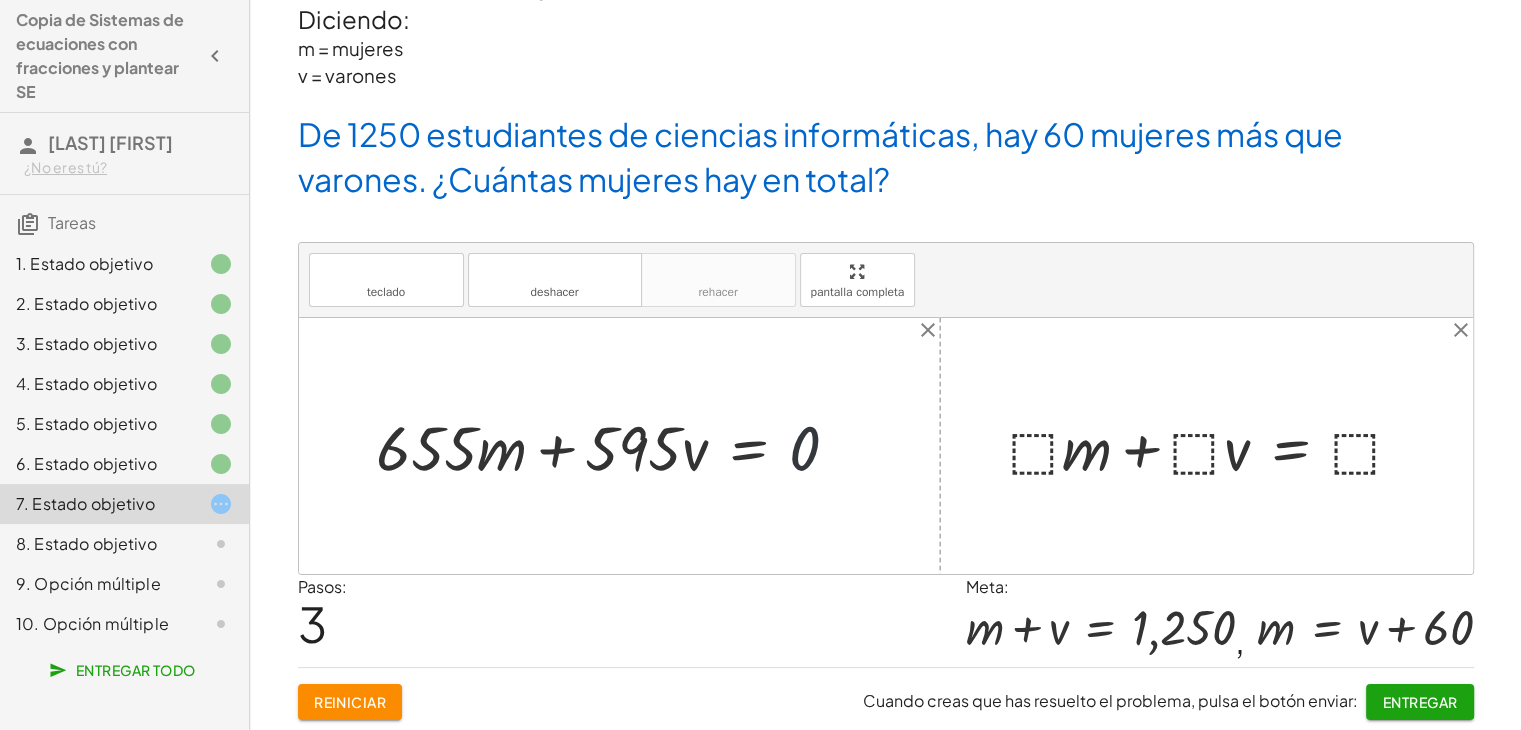 click at bounding box center (616, 446) 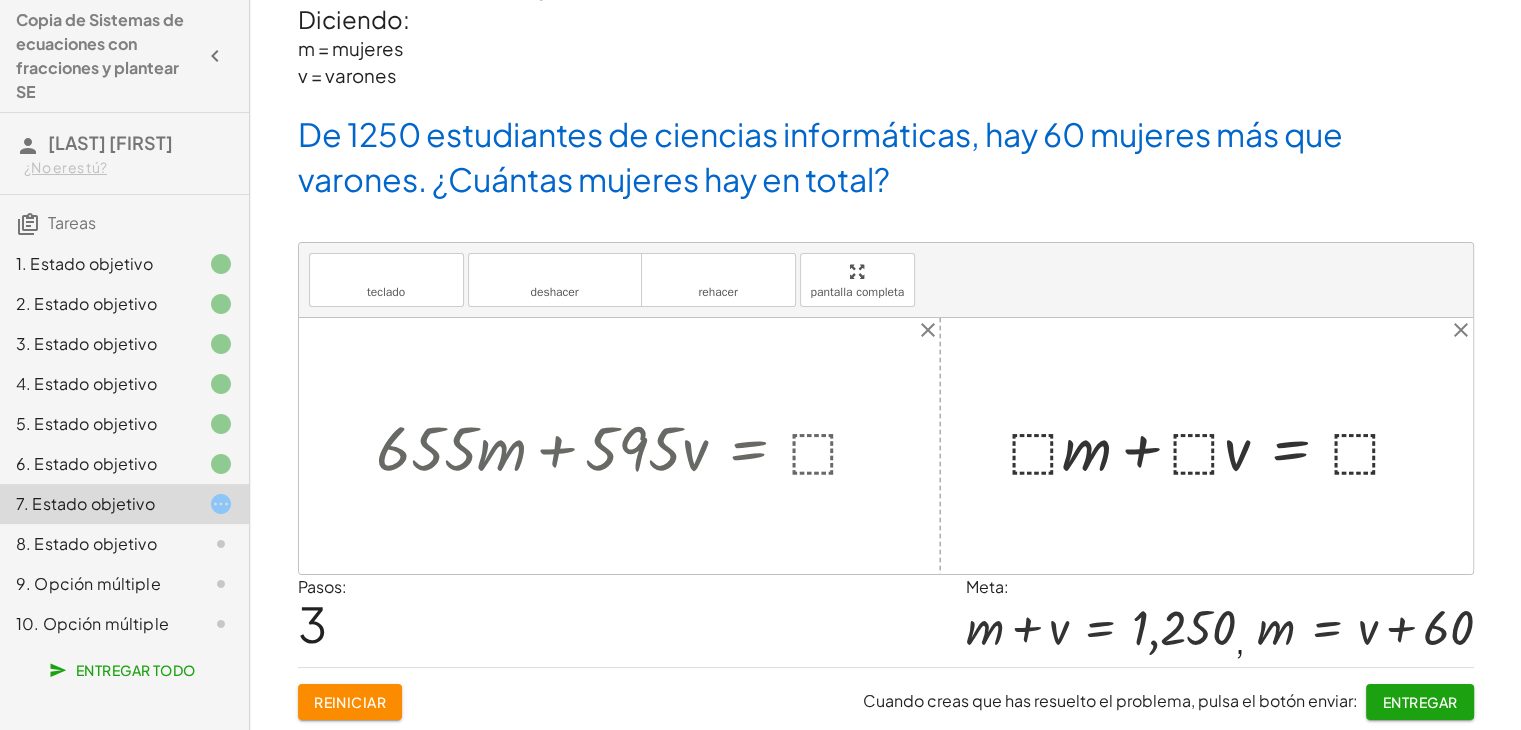 click on "deshacer" at bounding box center [555, 271] 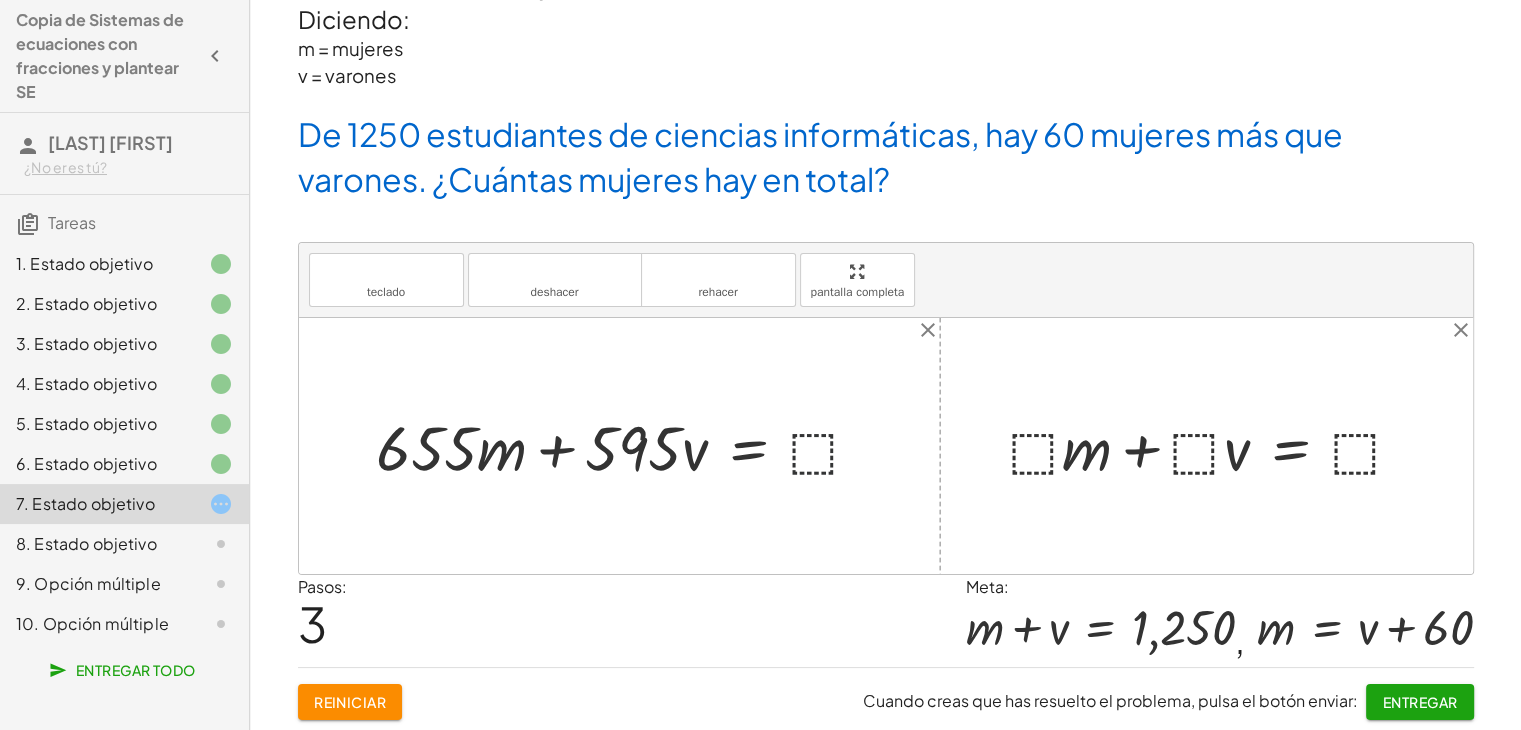 click at bounding box center (627, 446) 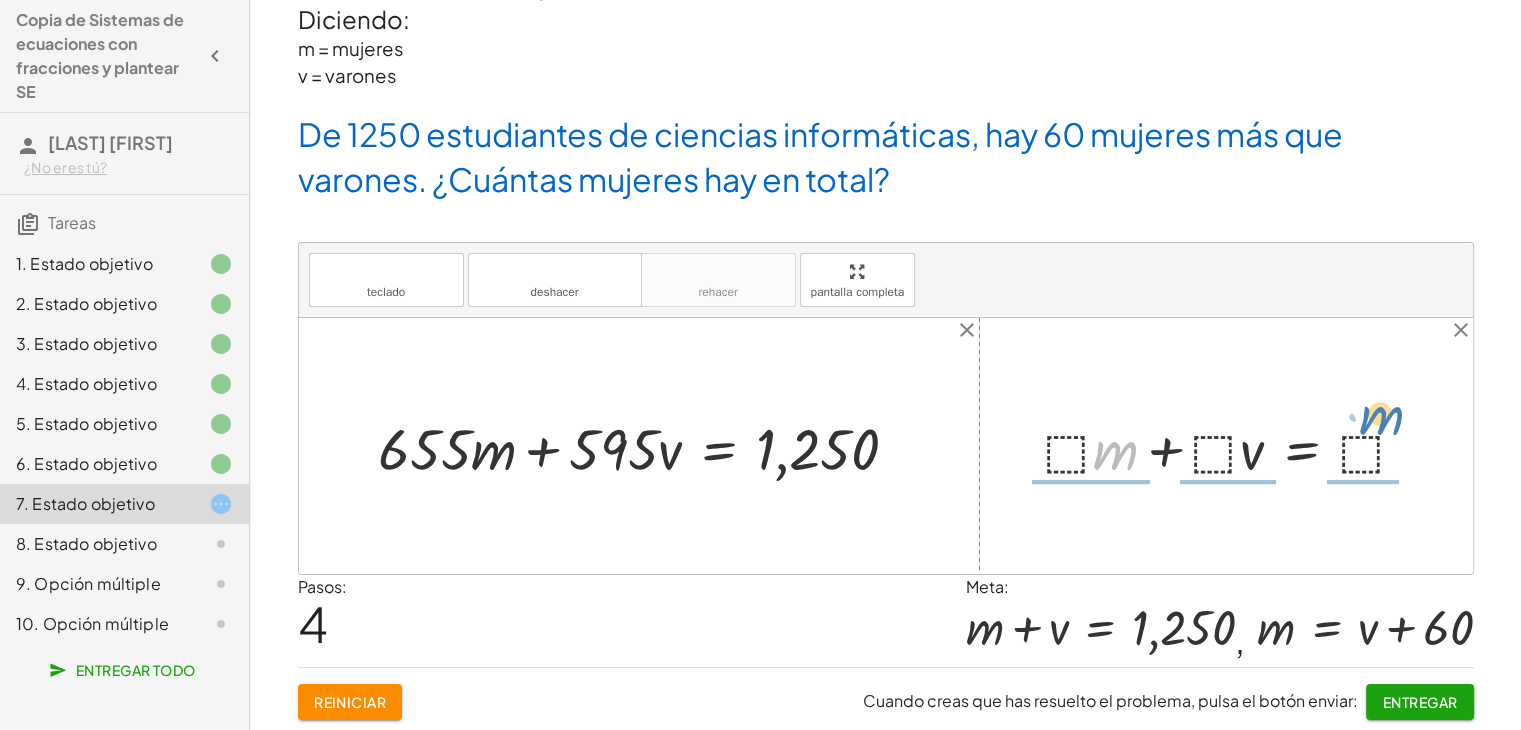 drag, startPoint x: 1112, startPoint y: 440, endPoint x: 1384, endPoint y: 406, distance: 274.11676 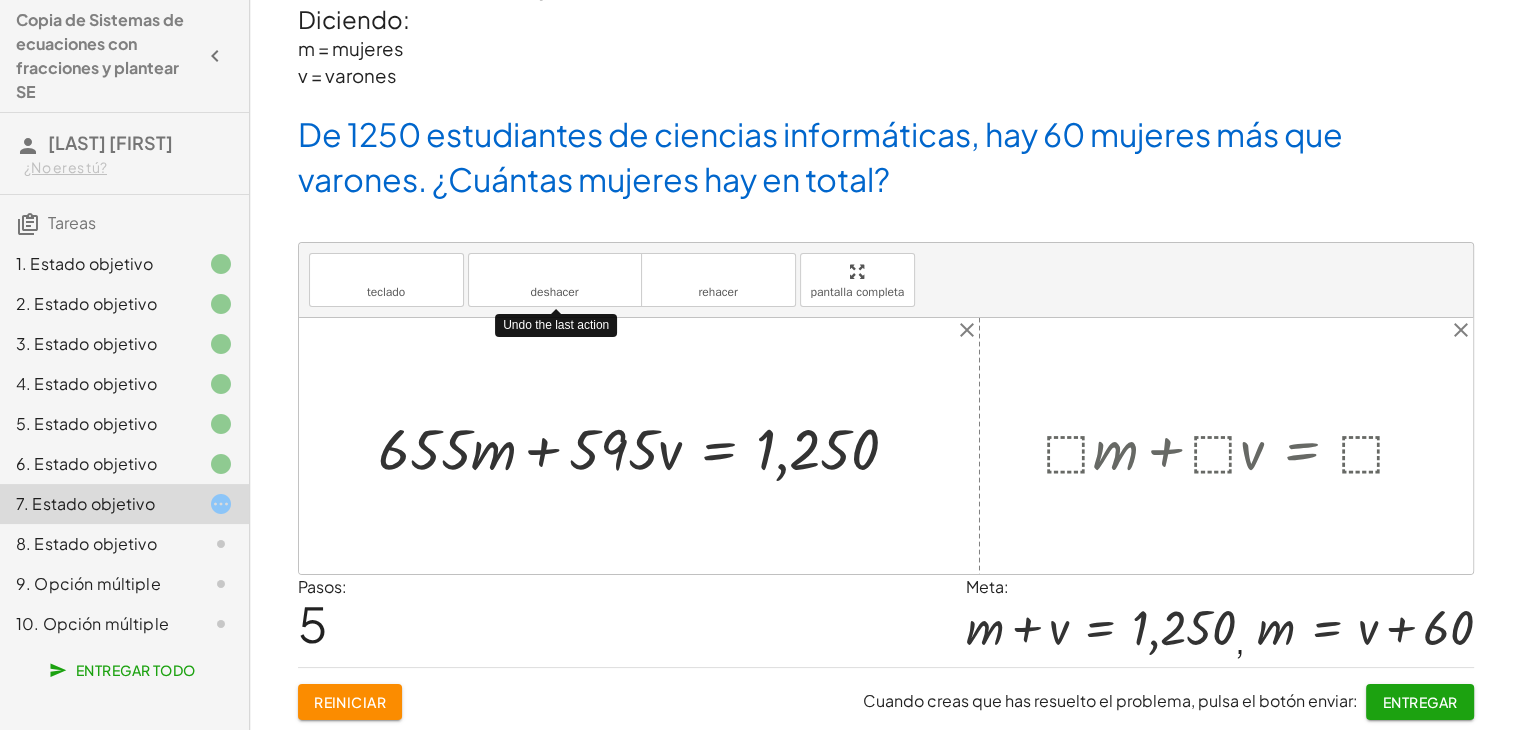 click on "deshacer" at bounding box center [554, 292] 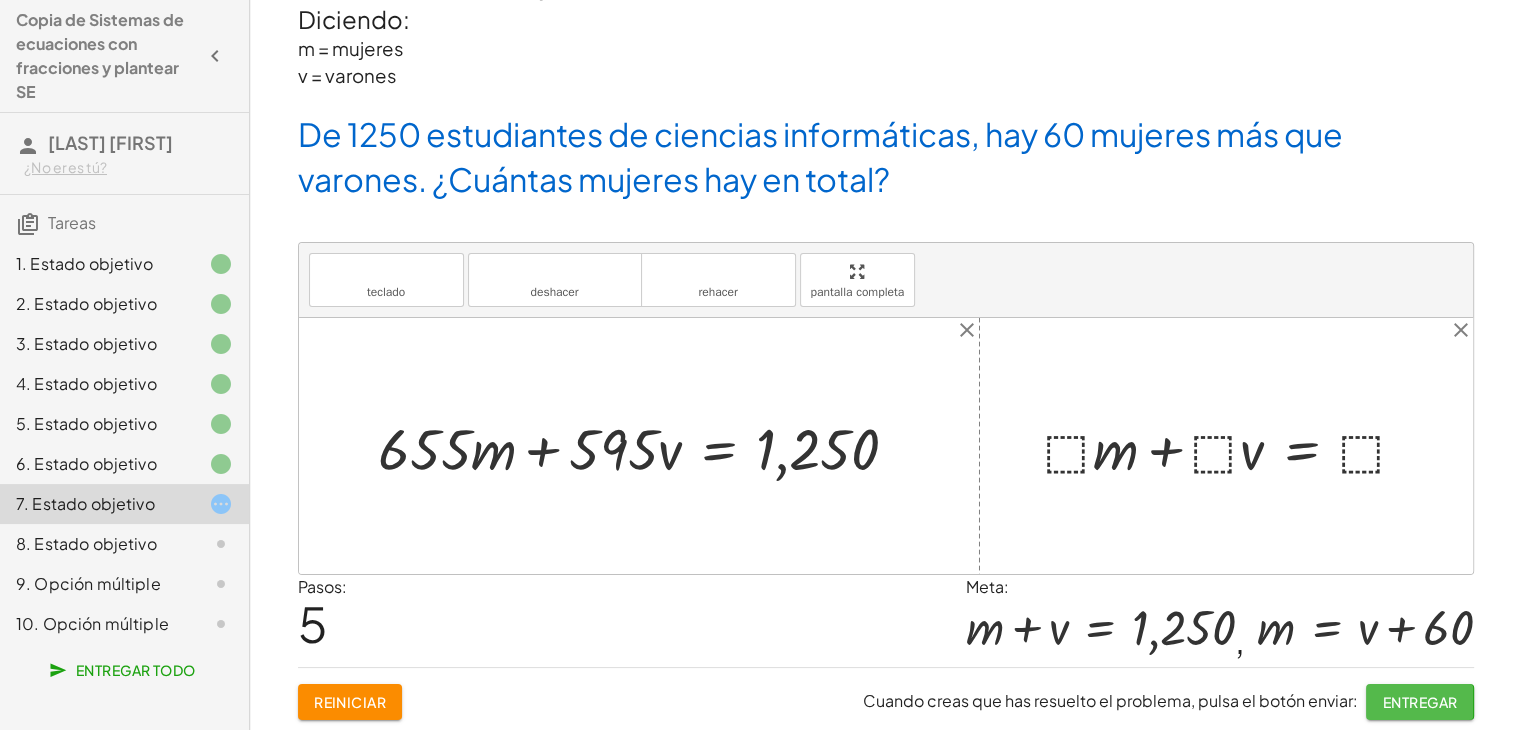 click on "Entregar" at bounding box center [1420, 702] 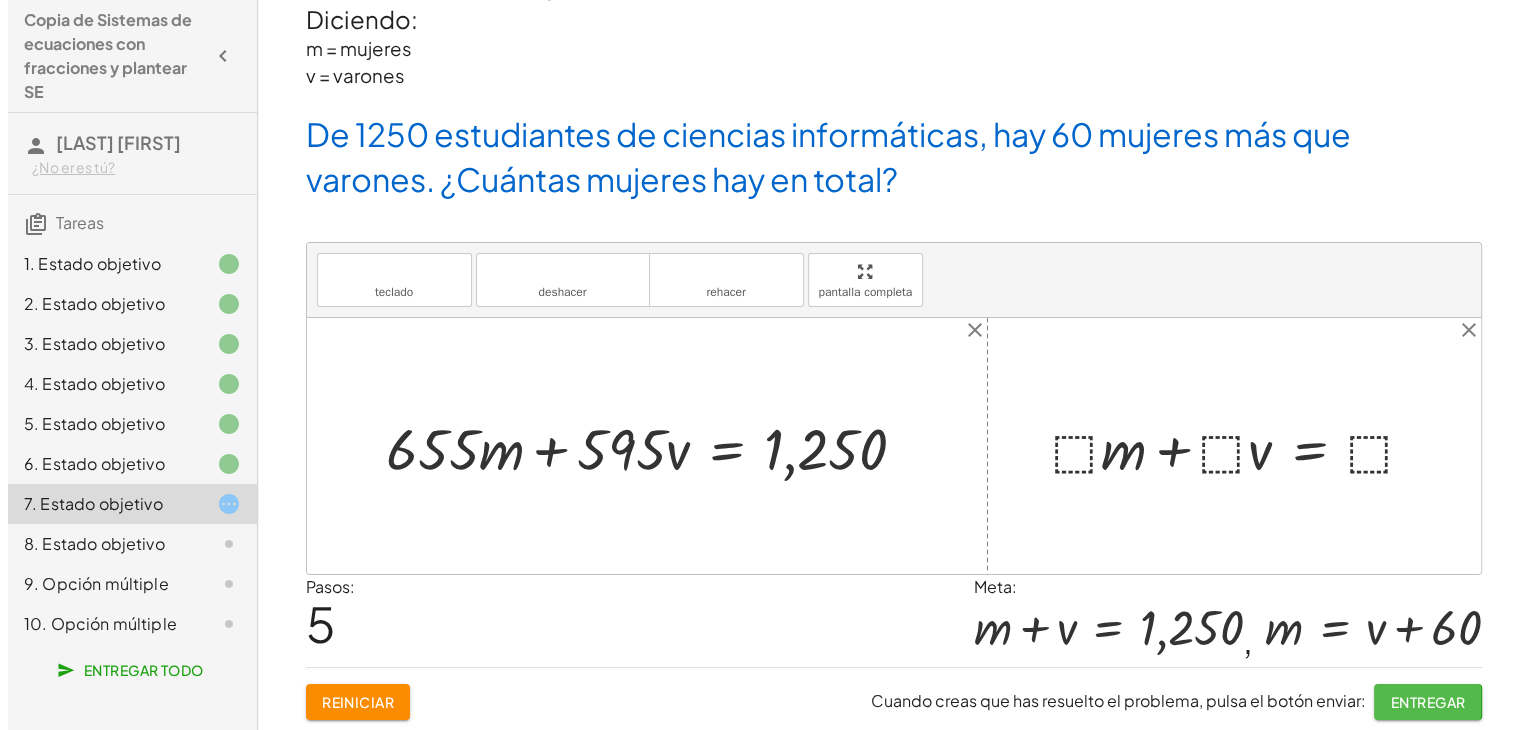 scroll, scrollTop: 0, scrollLeft: 0, axis: both 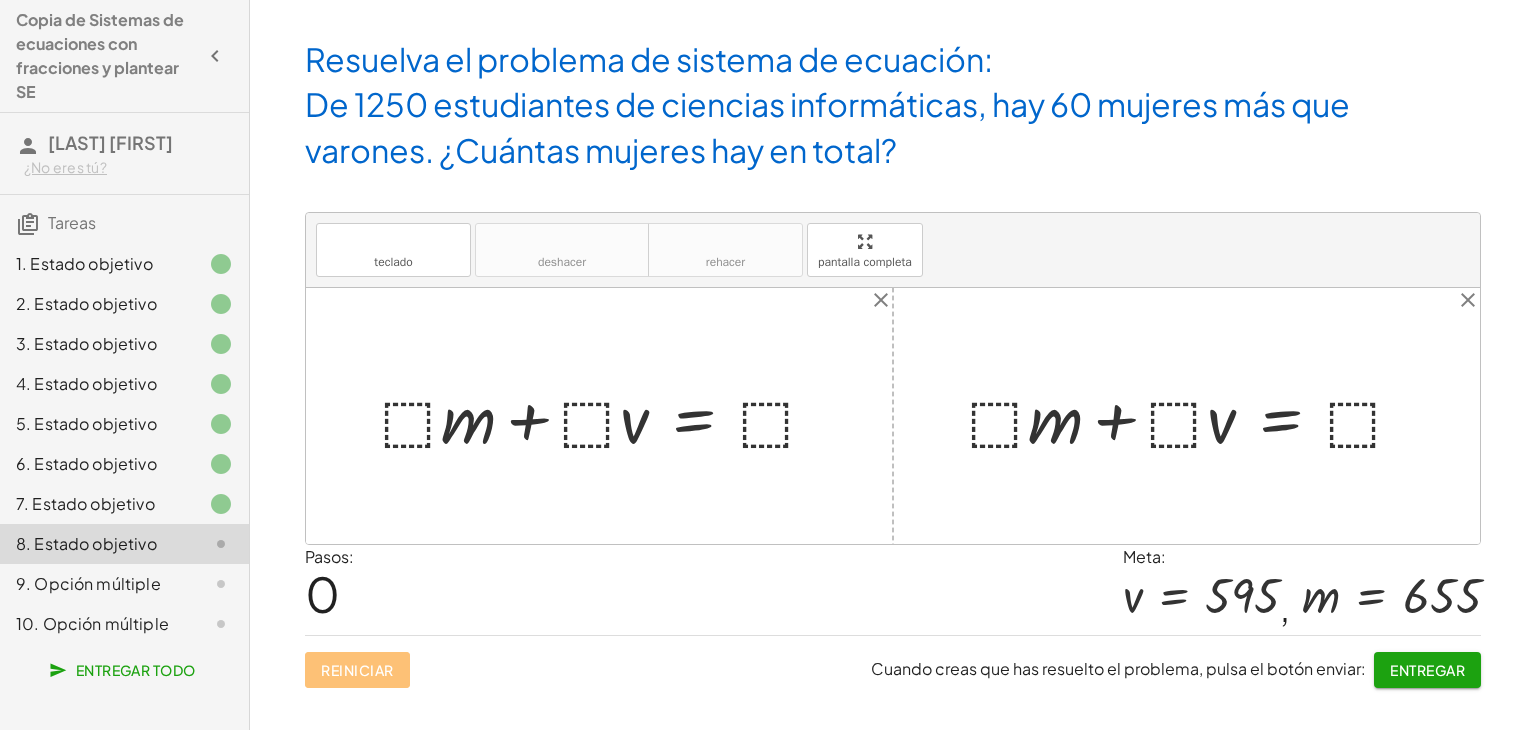 click at bounding box center [607, 416] 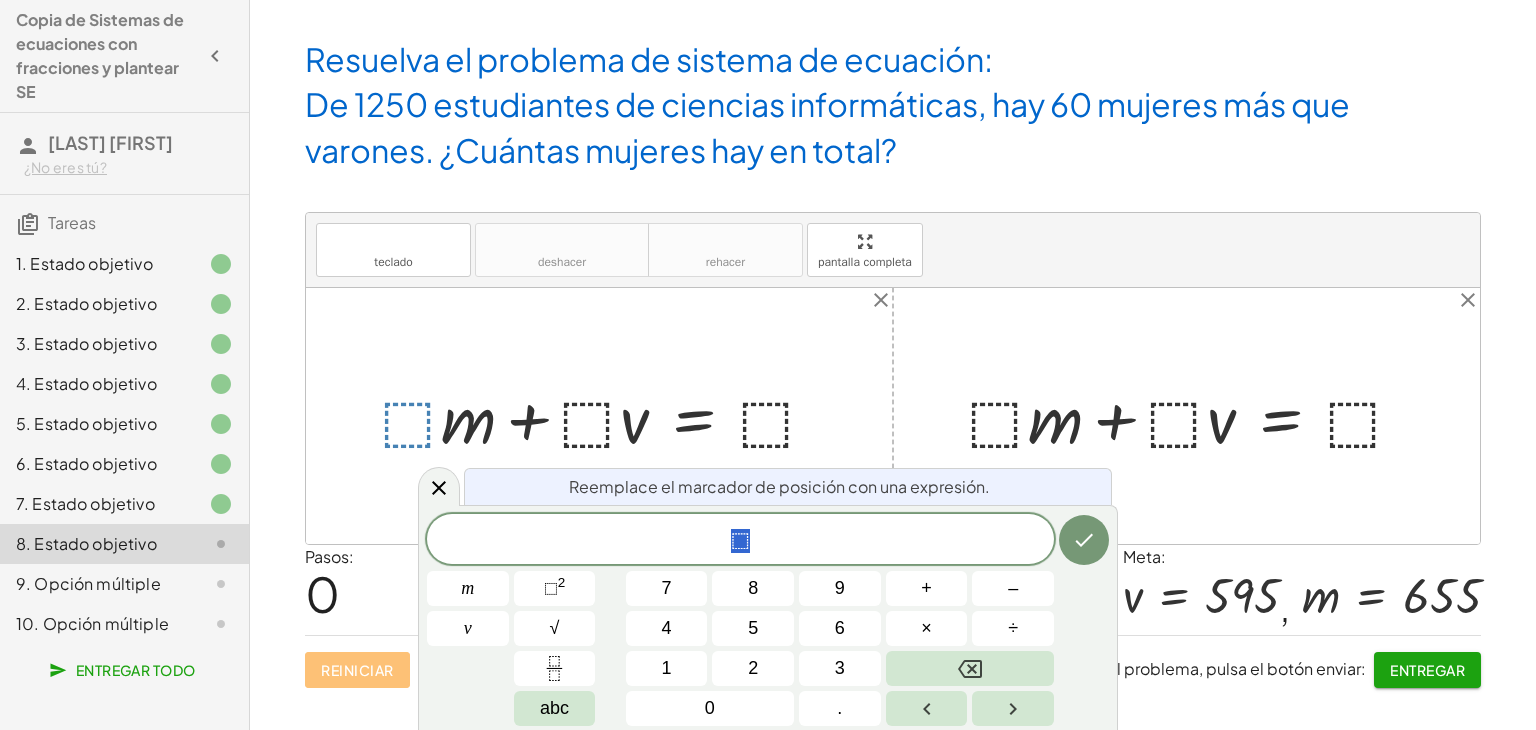 click at bounding box center [970, 668] 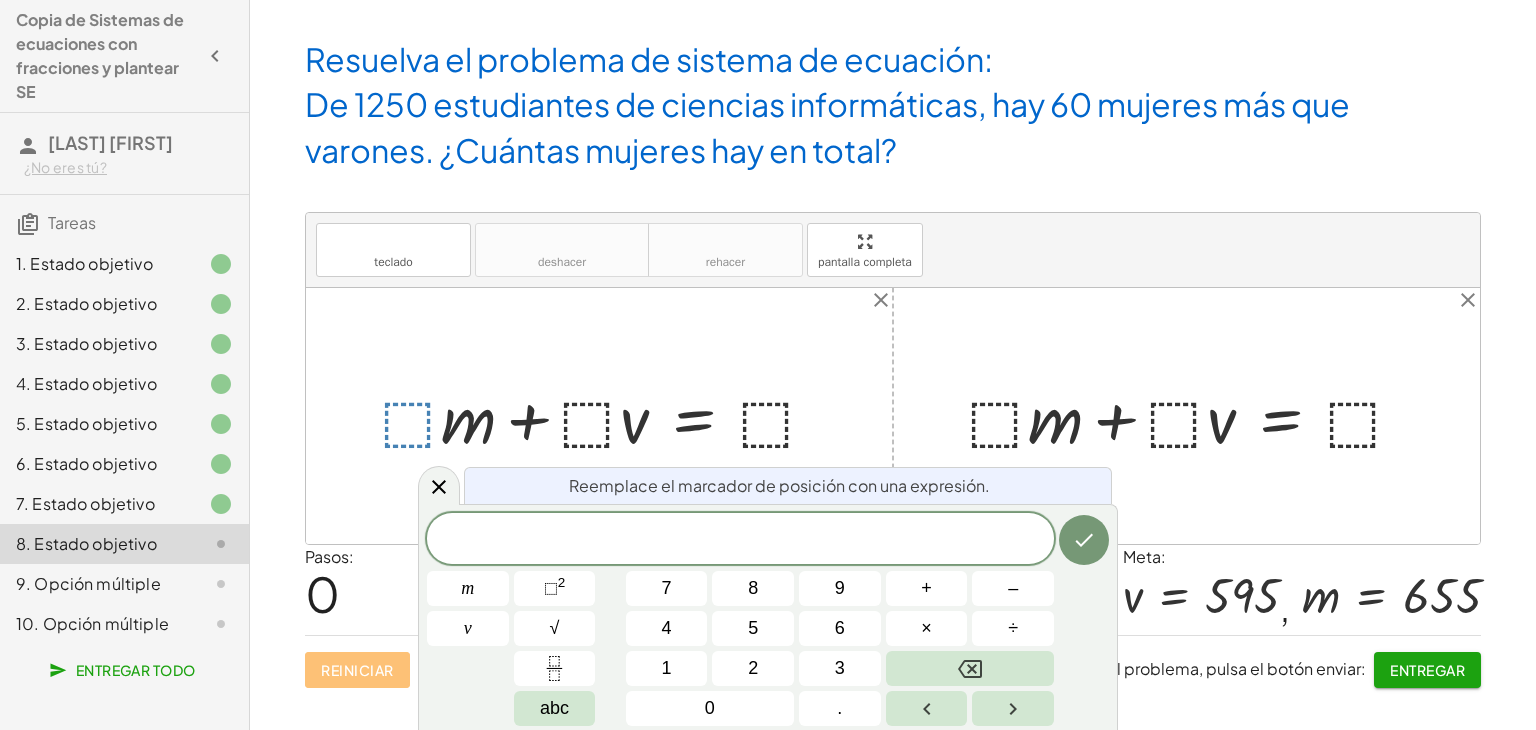 click on "De 1250 estudiantes de ciencias informáticas, hay 60 mujeres más que varones. ¿Cuántas mujeres hay en total?" at bounding box center (893, 127) 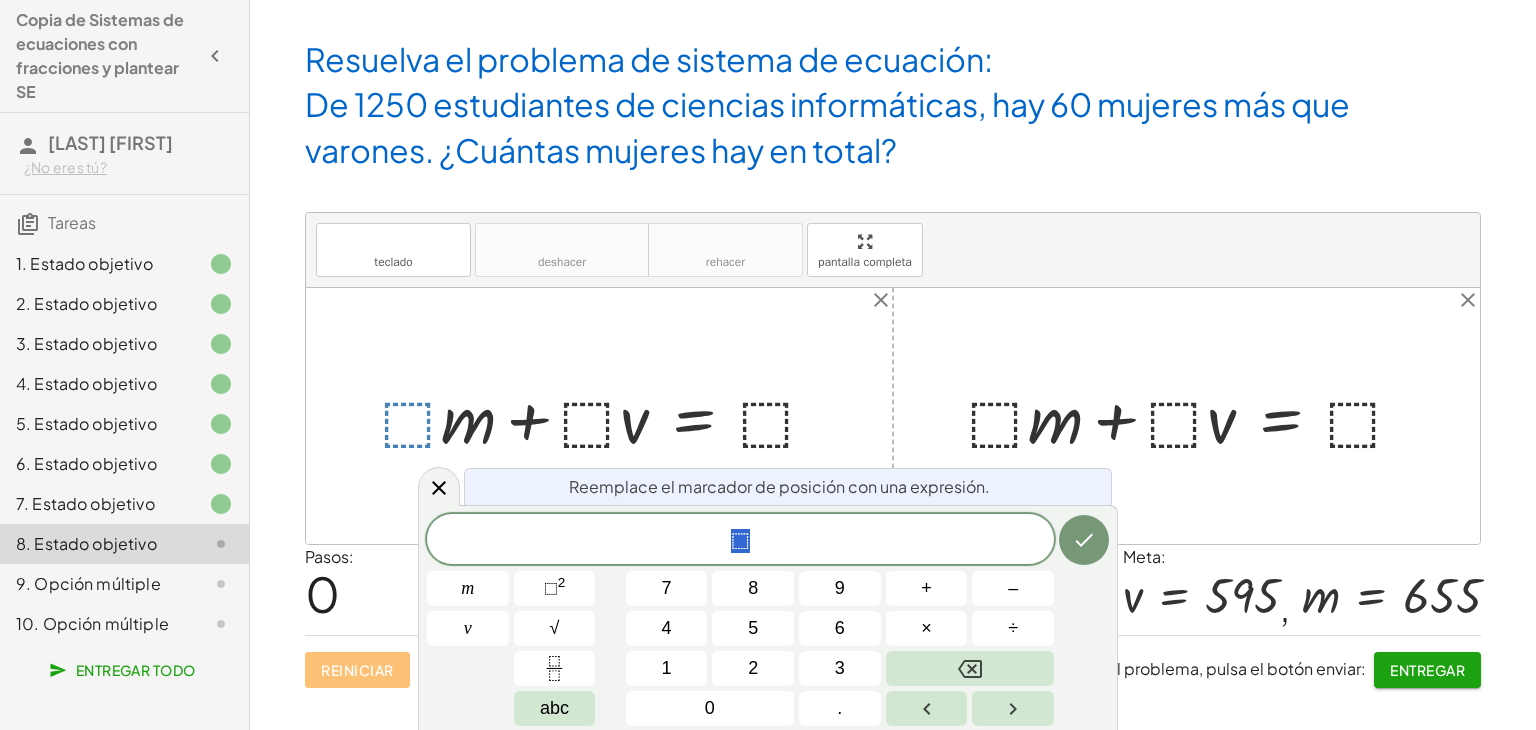 click at bounding box center [607, 416] 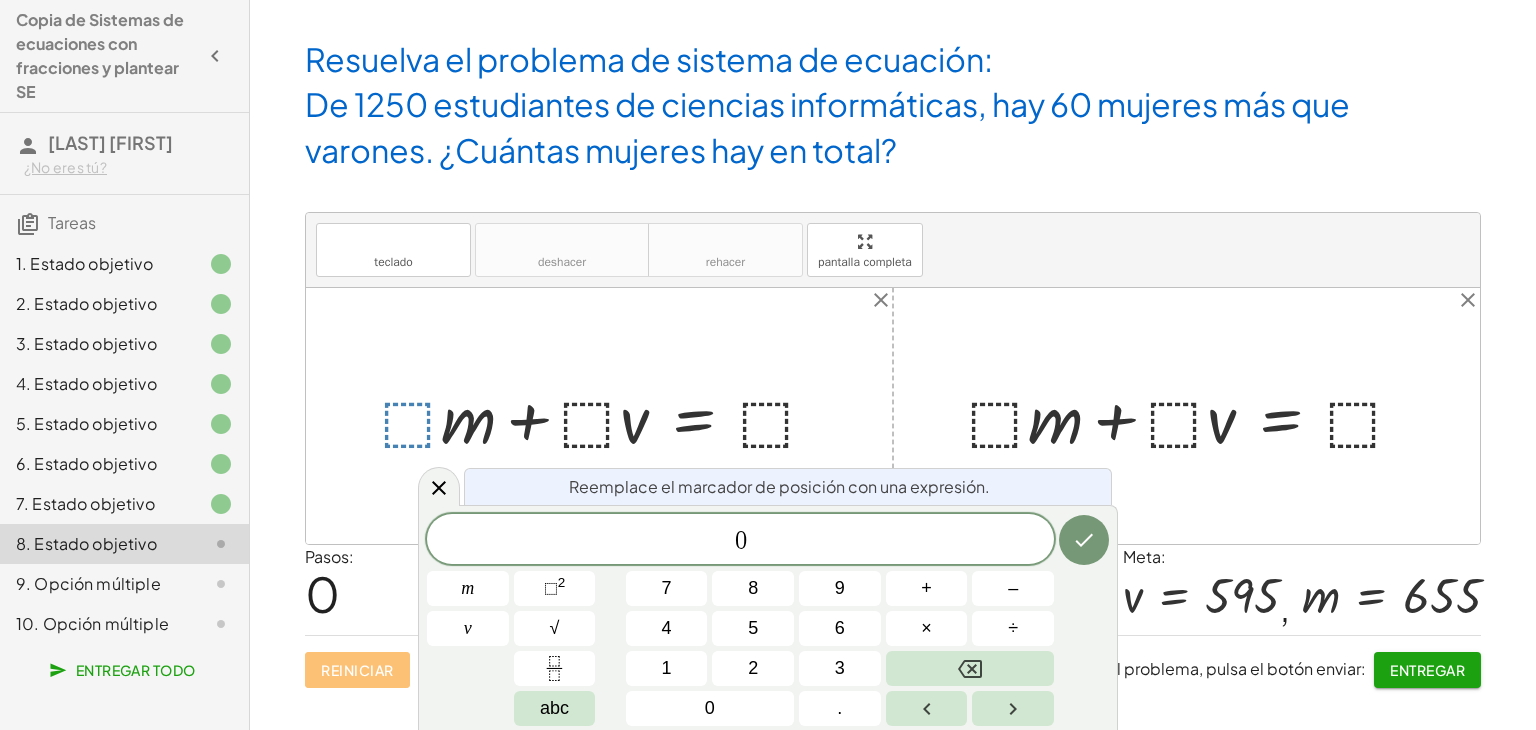 click at bounding box center [1084, 540] 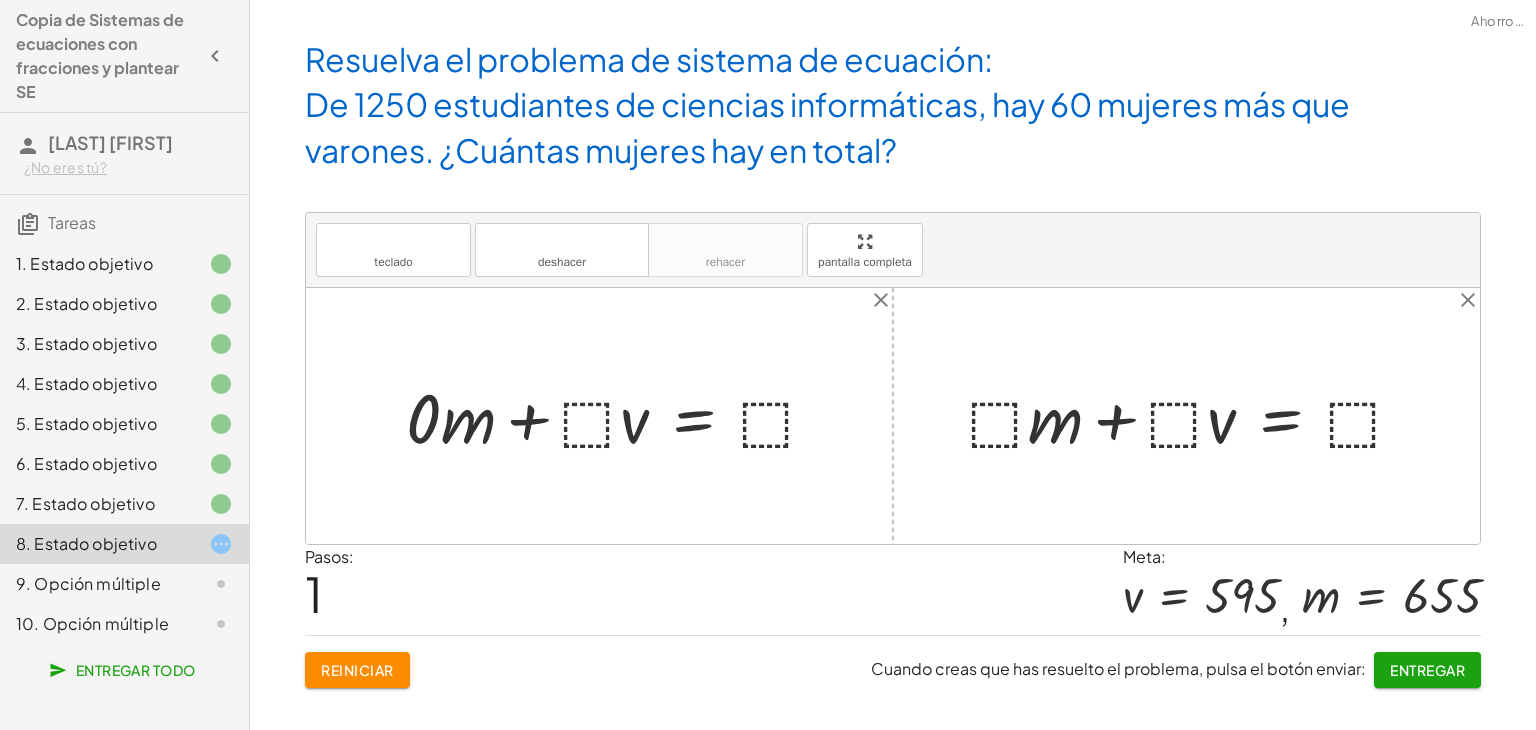 click at bounding box center (619, 416) 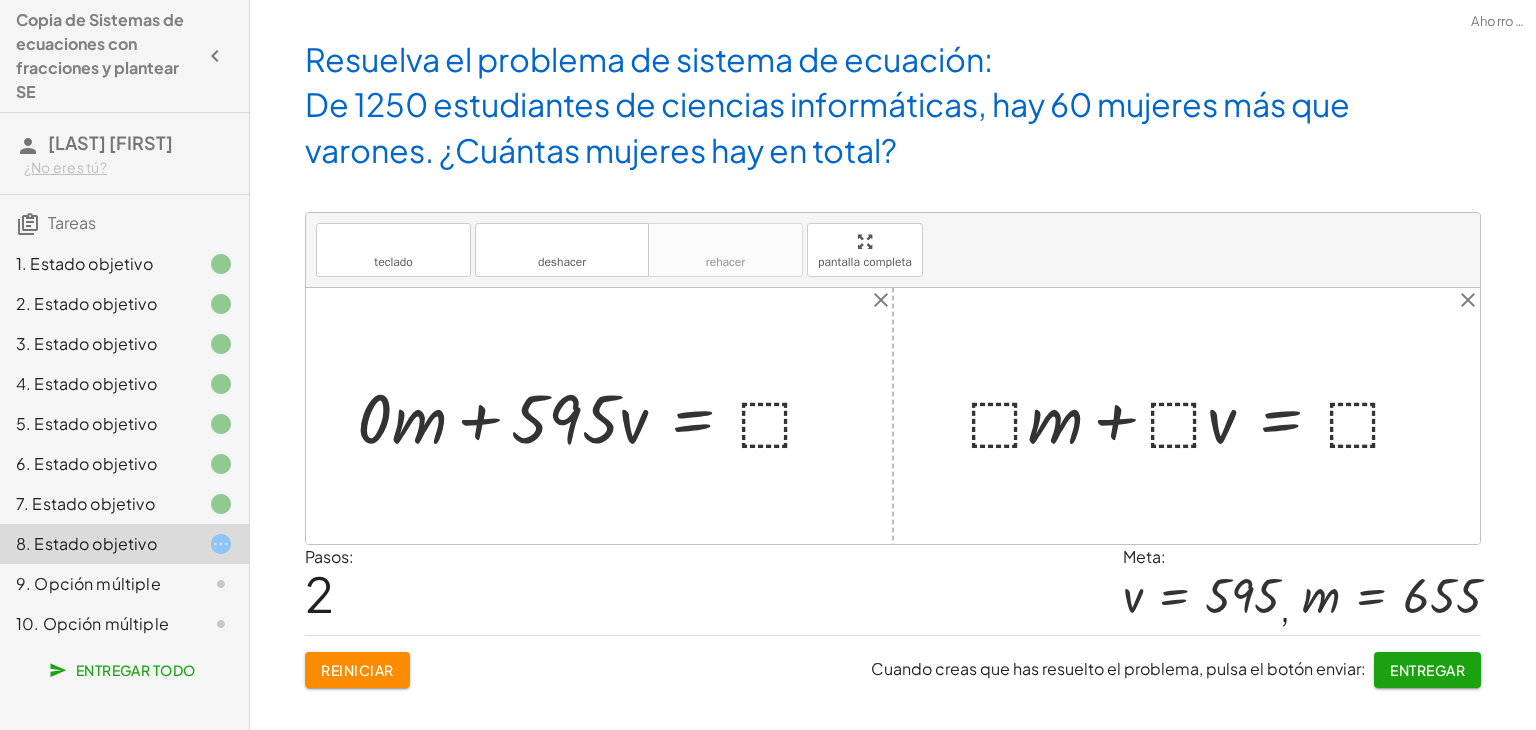 click at bounding box center (595, 416) 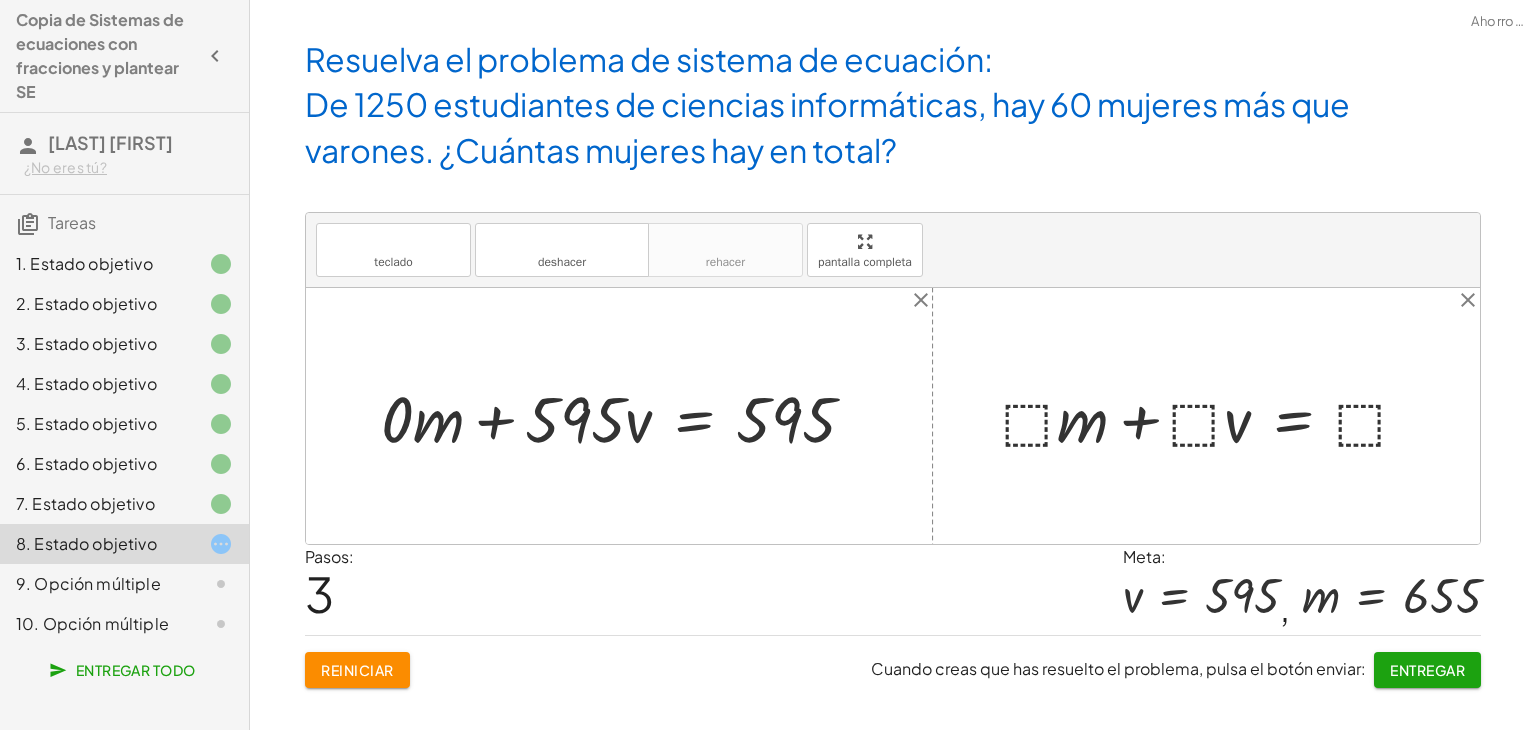 click at bounding box center (1214, 416) 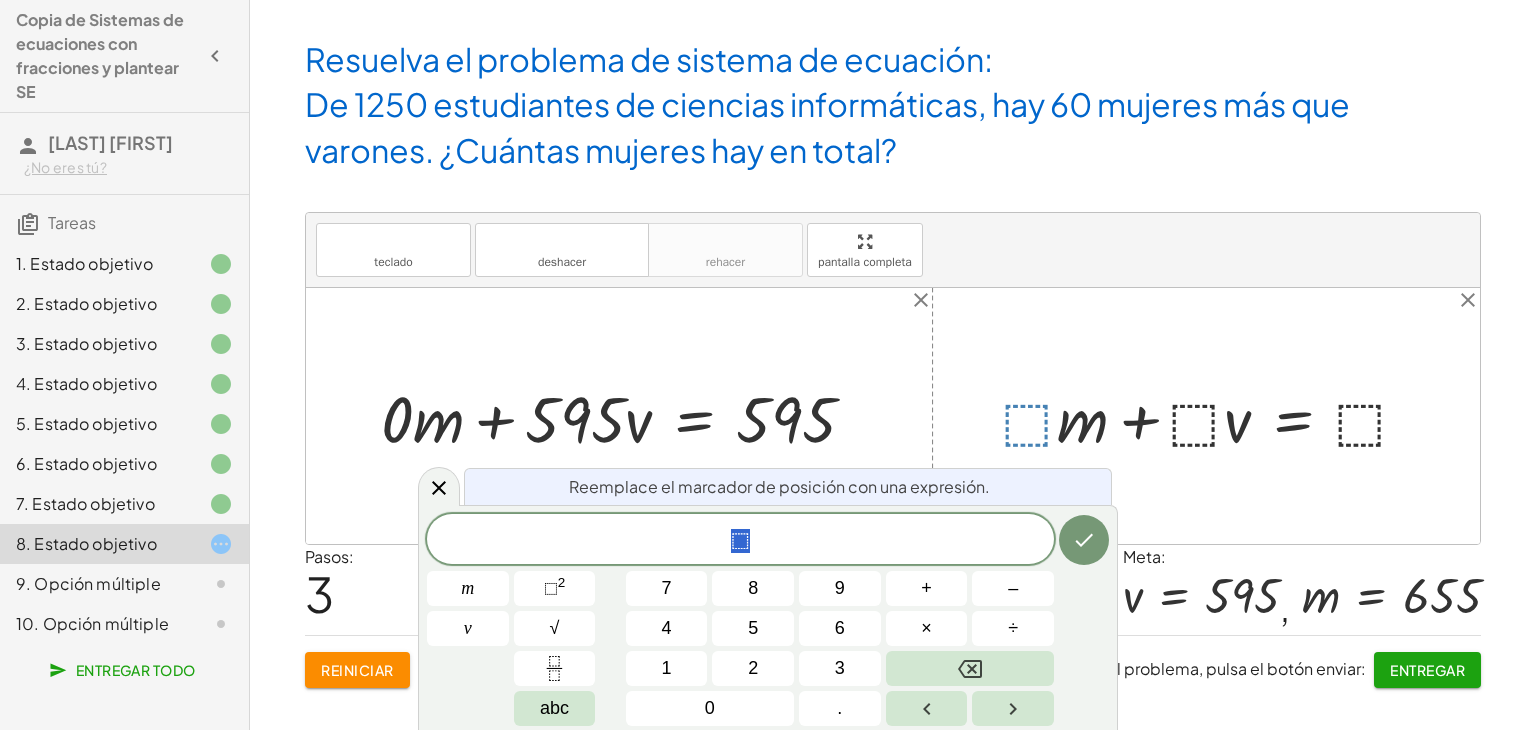 click at bounding box center (1214, 416) 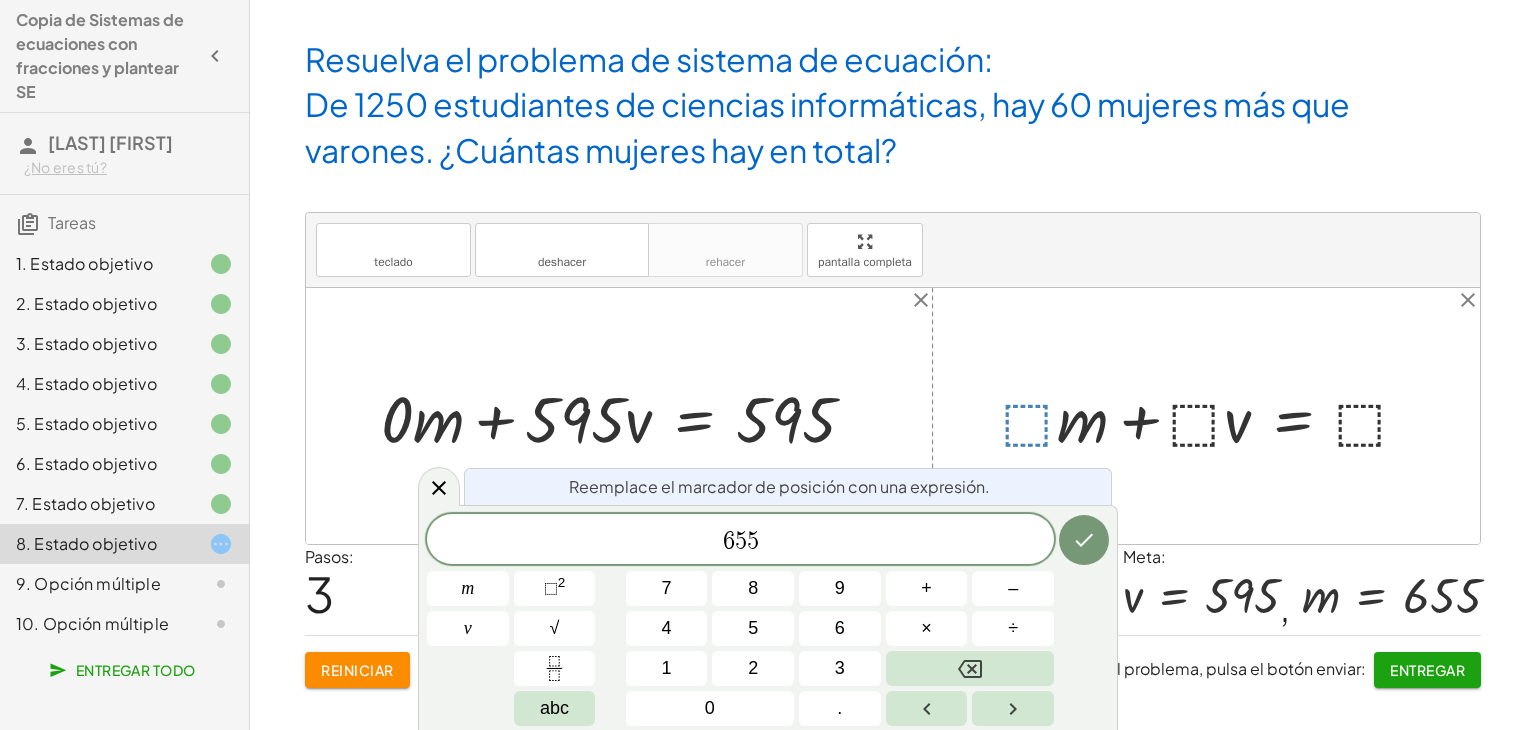 click 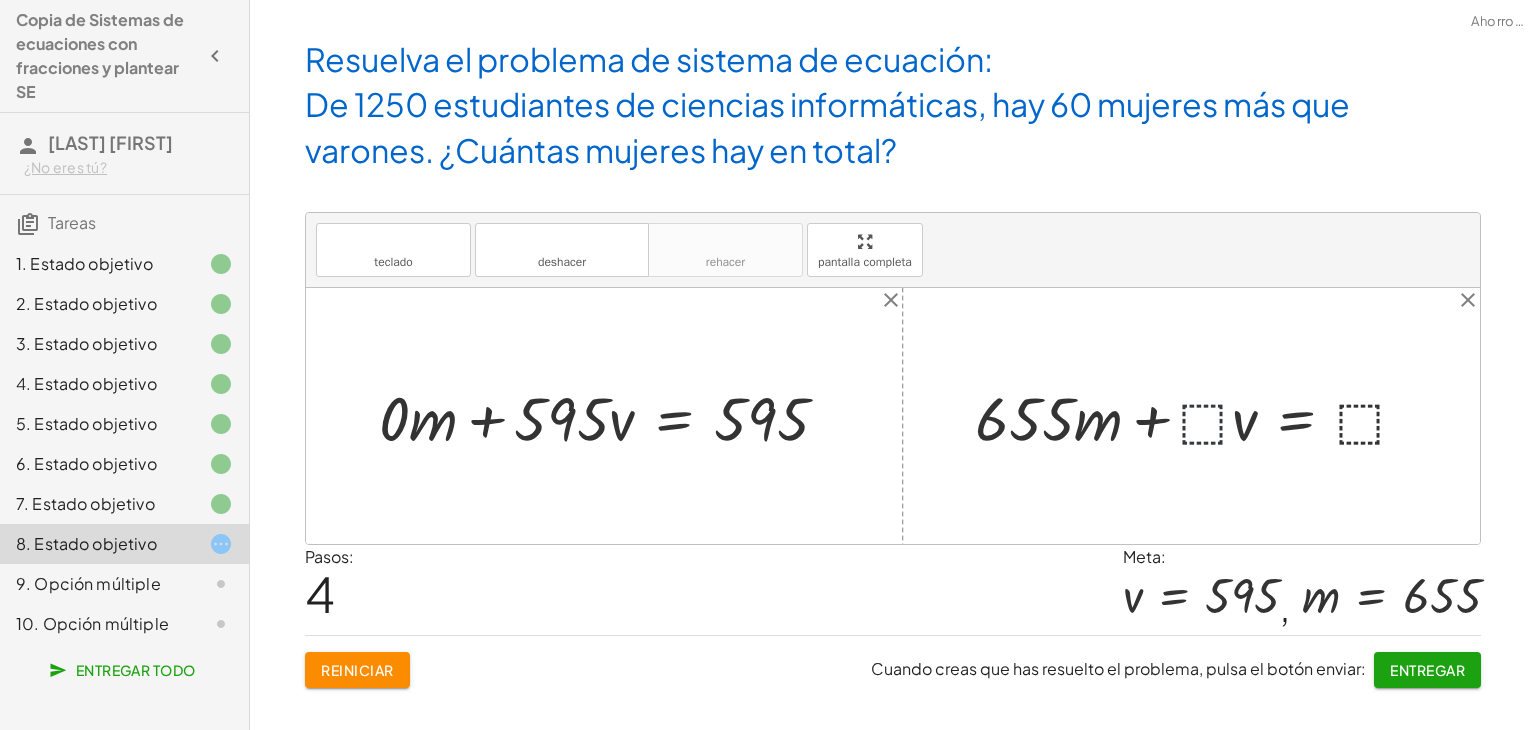 click at bounding box center [1199, 416] 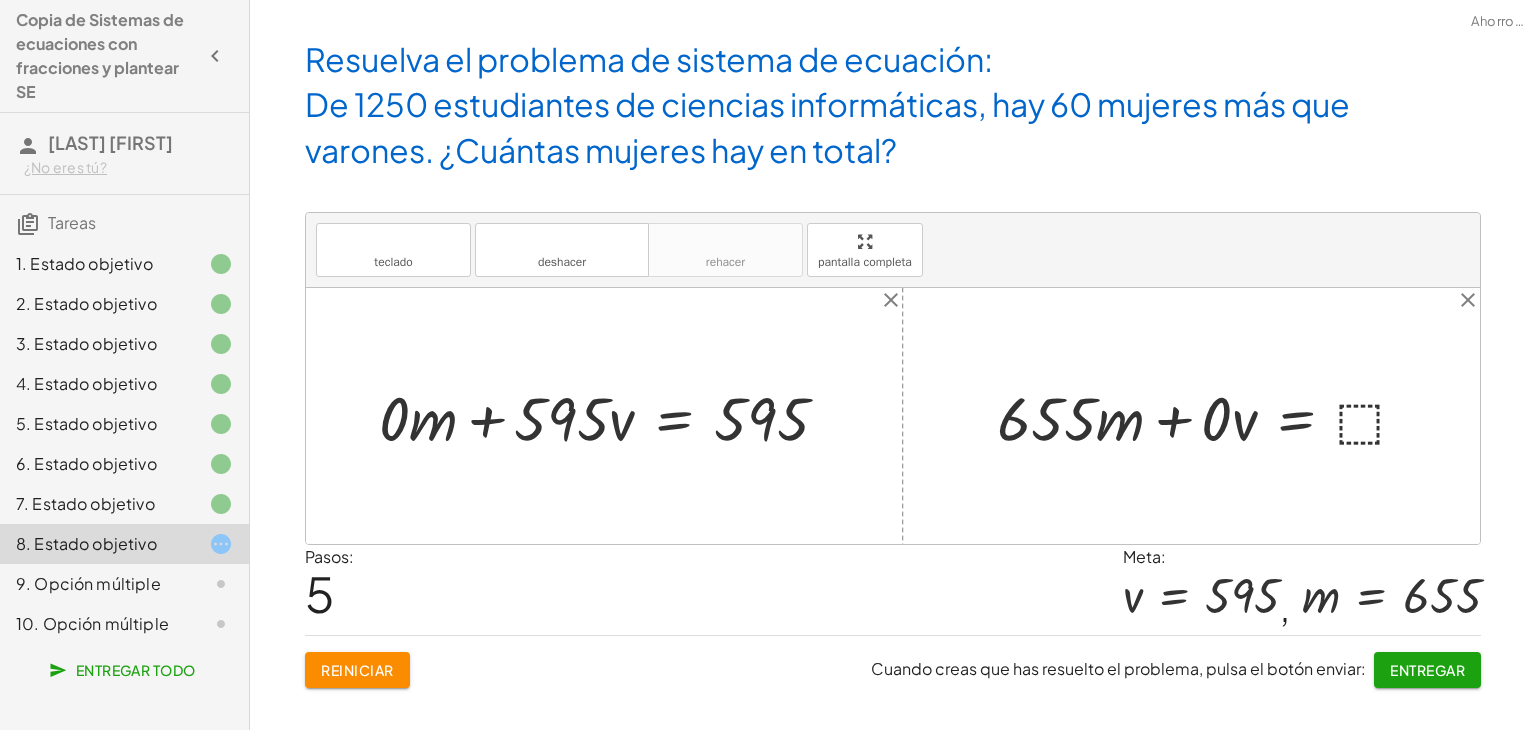 click at bounding box center (1210, 416) 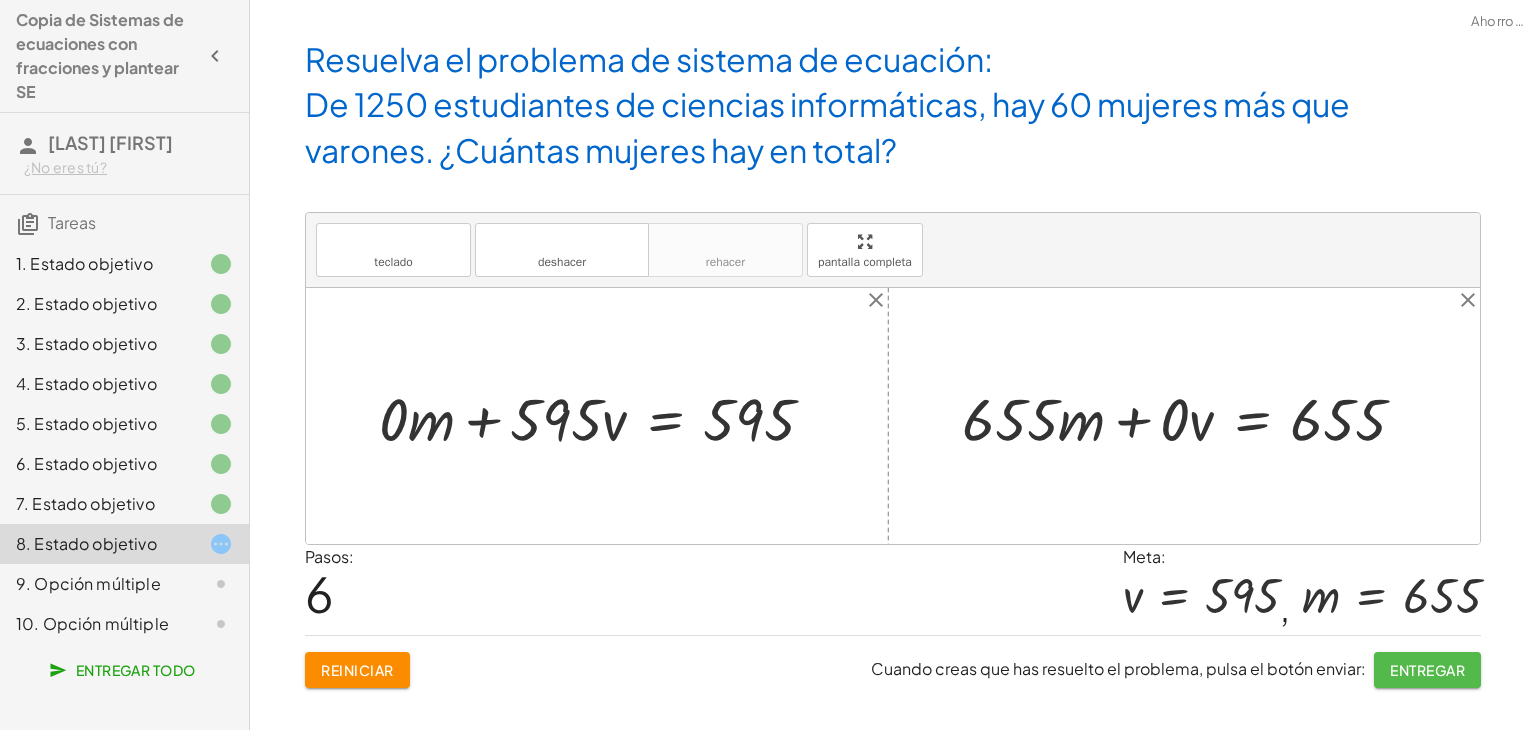 click on "Entregar" at bounding box center (1427, 670) 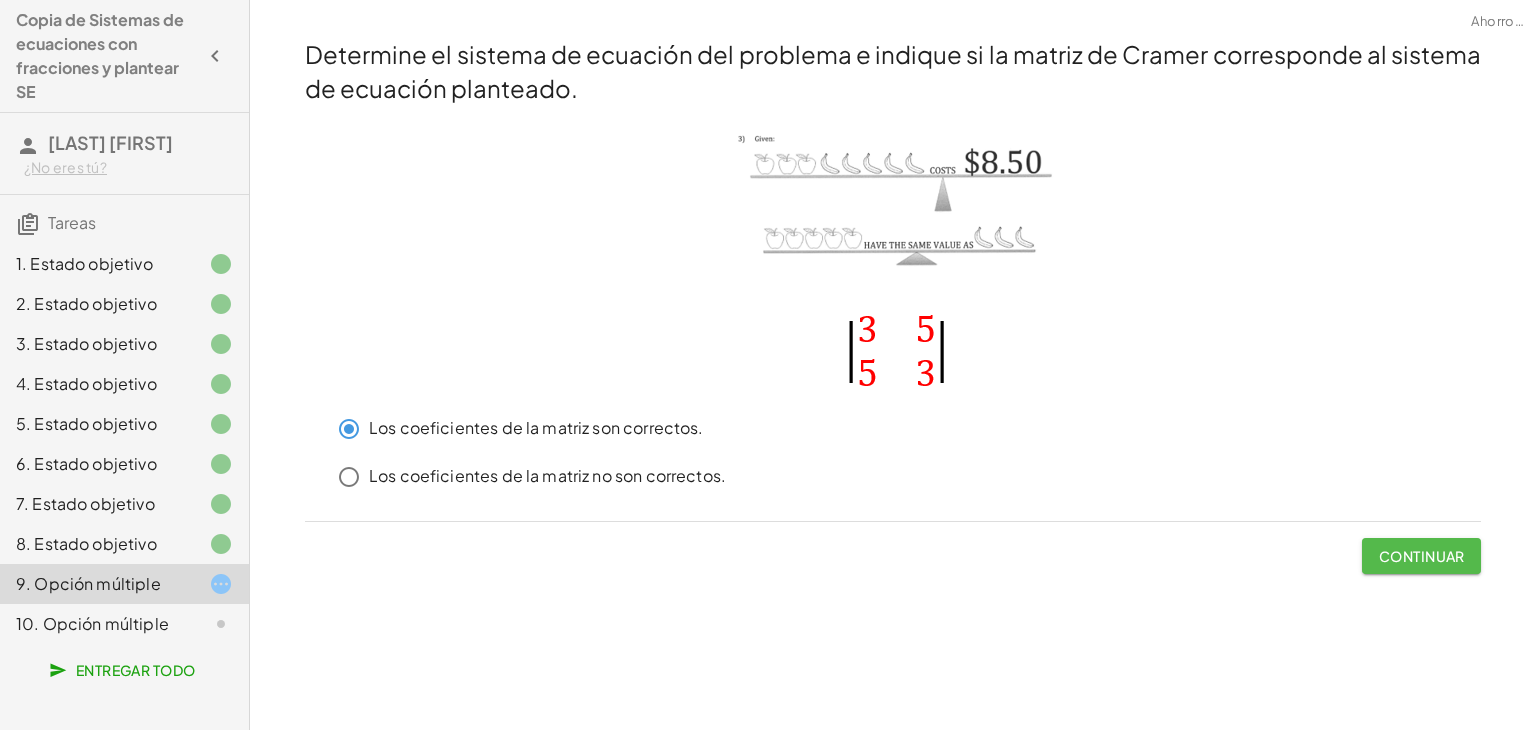click on "Continuar" at bounding box center [1422, 556] 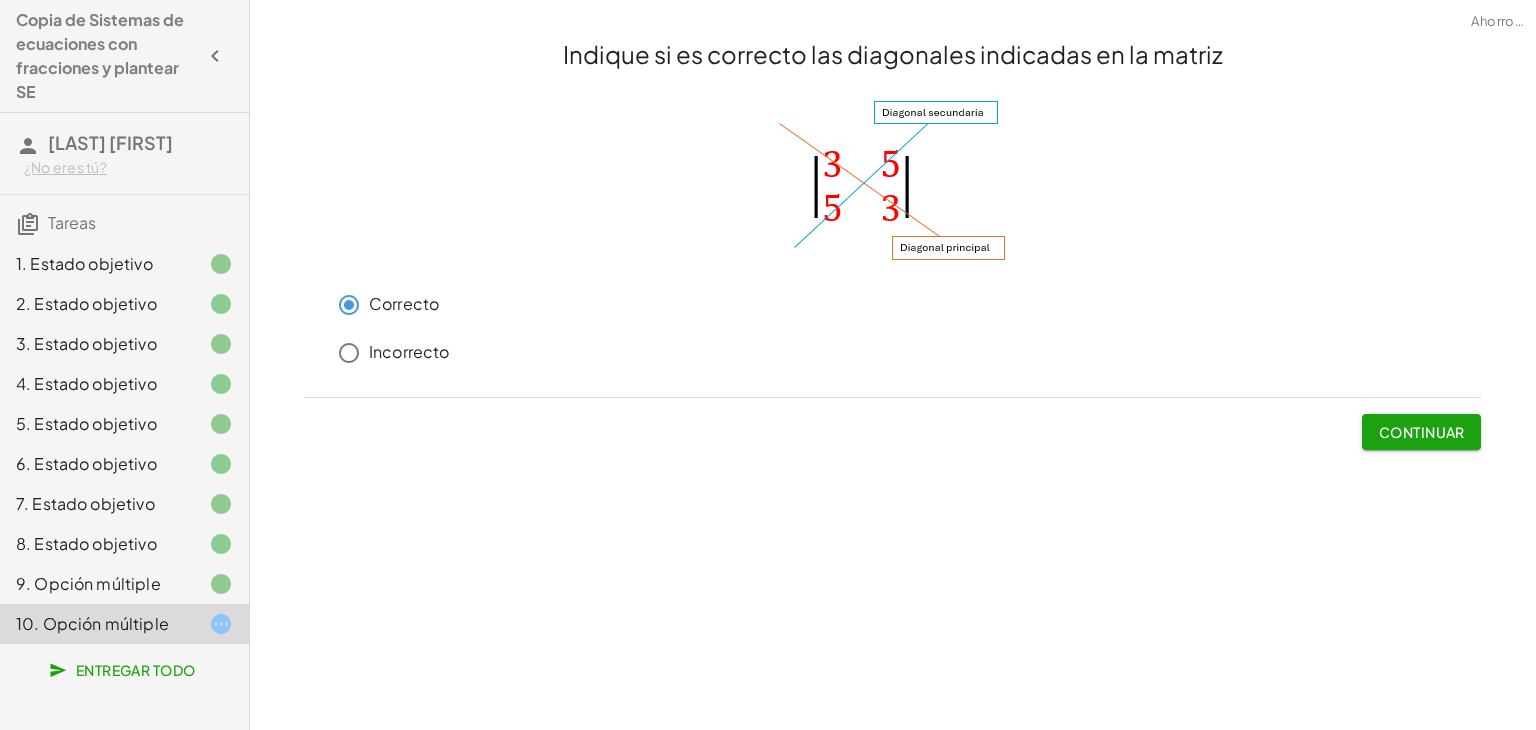 click on "Continuar" at bounding box center (1422, 432) 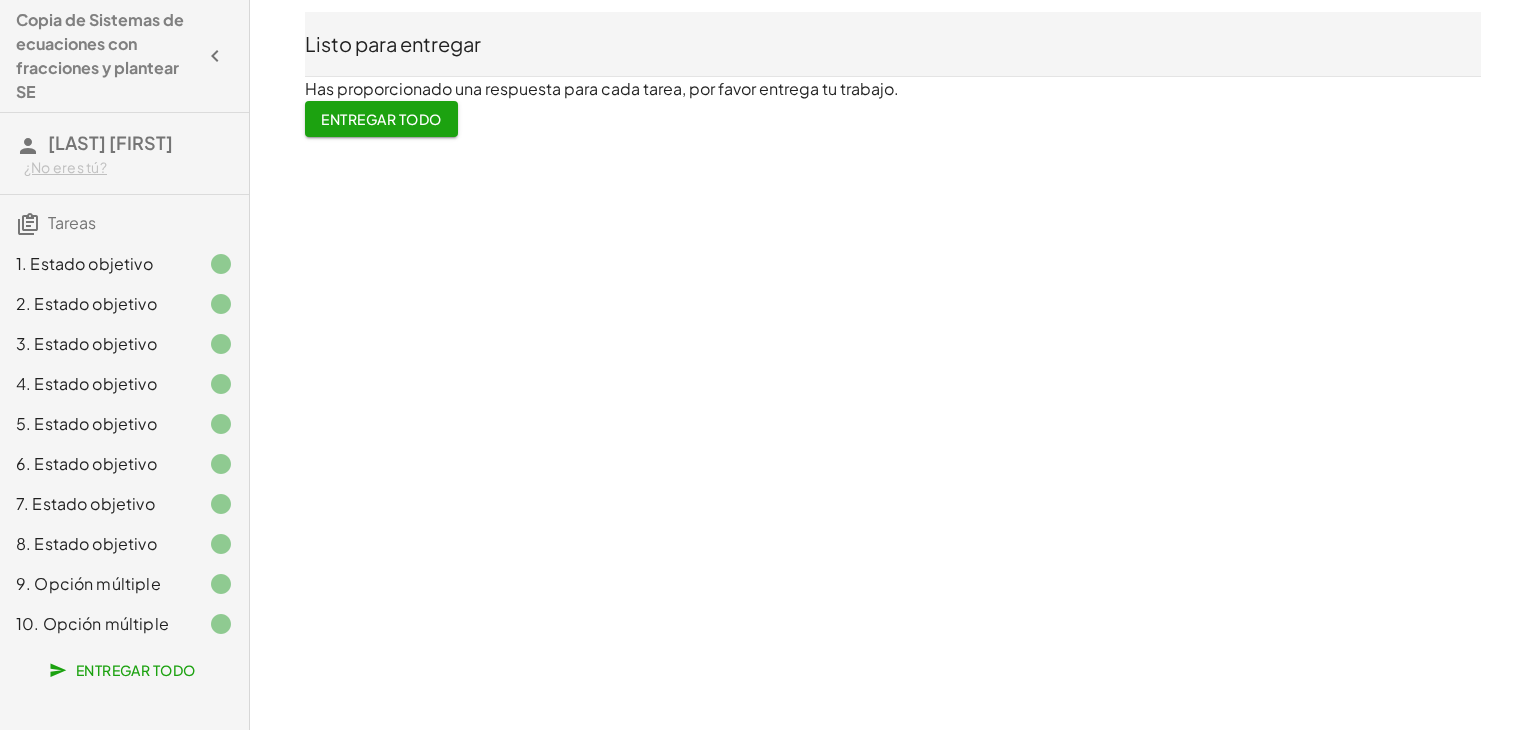 click on "Entregar todo" at bounding box center (381, 119) 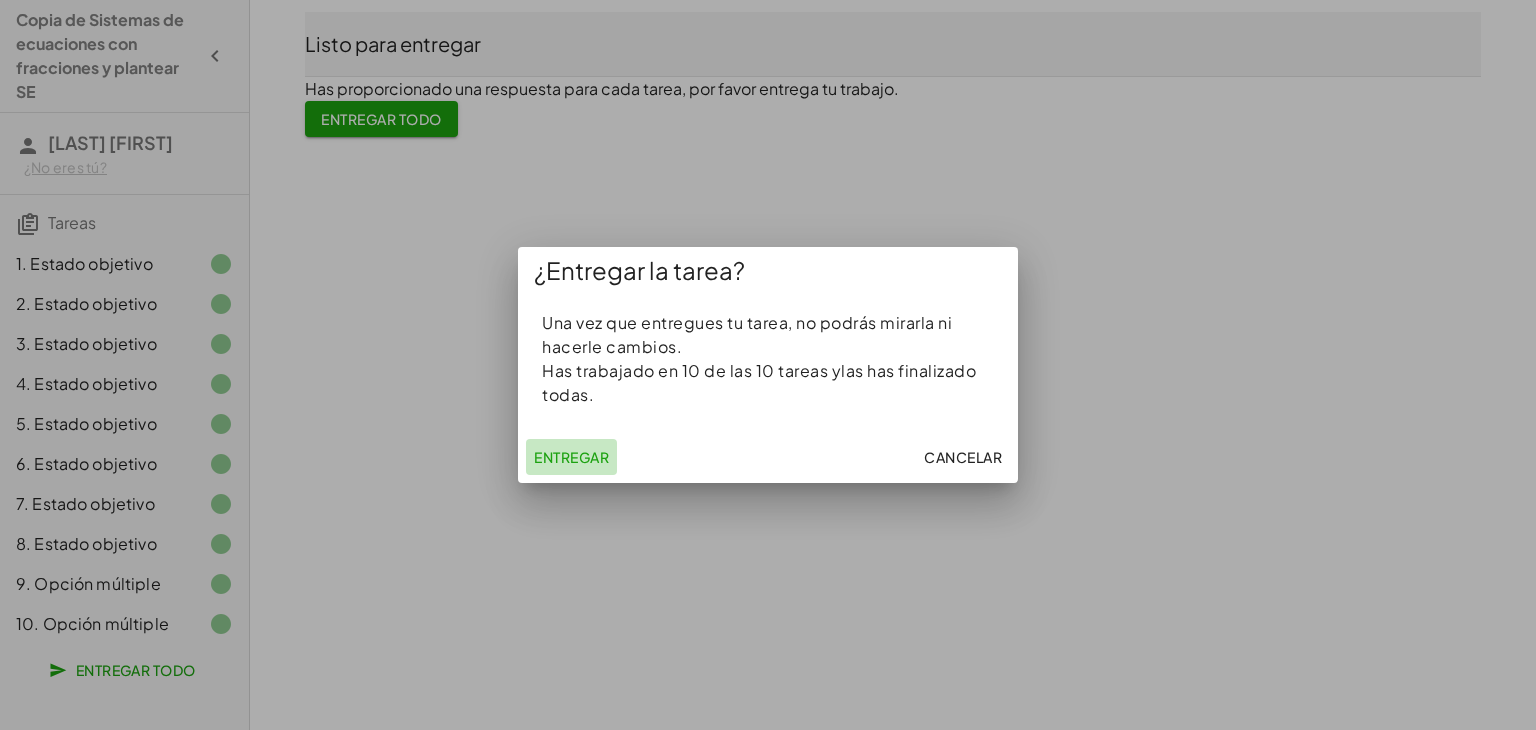 click on "Entregar" 